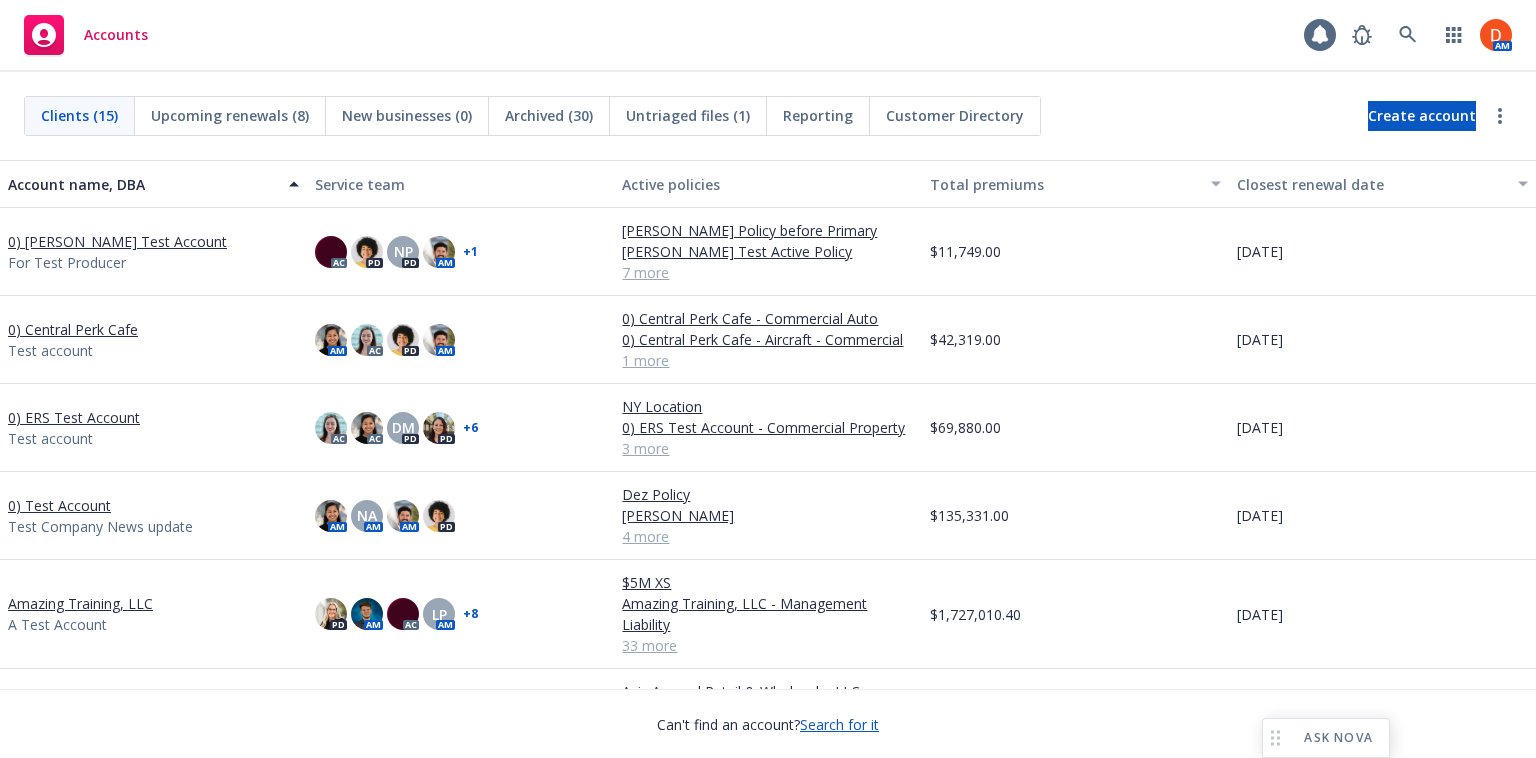 scroll, scrollTop: 0, scrollLeft: 0, axis: both 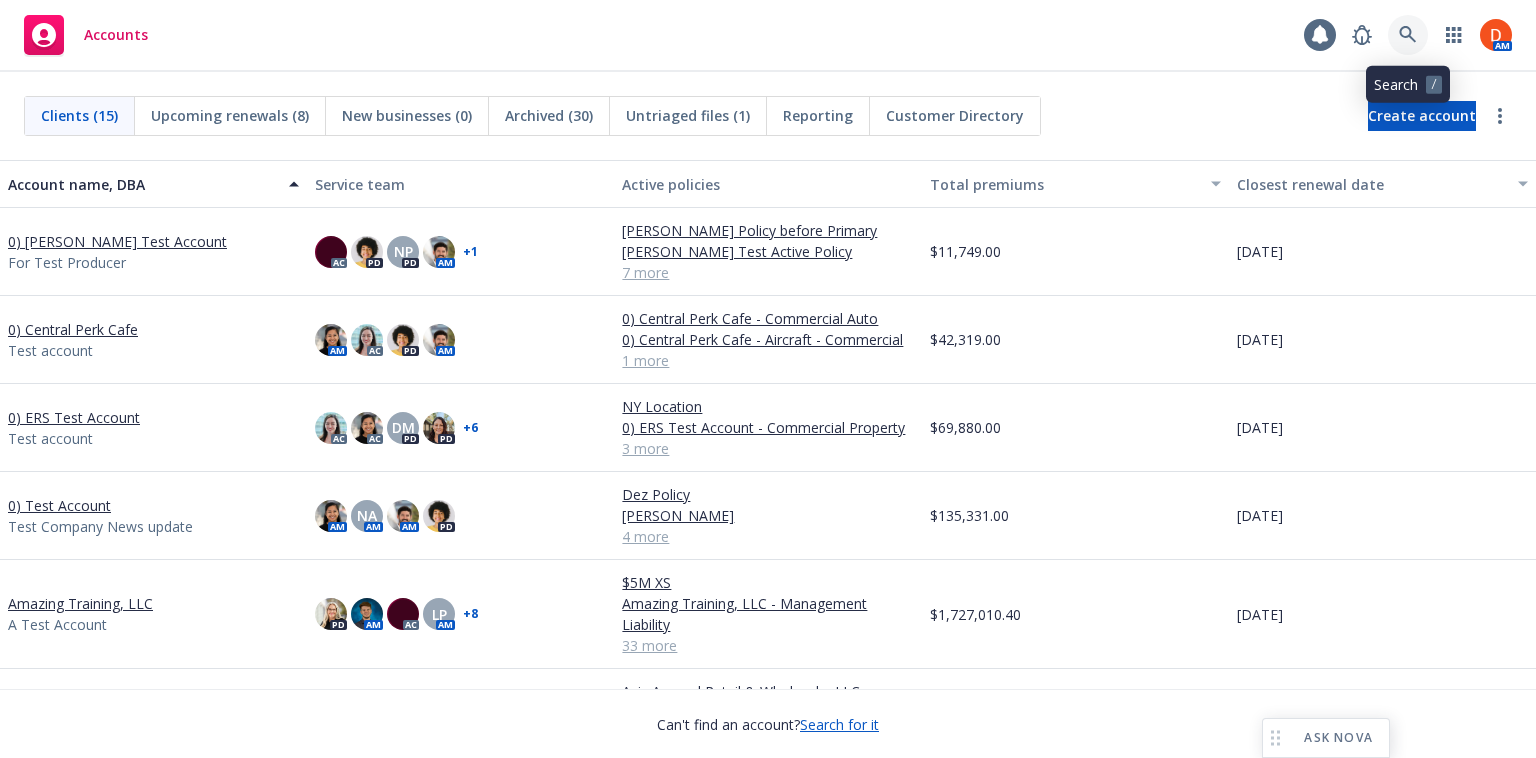 click at bounding box center [1408, 35] 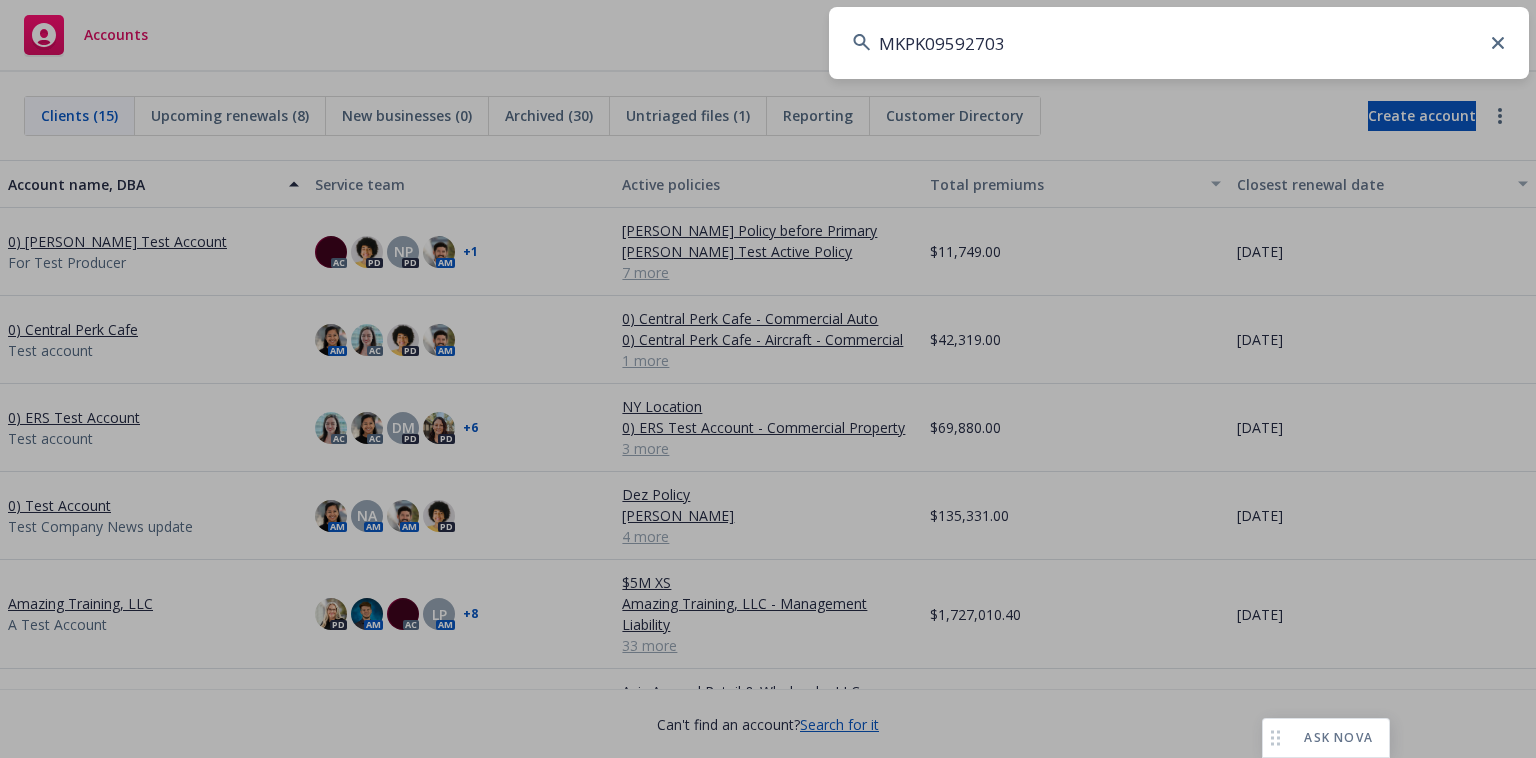 type on "MKPK09592703" 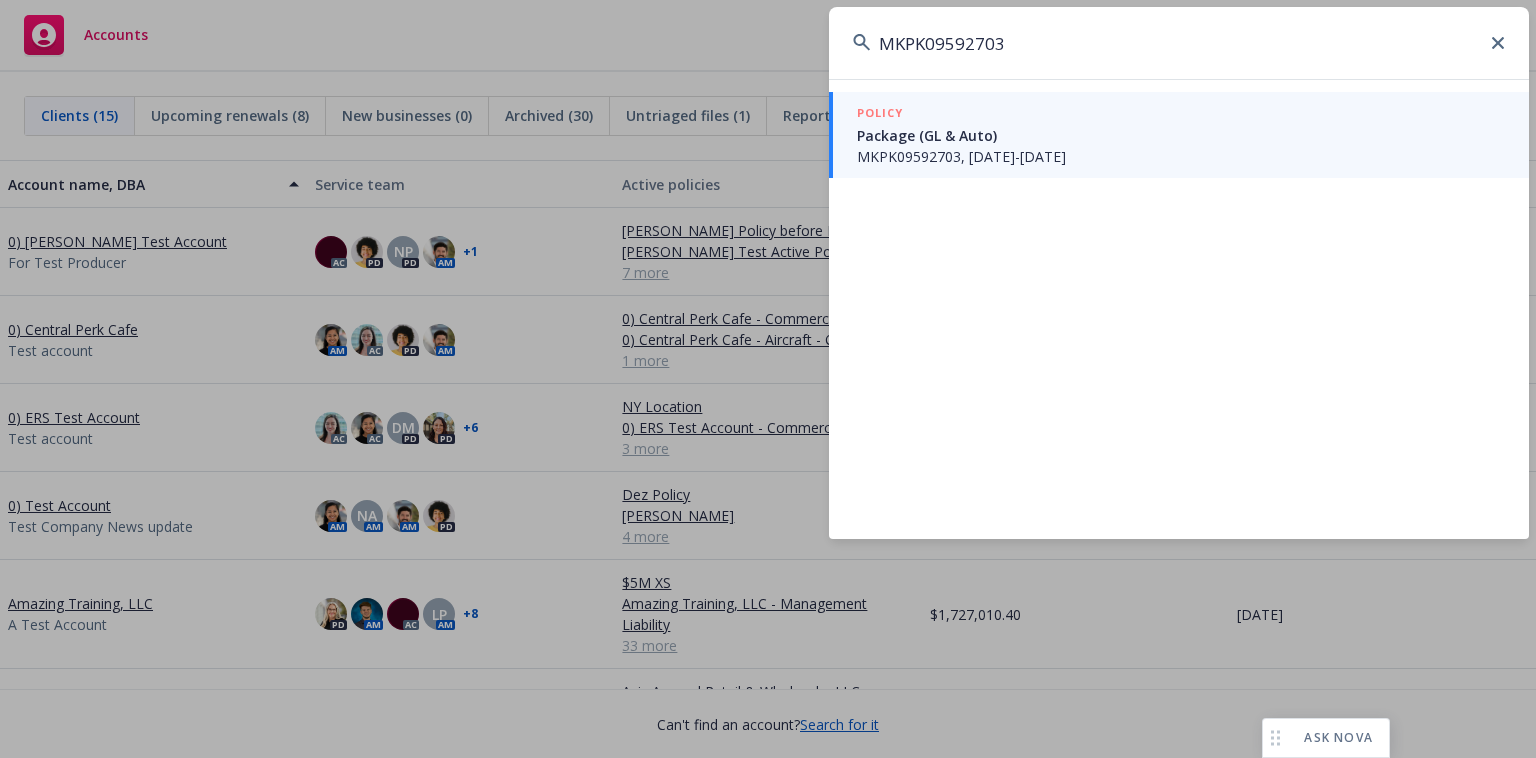 click on "MKPK09592703, 04/14/2025-04/14/2026" at bounding box center (1181, 156) 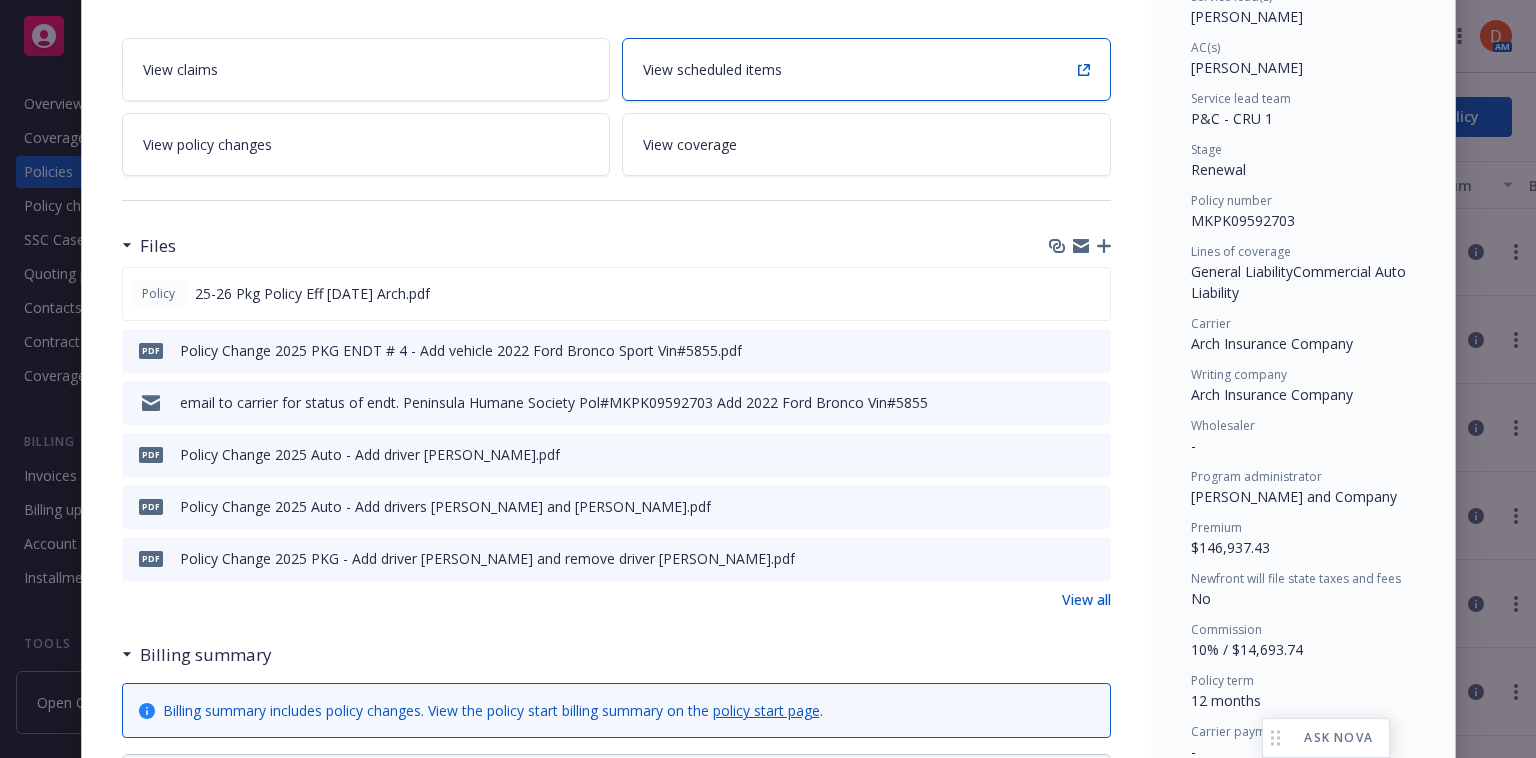 scroll, scrollTop: 327, scrollLeft: 0, axis: vertical 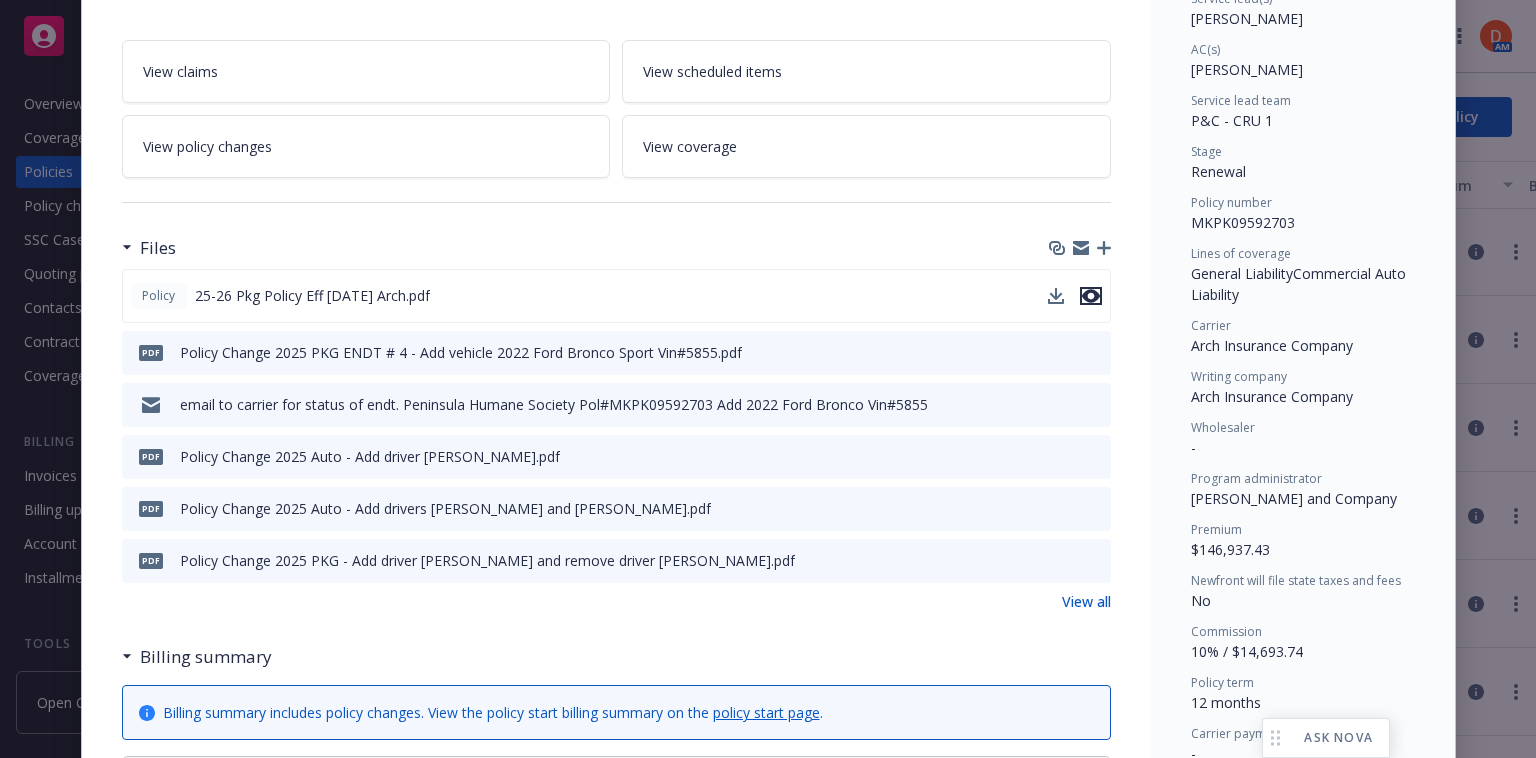 click 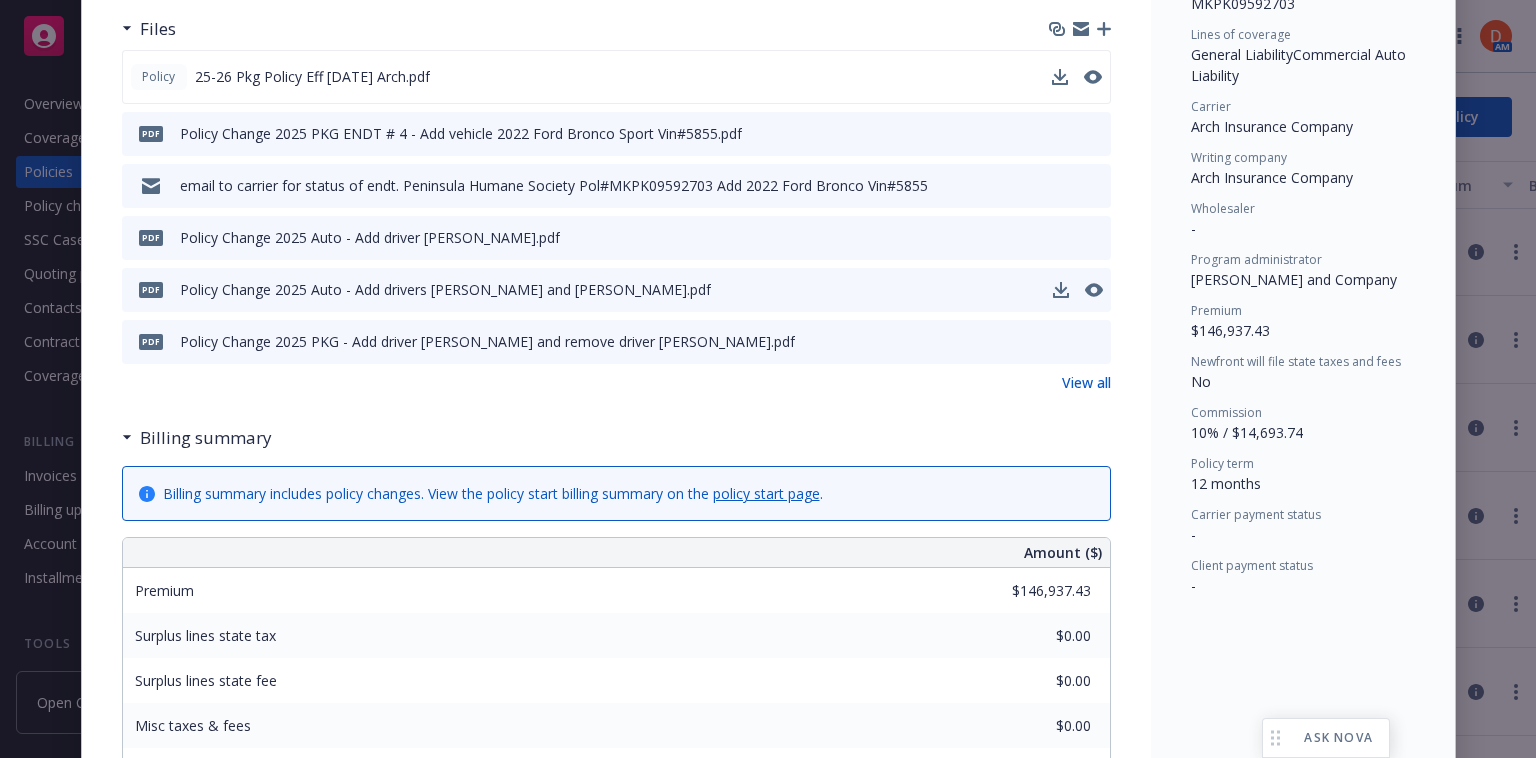 scroll, scrollTop: 534, scrollLeft: 0, axis: vertical 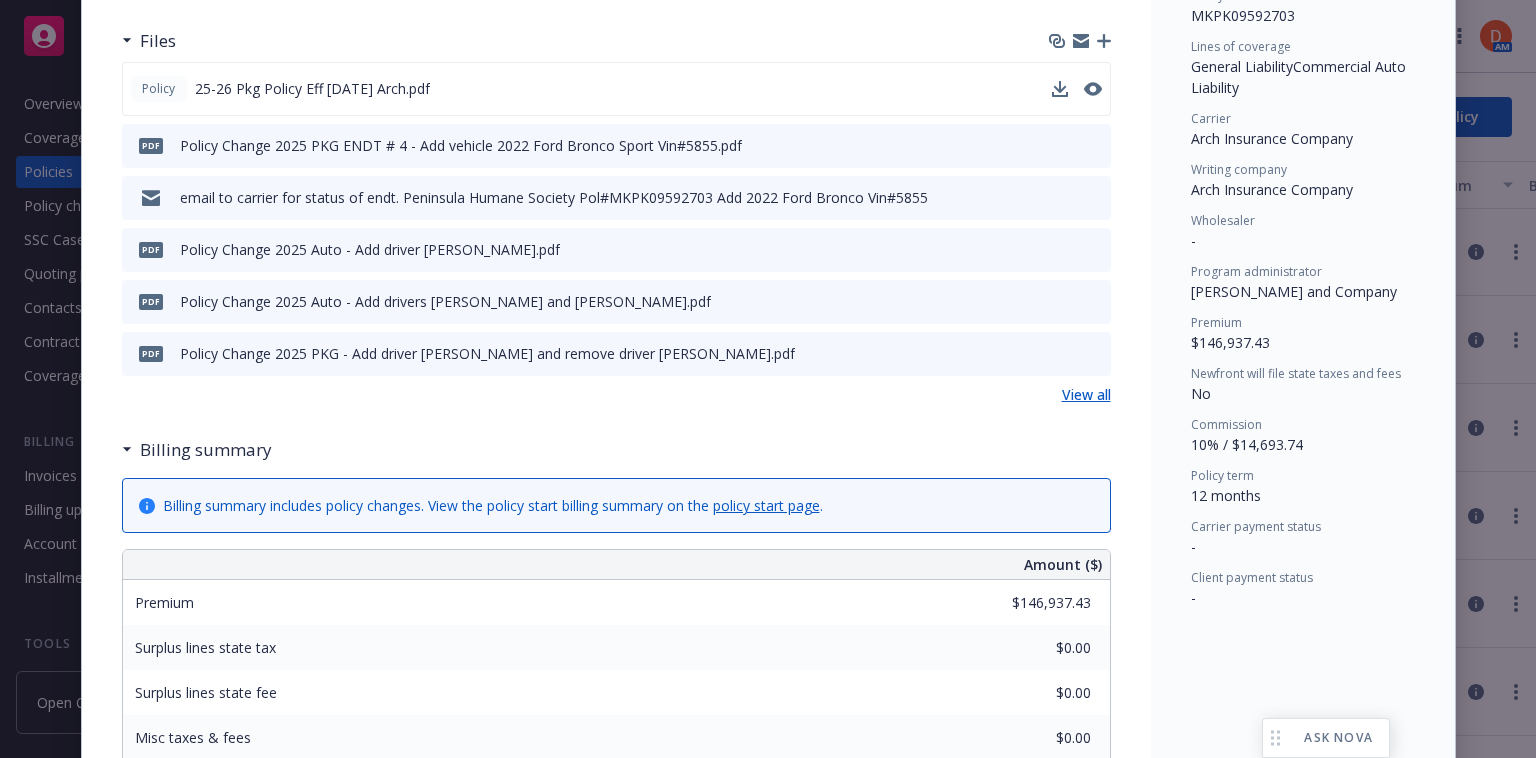 click on "View all" at bounding box center [1086, 394] 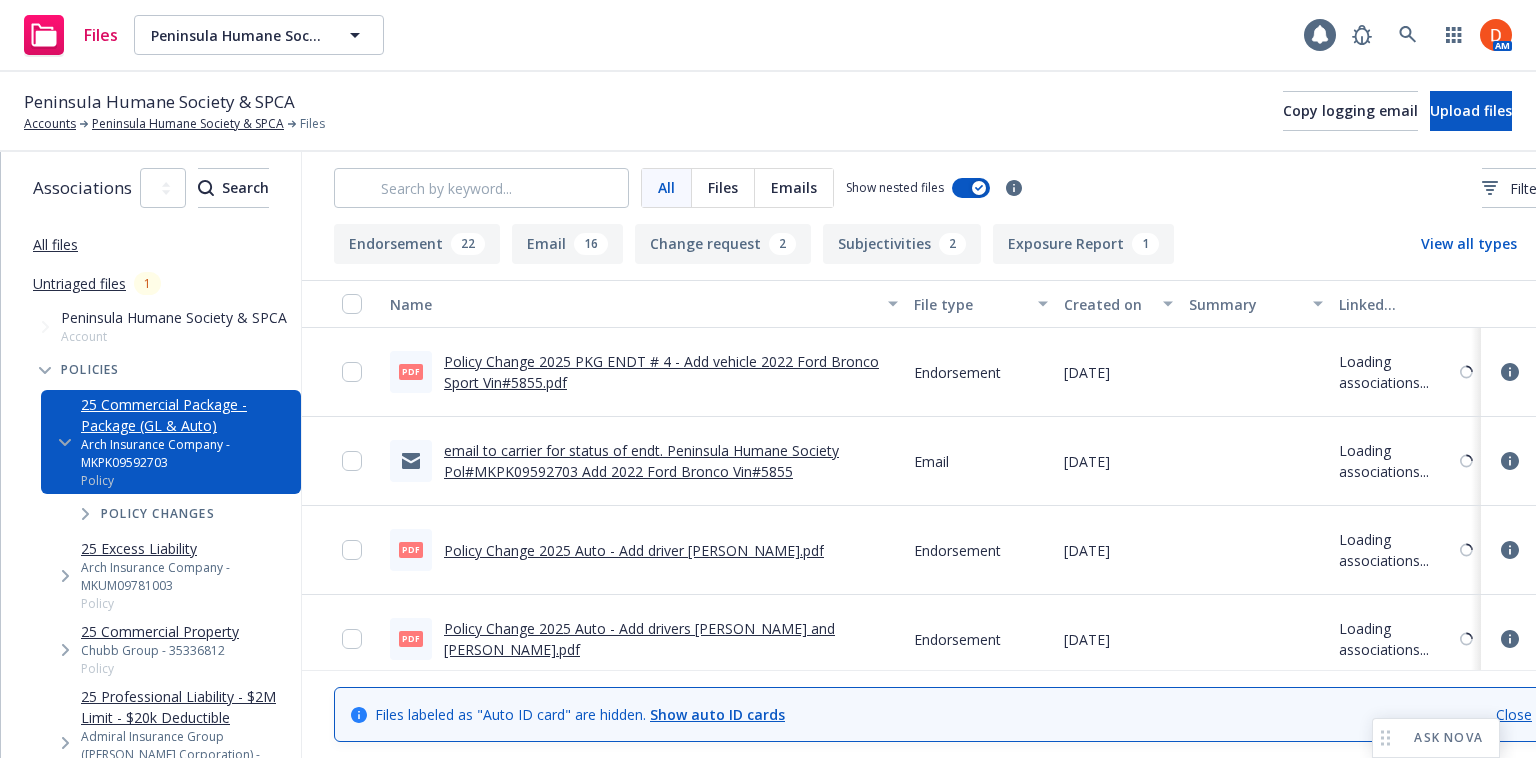 scroll, scrollTop: 0, scrollLeft: 0, axis: both 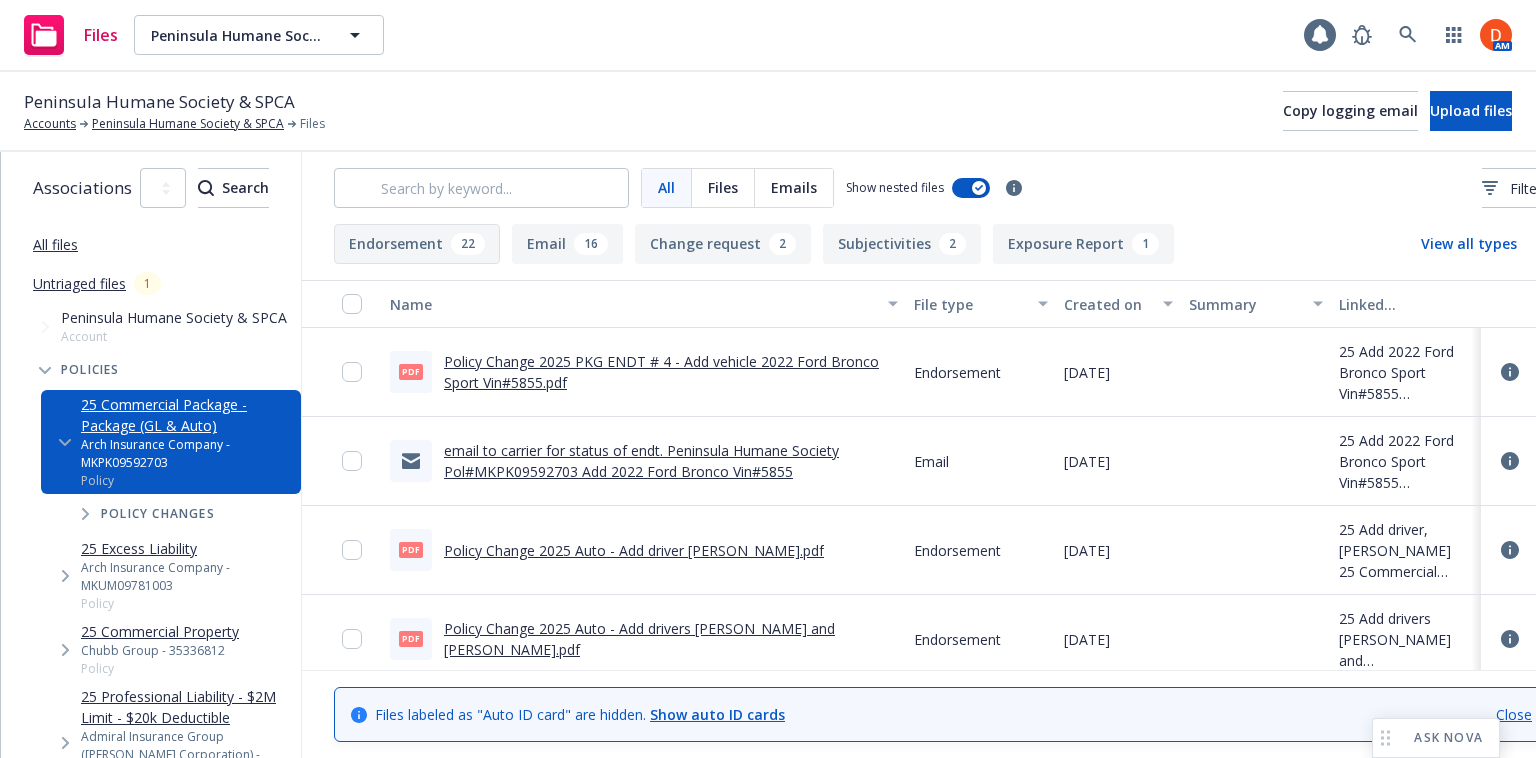 click on "22" at bounding box center (468, 244) 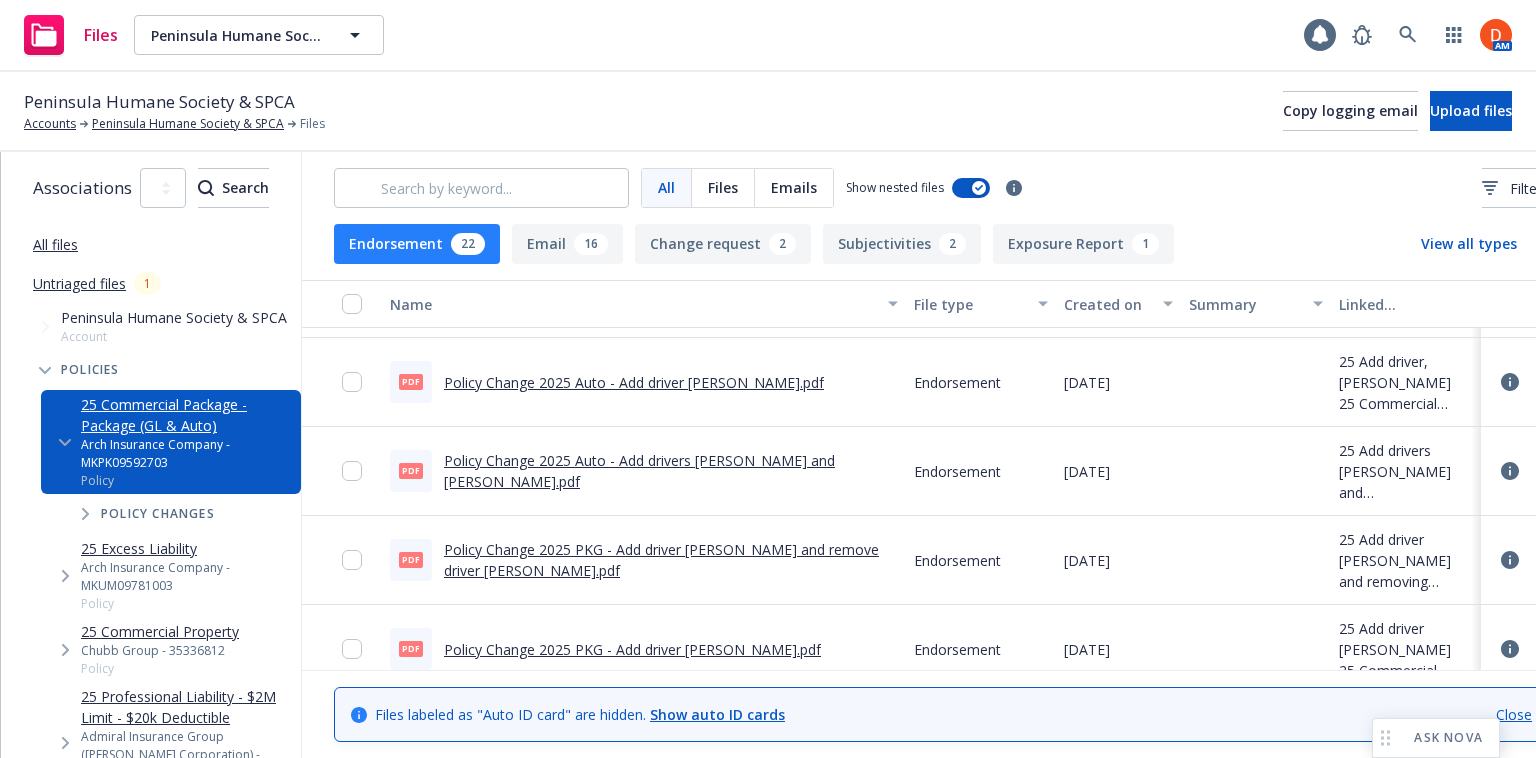 scroll, scrollTop: 0, scrollLeft: 0, axis: both 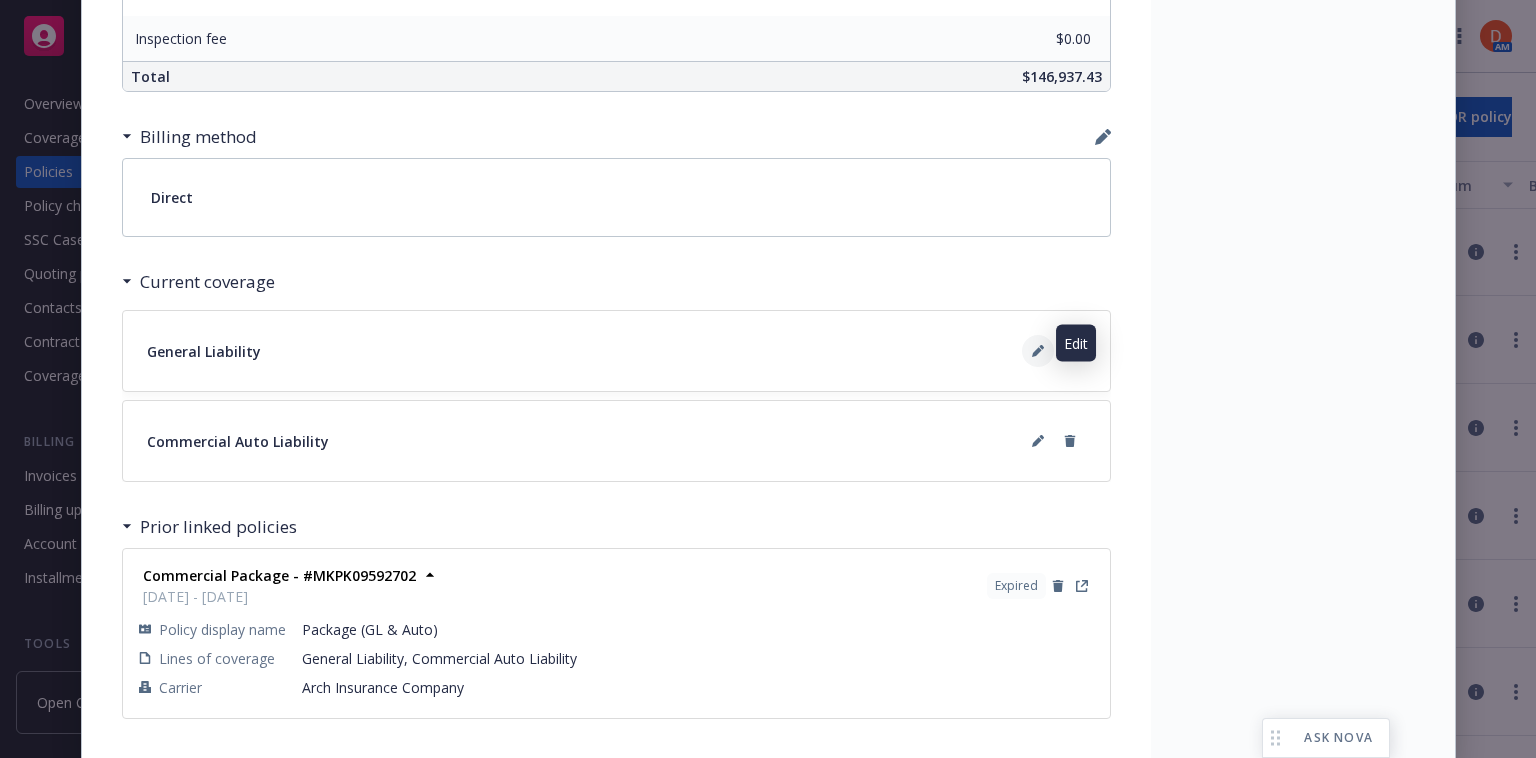 click 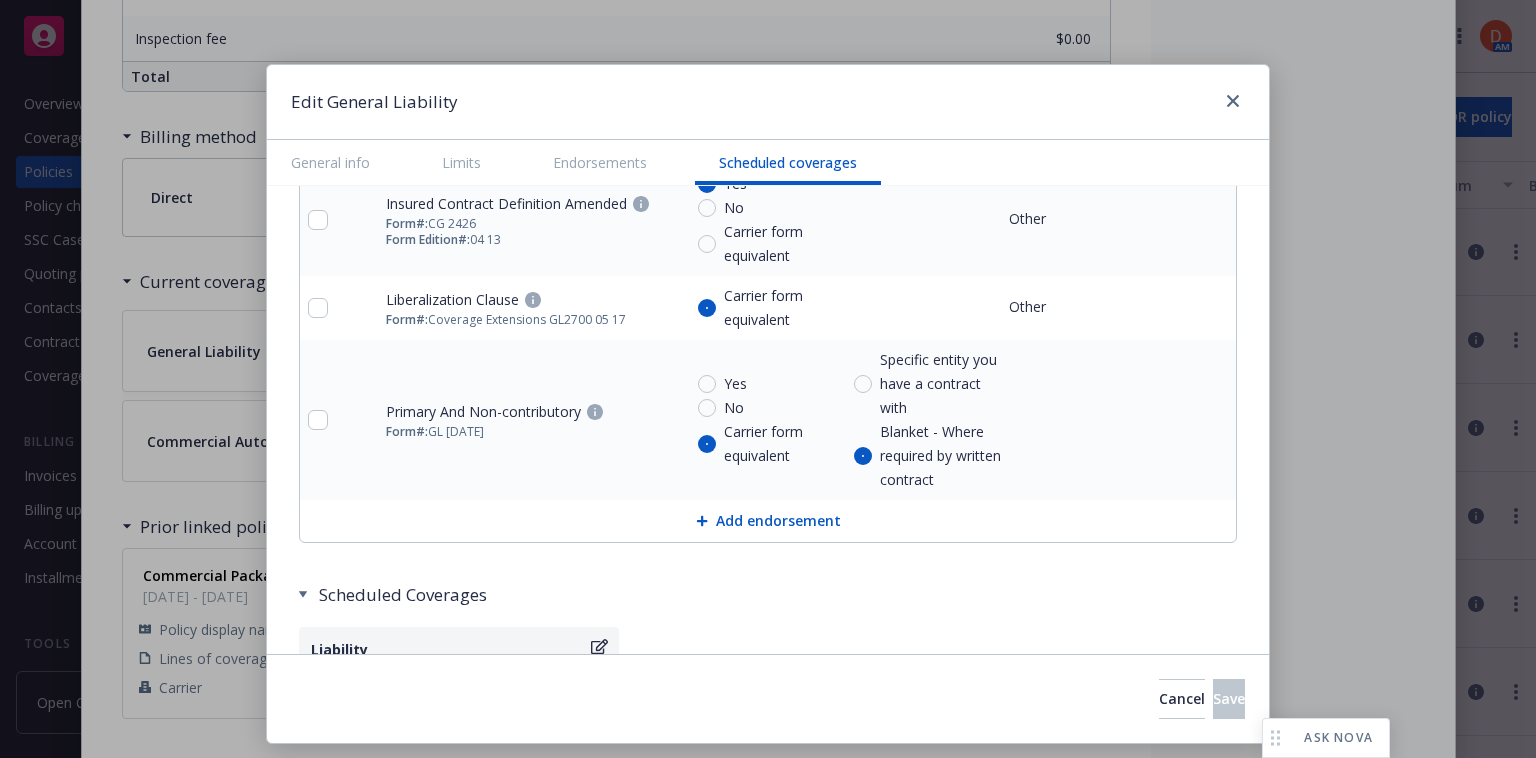 scroll, scrollTop: 3709, scrollLeft: 0, axis: vertical 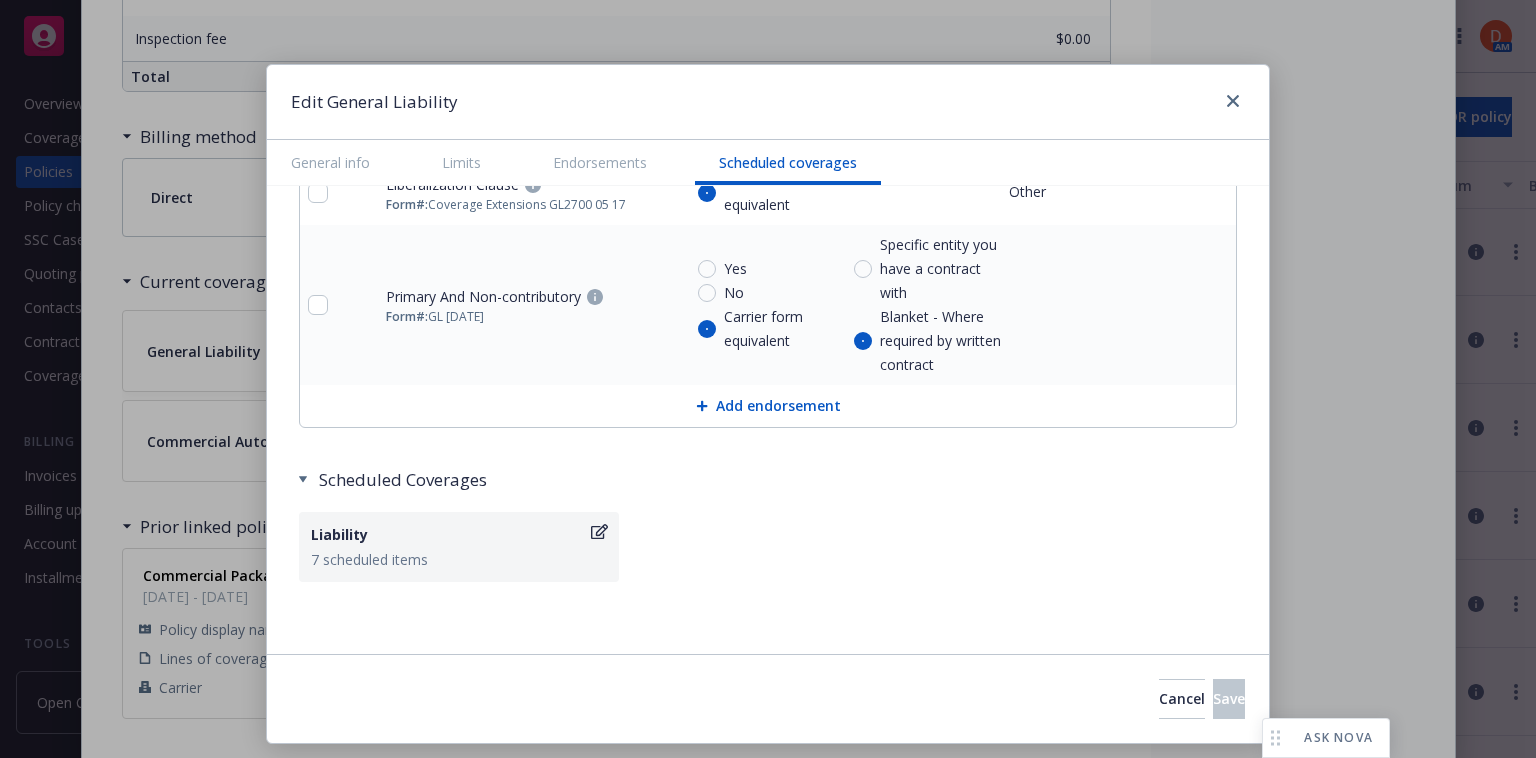 click on "Edit General Liability" at bounding box center [768, 102] 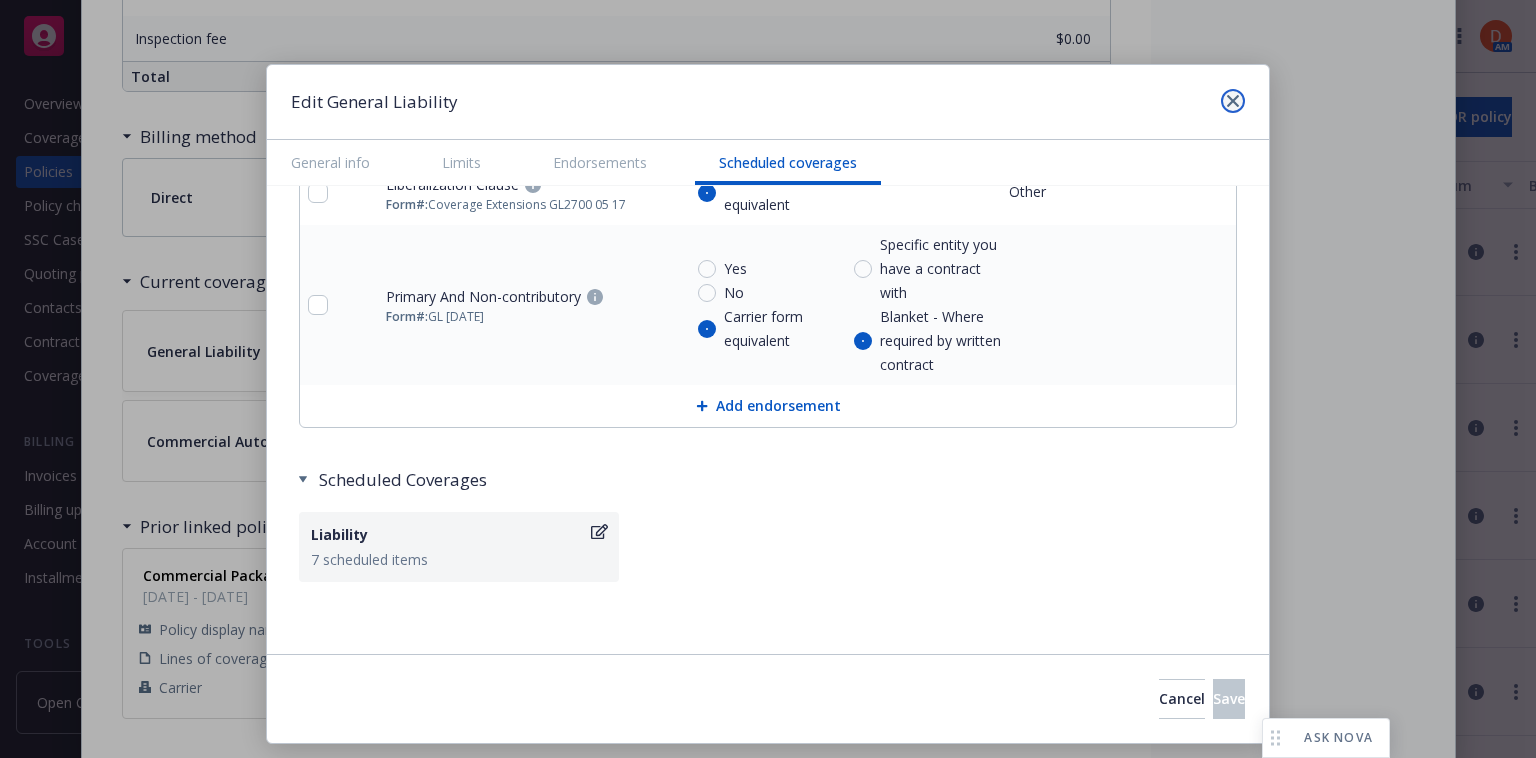 click at bounding box center (1233, 101) 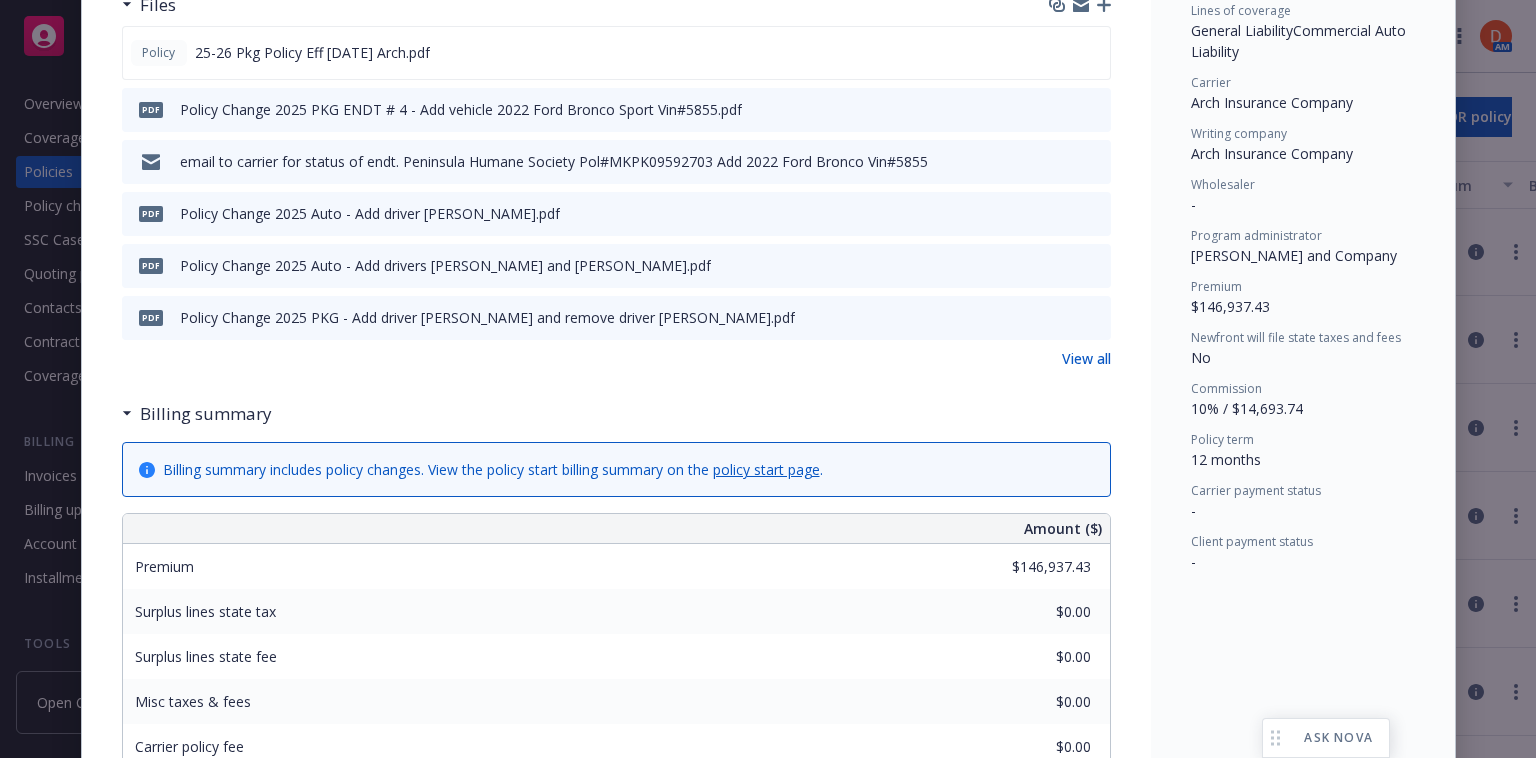 scroll, scrollTop: 0, scrollLeft: 0, axis: both 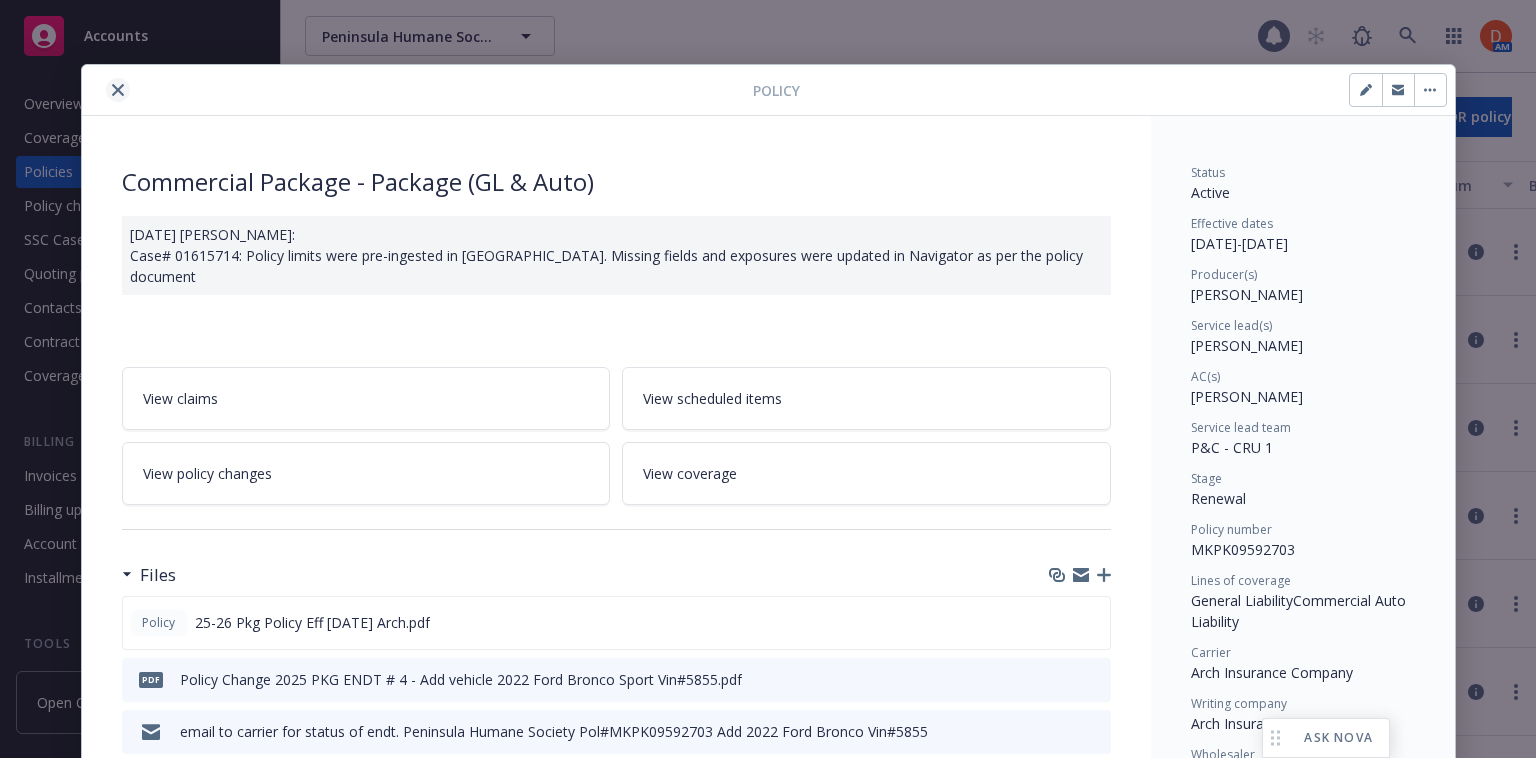 click at bounding box center [118, 90] 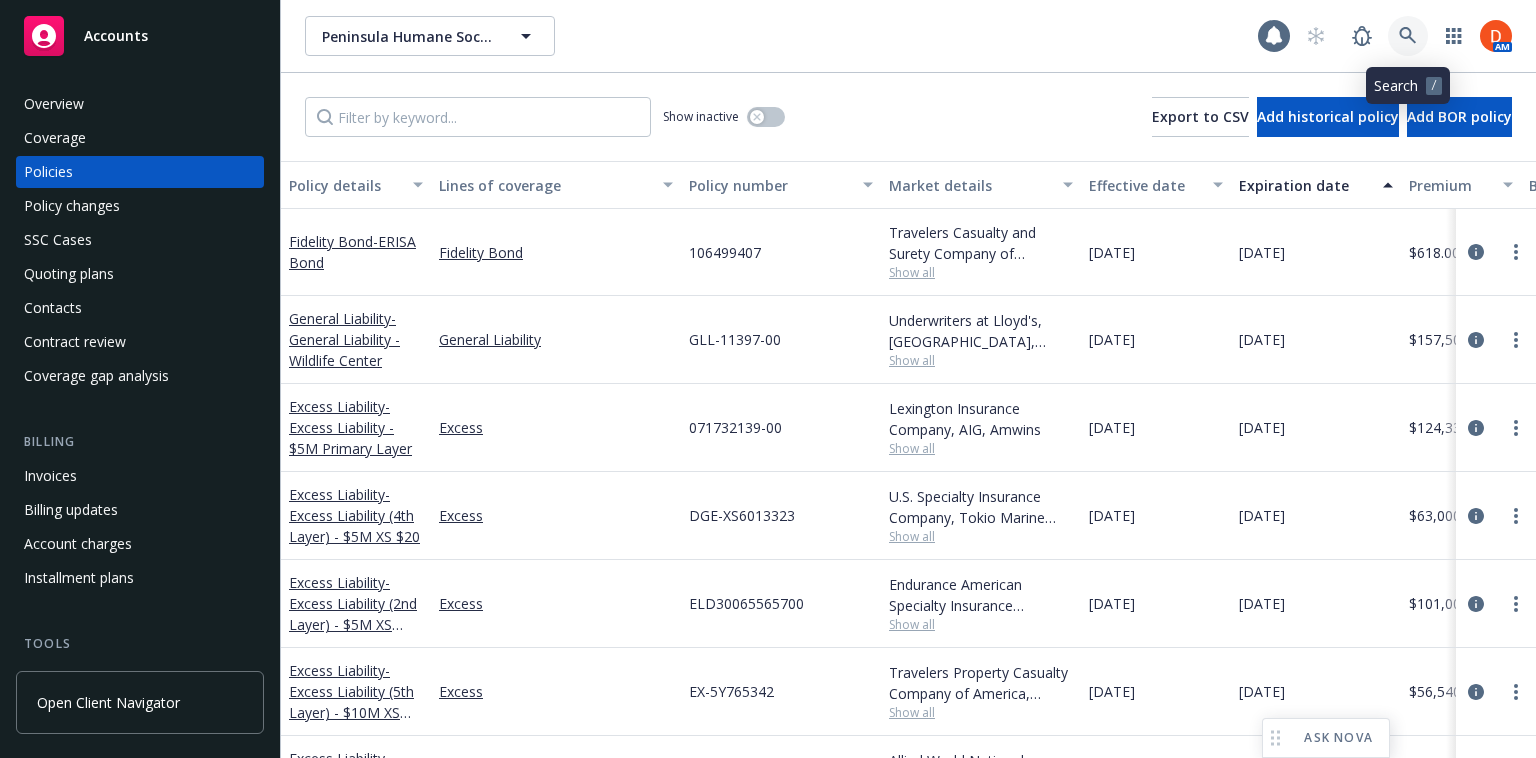 click at bounding box center [1408, 36] 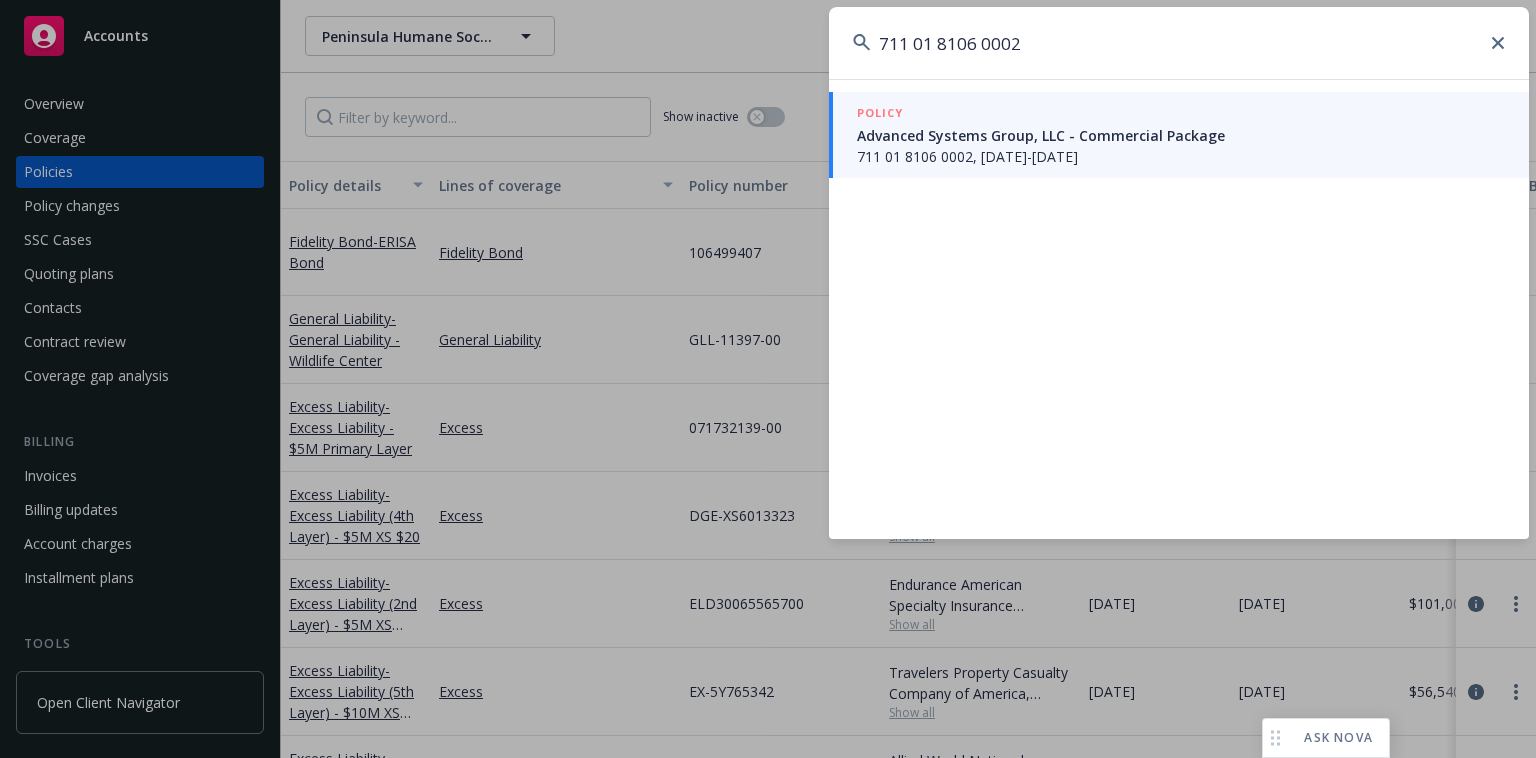 type on "711 01 8106 0002" 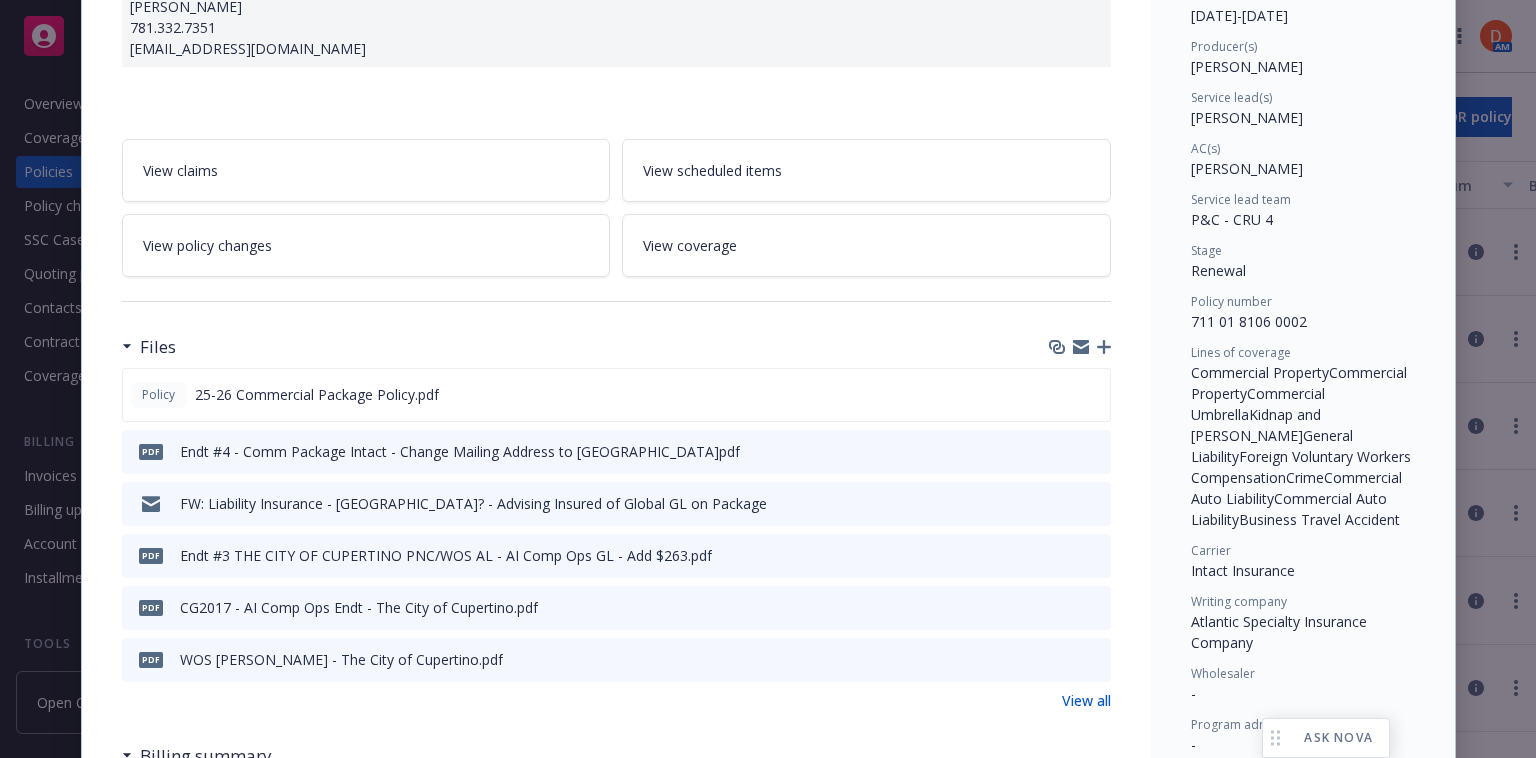 scroll, scrollTop: 229, scrollLeft: 0, axis: vertical 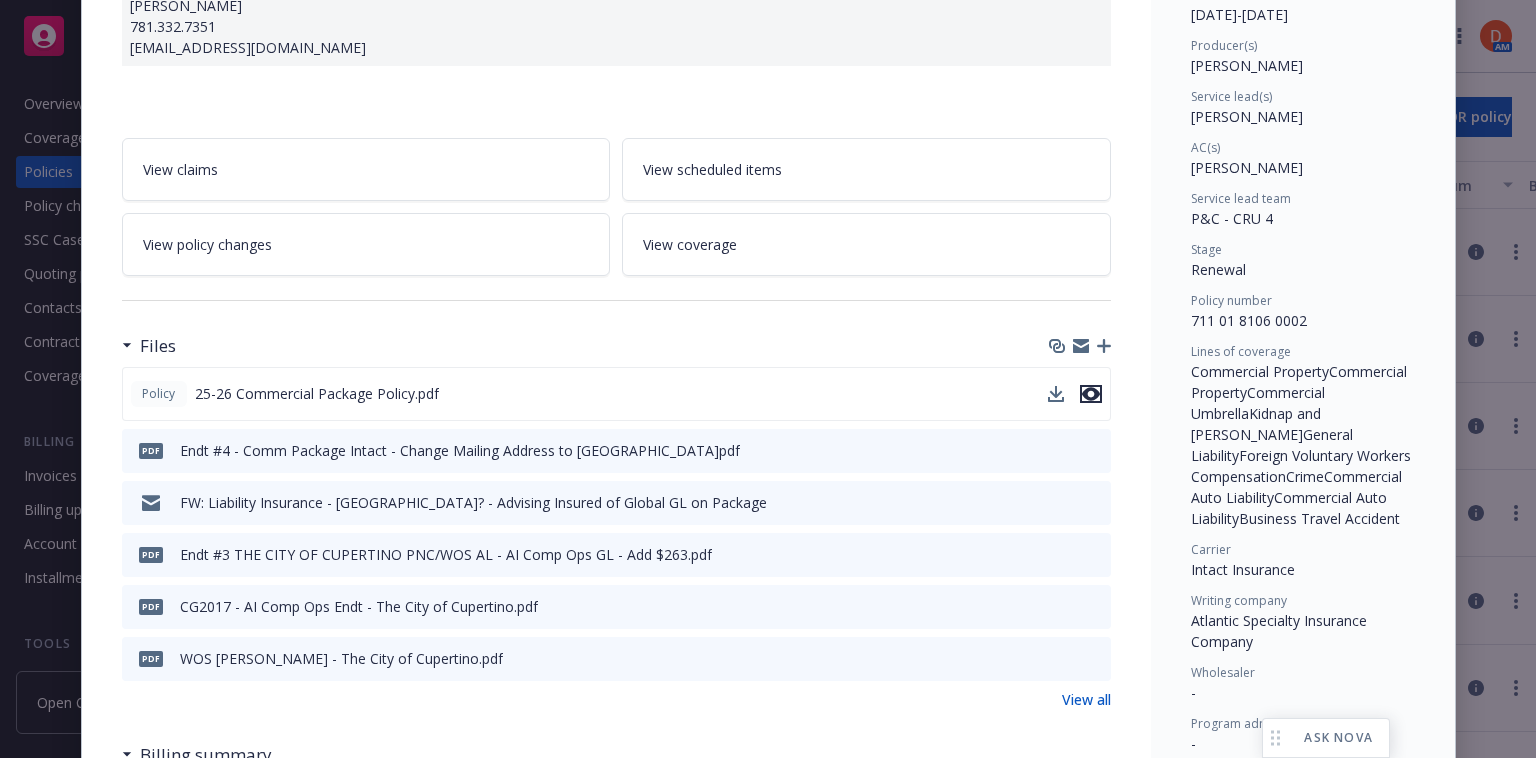 click 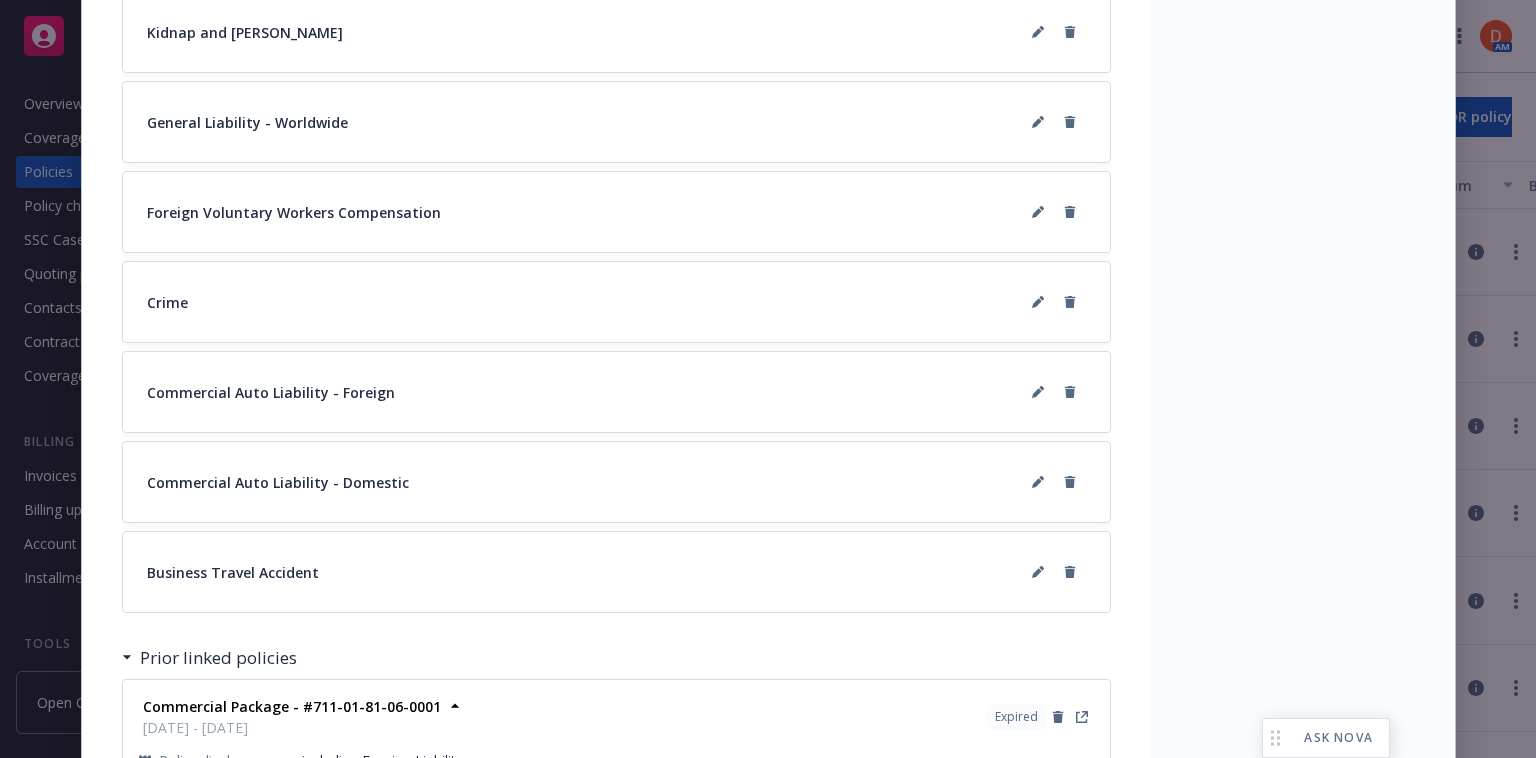 scroll, scrollTop: 2005, scrollLeft: 0, axis: vertical 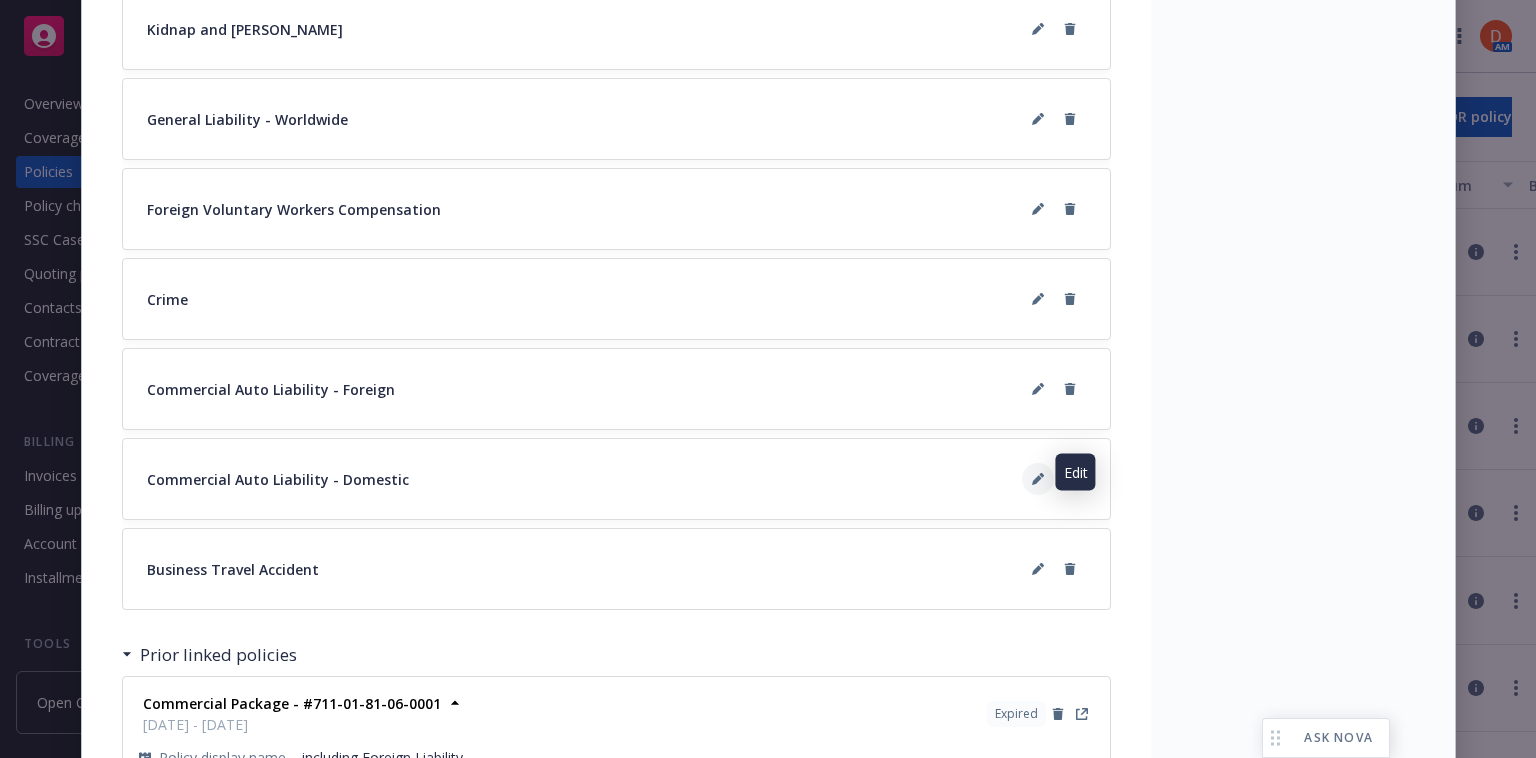 click at bounding box center [1038, 479] 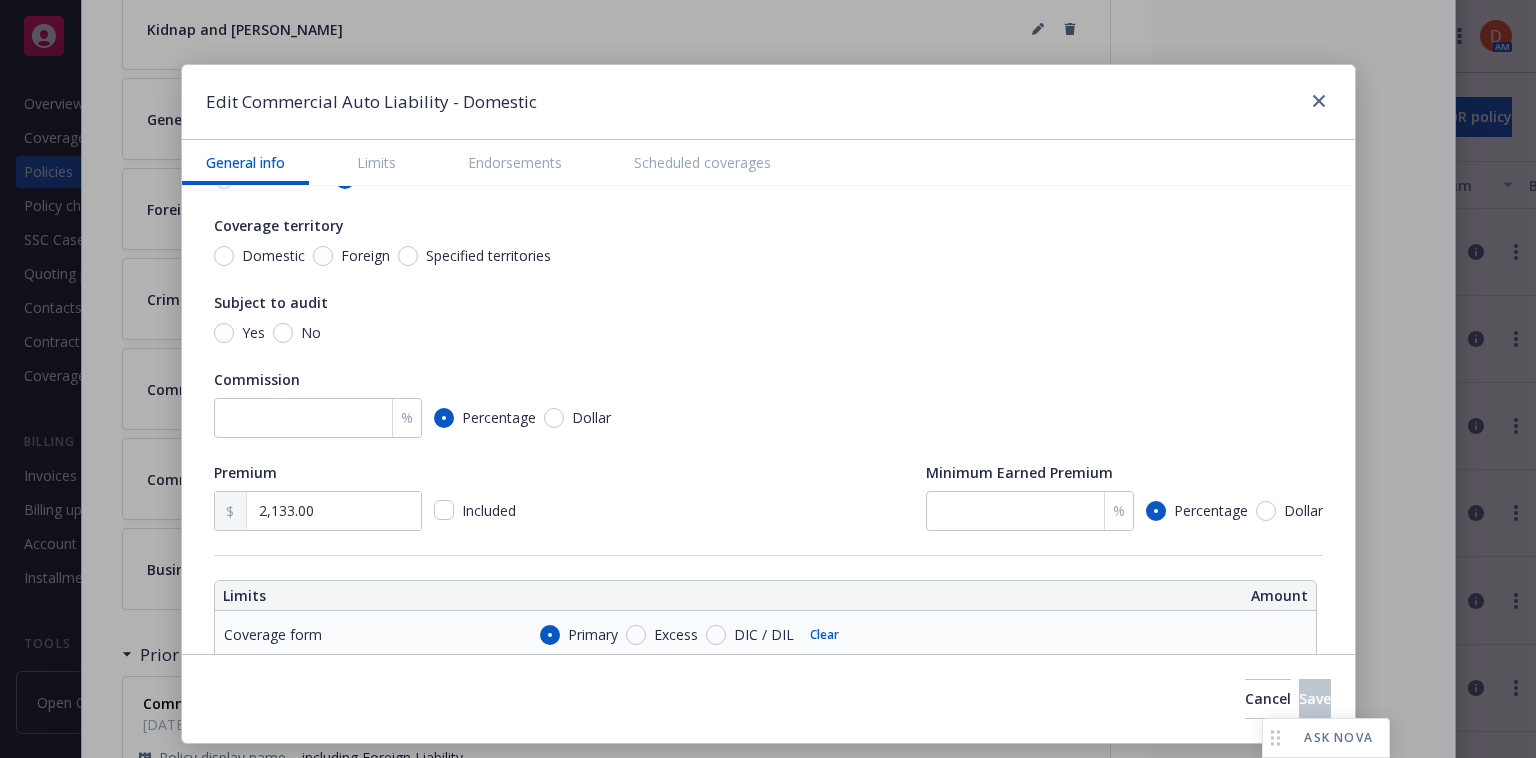 scroll, scrollTop: 187, scrollLeft: 0, axis: vertical 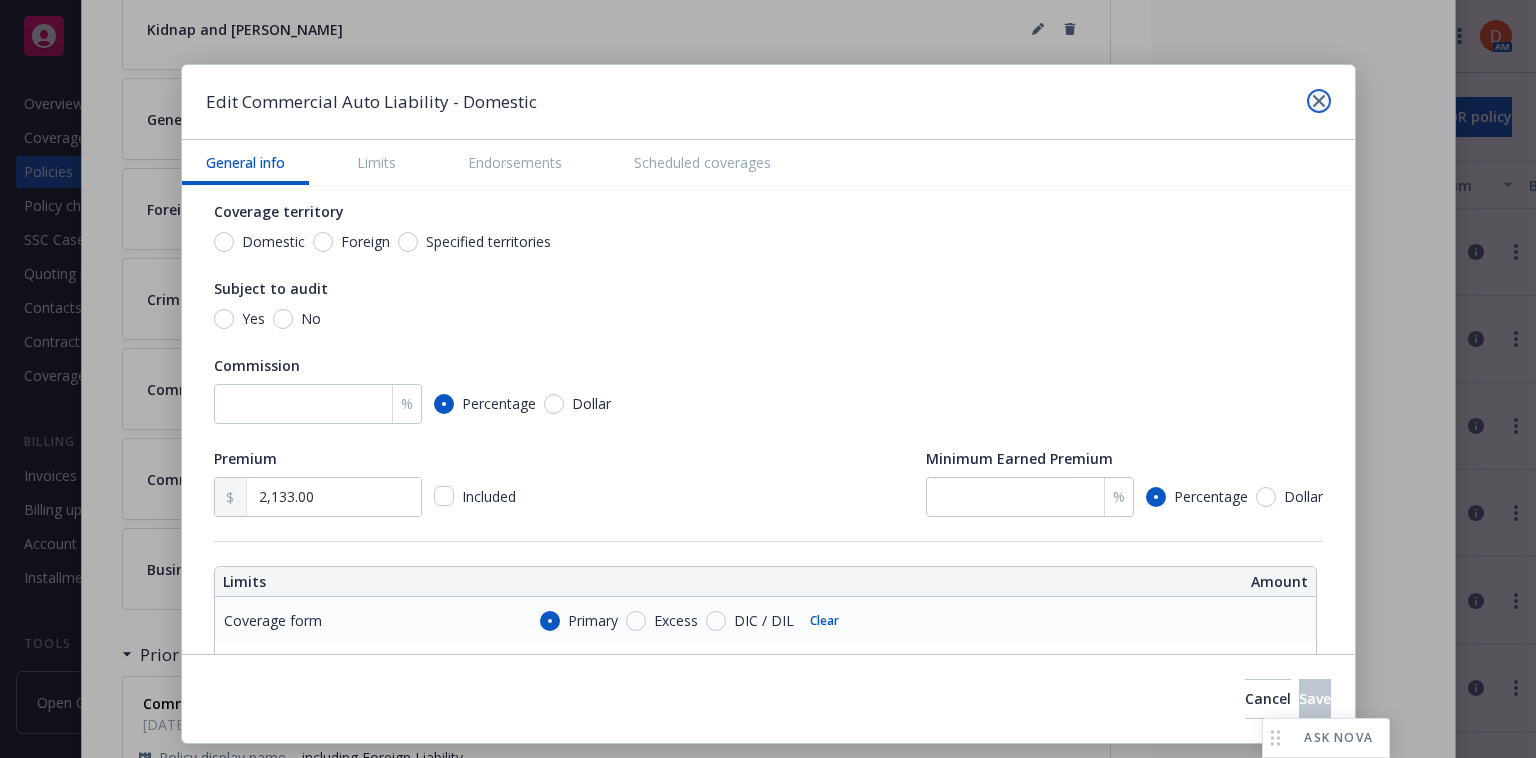 click 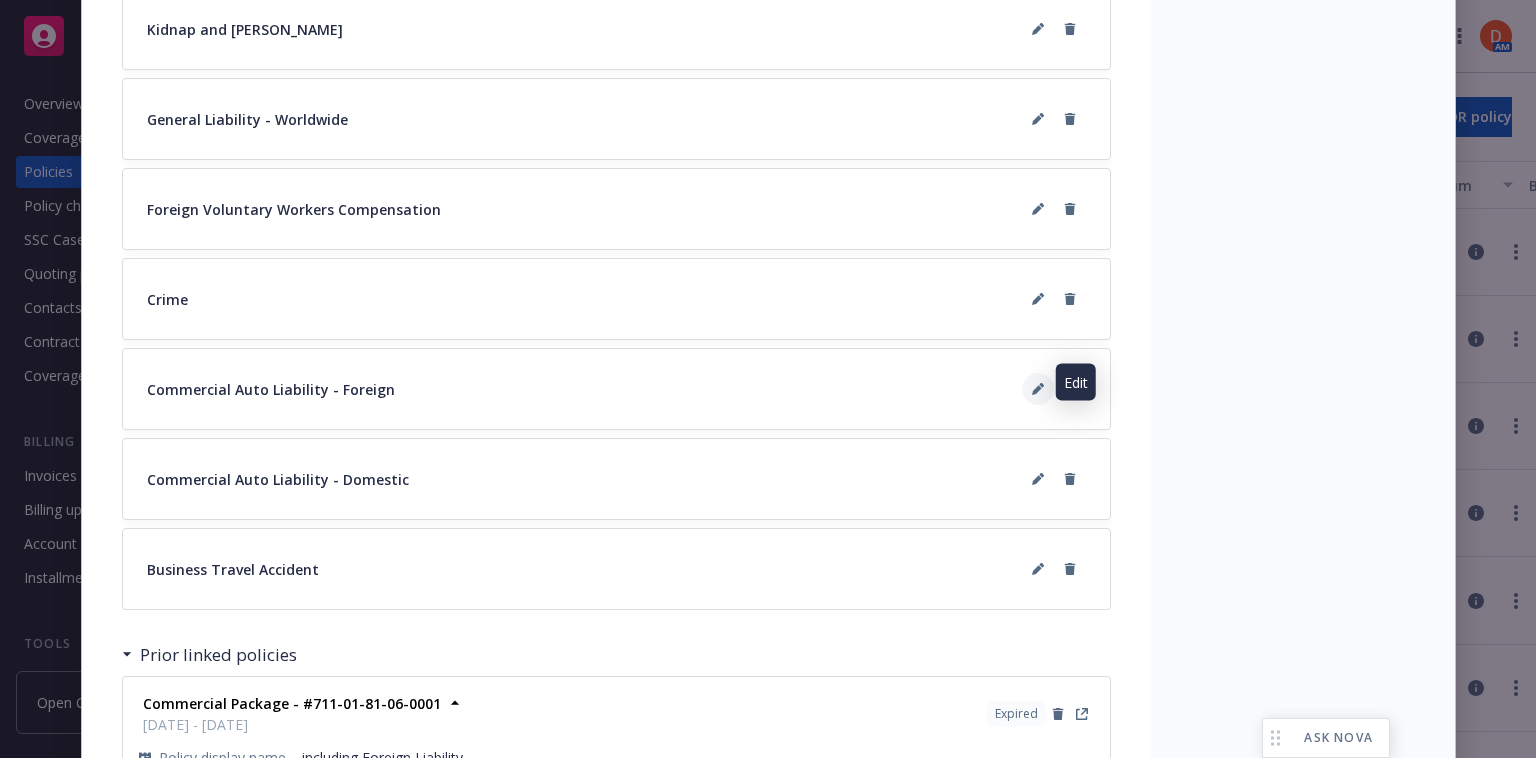 click 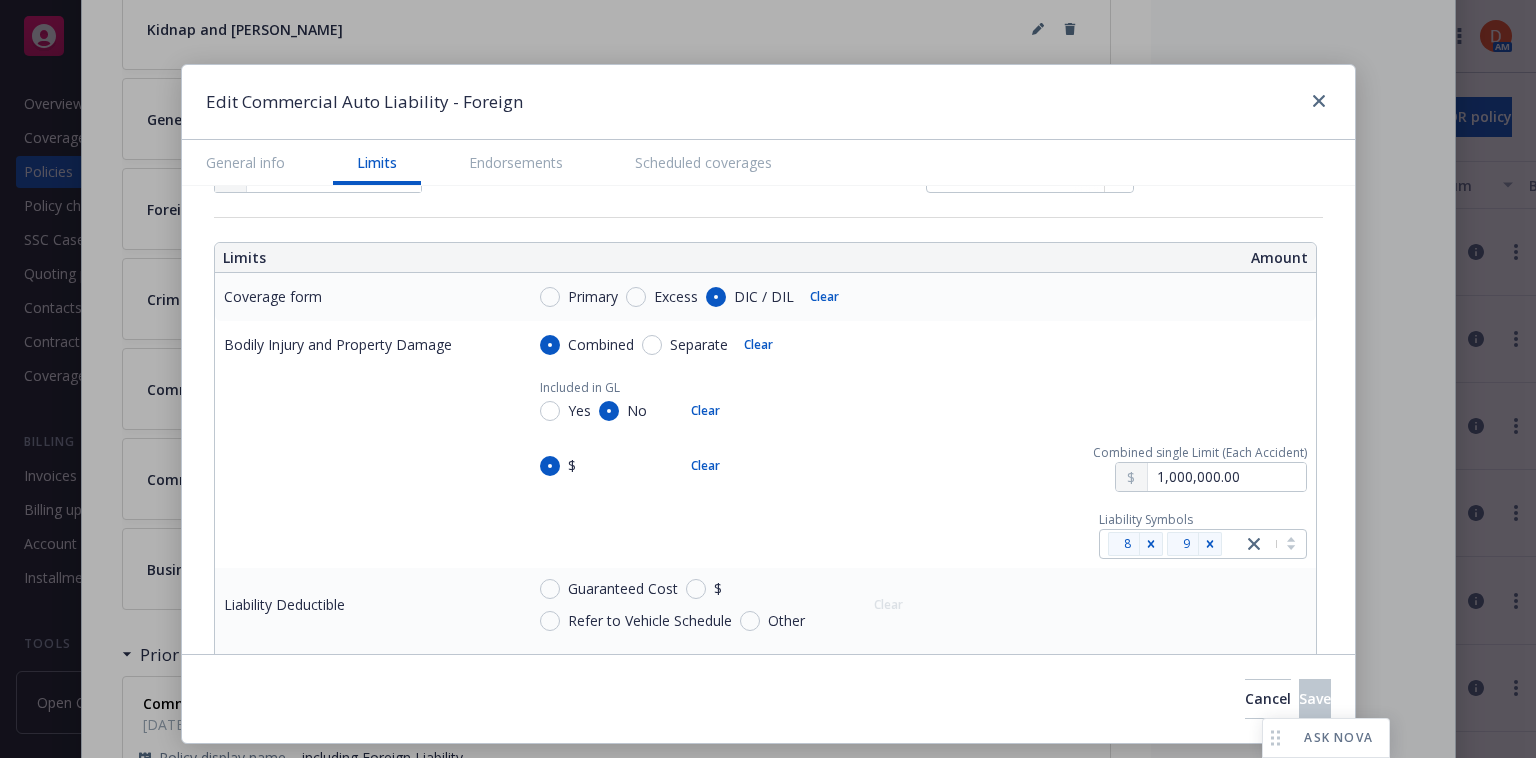 type on "x" 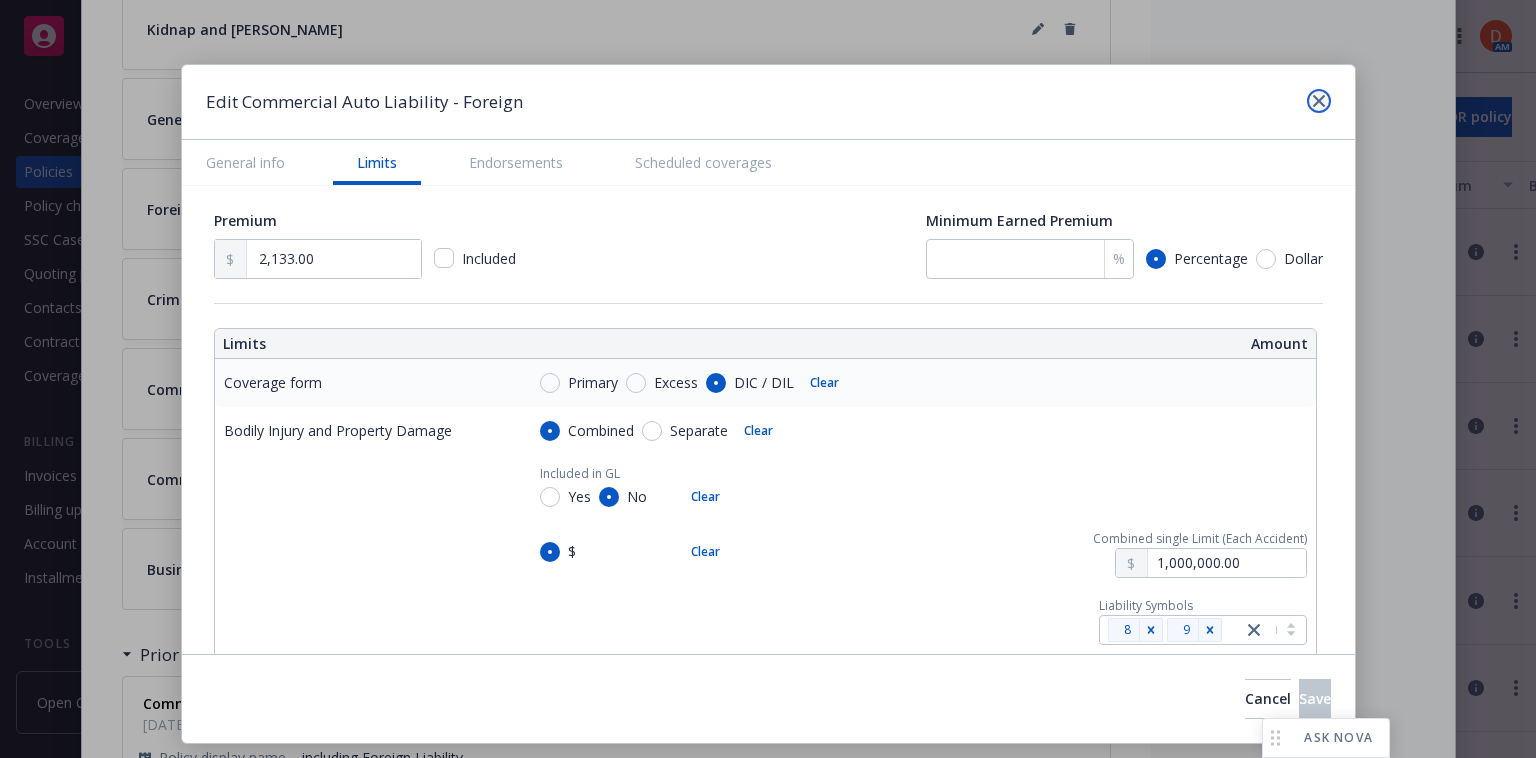 click at bounding box center (1319, 101) 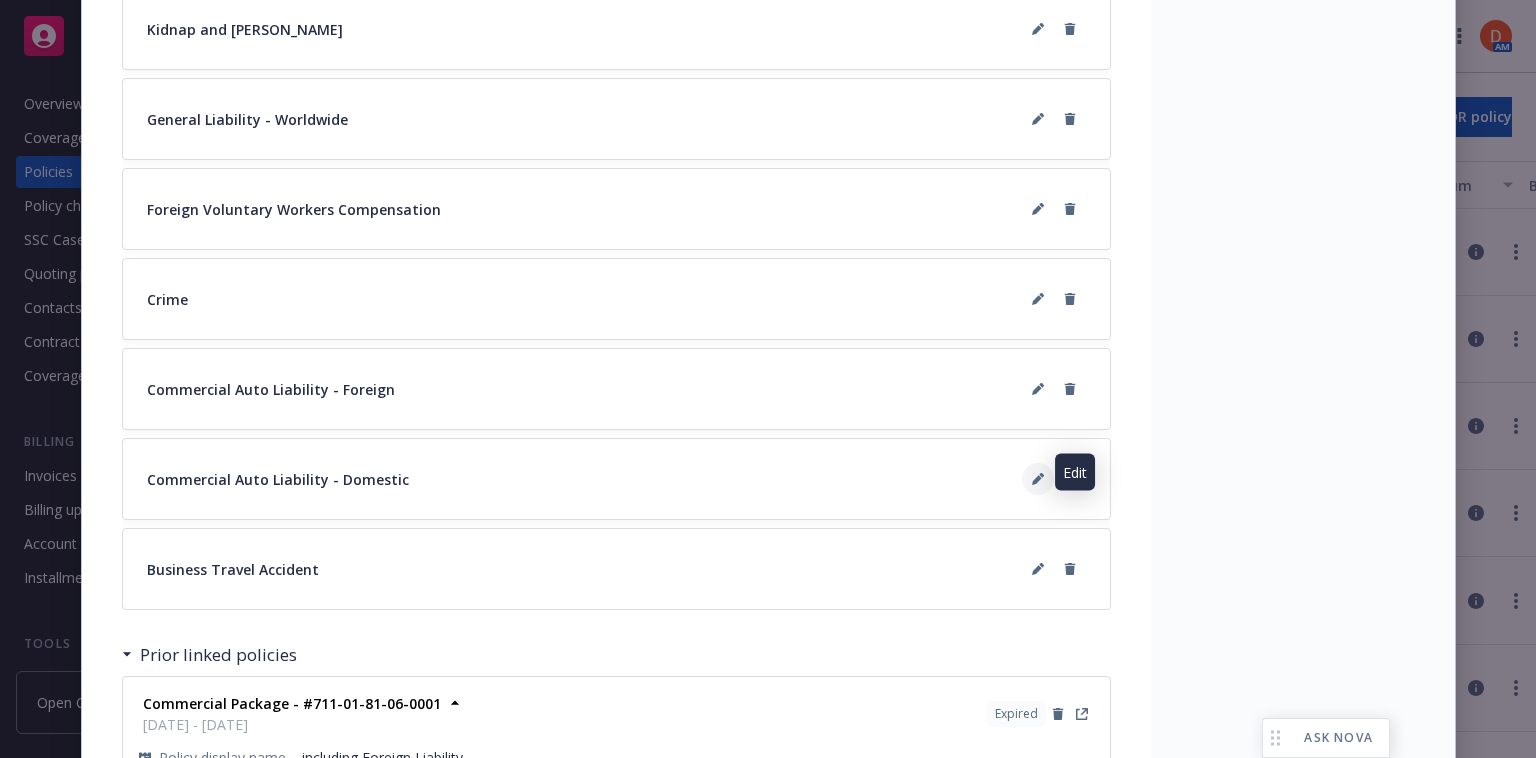 click at bounding box center (1038, 479) 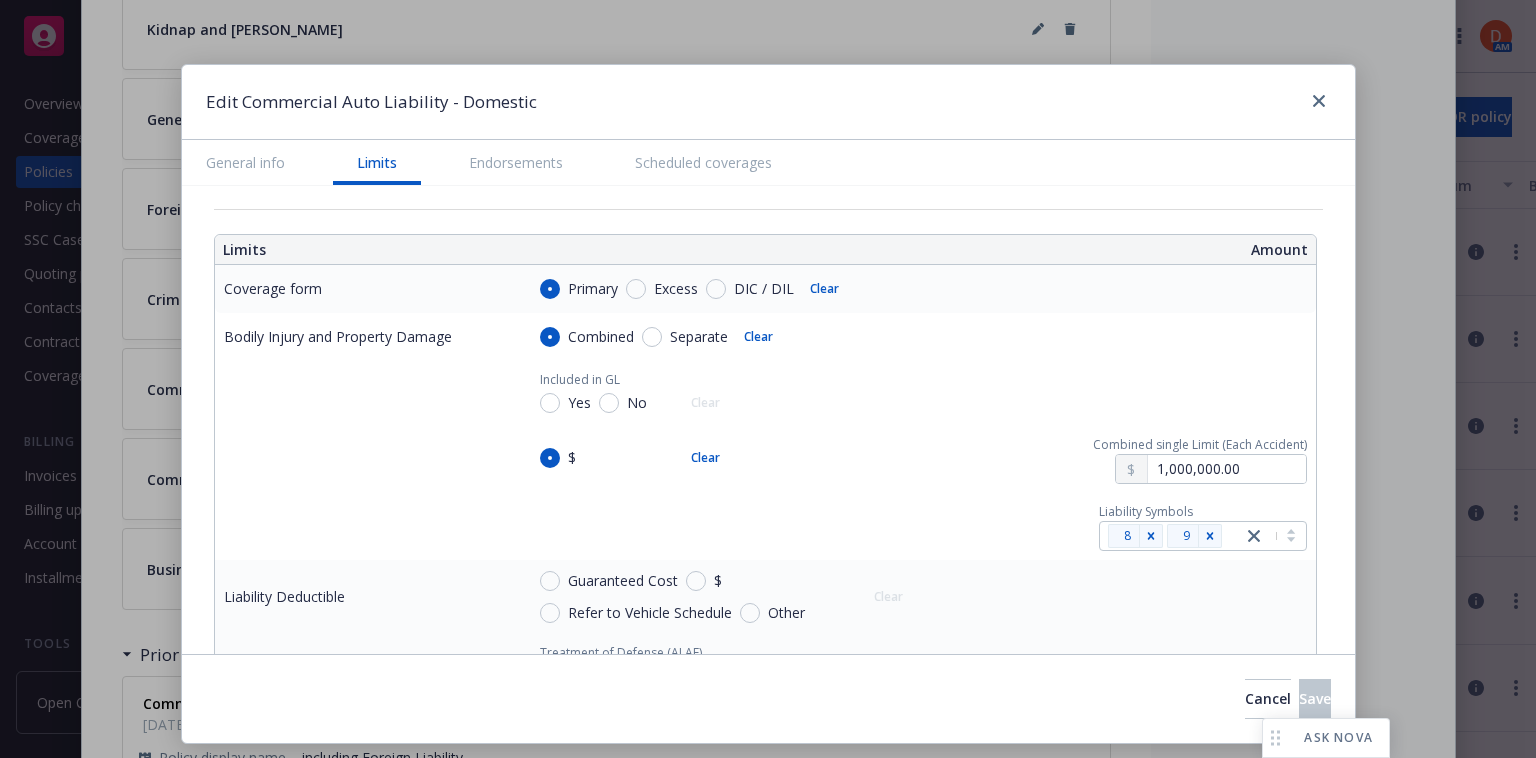 scroll, scrollTop: 535, scrollLeft: 0, axis: vertical 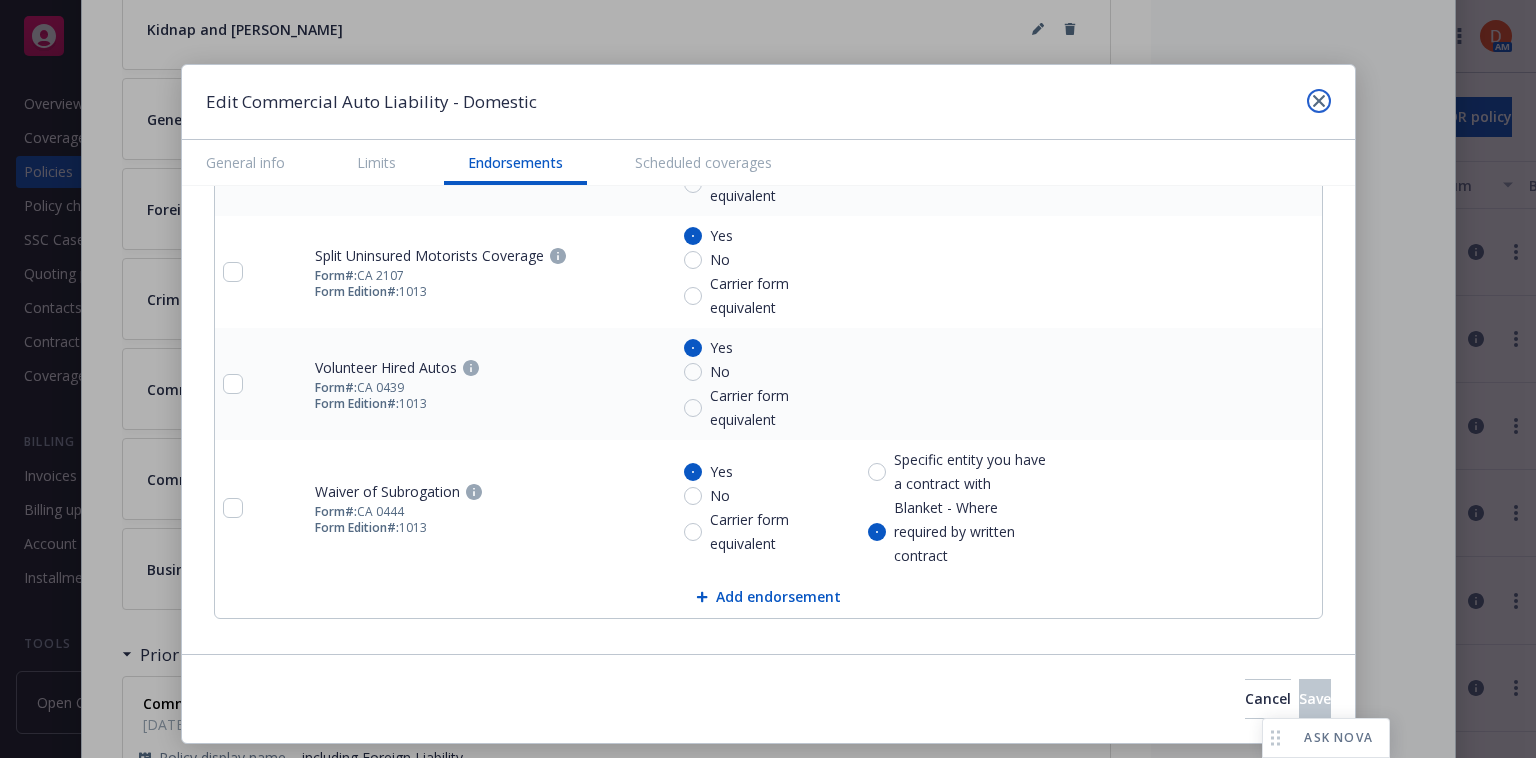 click at bounding box center [1319, 101] 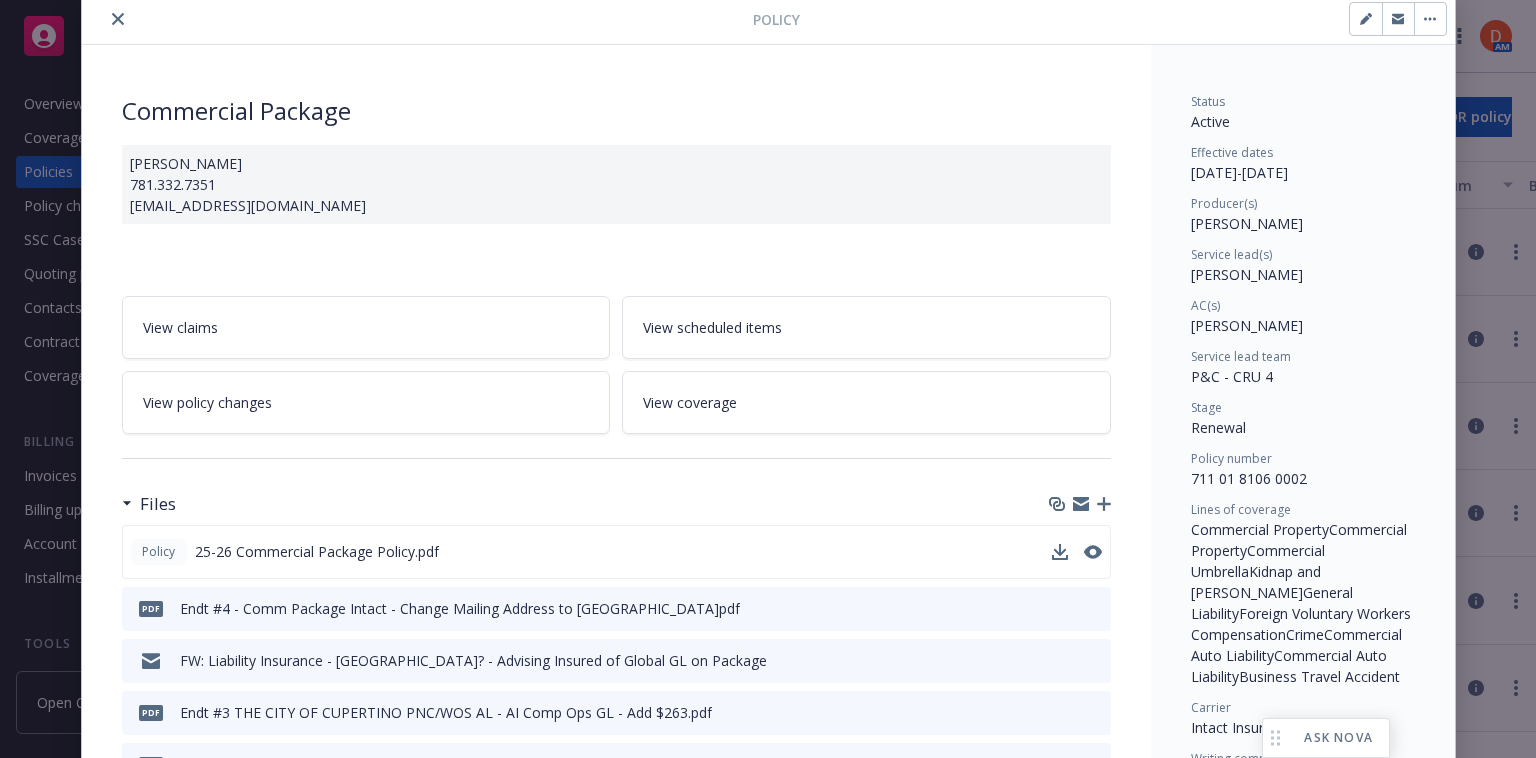 scroll, scrollTop: 0, scrollLeft: 0, axis: both 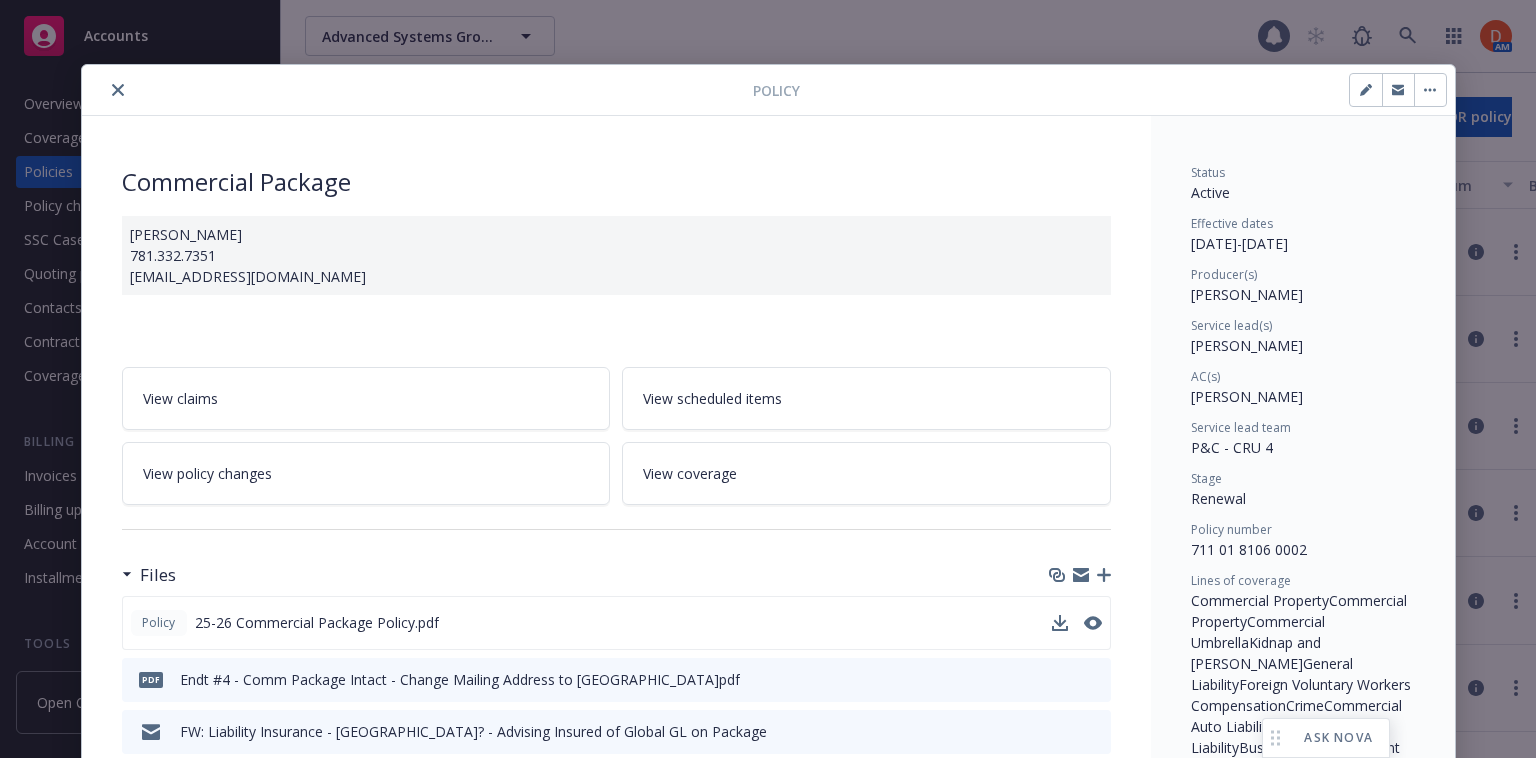 click at bounding box center [421, 90] 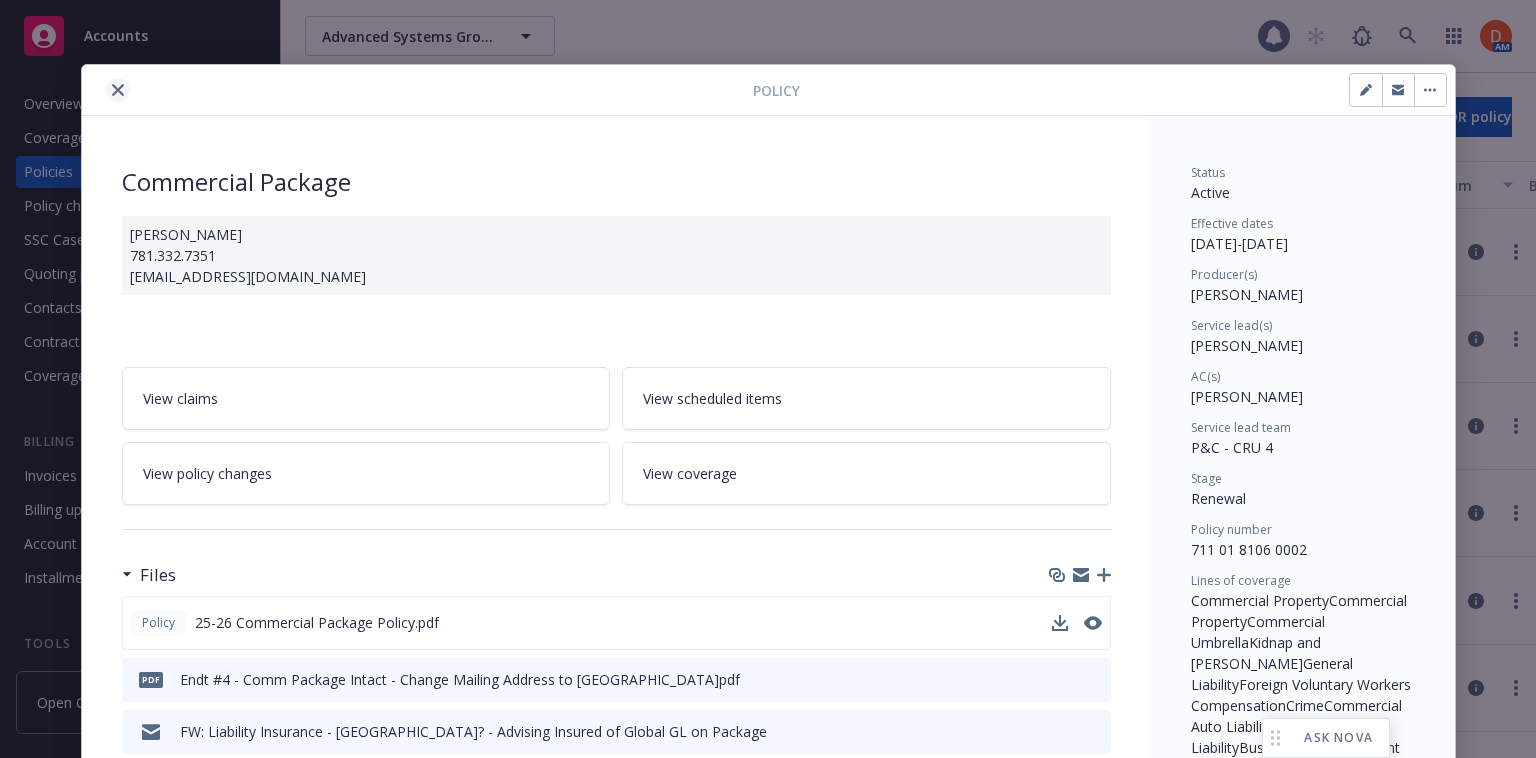 click at bounding box center (118, 90) 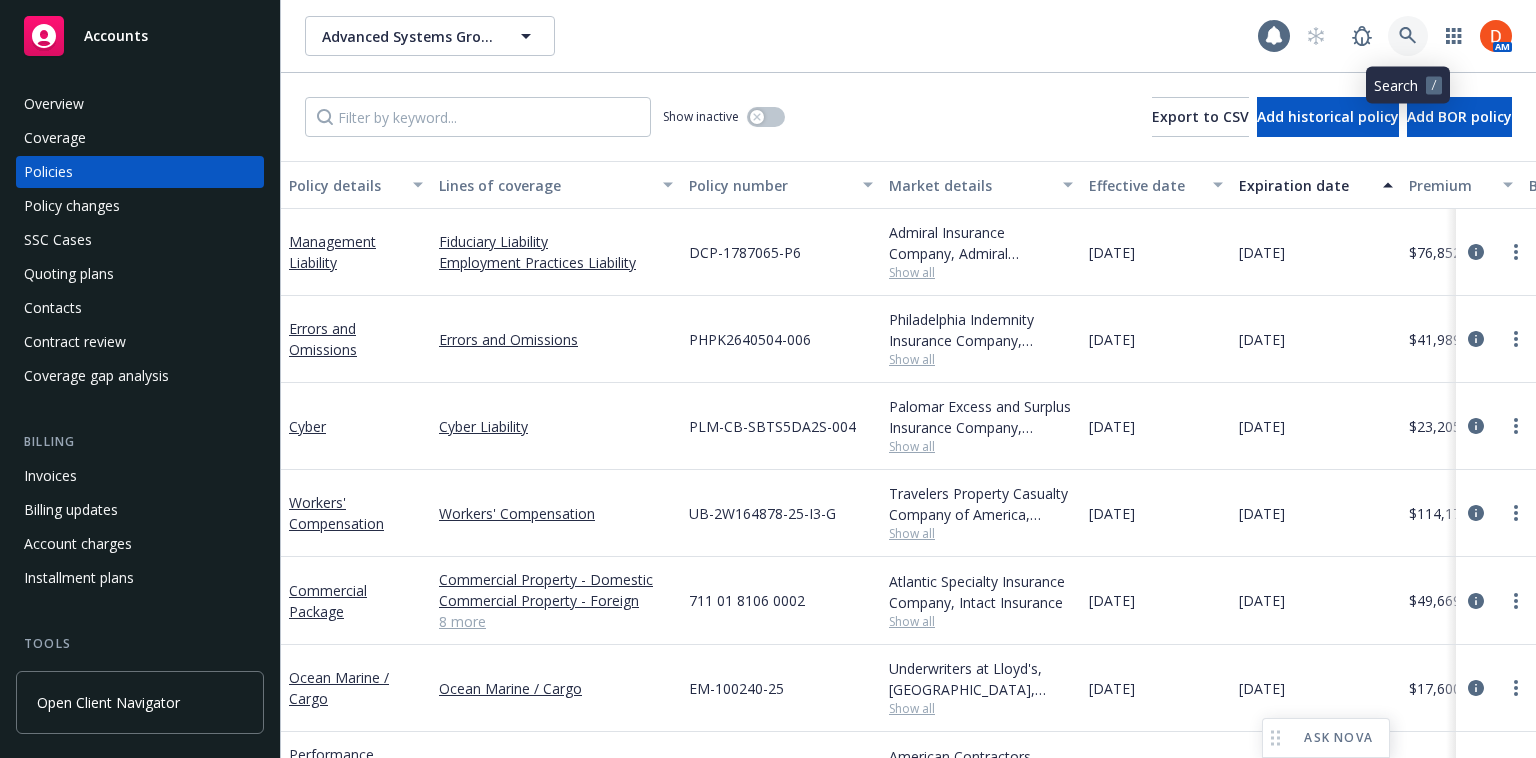 click at bounding box center [1408, 36] 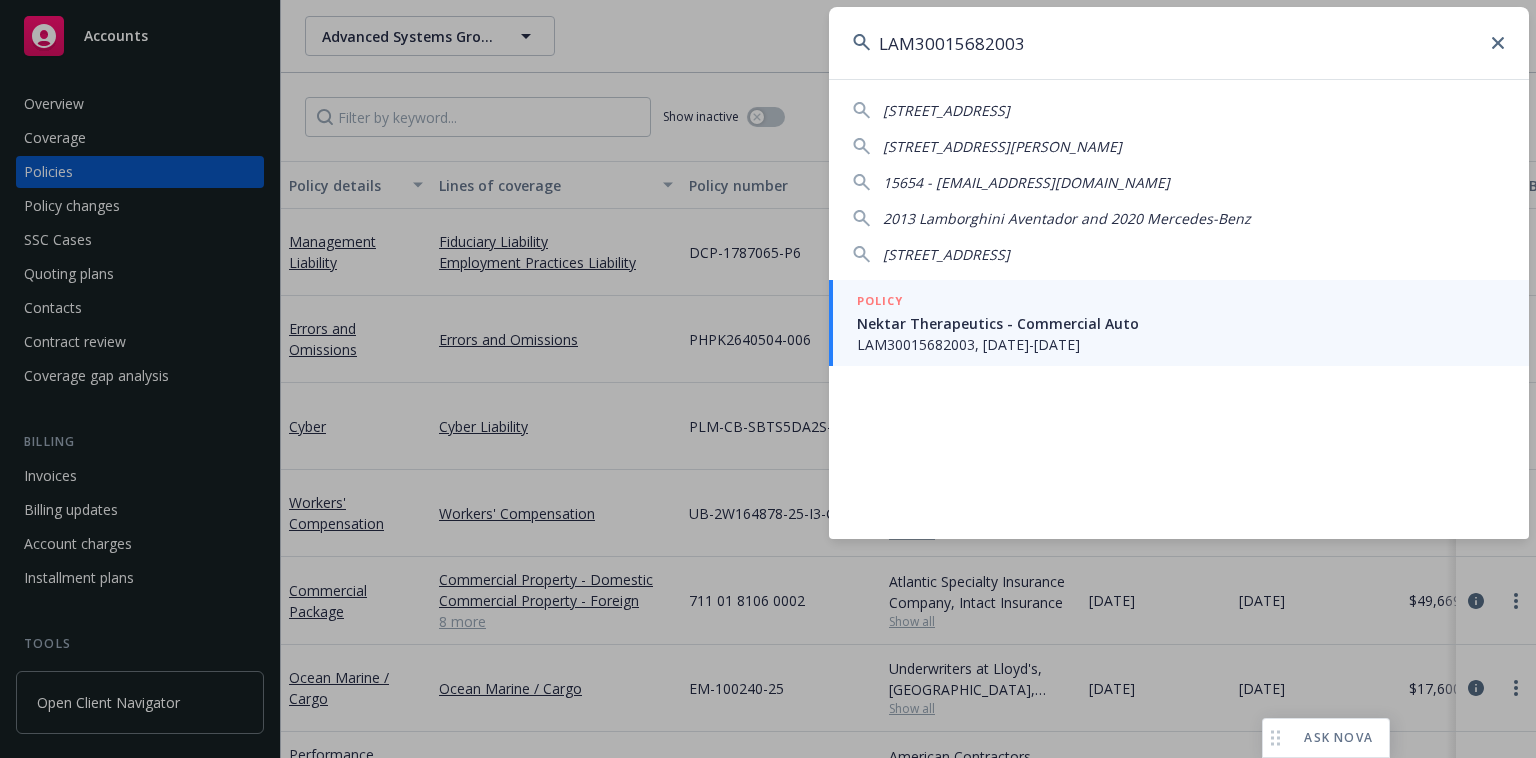 type on "LAM30015682003" 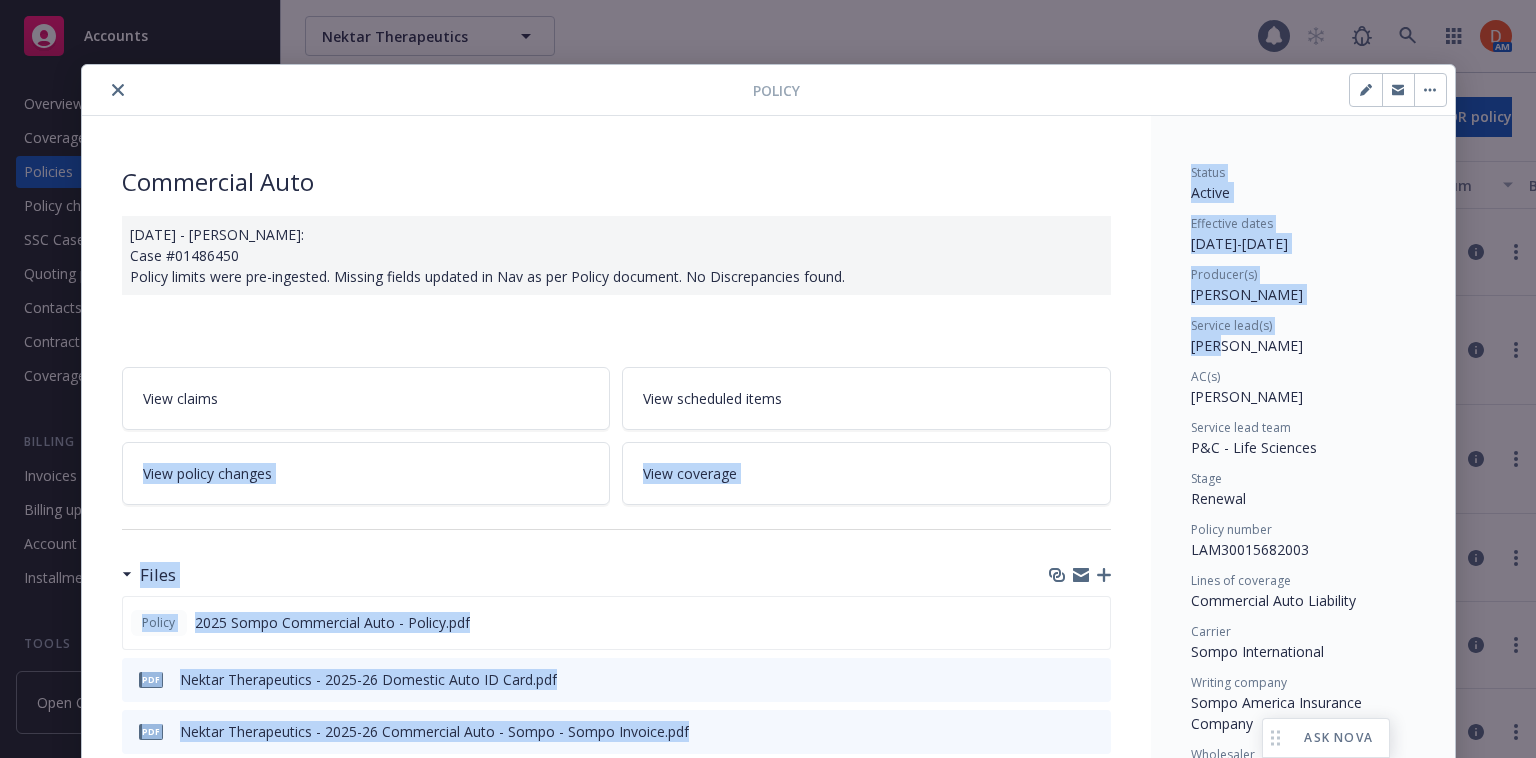 drag, startPoint x: 1213, startPoint y: 335, endPoint x: 1116, endPoint y: 401, distance: 117.32433 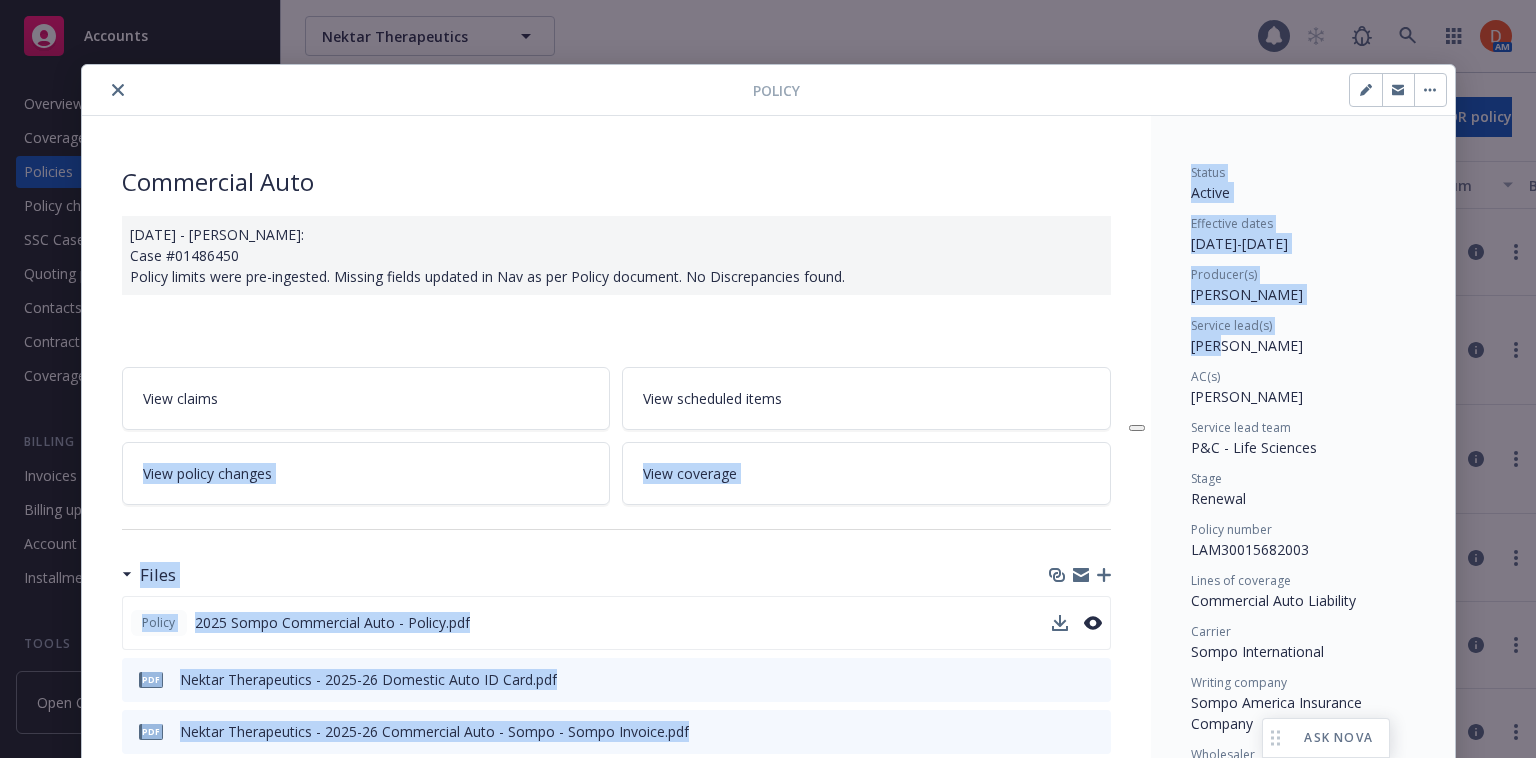 click 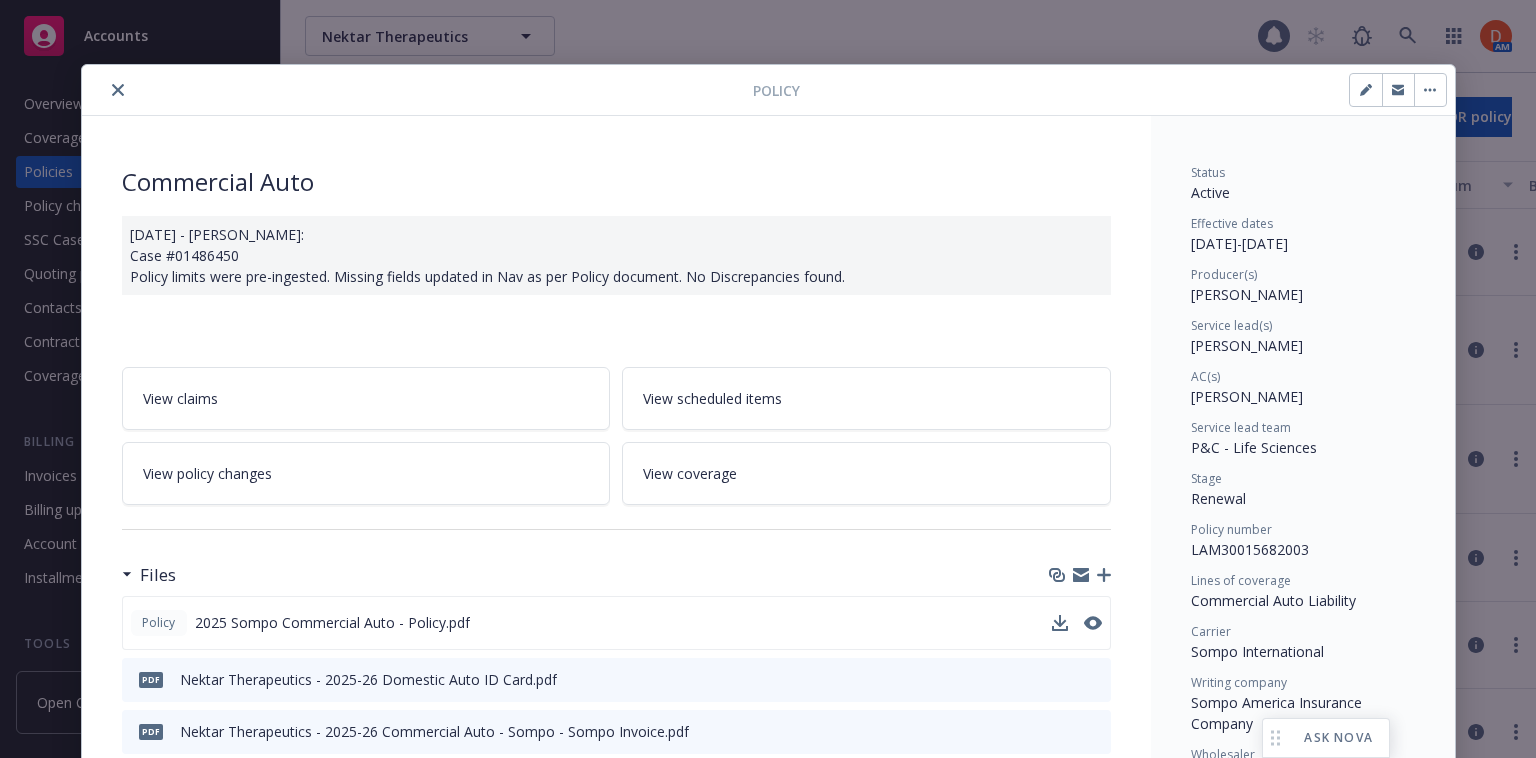 click on "Status Active Effective dates [DATE]  -  [DATE] Producer(s) [PERSON_NAME] Service lead(s) [PERSON_NAME](s) [PERSON_NAME] Service lead team P&C - Life Sciences Stage Renewal Policy number LAM30015682003 Lines of coverage Commercial Auto Liability Carrier Sompo International Writing company Sompo America Insurance Company Wholesaler - Program administrator - Premium $6,902.00 Newfront will file state taxes and fees No Commission 15% / $1,035.30 Policy term 12 months Carrier payment status Paid Client payment status Paid" at bounding box center [1303, 1442] 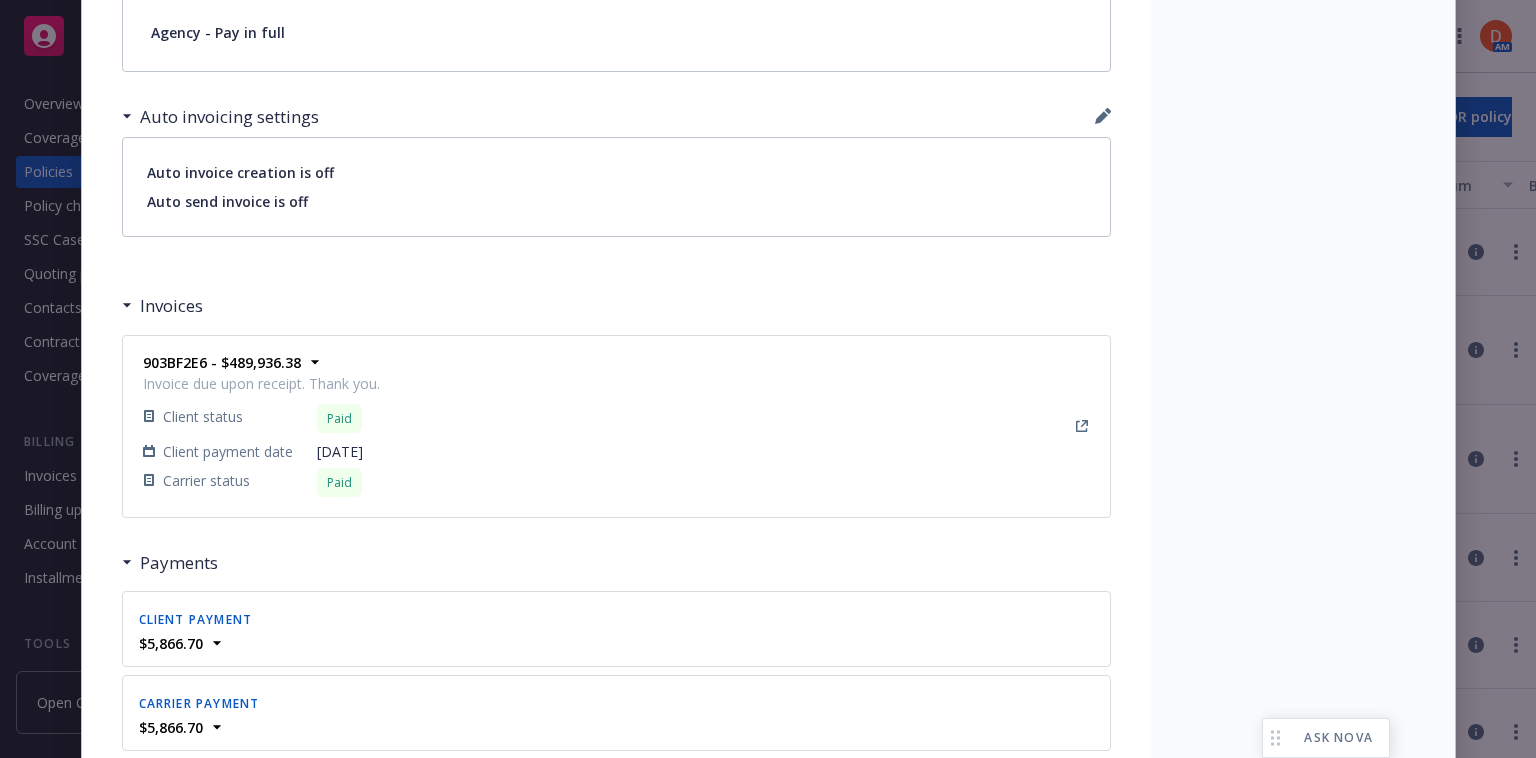 scroll, scrollTop: 2006, scrollLeft: 0, axis: vertical 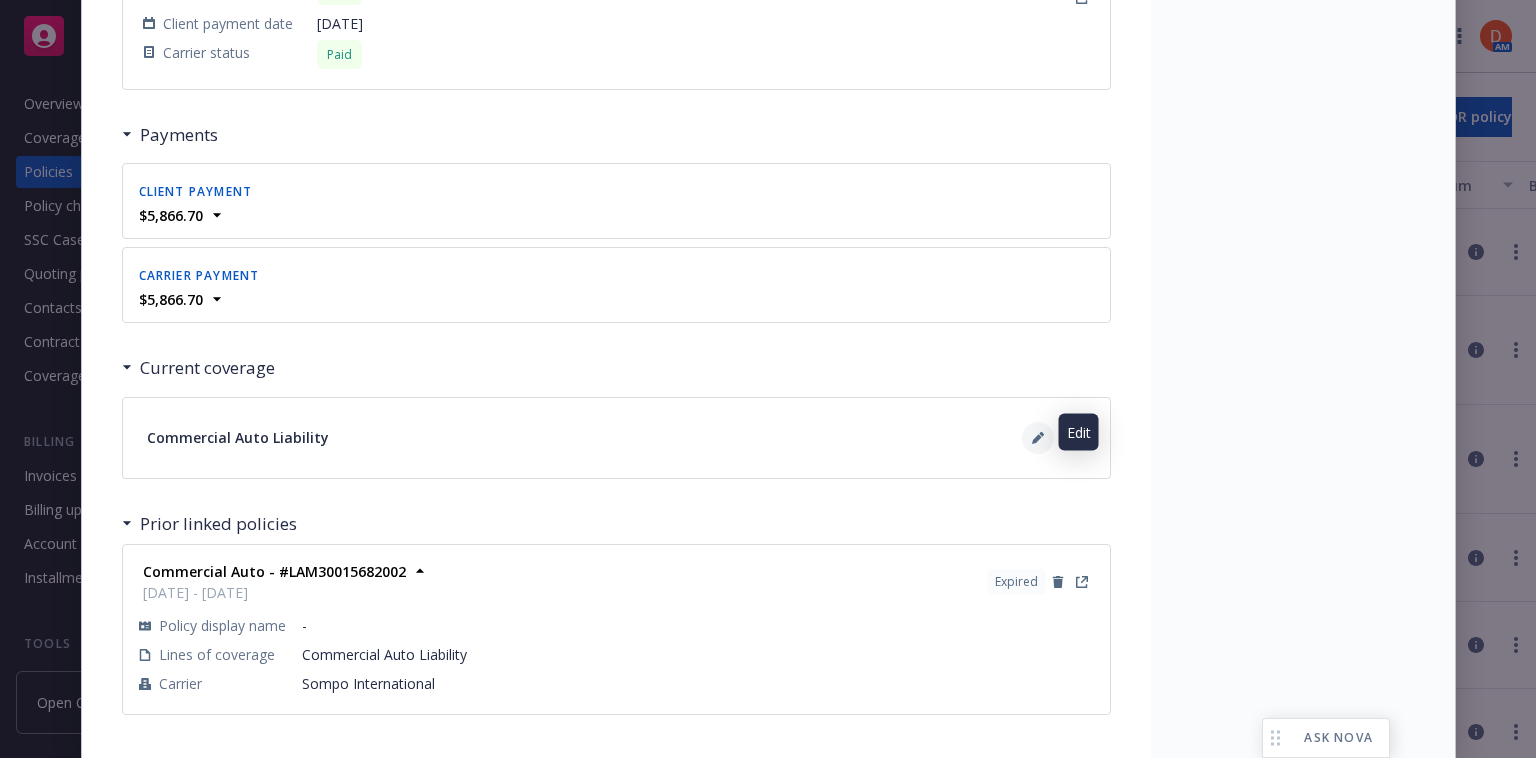 click at bounding box center [1038, 438] 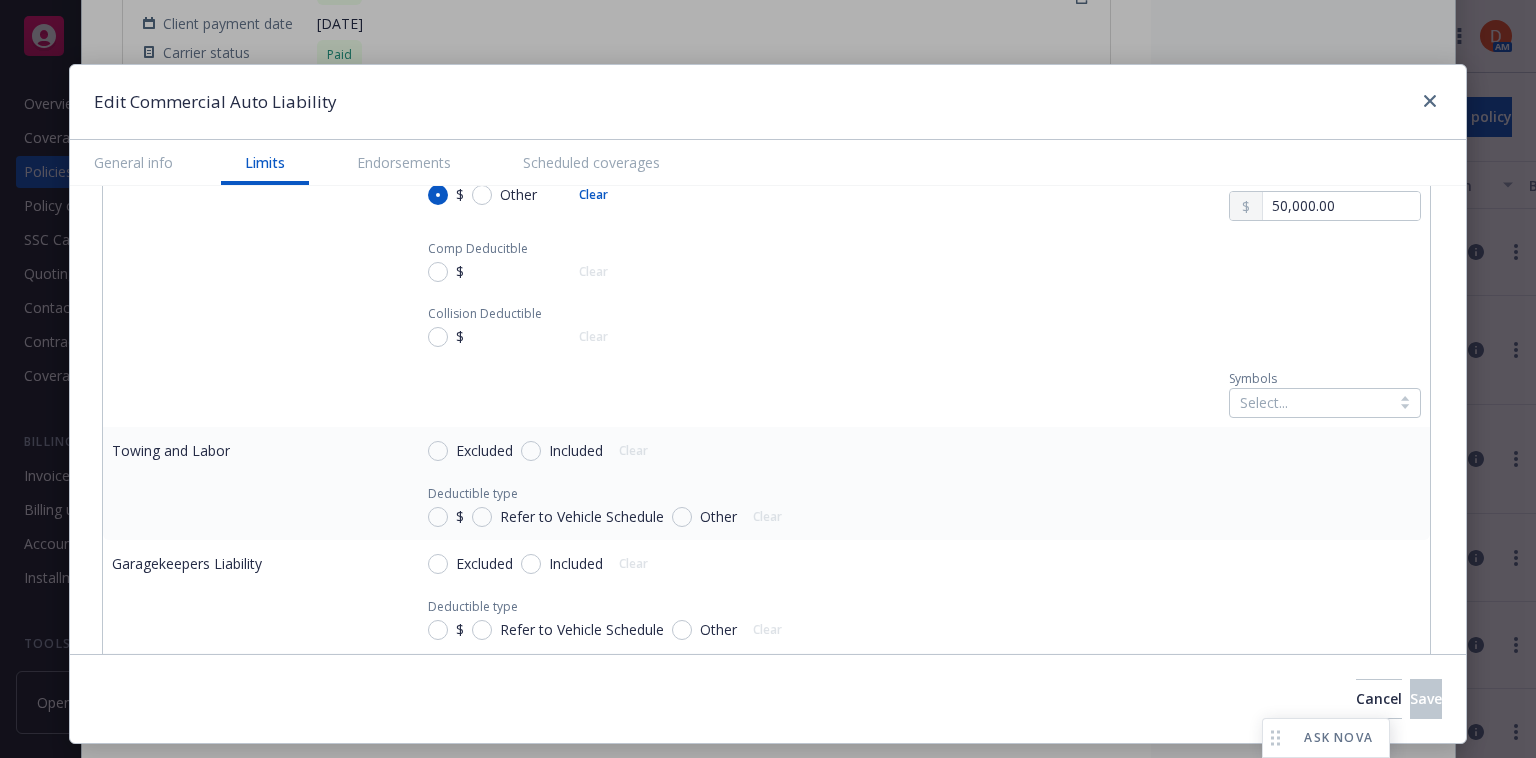 scroll, scrollTop: 2033, scrollLeft: 0, axis: vertical 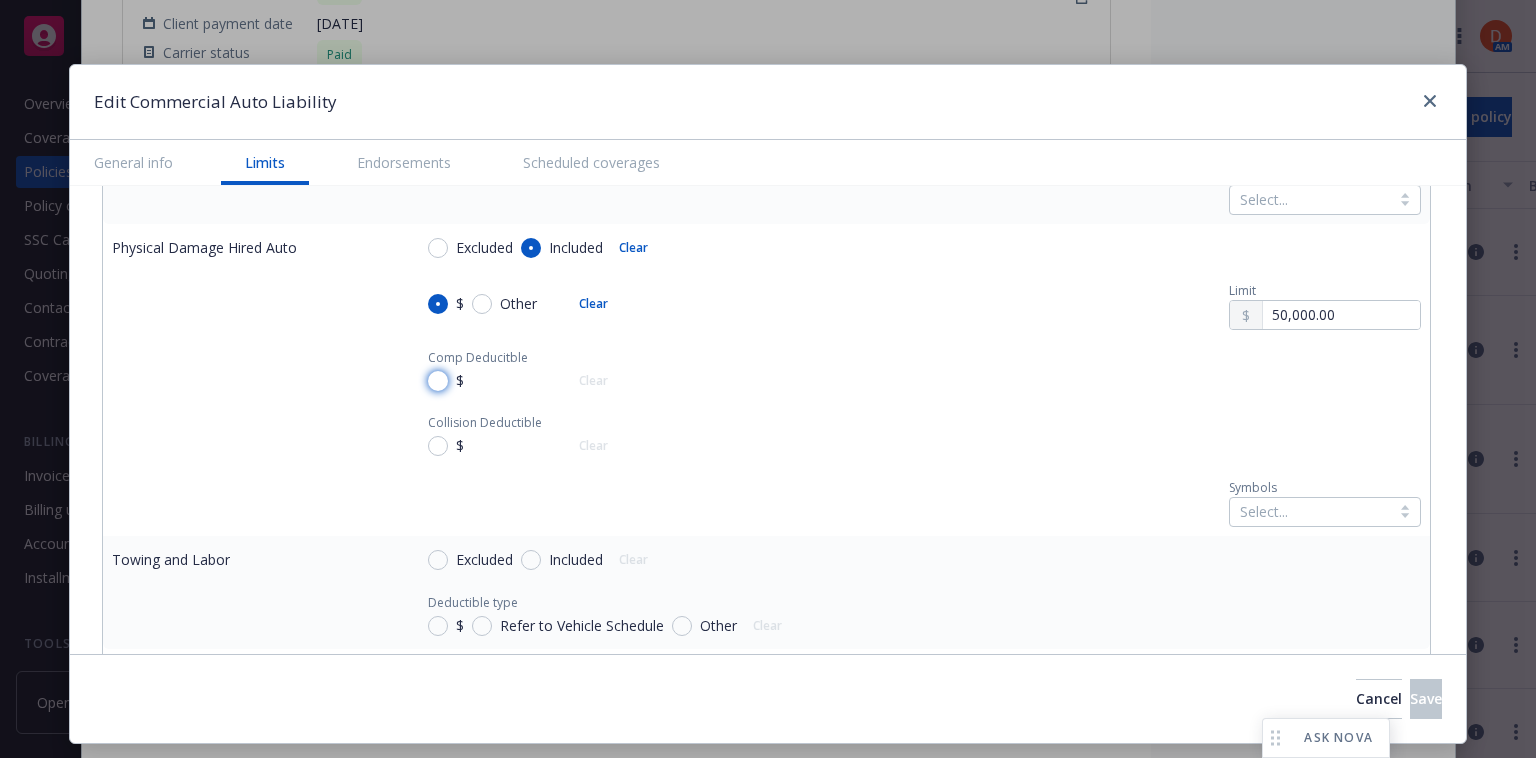 click on "$" at bounding box center (438, 381) 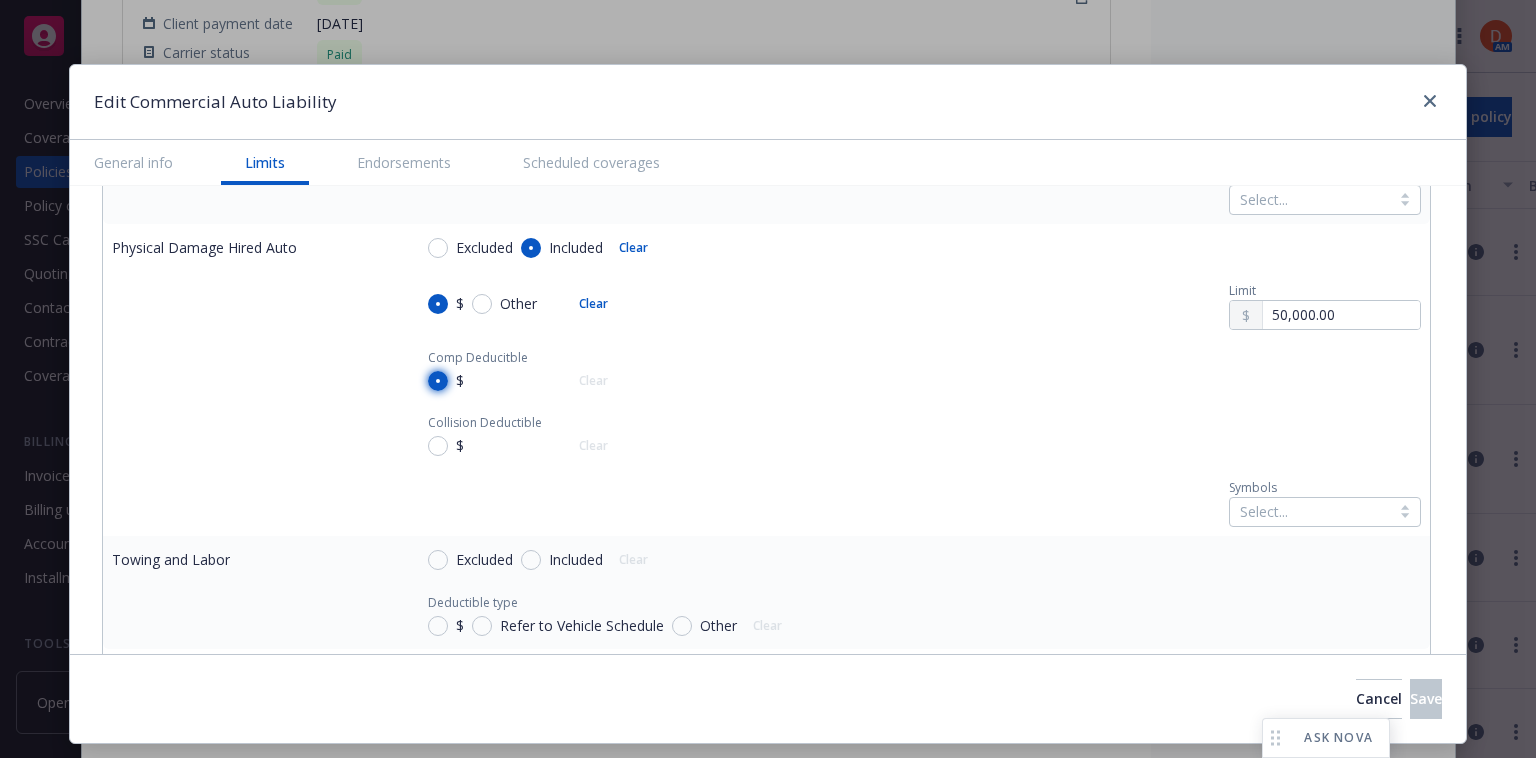 radio on "true" 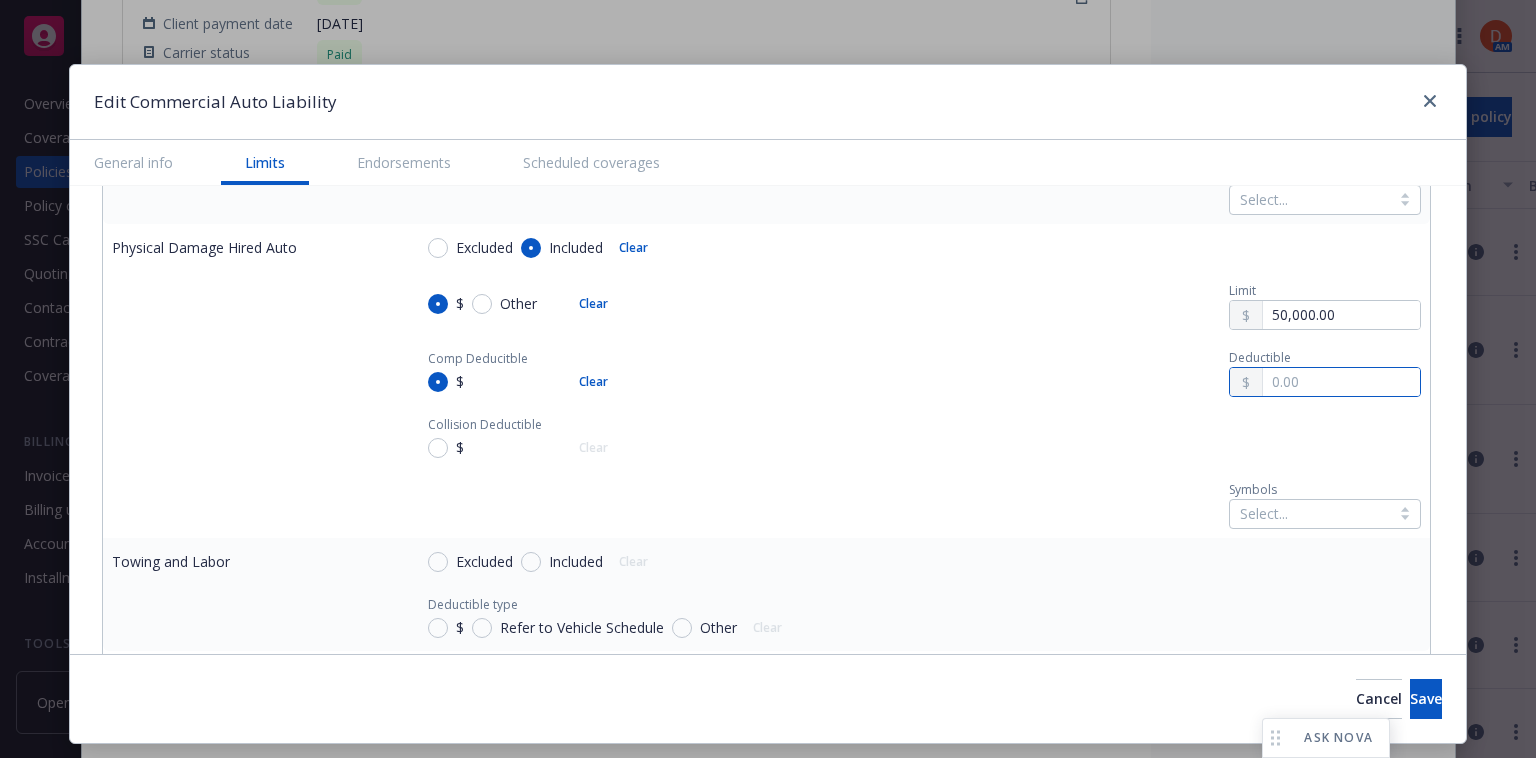 click at bounding box center [1341, 382] 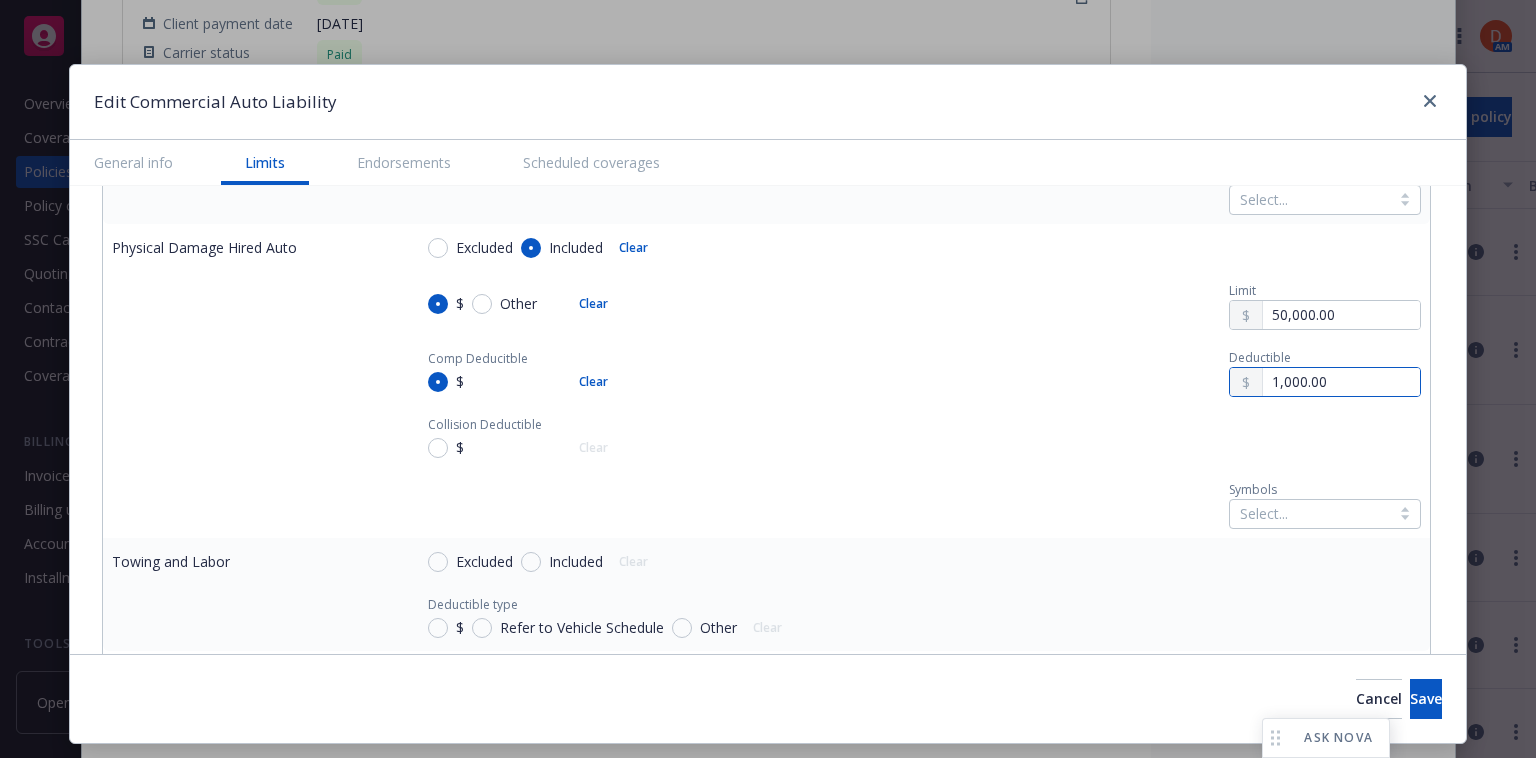 type on "1,000.00" 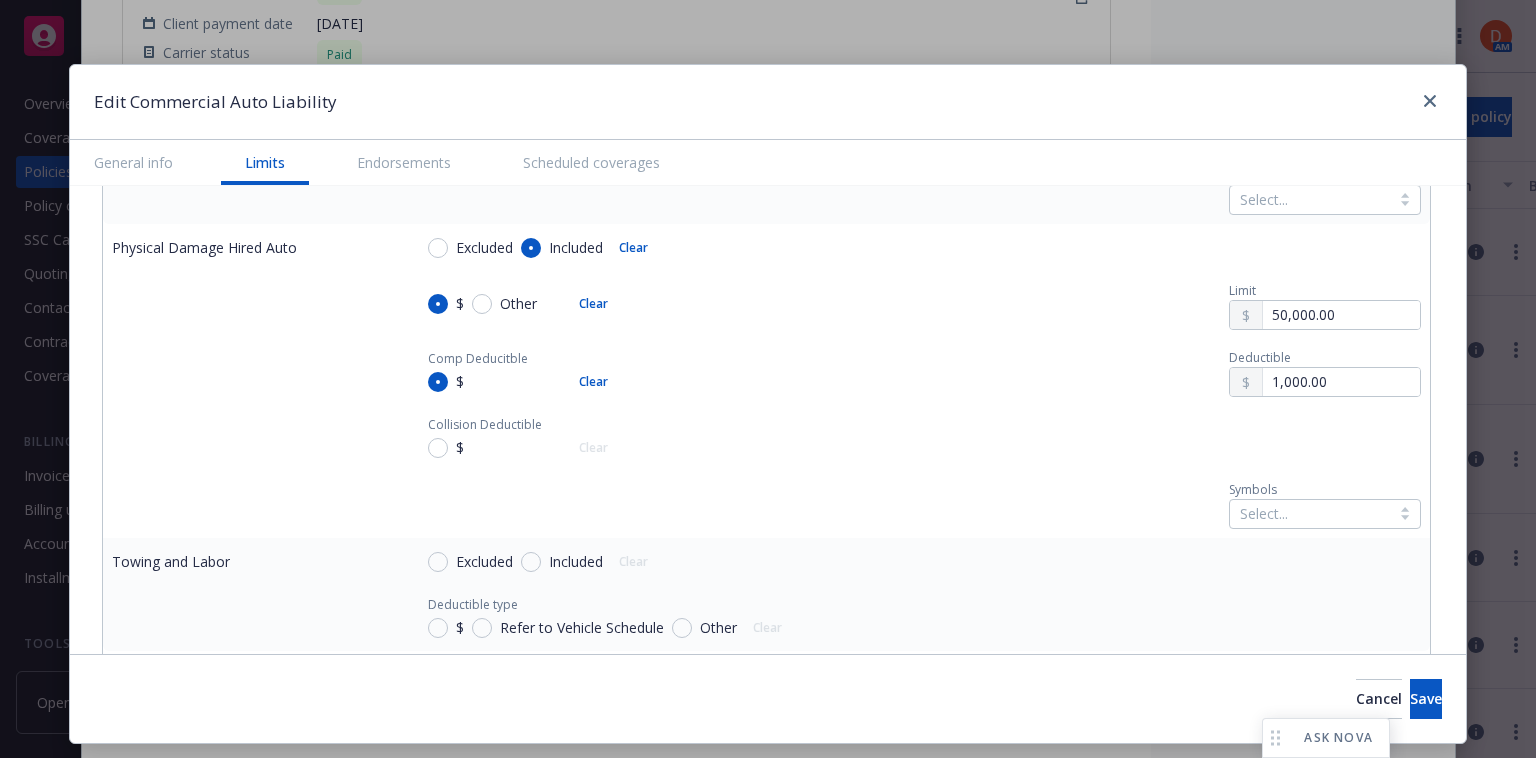 click on "$" at bounding box center (456, 448) 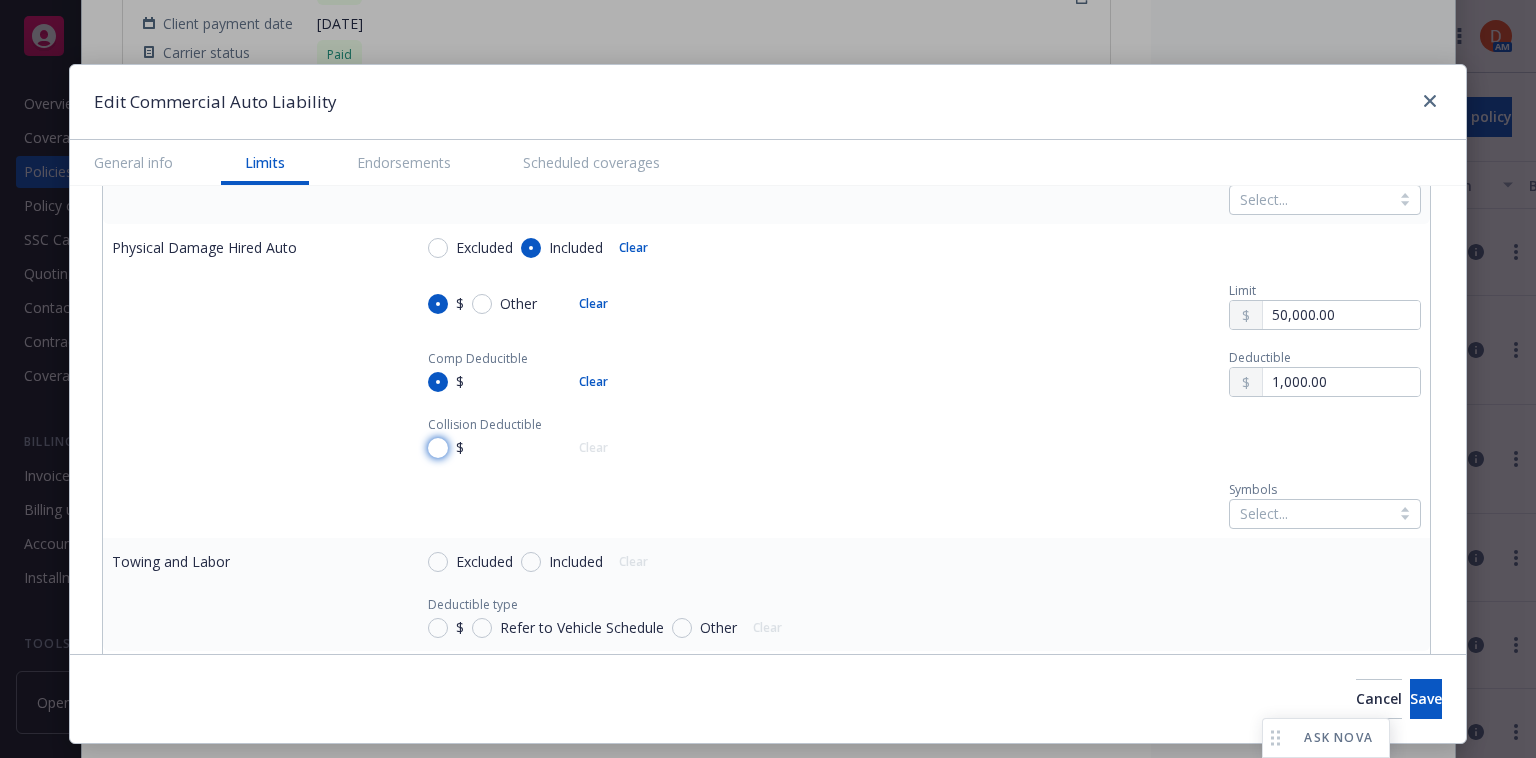 click on "$" at bounding box center (438, 448) 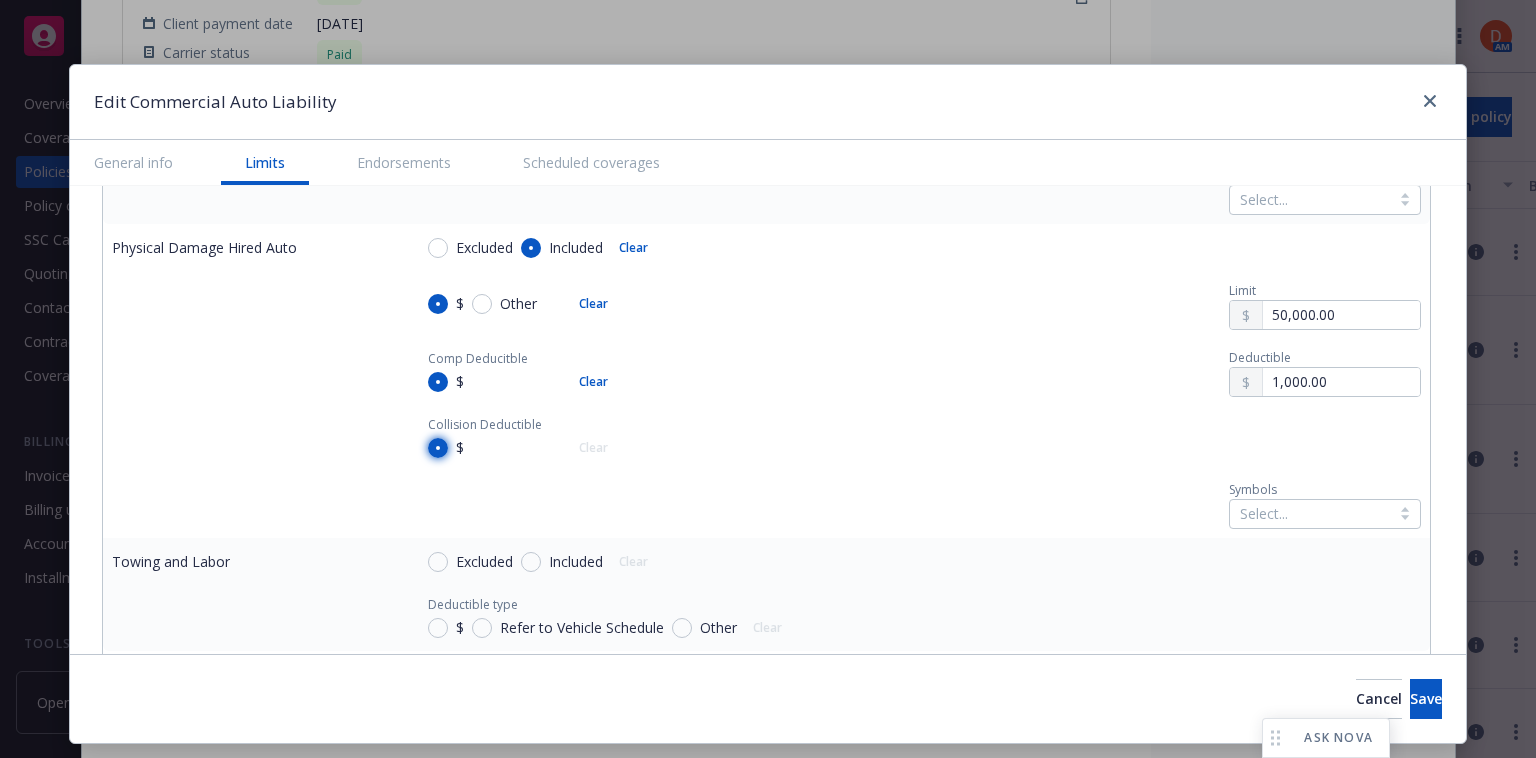 radio on "true" 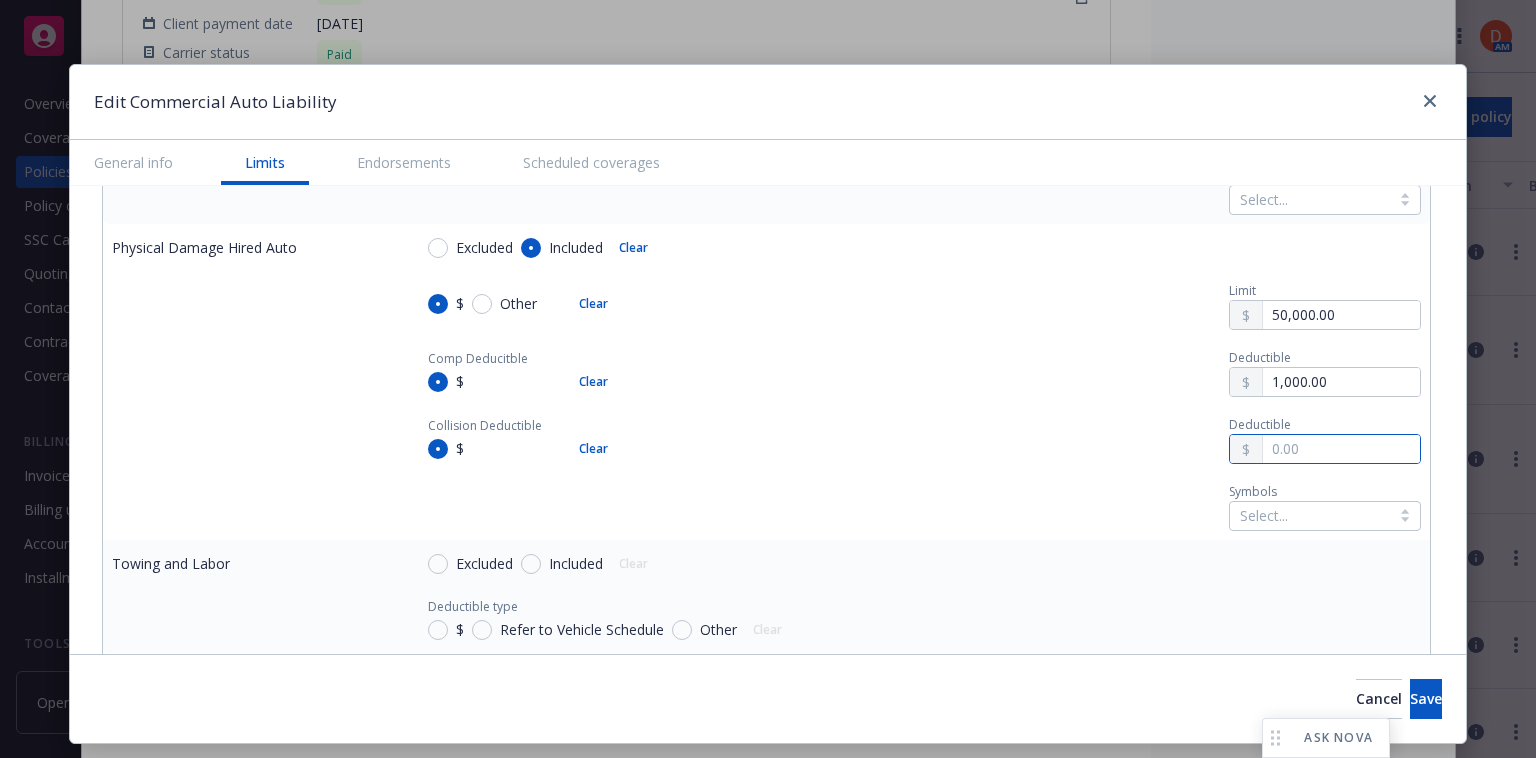 click at bounding box center [1341, 449] 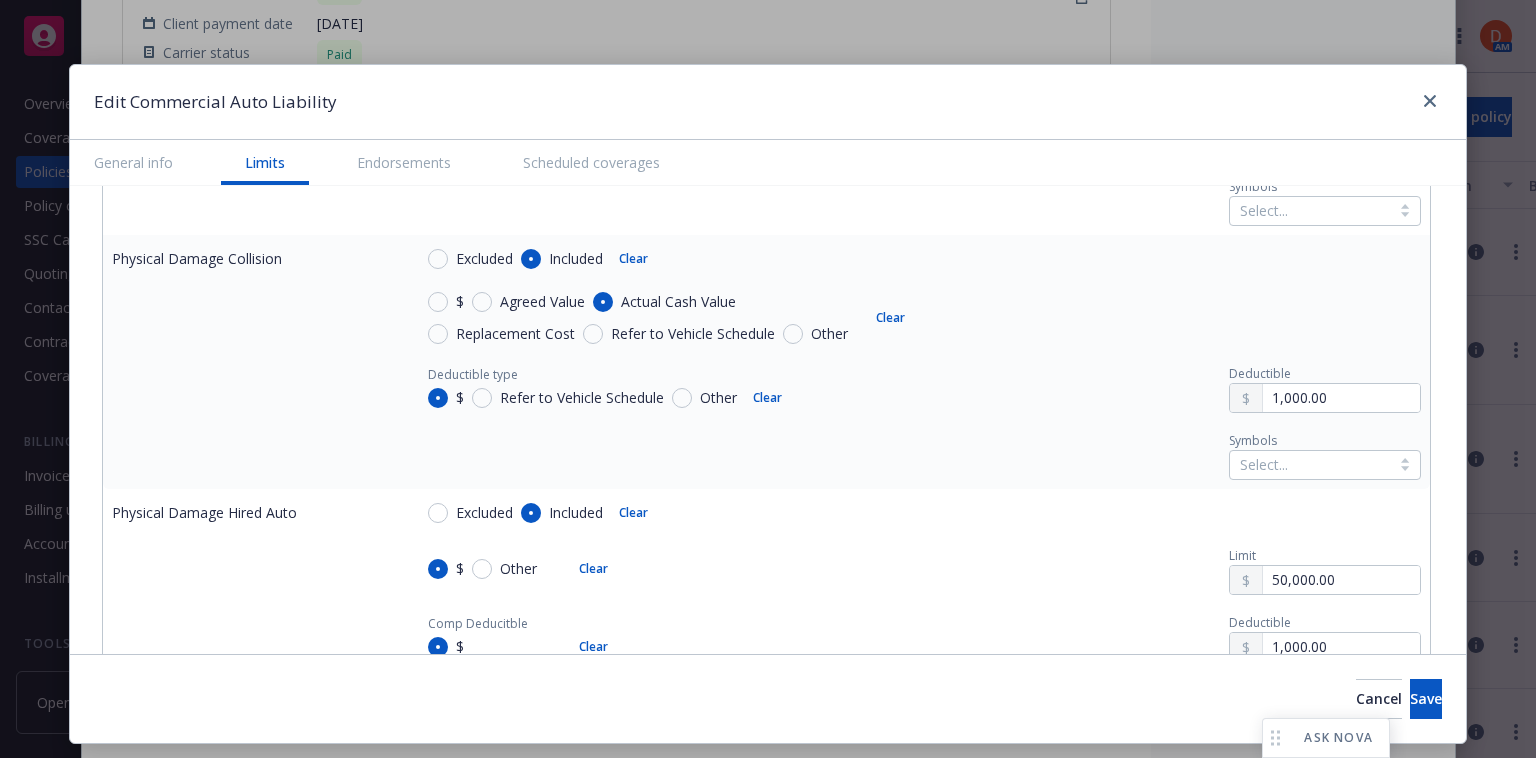 scroll, scrollTop: 1700, scrollLeft: 0, axis: vertical 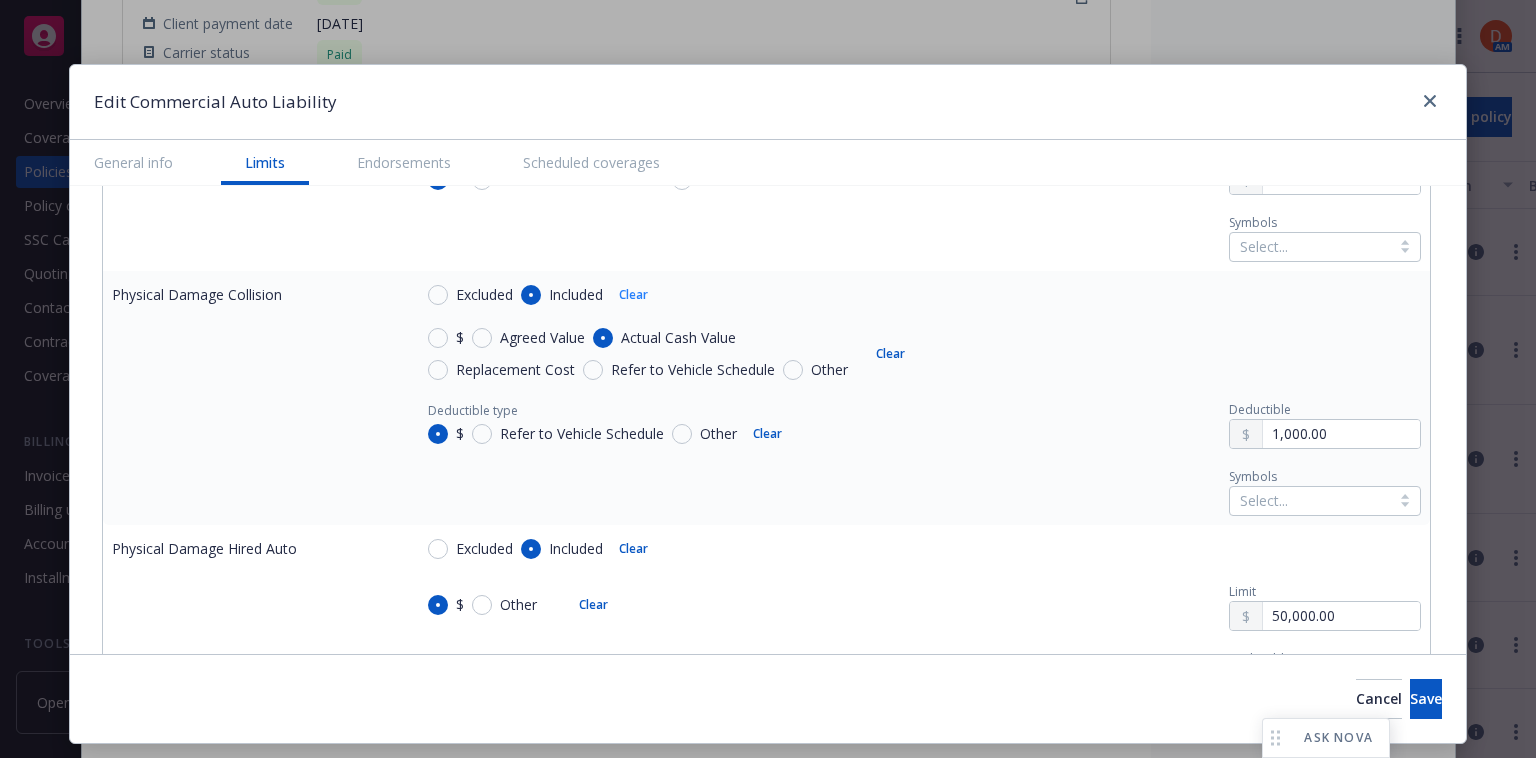 type on "1,000.00" 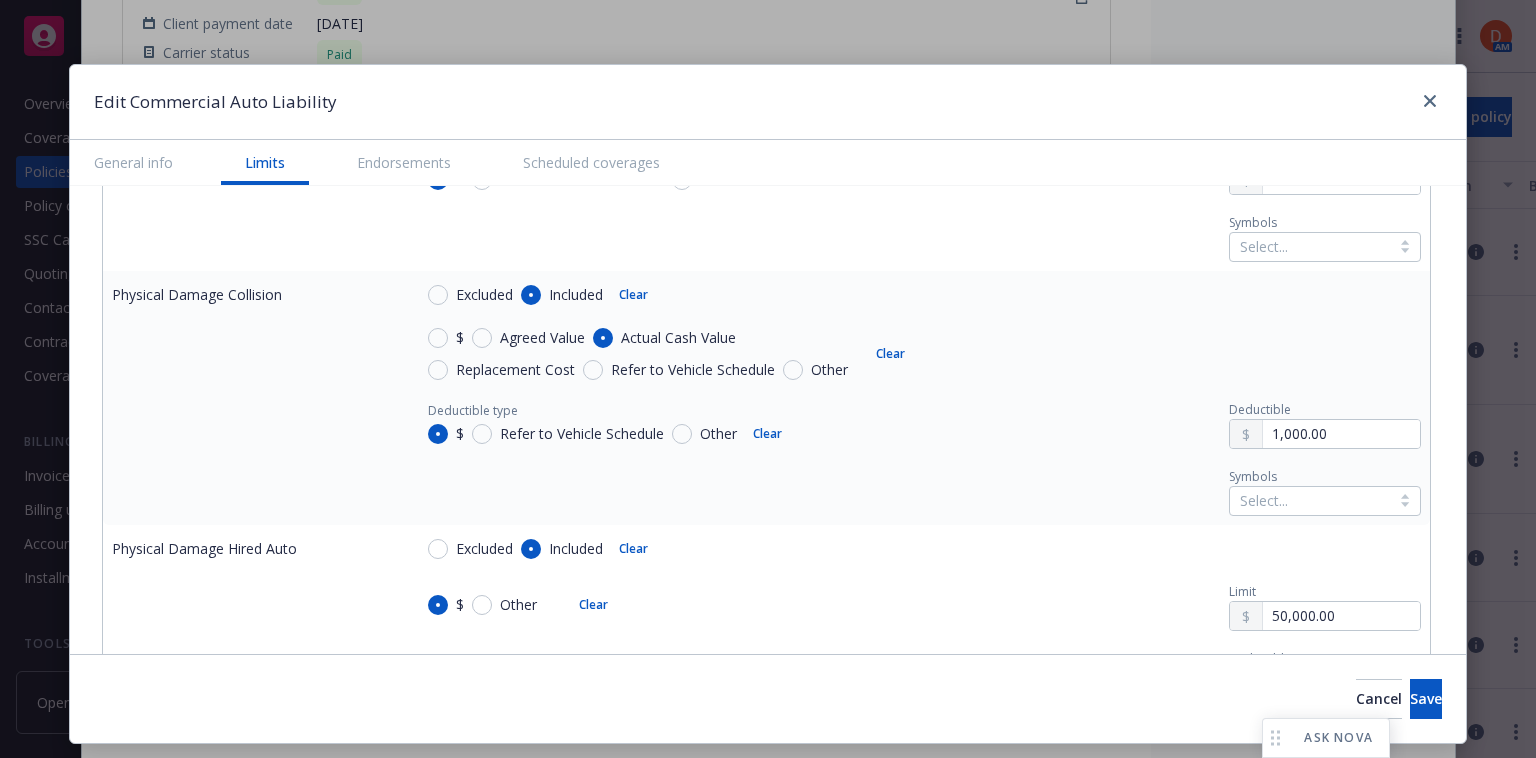 radio on "false" 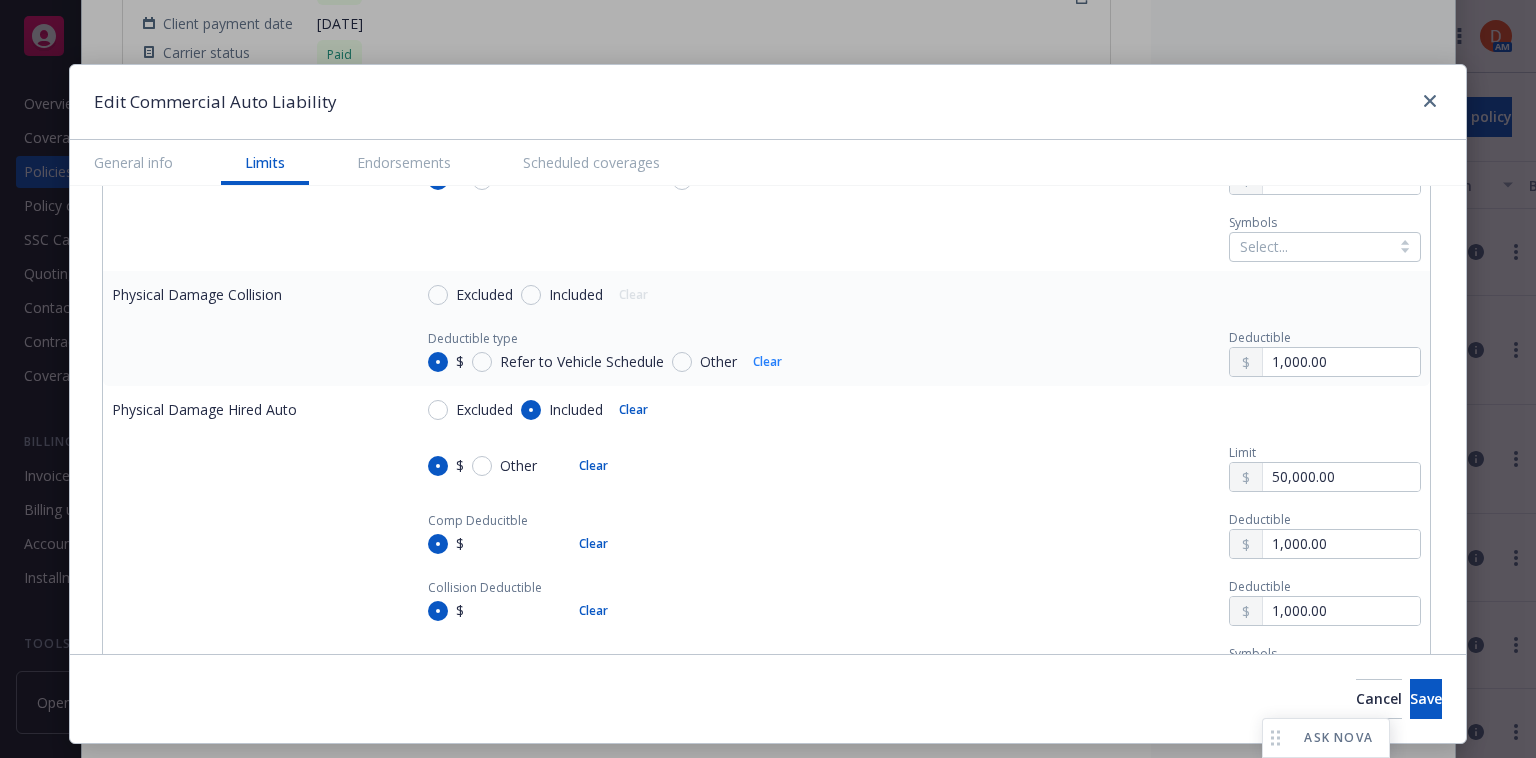 click on "Clear" at bounding box center (767, 362) 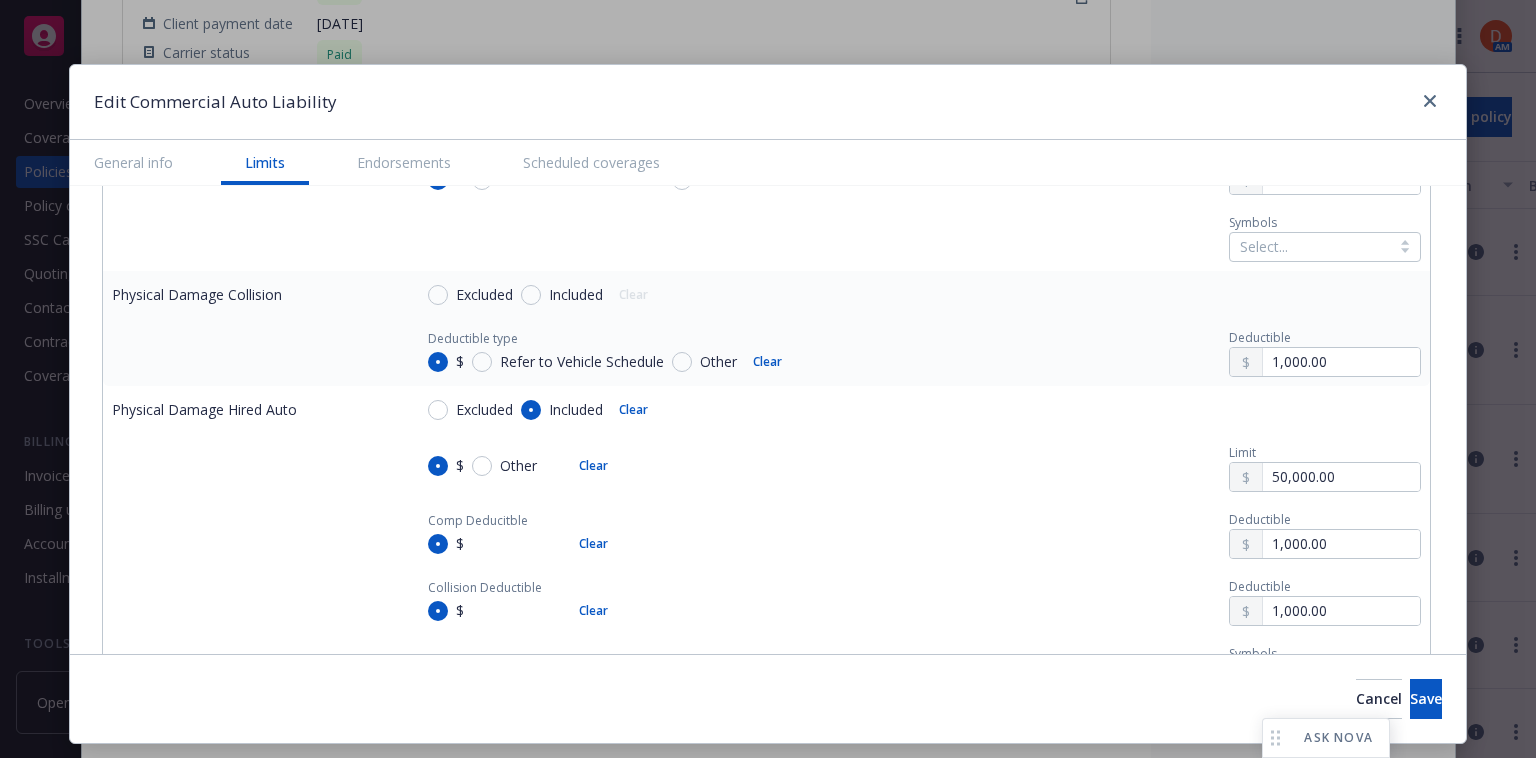 radio on "false" 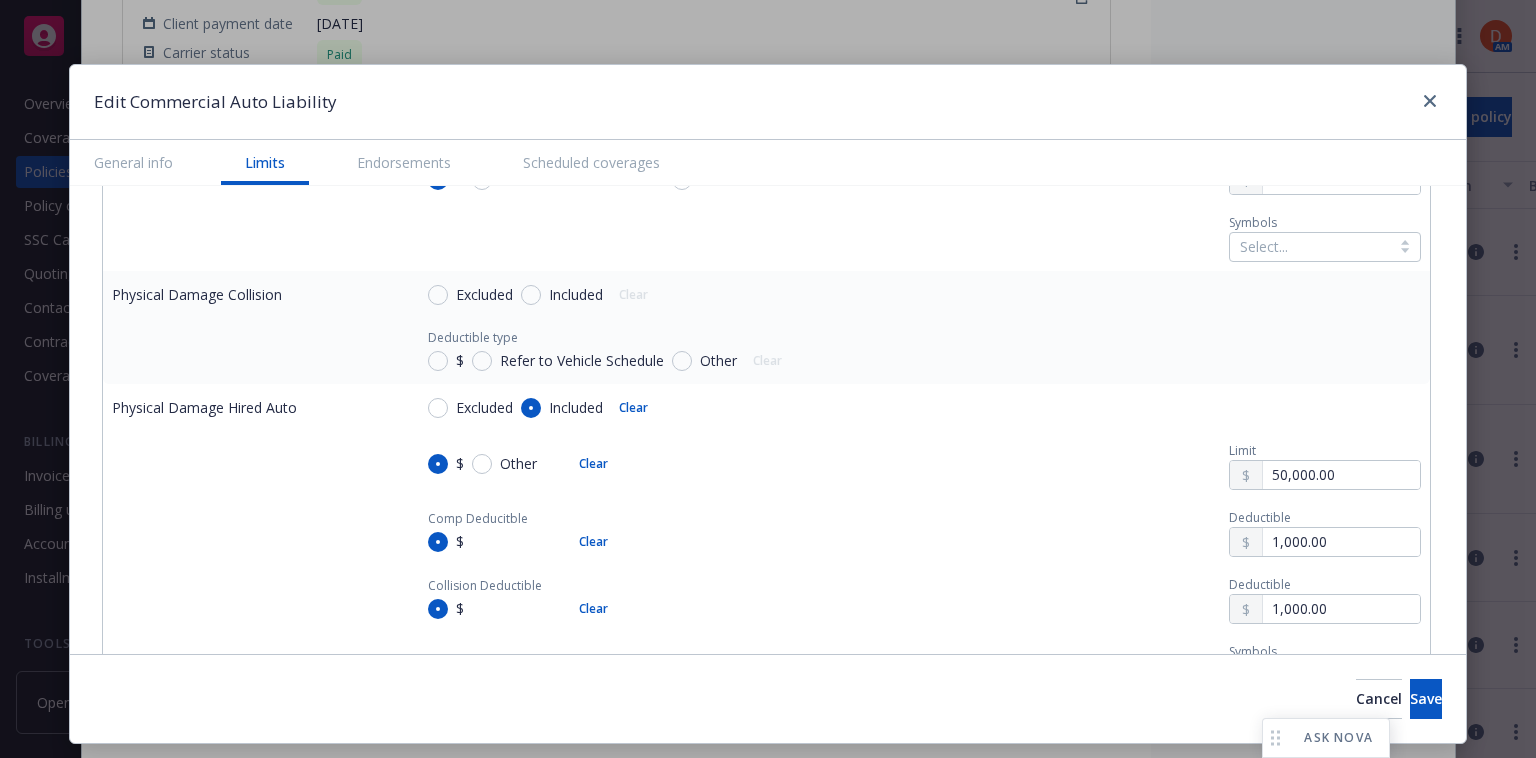 scroll, scrollTop: 1434, scrollLeft: 0, axis: vertical 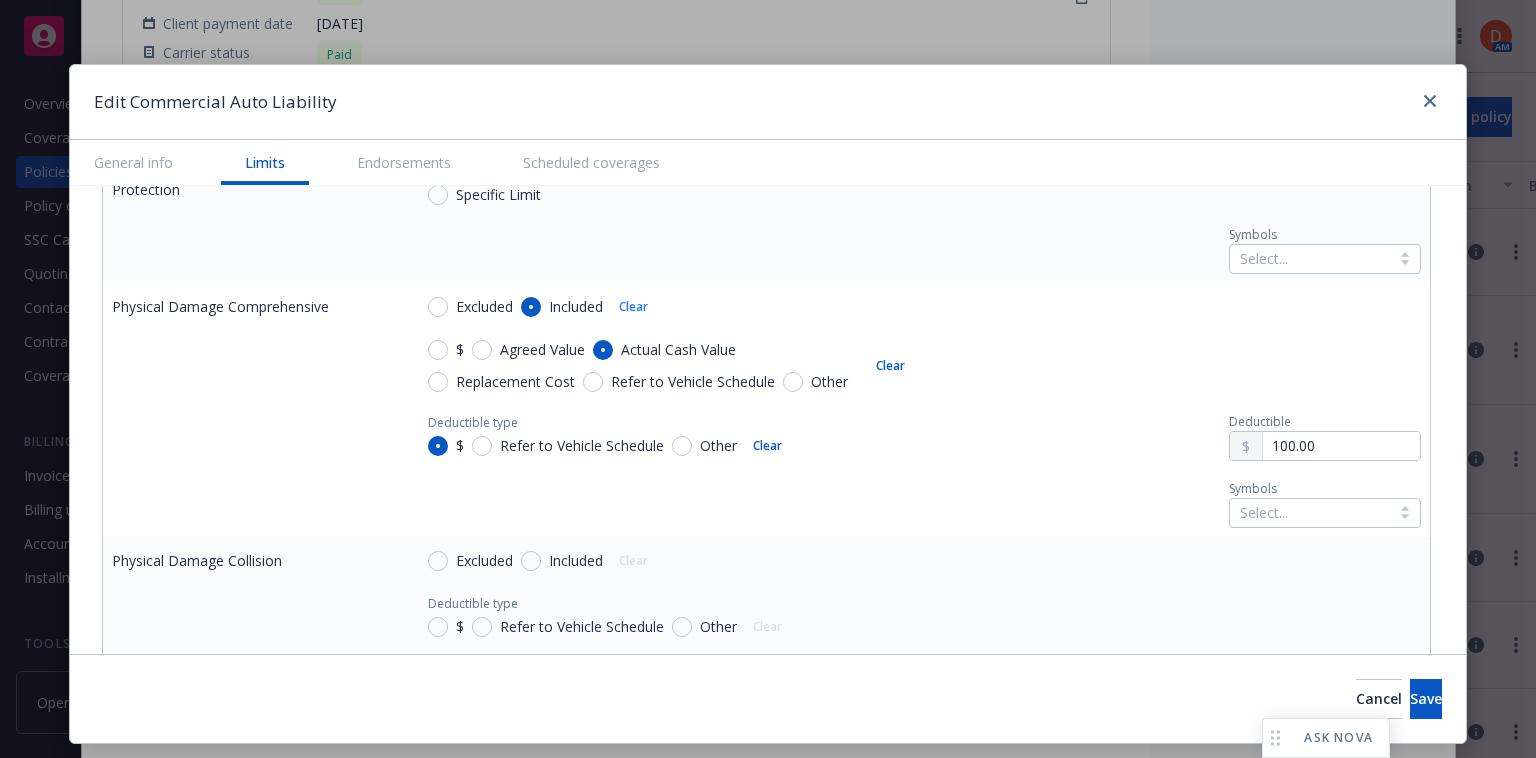 click on "Clear" at bounding box center (633, 307) 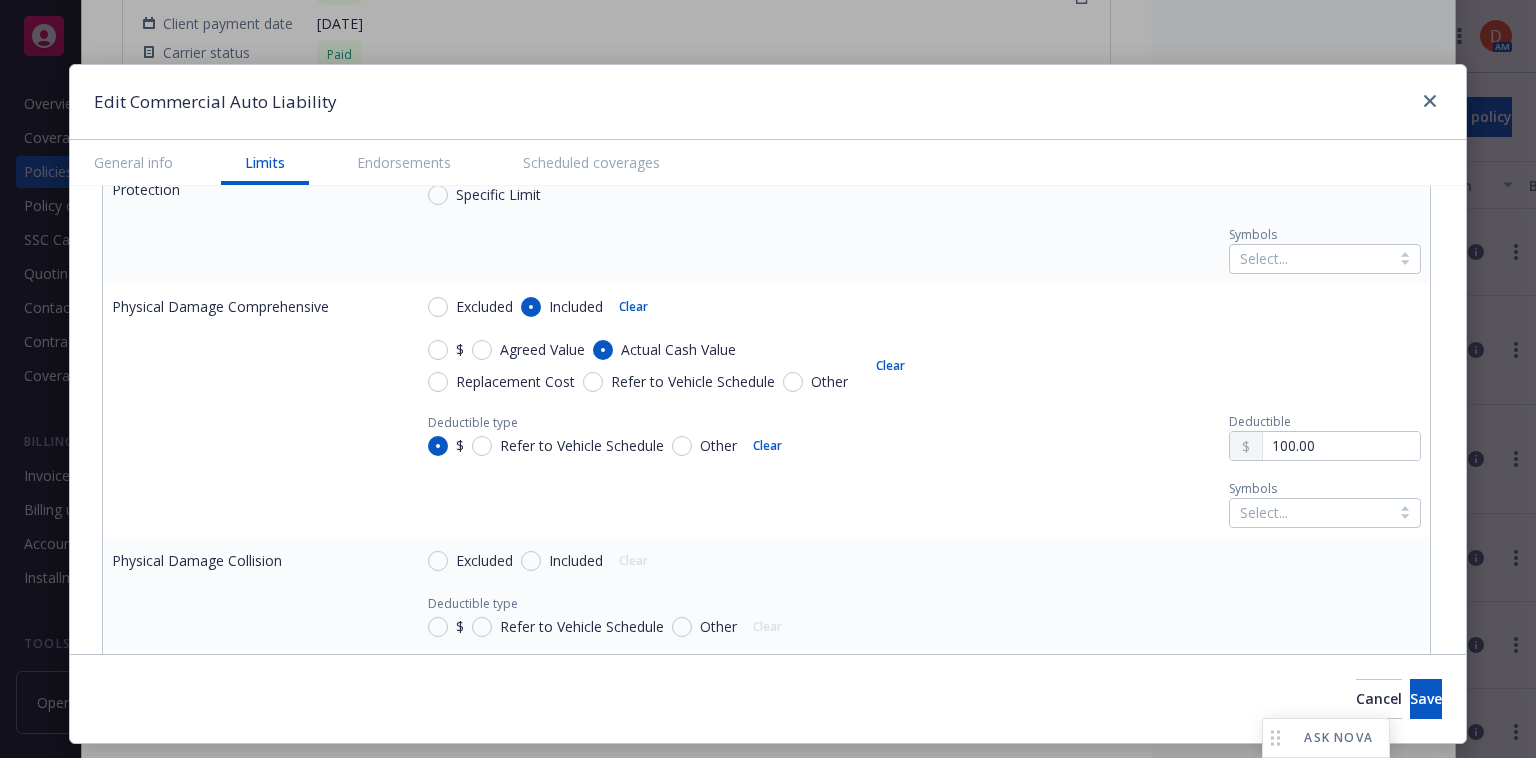 radio on "false" 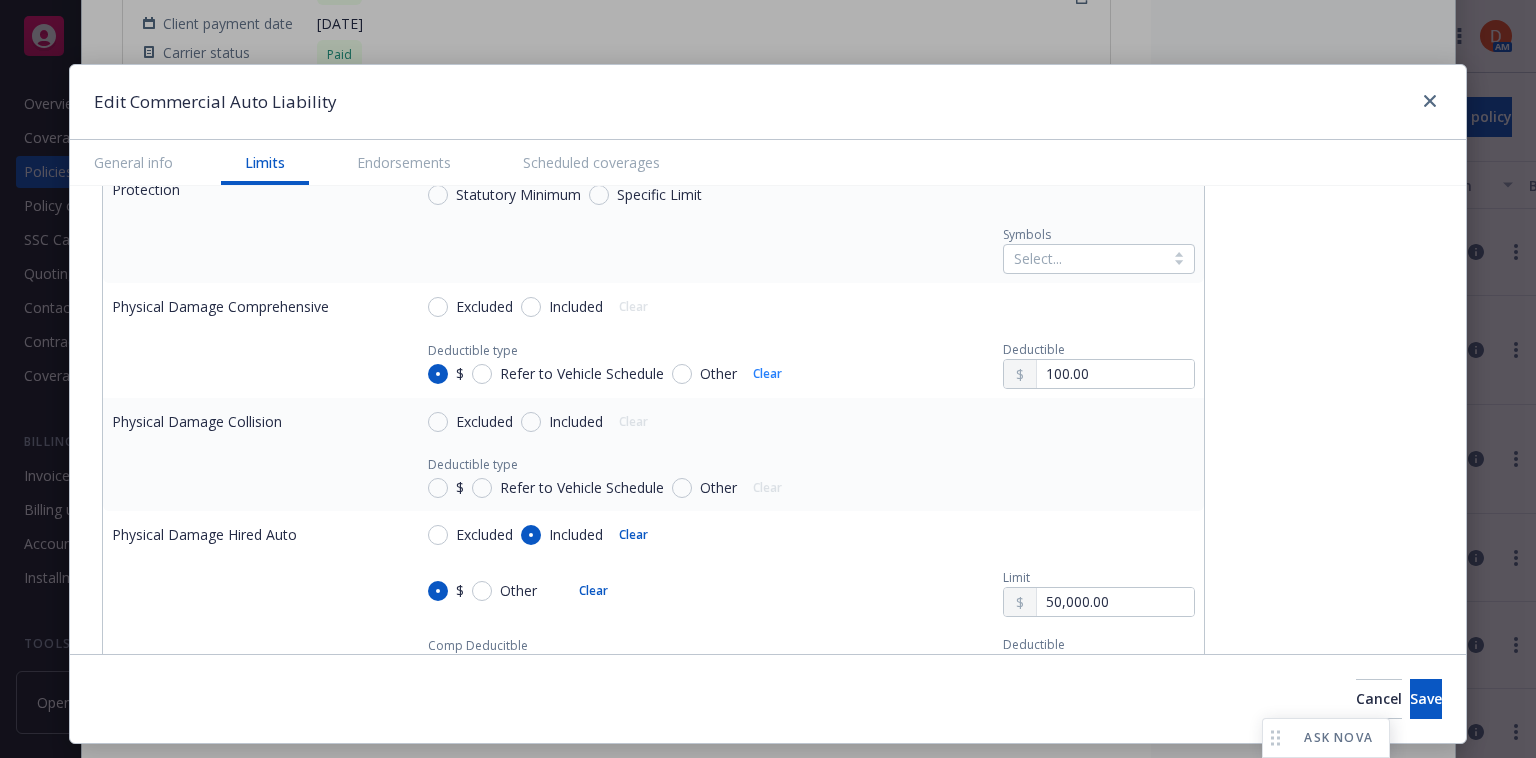 click on "Clear" at bounding box center (767, 374) 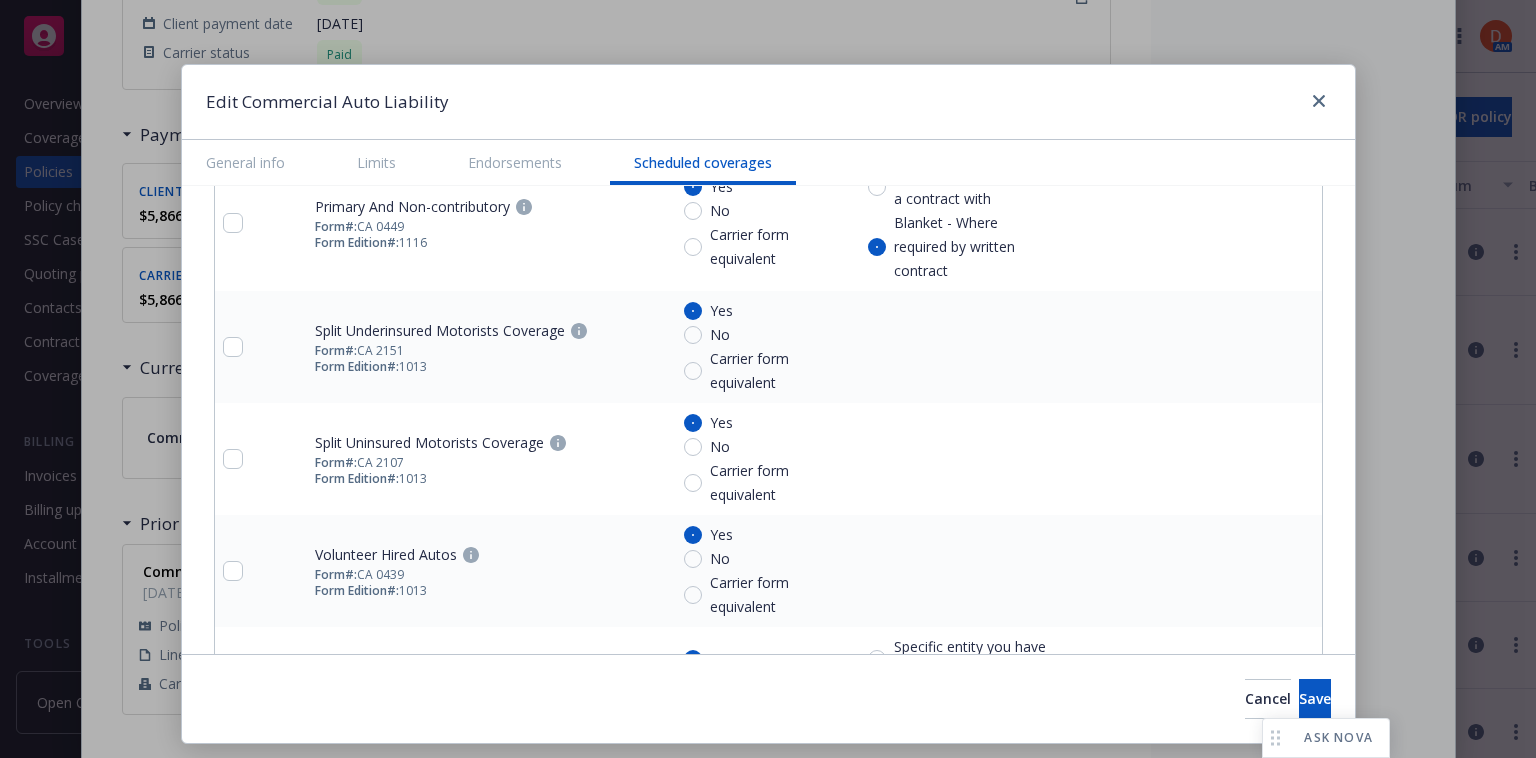 scroll, scrollTop: 5237, scrollLeft: 0, axis: vertical 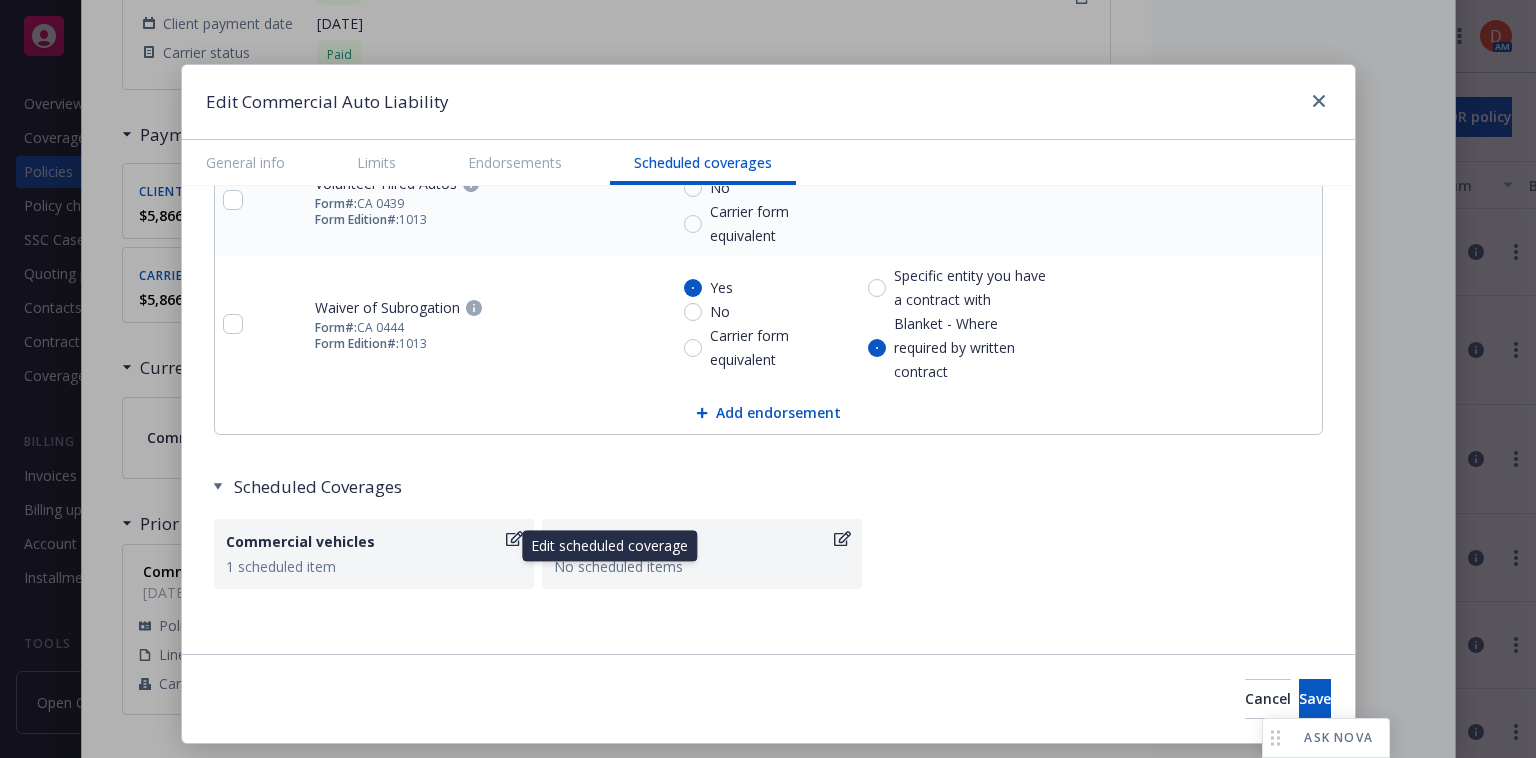 click on "1 scheduled item" at bounding box center [374, 566] 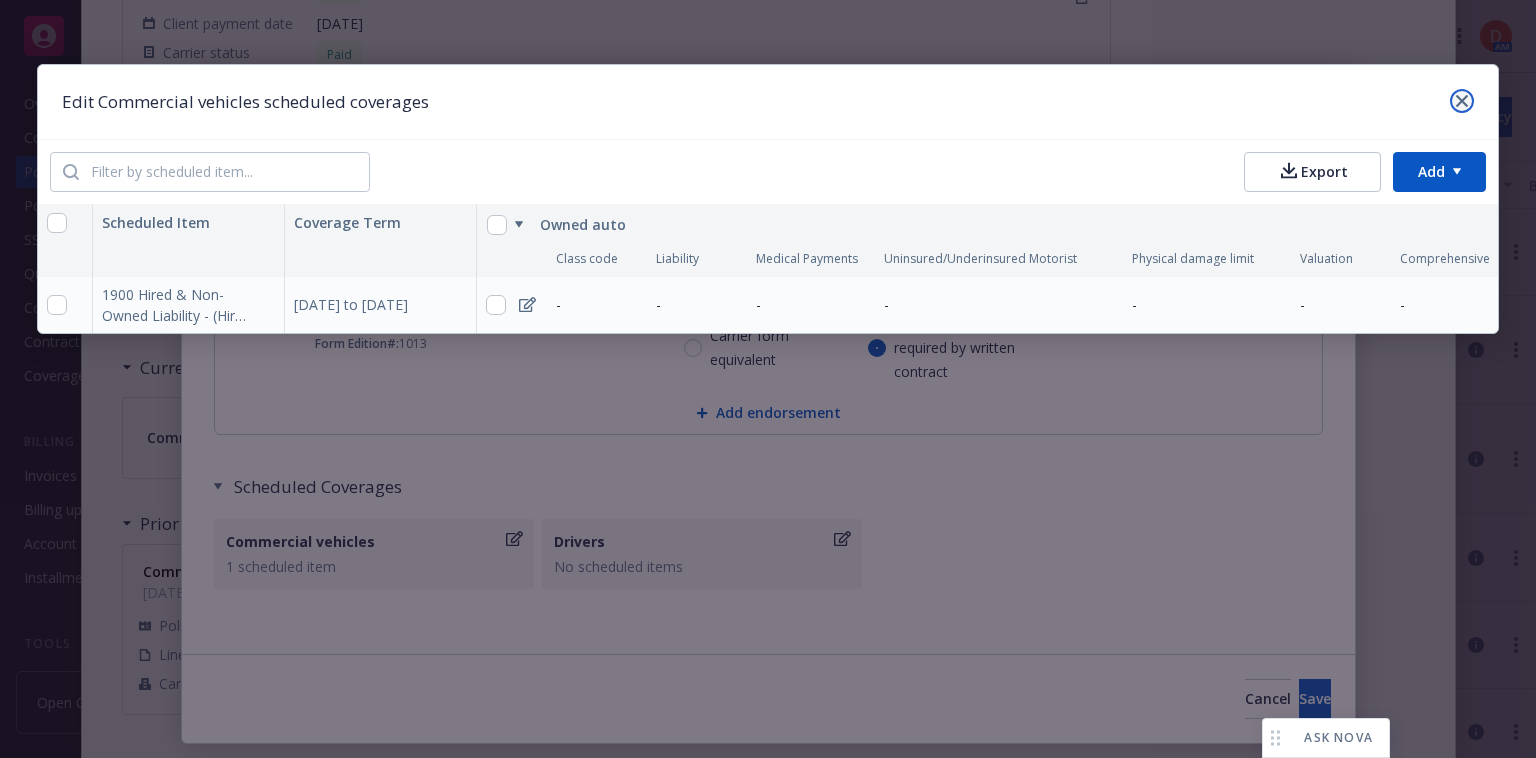 click 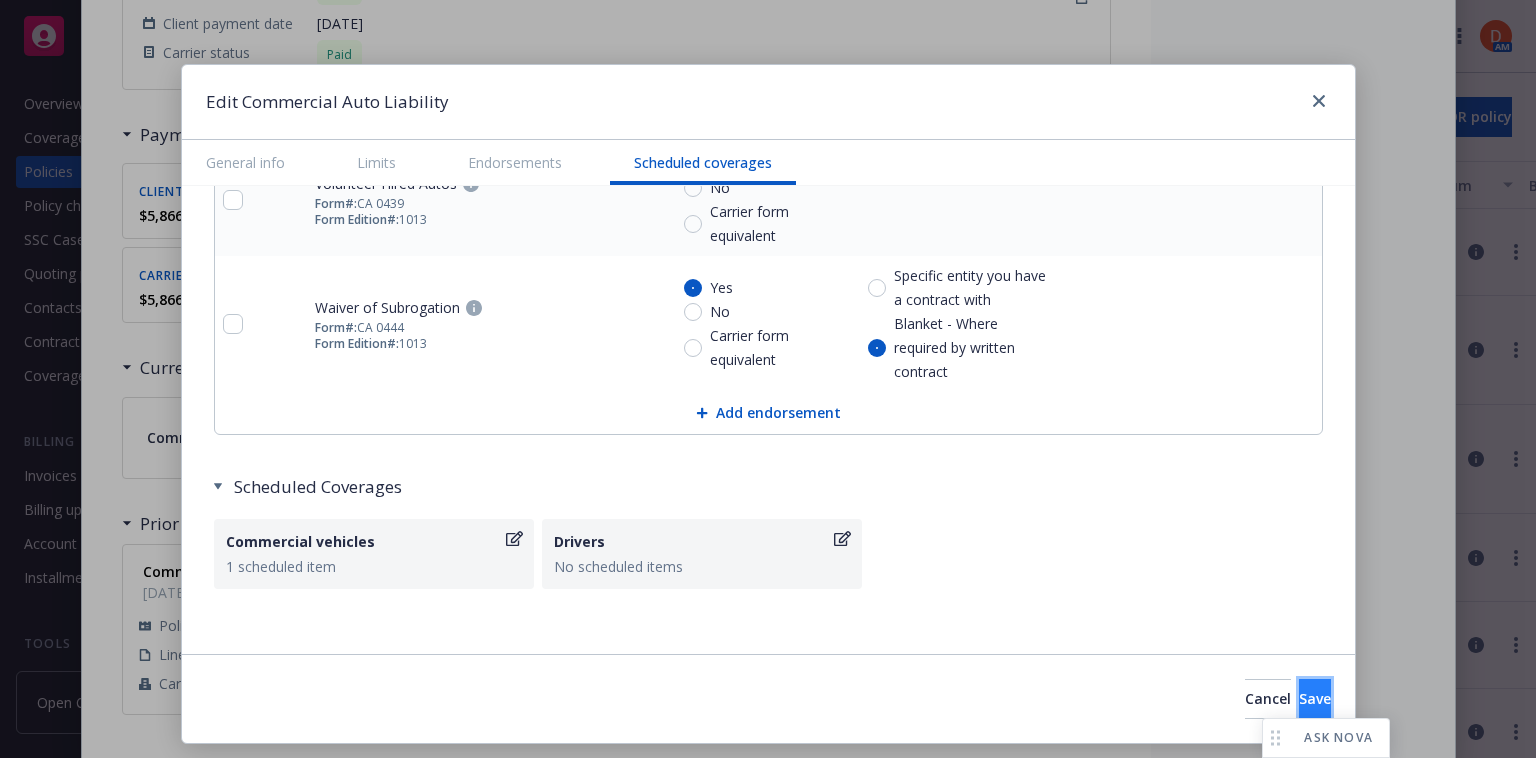click on "Save" at bounding box center [1315, 698] 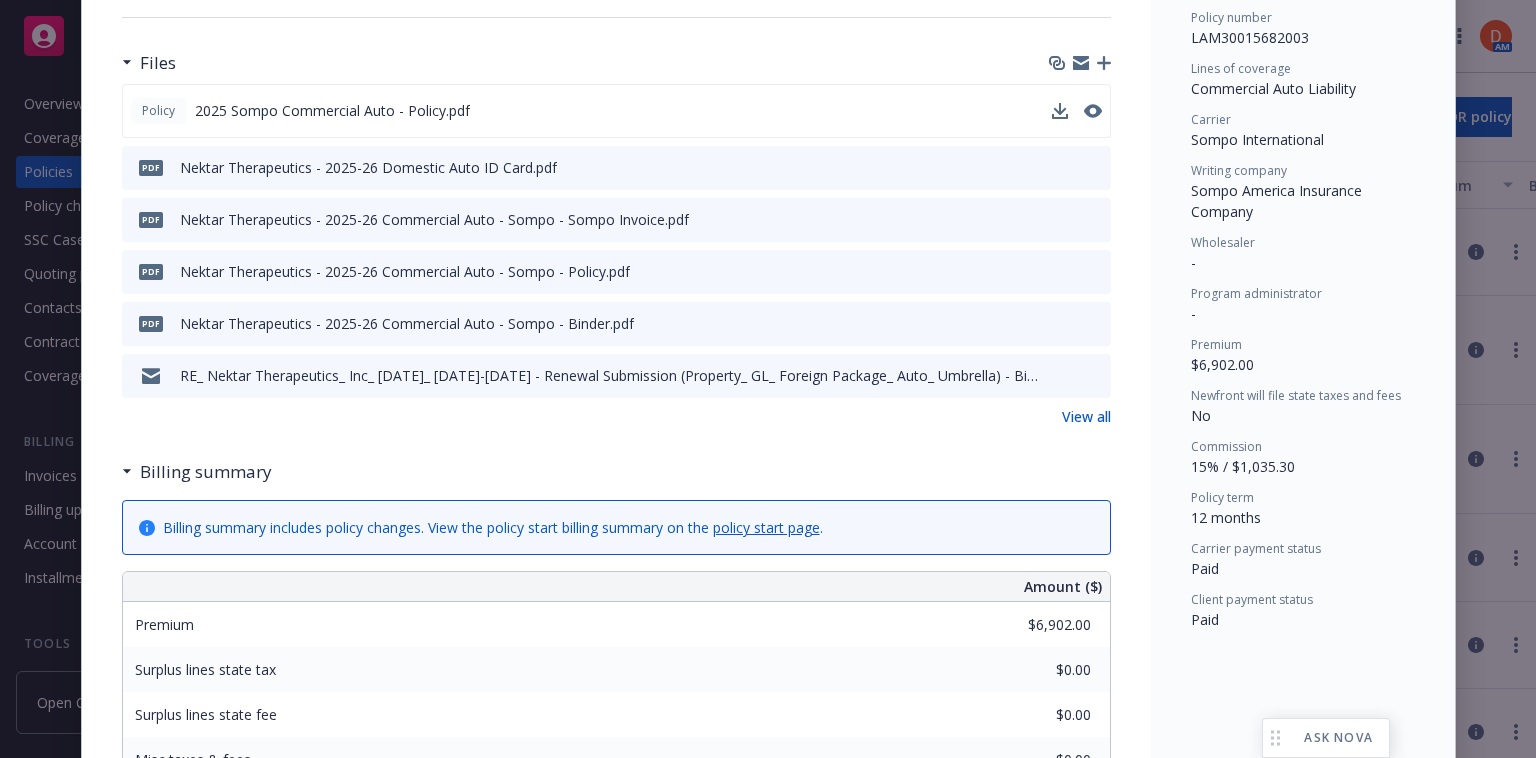 scroll, scrollTop: 0, scrollLeft: 0, axis: both 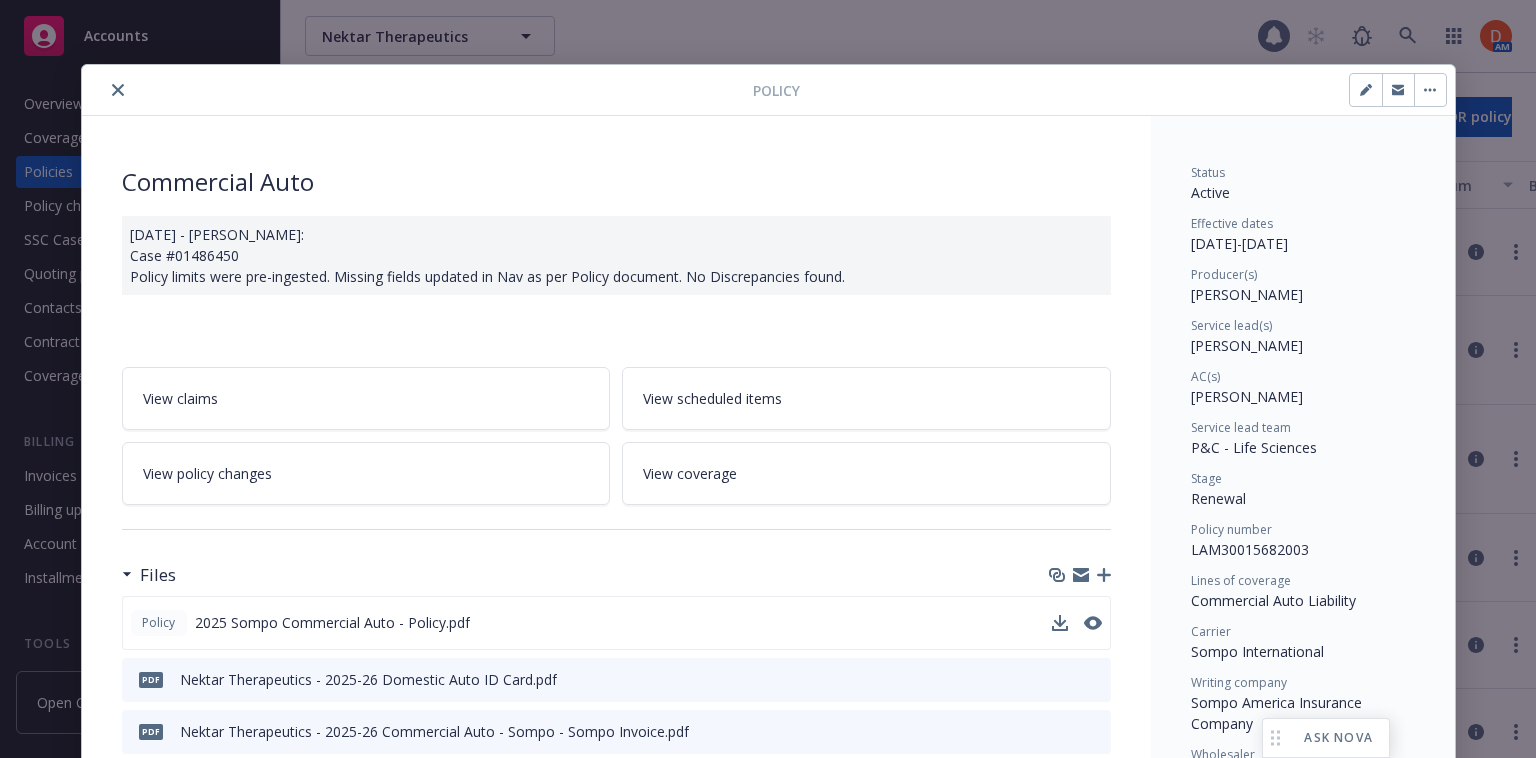 click at bounding box center (421, 90) 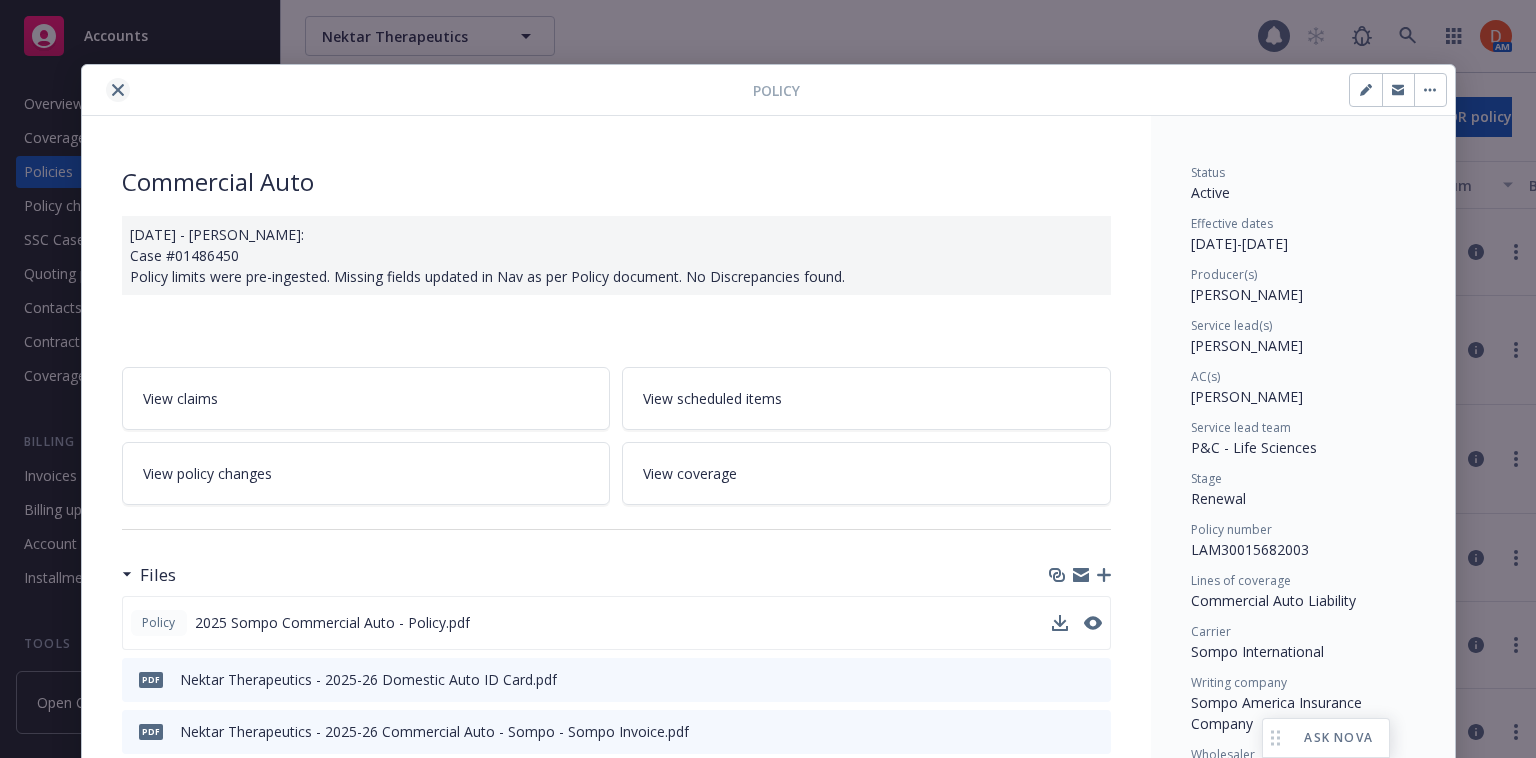 click 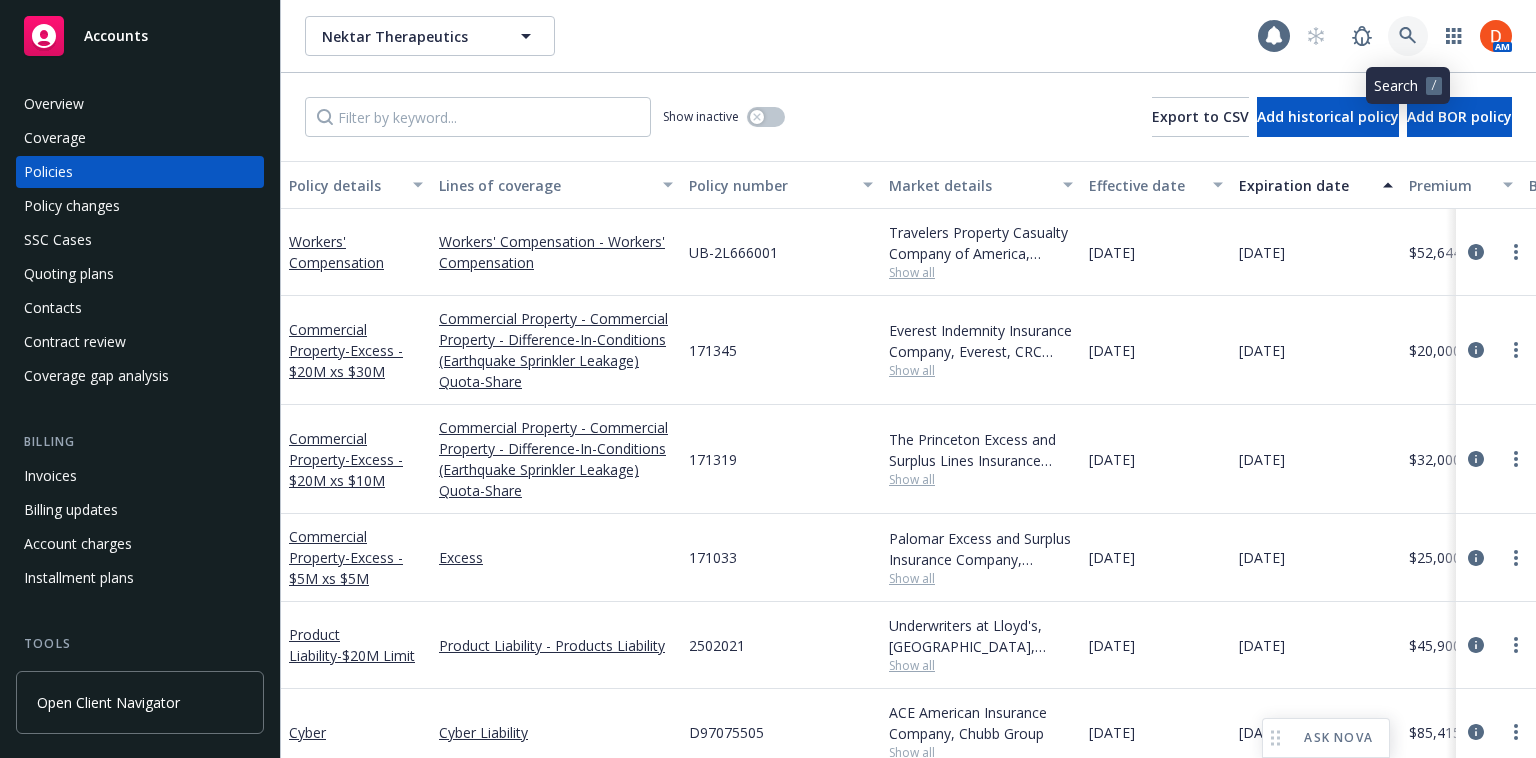 click at bounding box center (1408, 36) 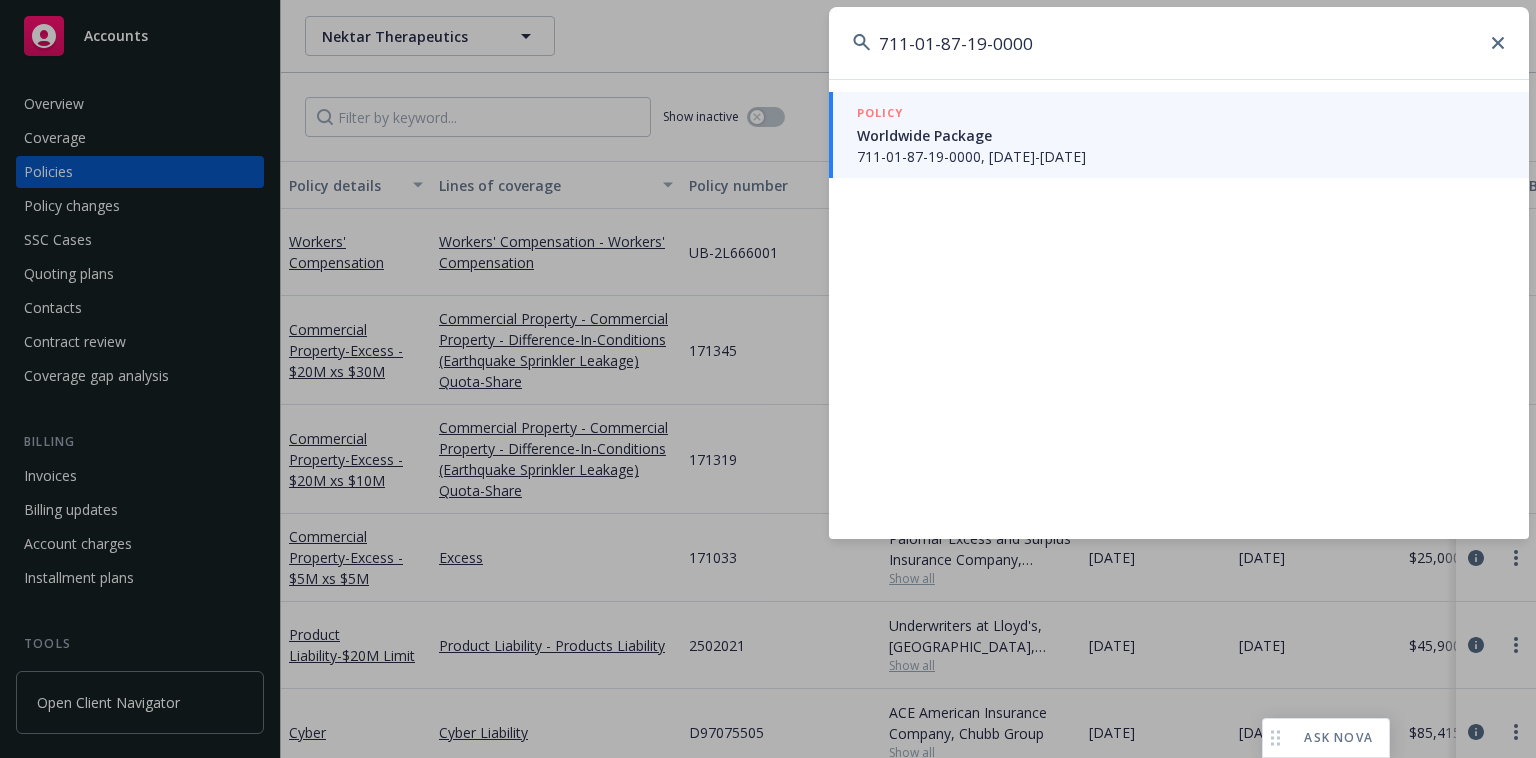 type on "711-01-87-19-0000" 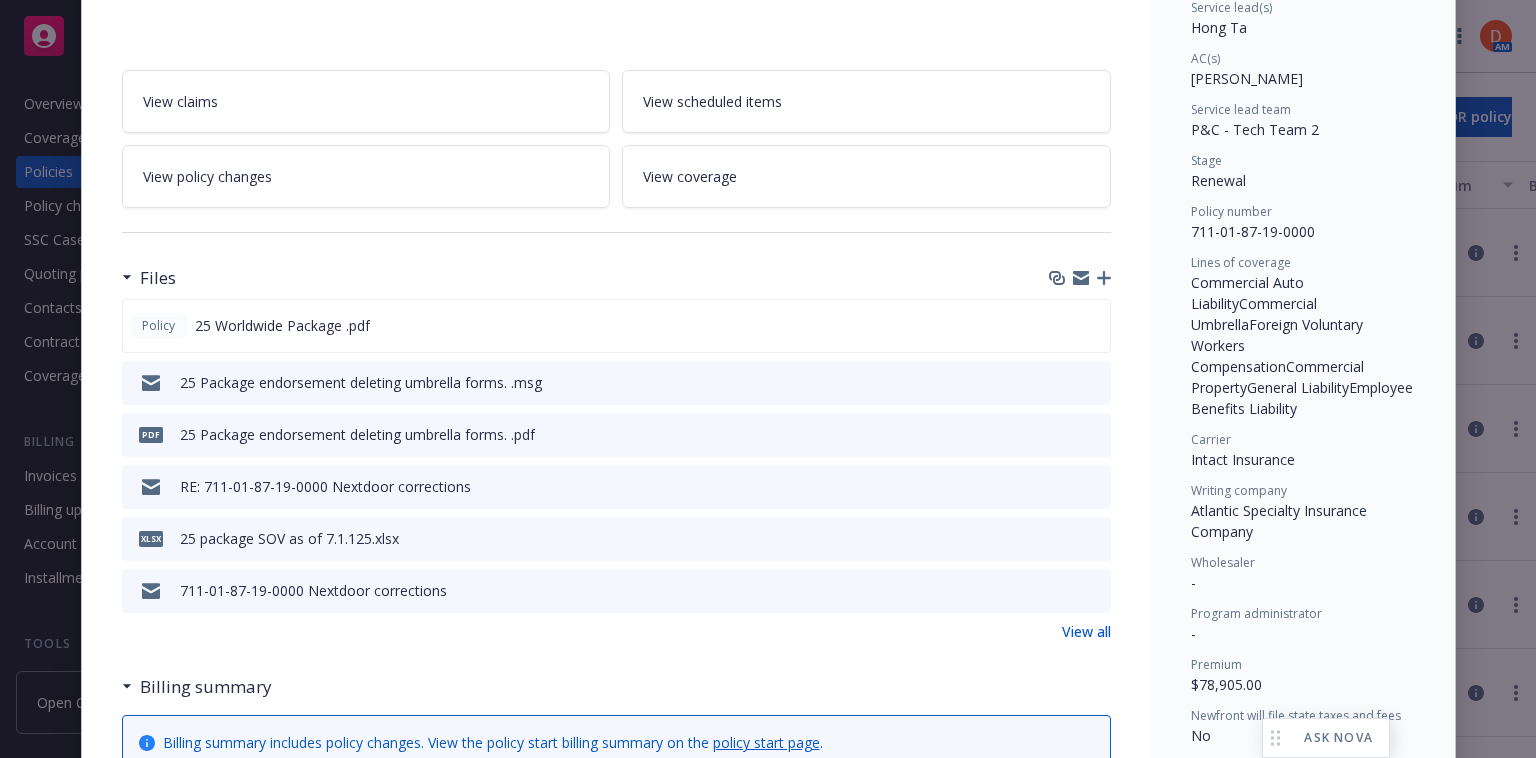 scroll, scrollTop: 532, scrollLeft: 0, axis: vertical 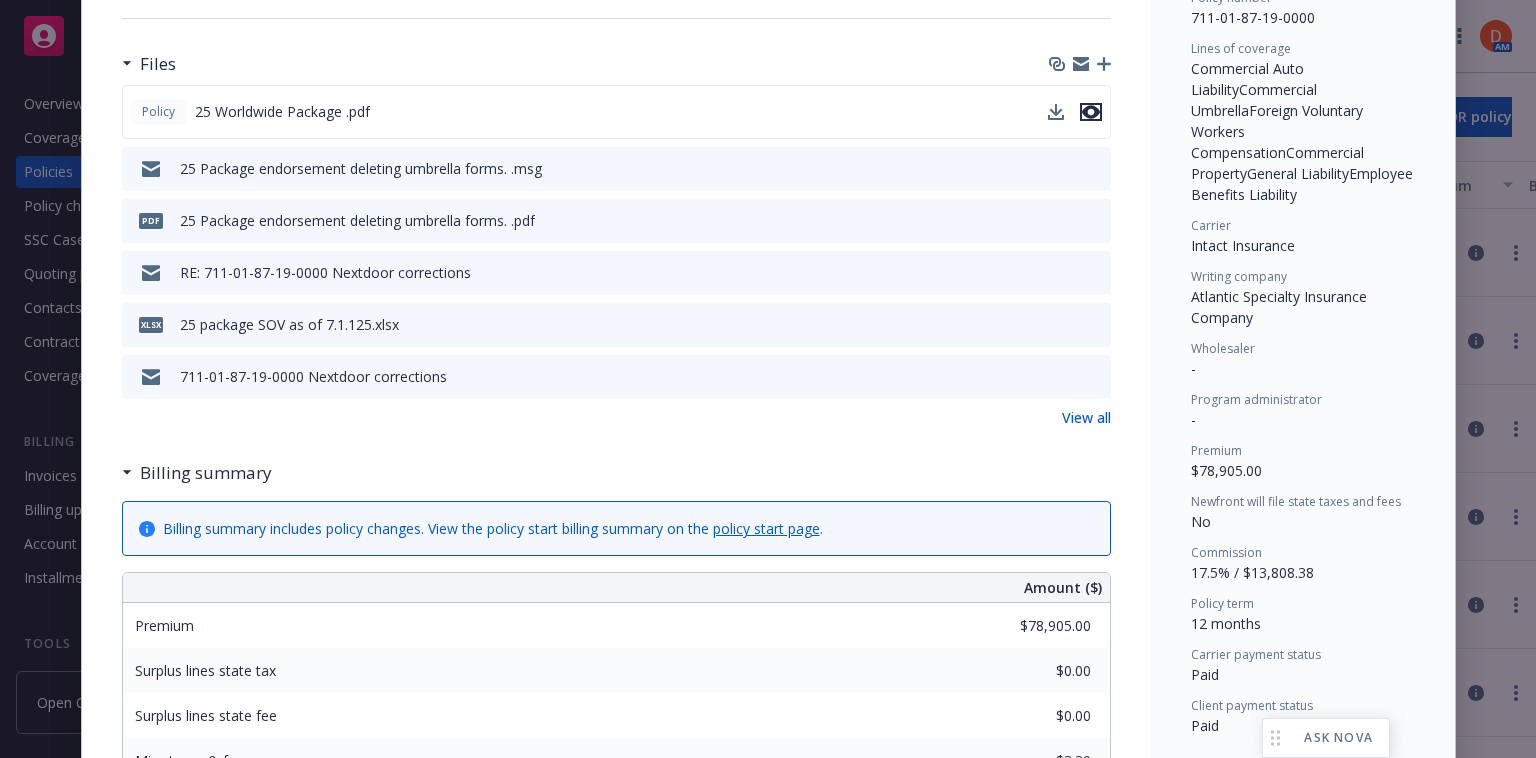 click 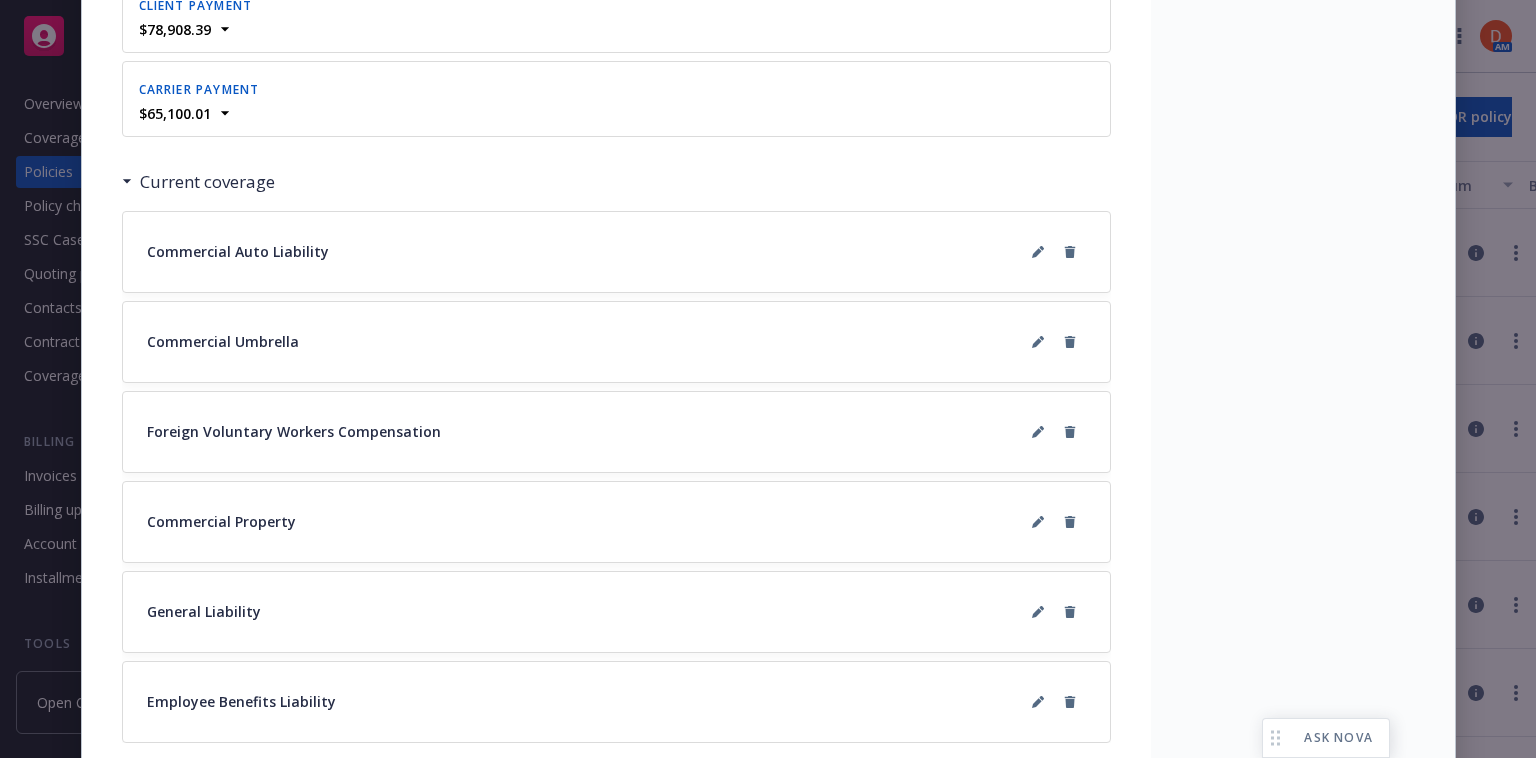 scroll, scrollTop: 2219, scrollLeft: 0, axis: vertical 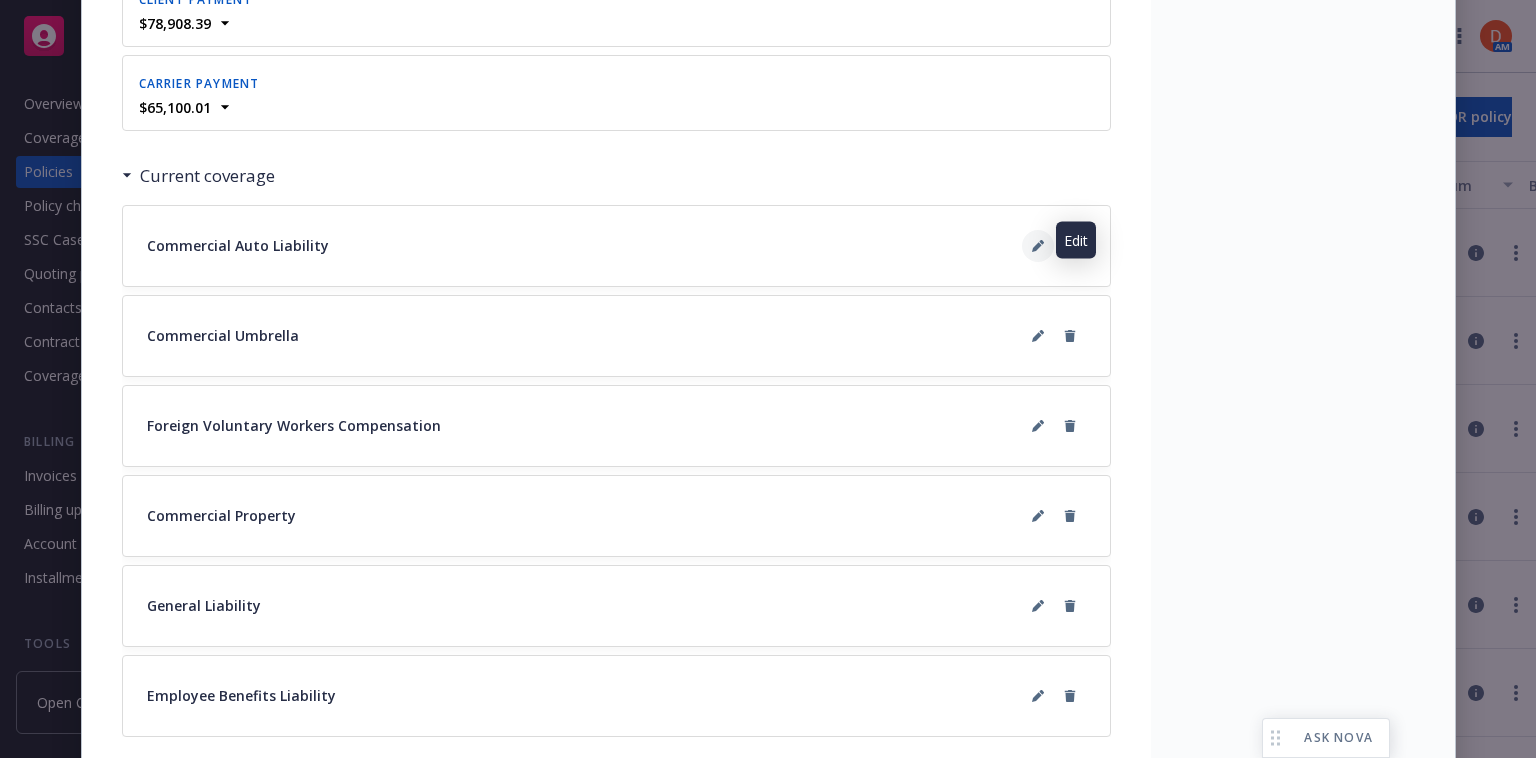 click 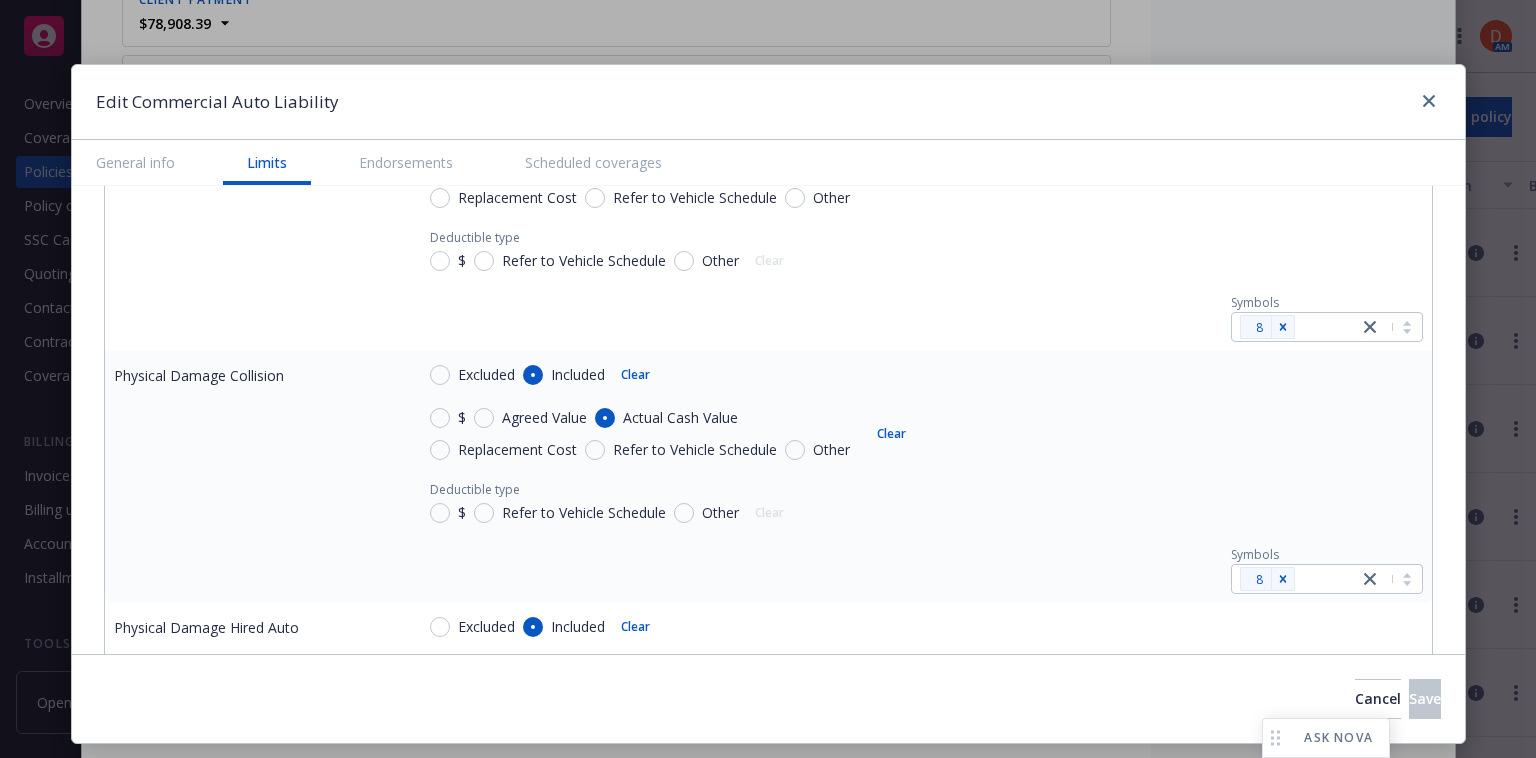 scroll, scrollTop: 1286, scrollLeft: 0, axis: vertical 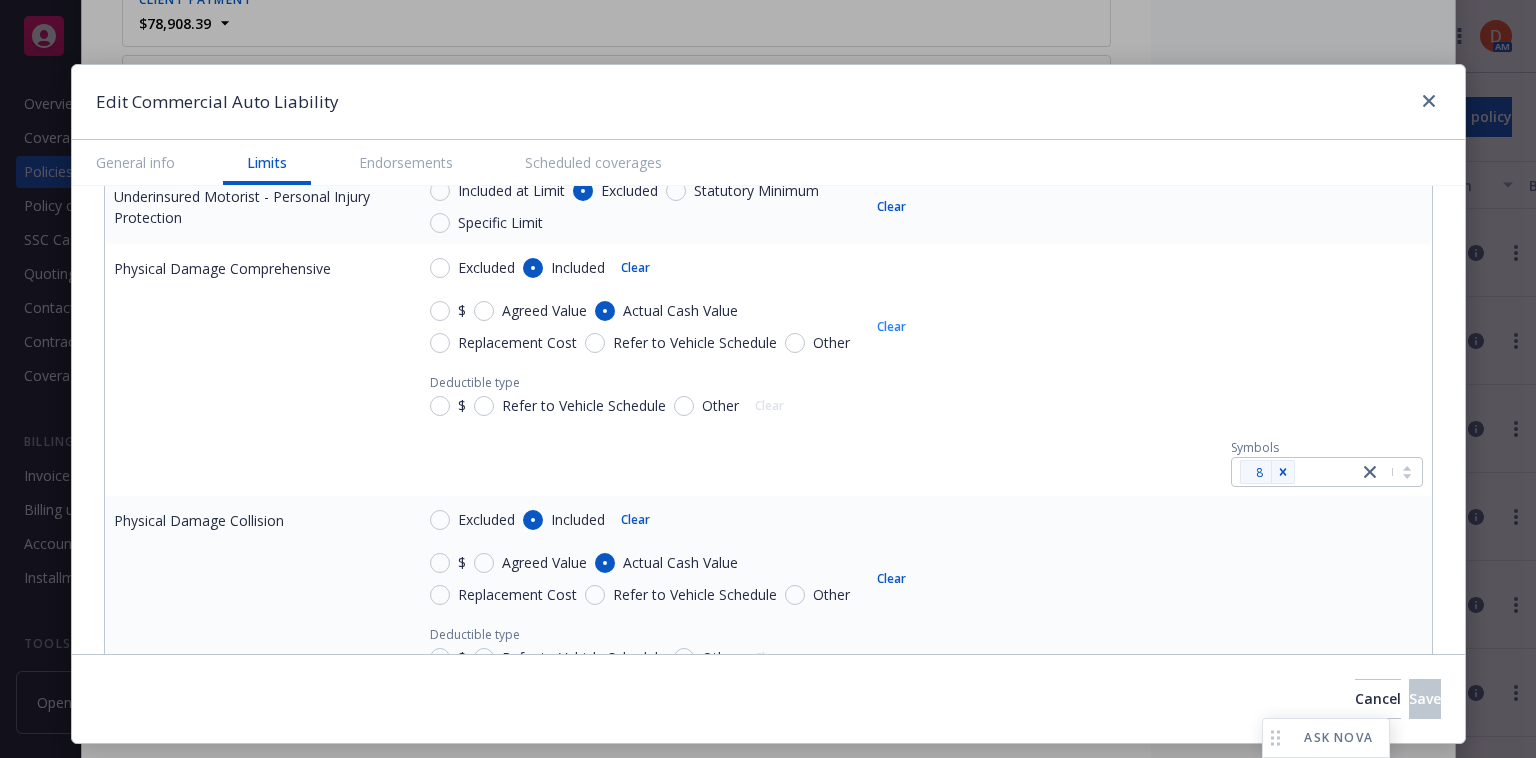 click on "Clear" at bounding box center (891, 327) 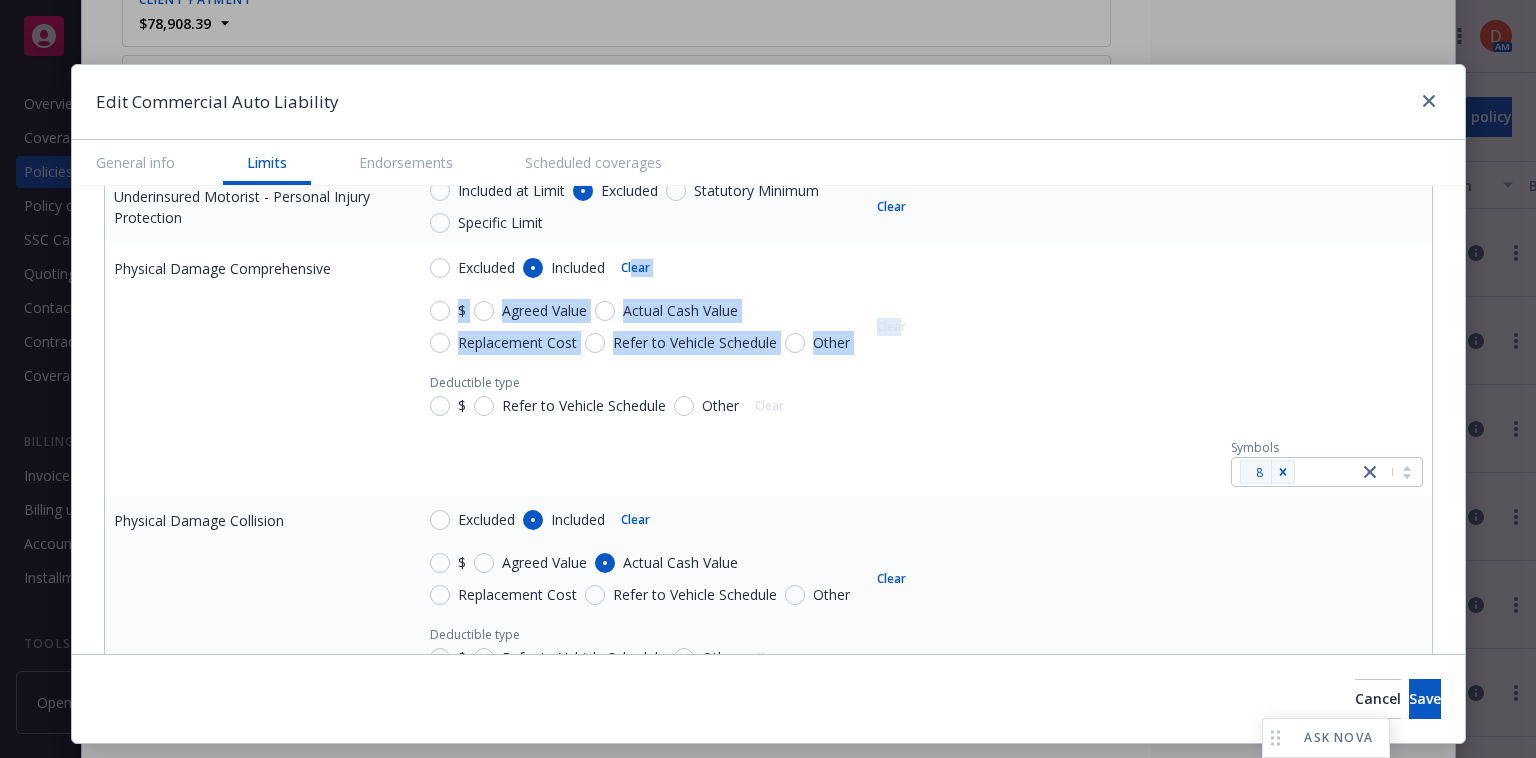 click on "Clear" at bounding box center (635, 268) 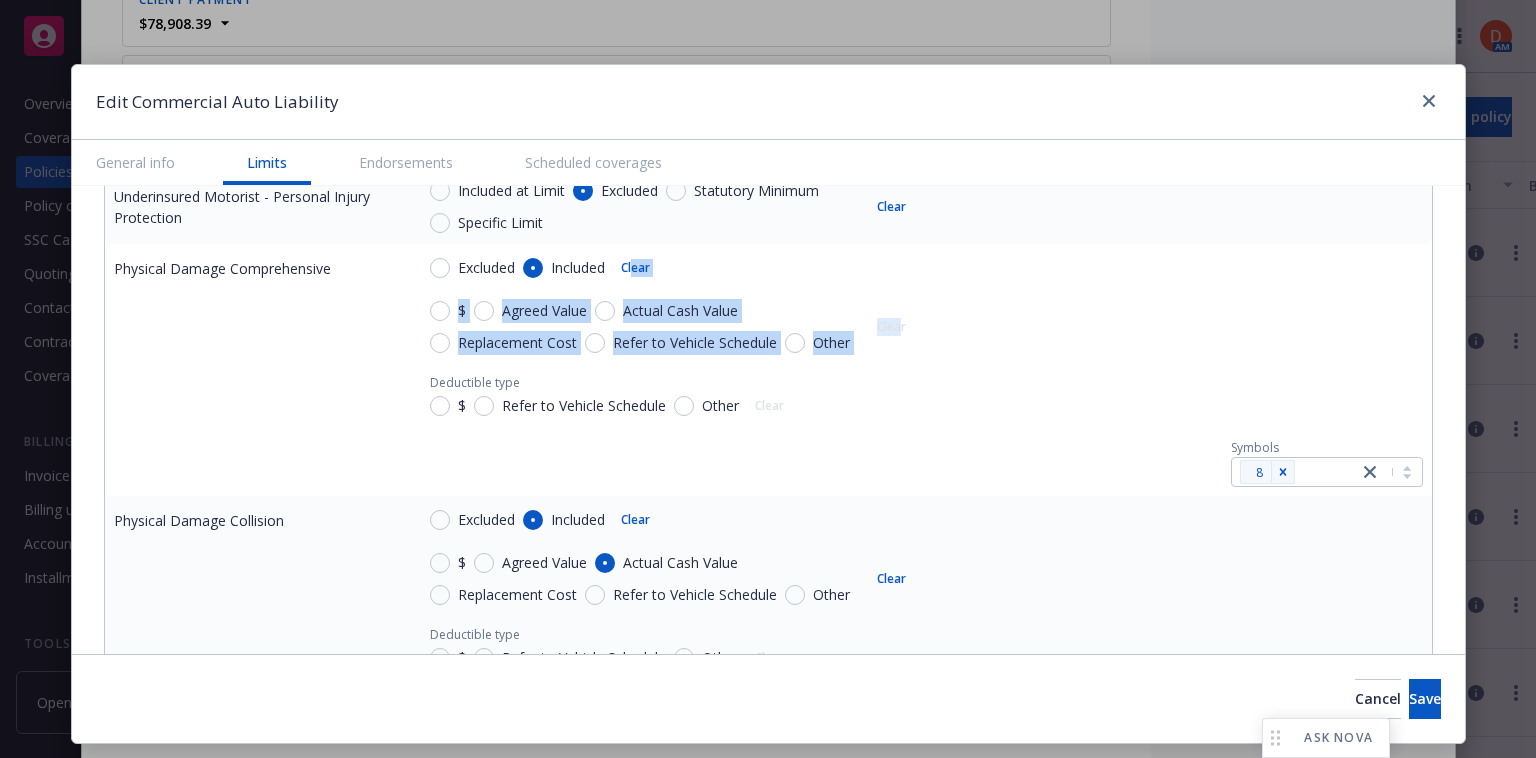 type on "x" 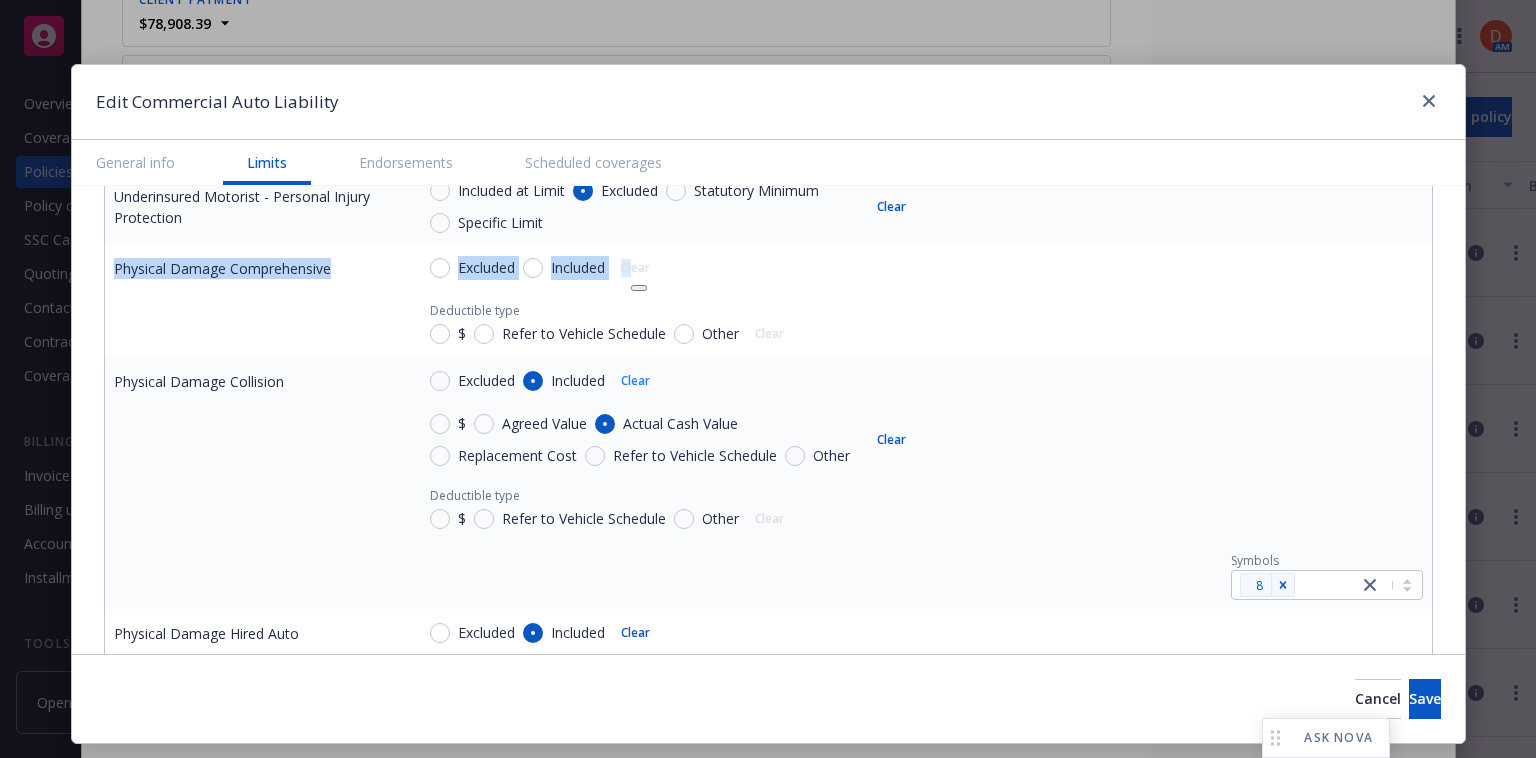 click on "Clear" at bounding box center (635, 381) 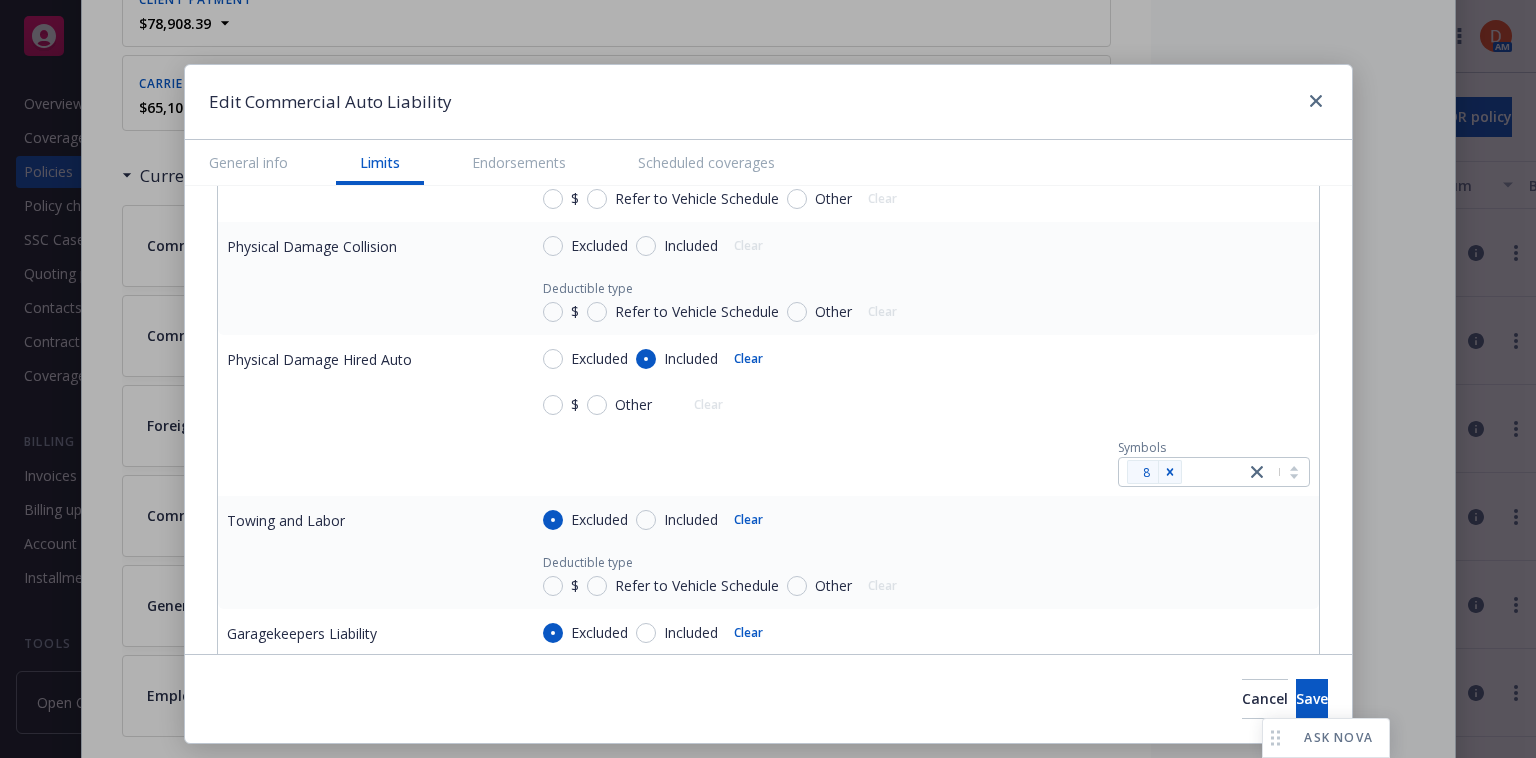scroll, scrollTop: 1448, scrollLeft: 0, axis: vertical 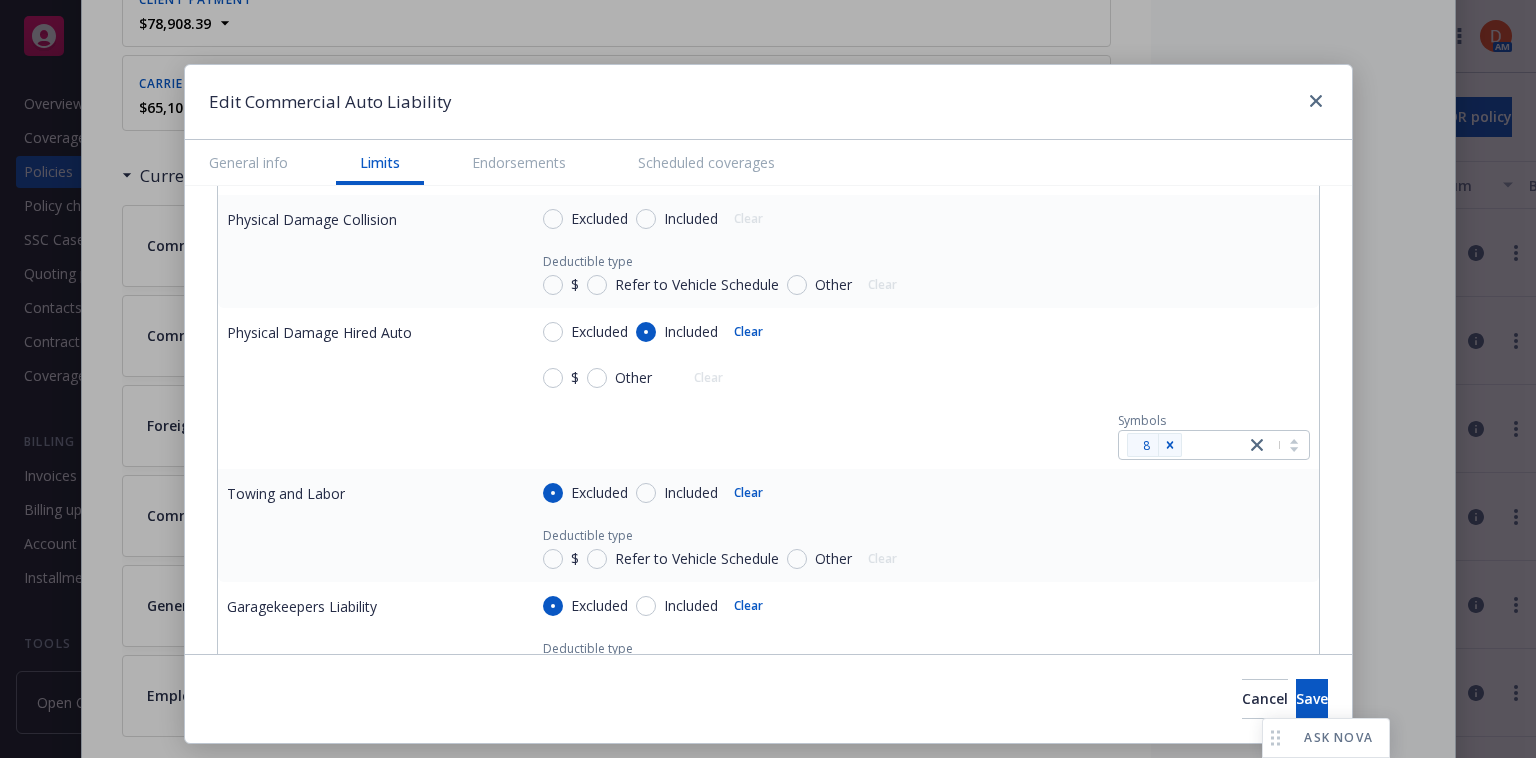 type on "x" 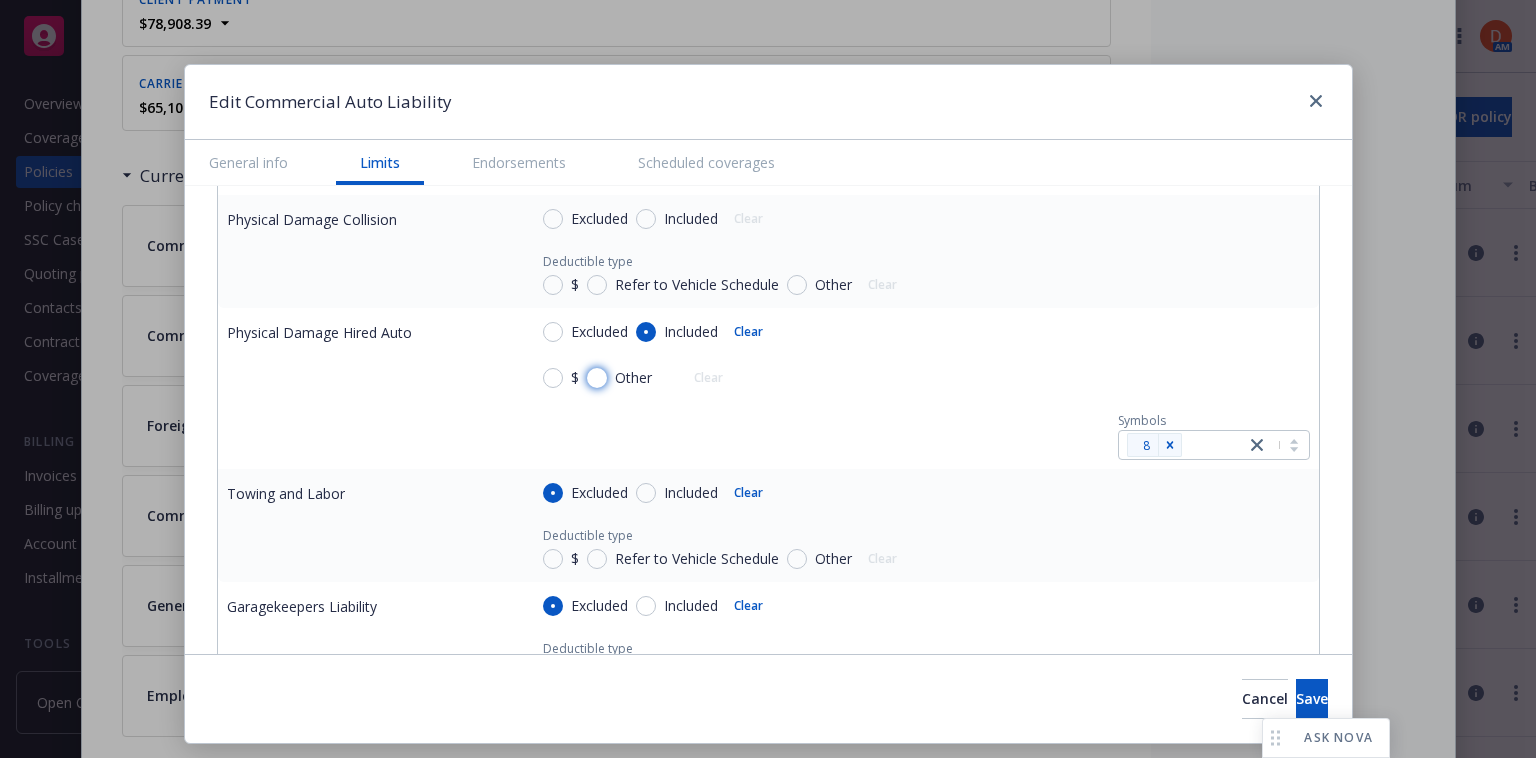 click on "Other" at bounding box center [597, 378] 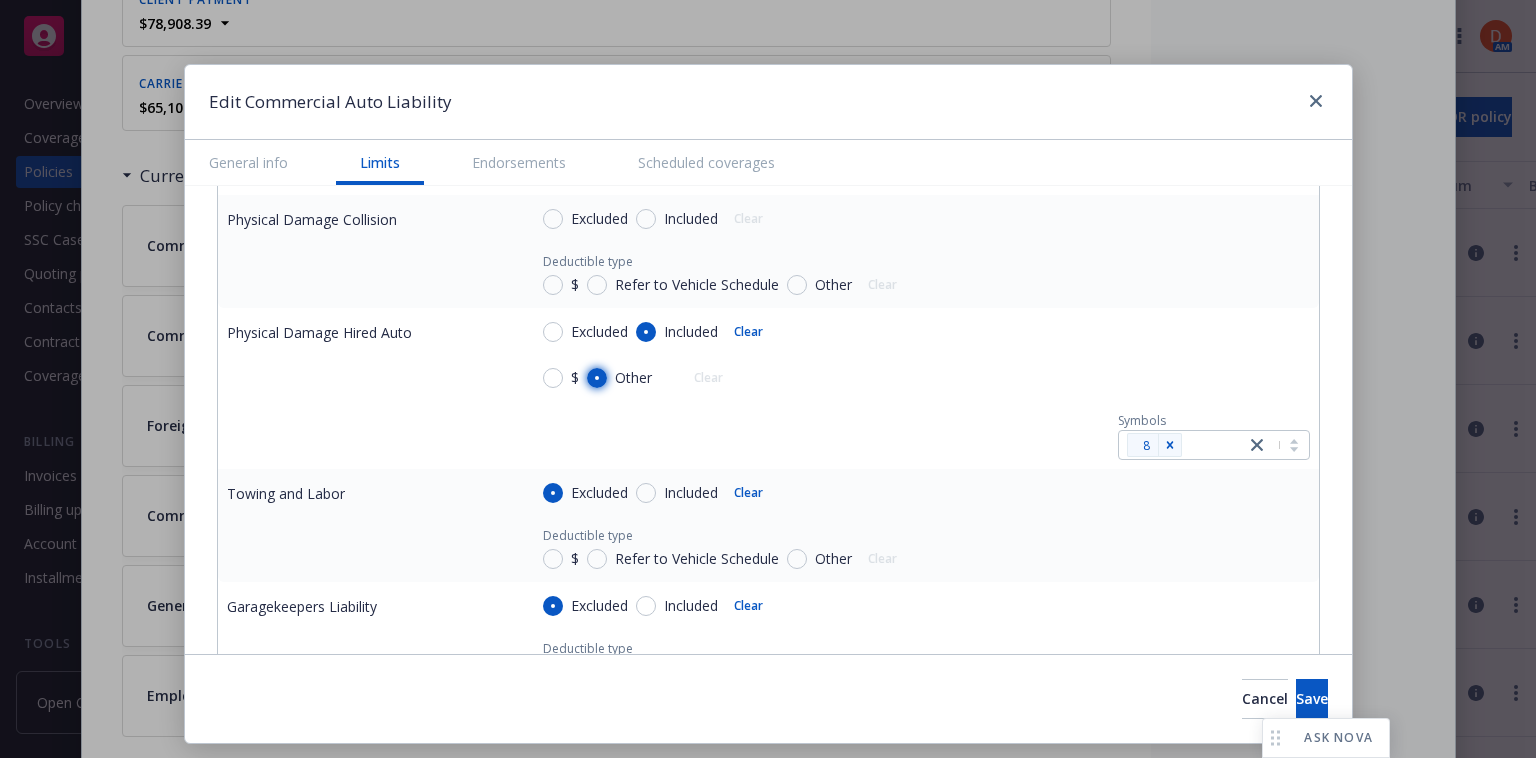 radio on "true" 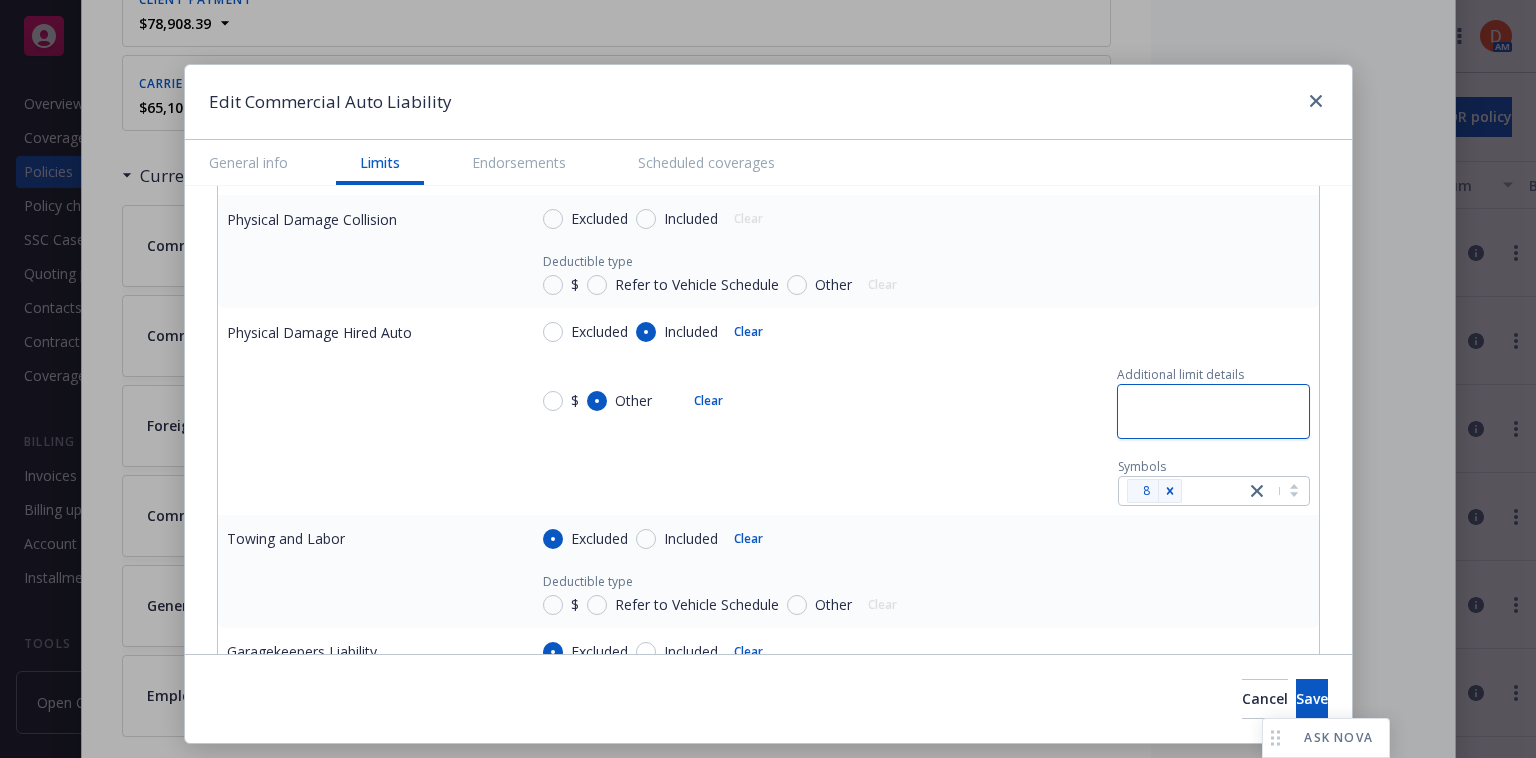 click at bounding box center (1213, 411) 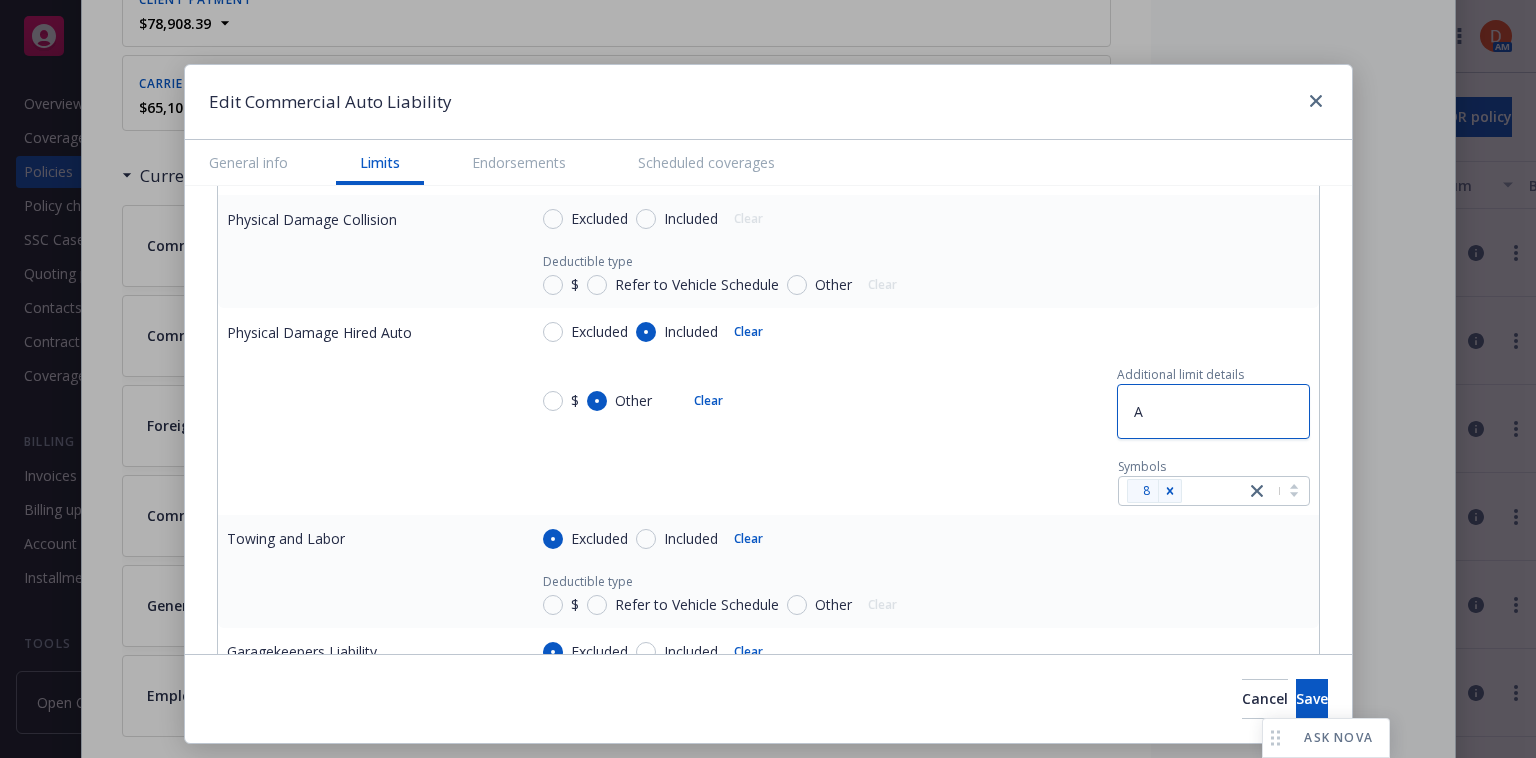 type on "x" 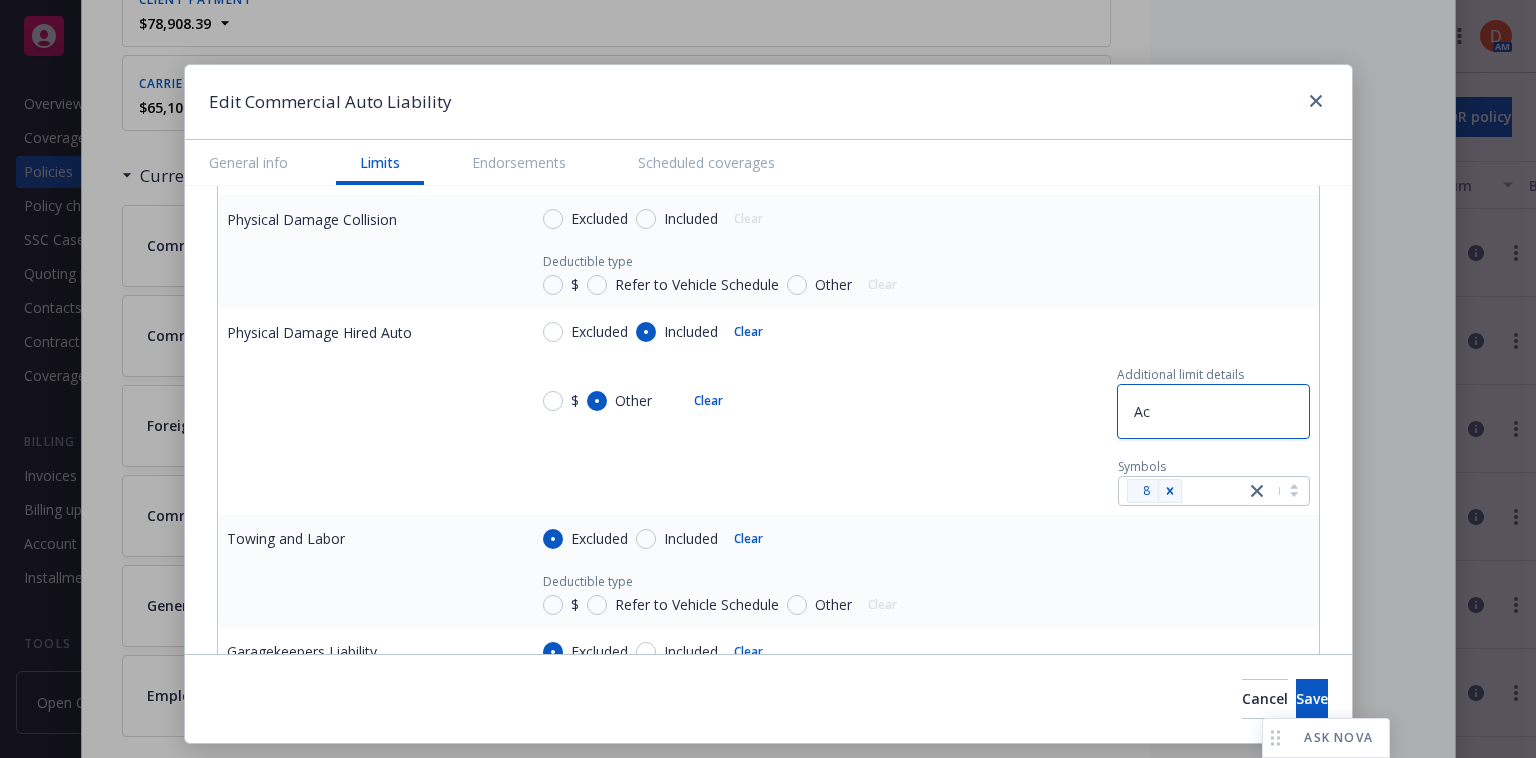 type on "x" 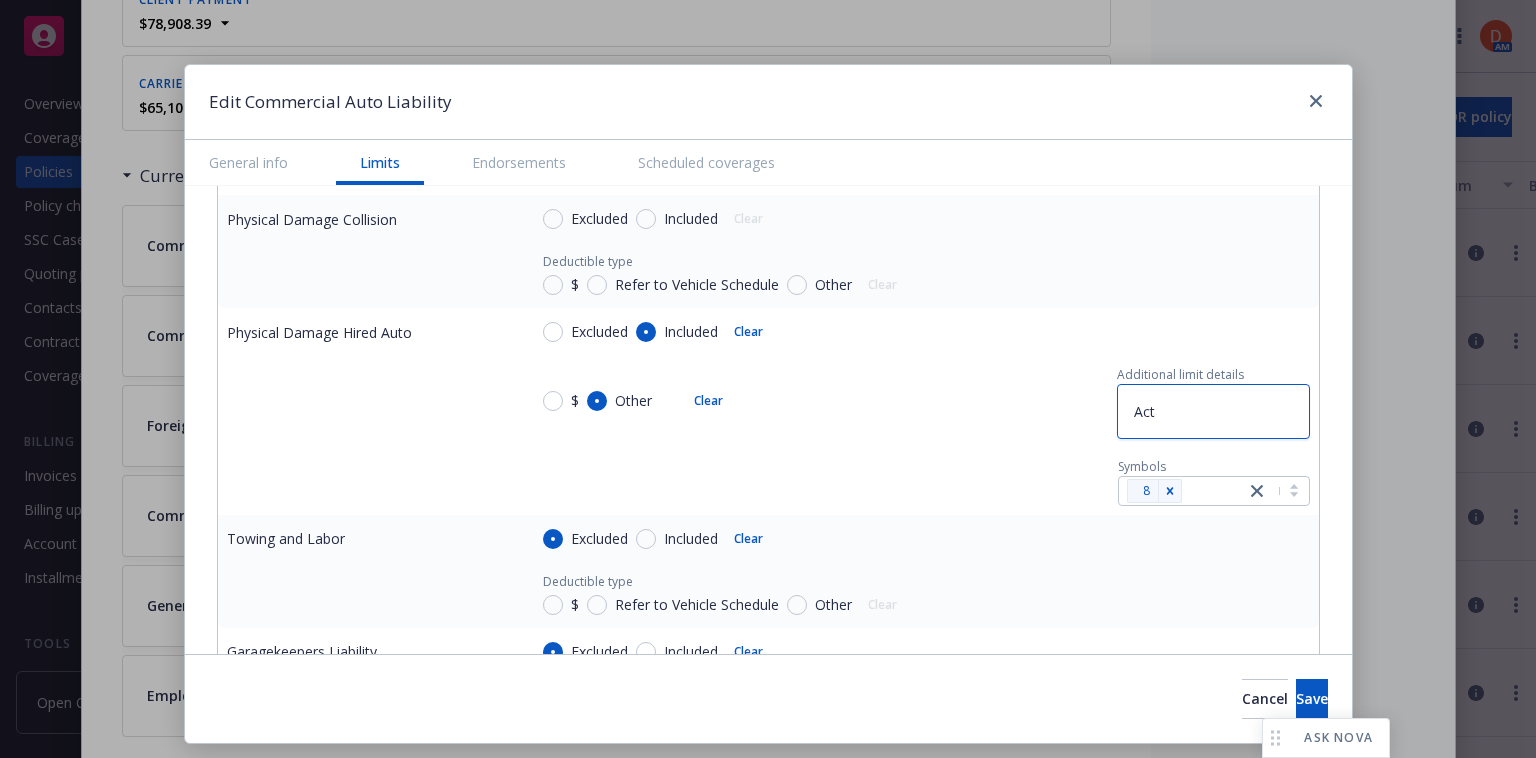 type on "x" 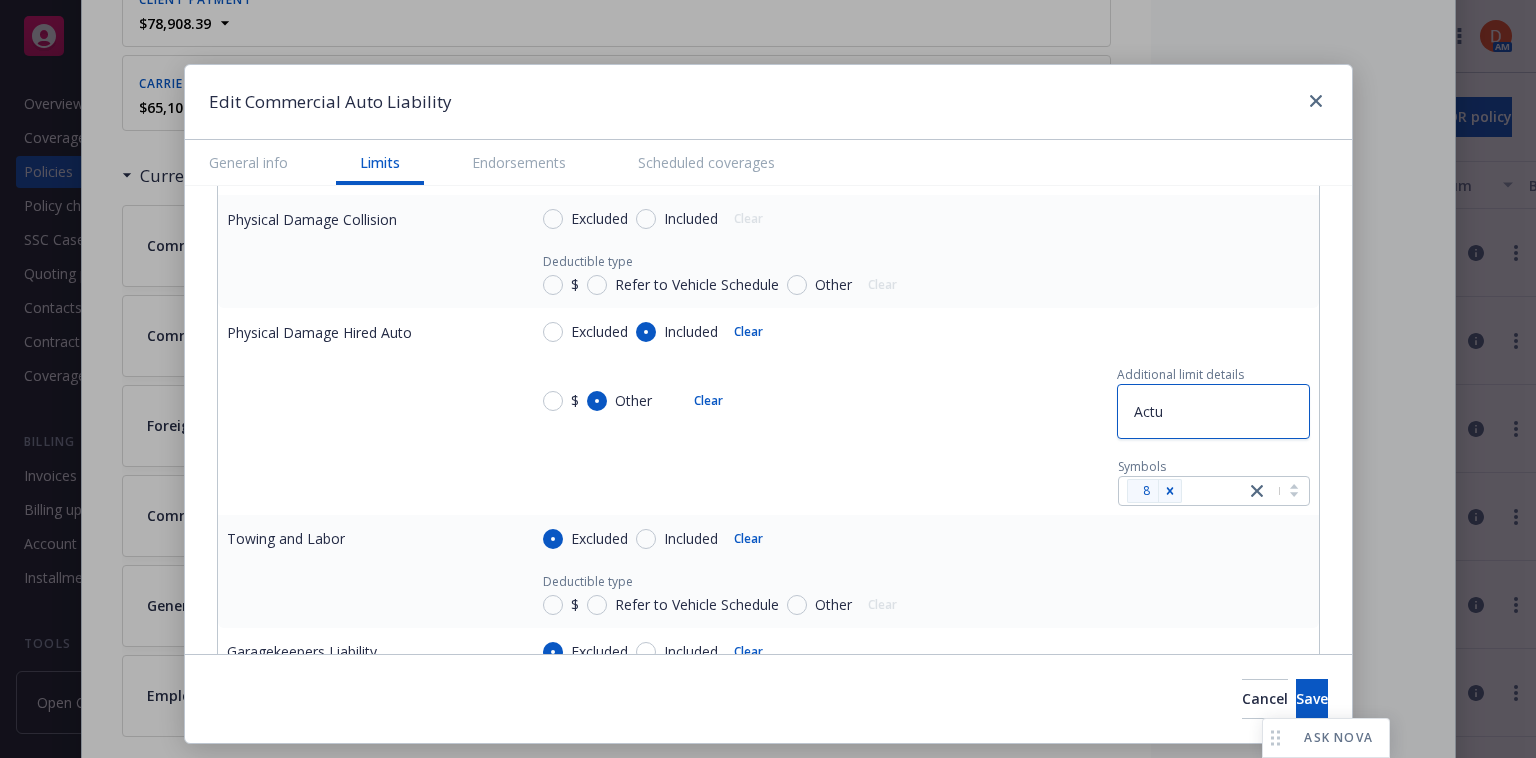 type on "x" 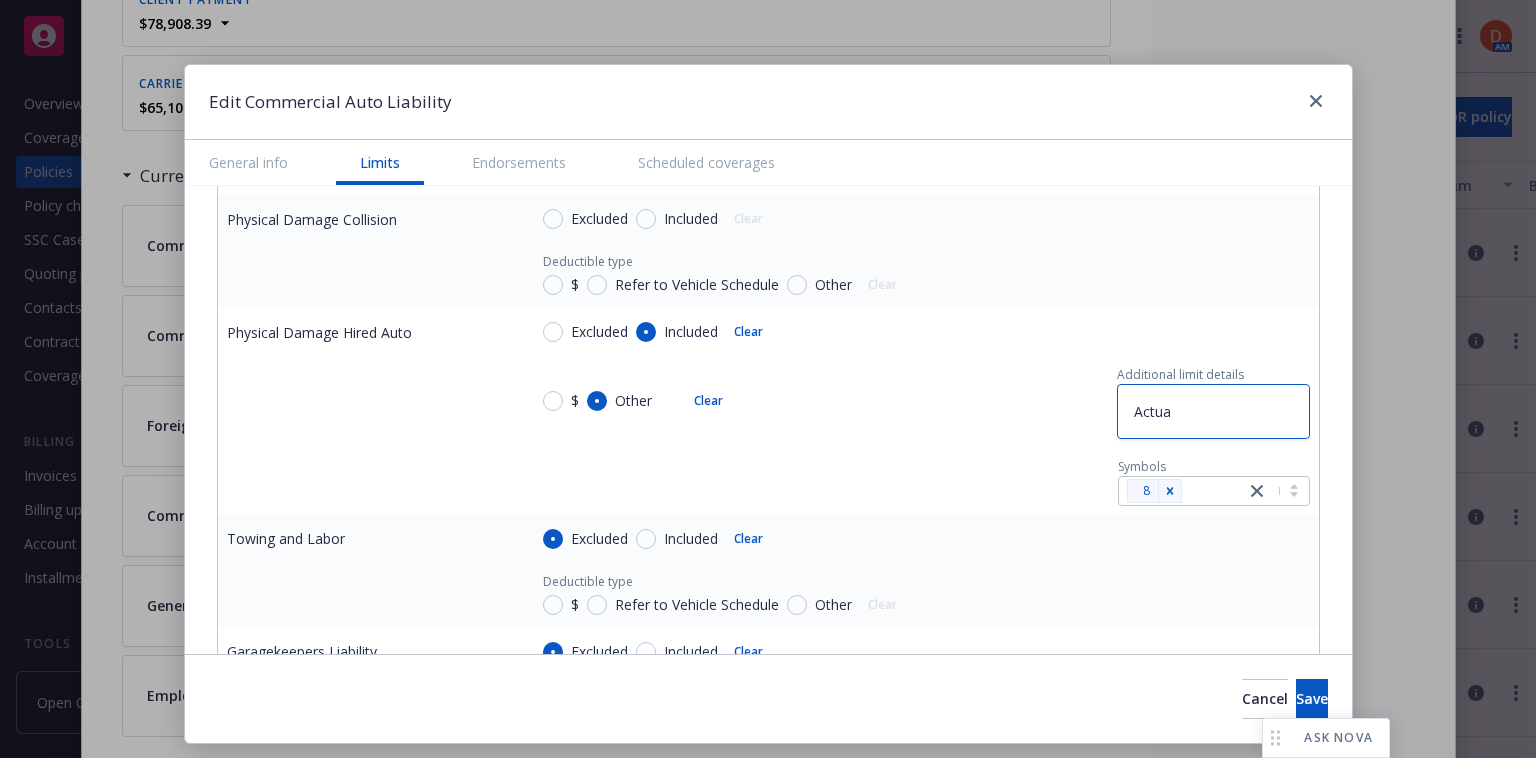 type on "x" 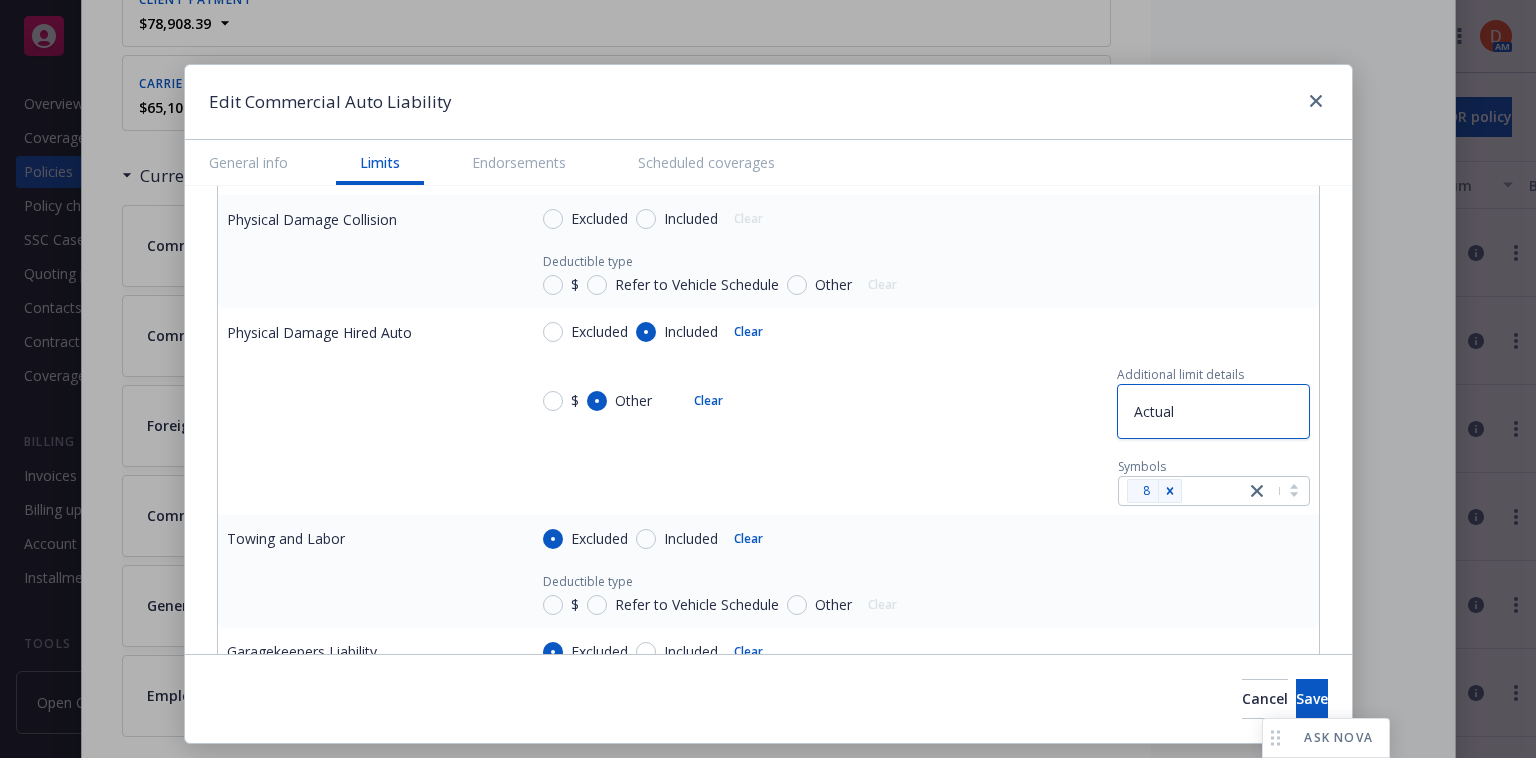 type on "Actual" 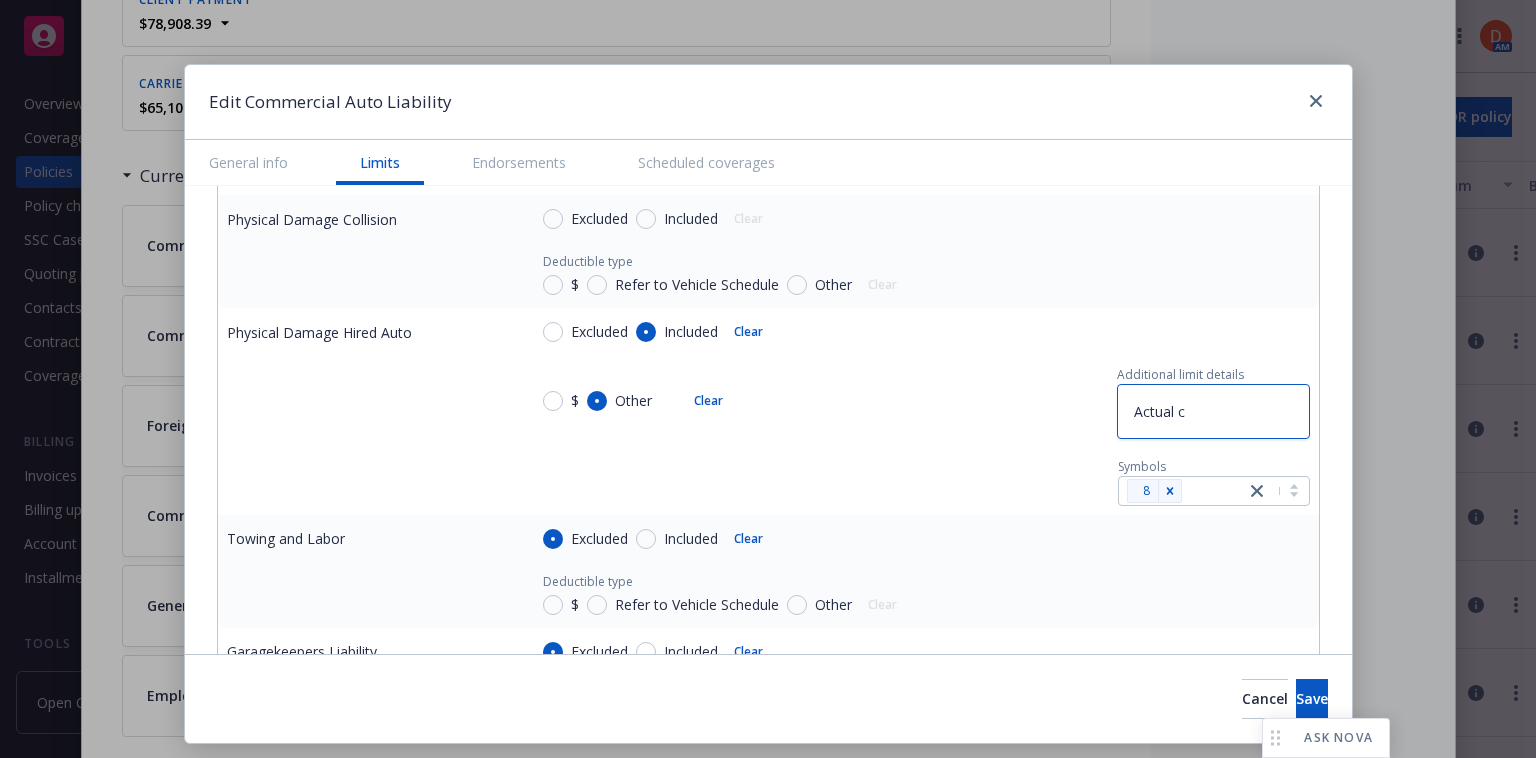 type on "x" 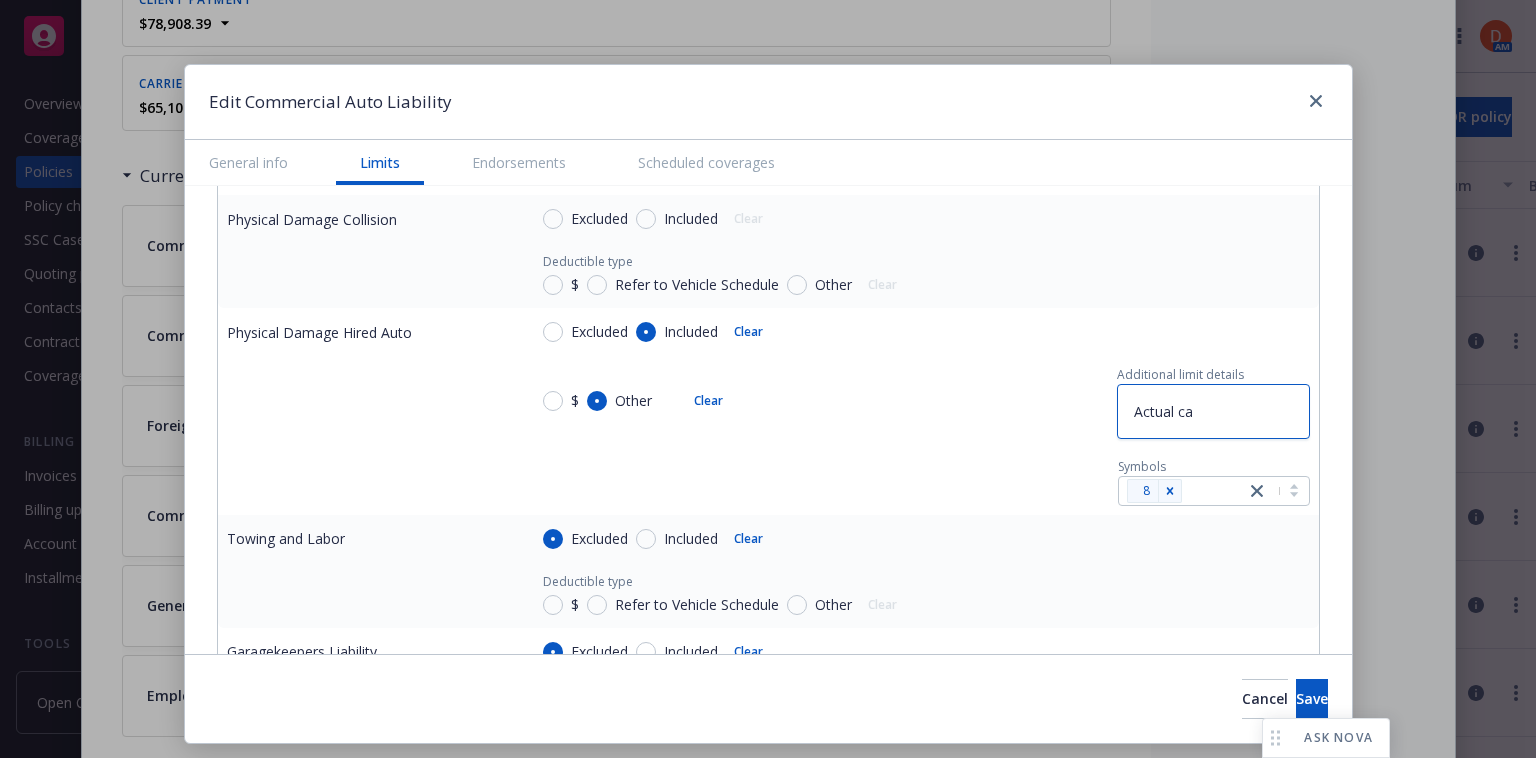 type on "x" 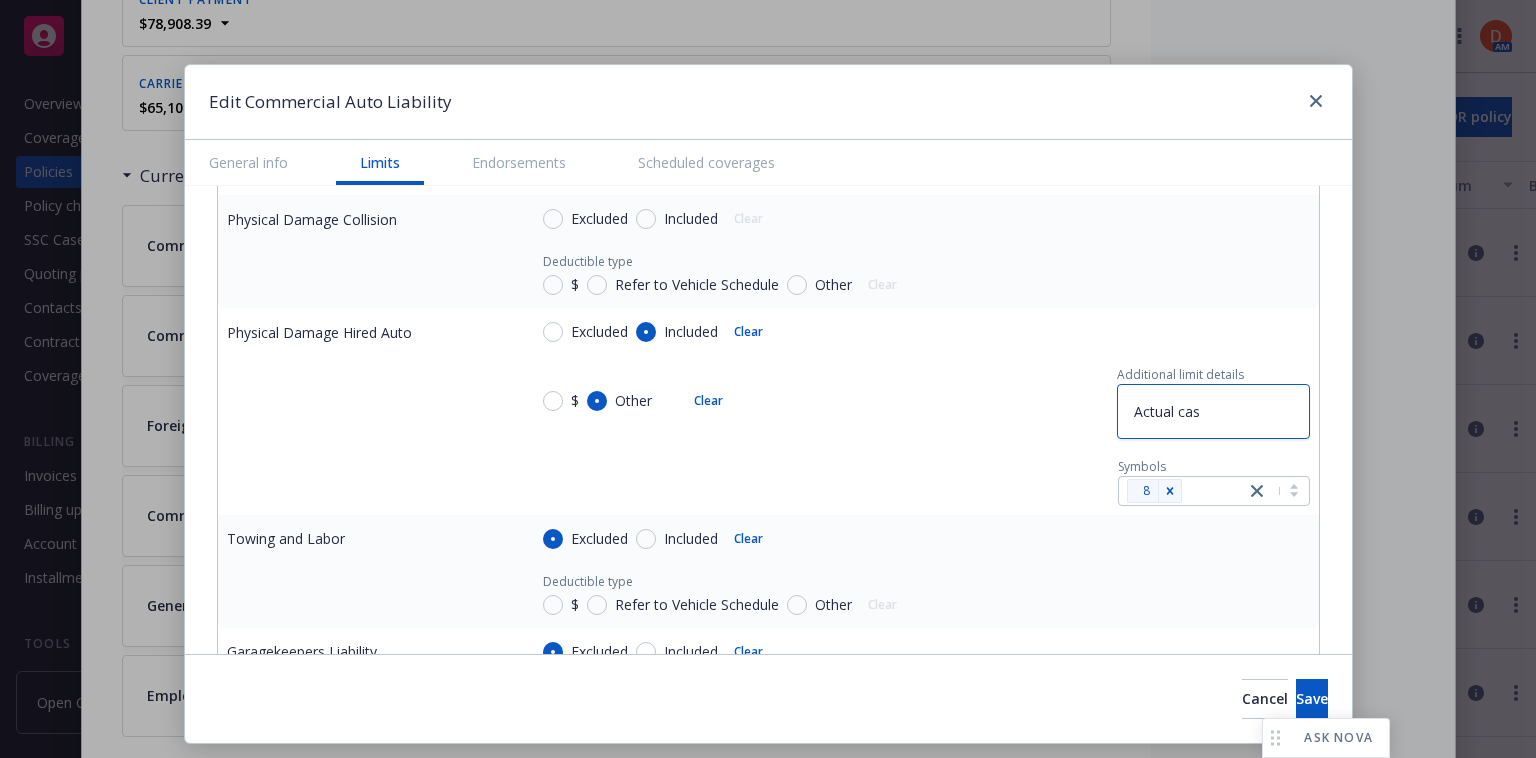 type on "x" 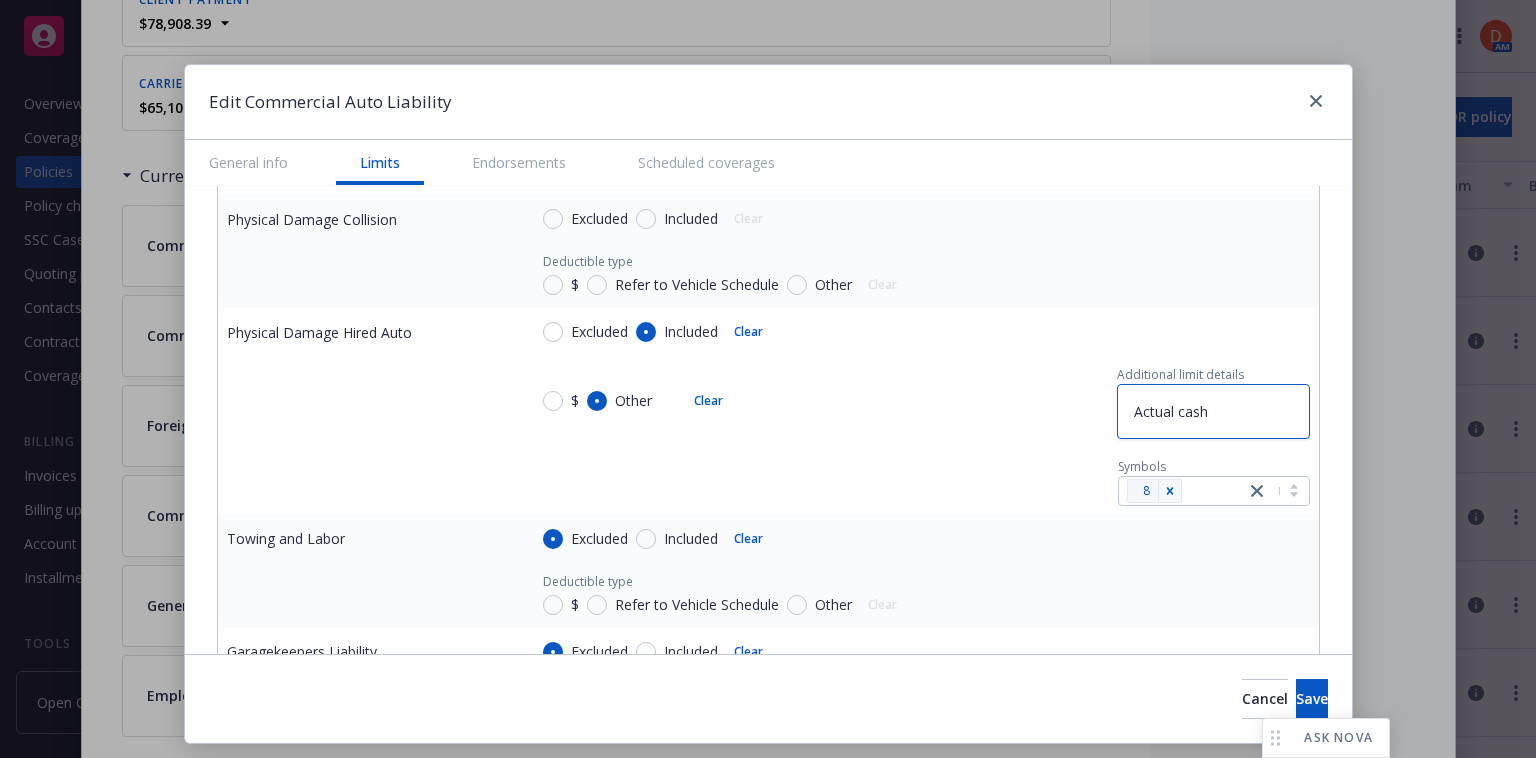 type on "Actual cash" 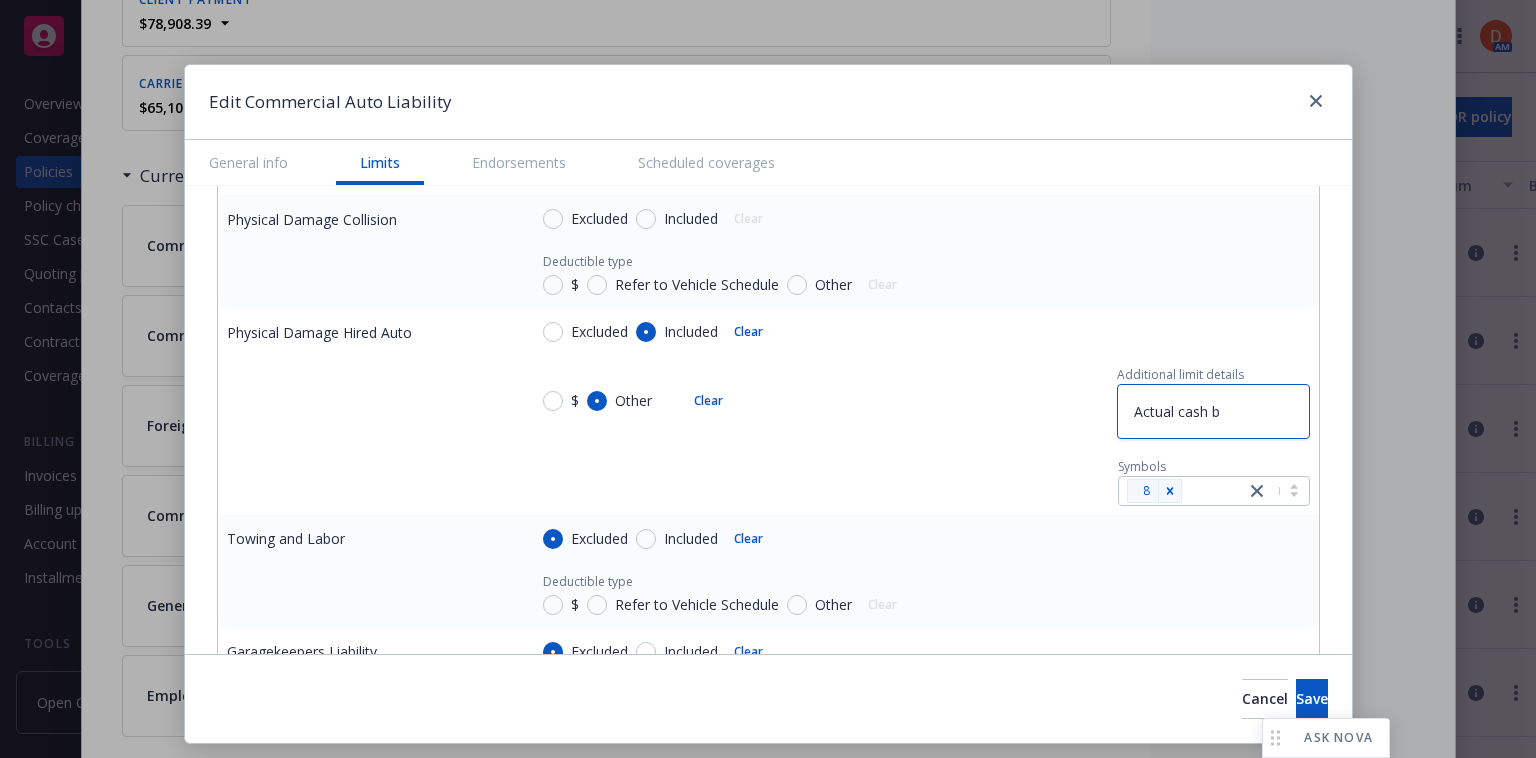 type on "x" 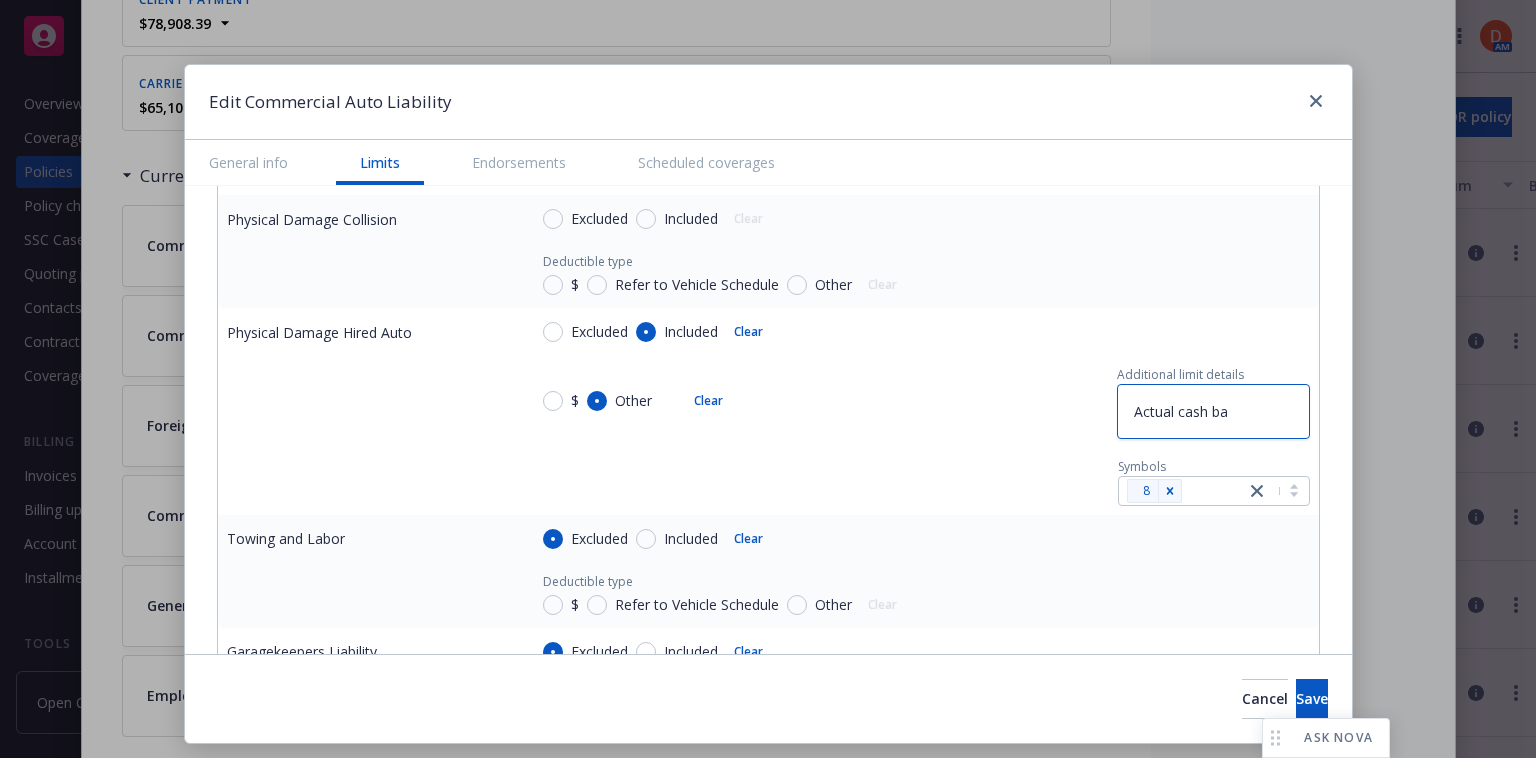 type on "x" 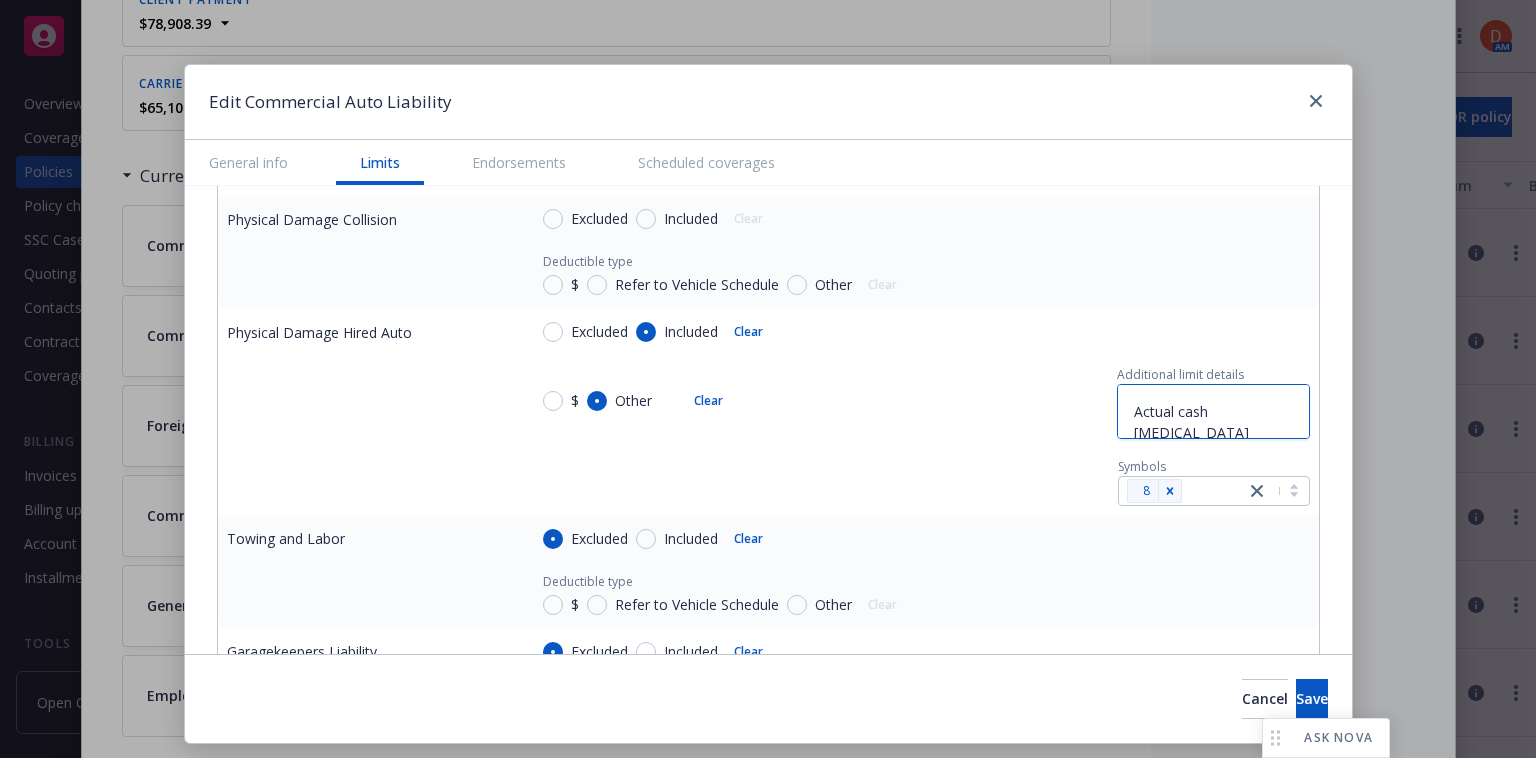 type on "x" 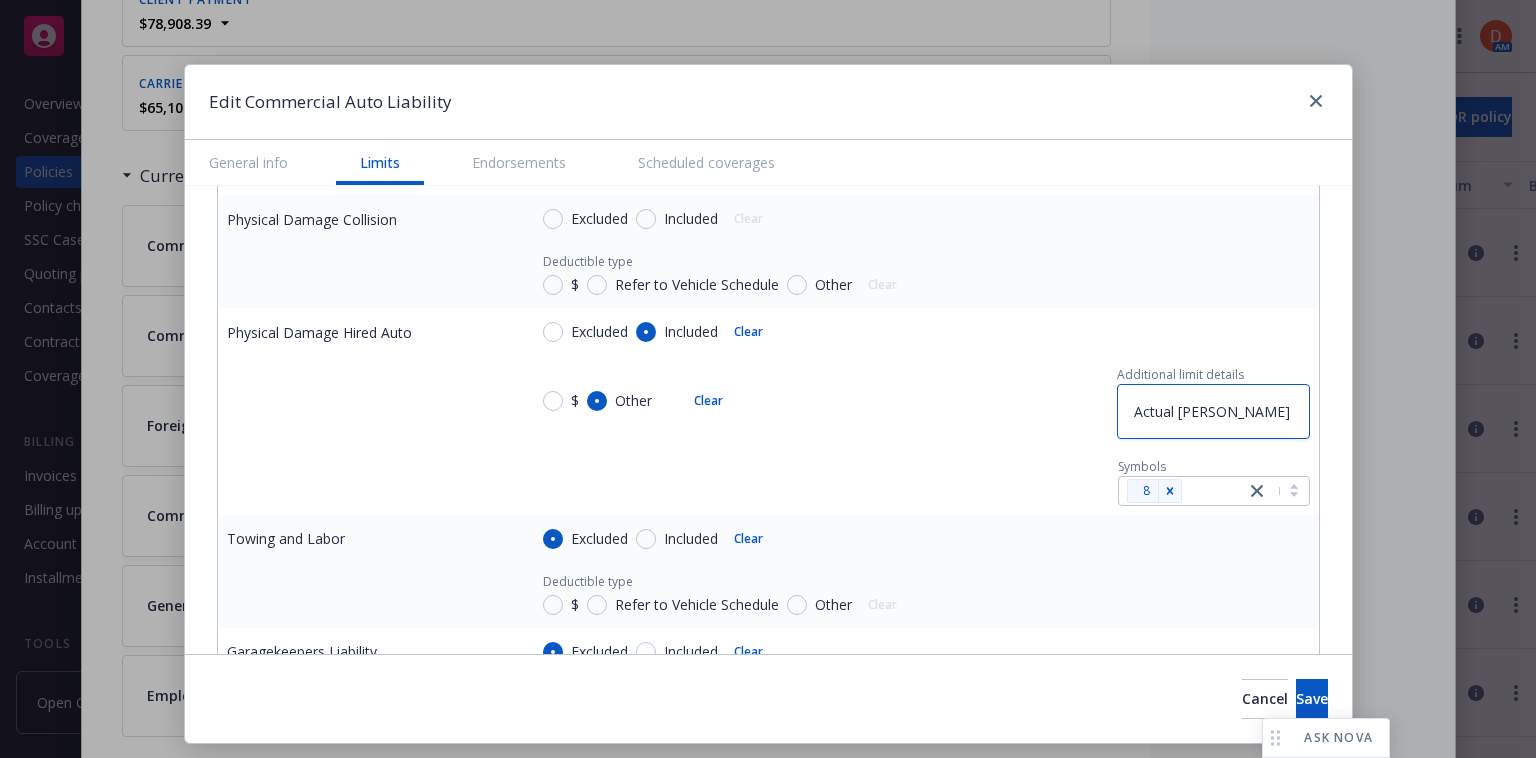 type on "x" 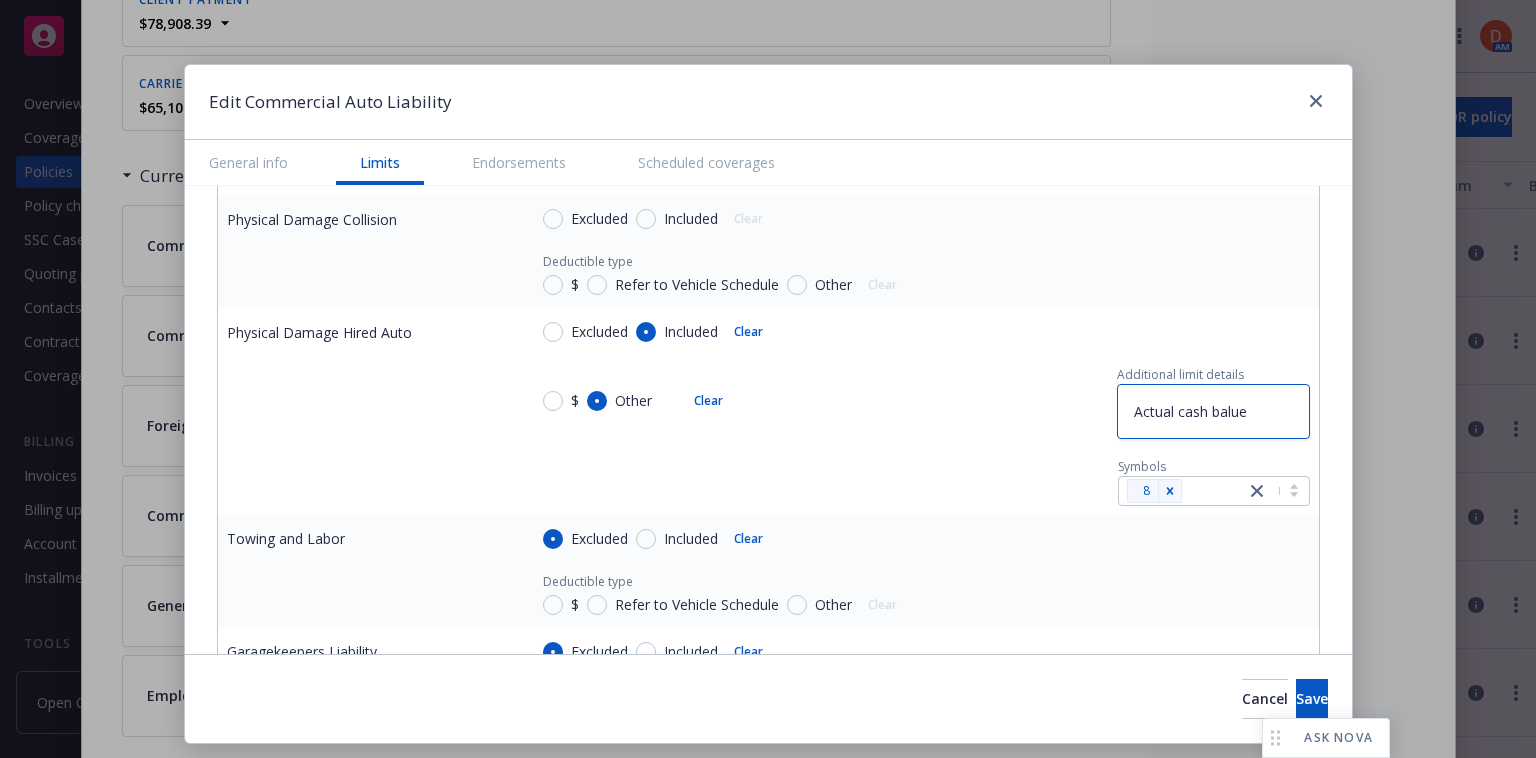 type on "x" 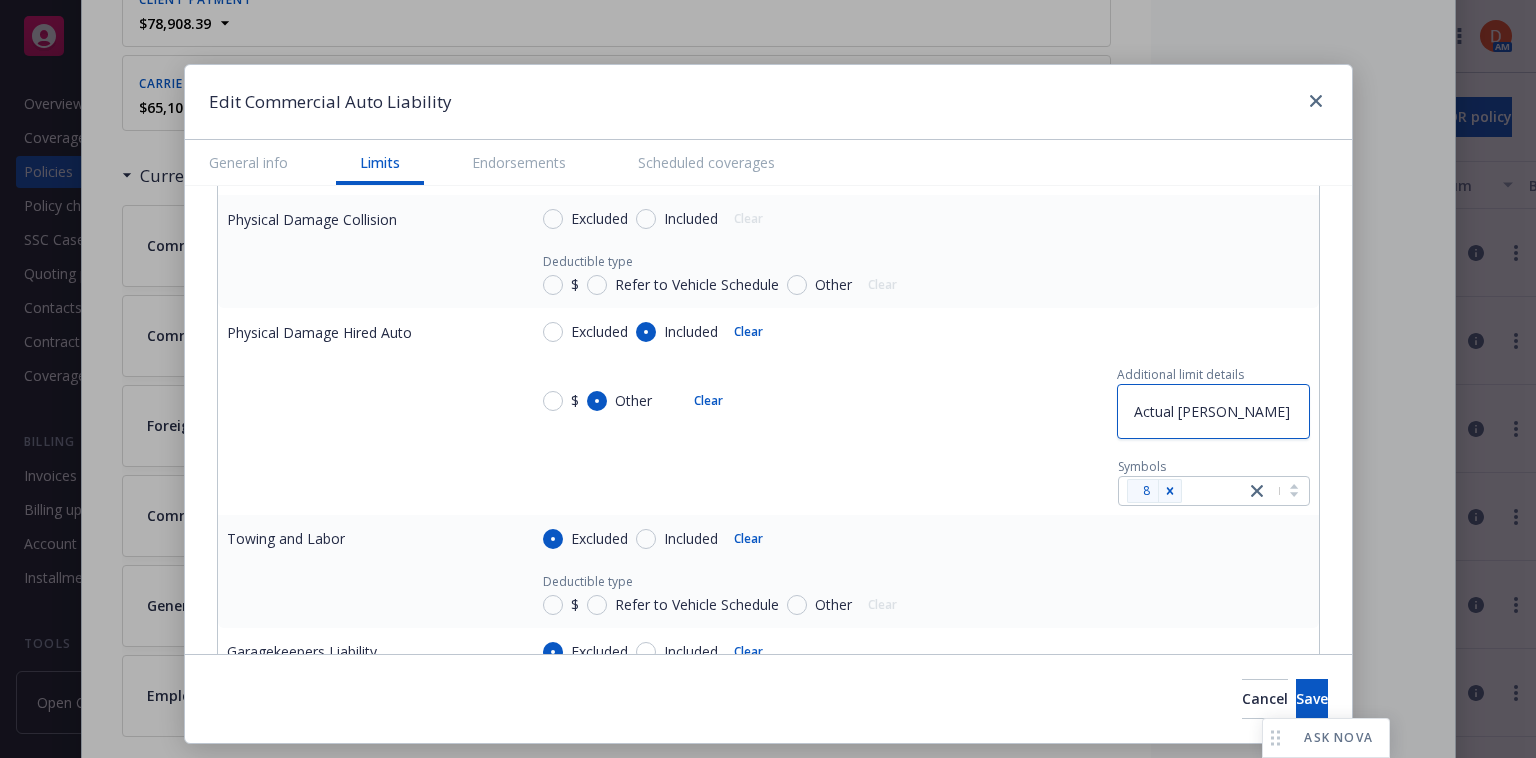 type on "x" 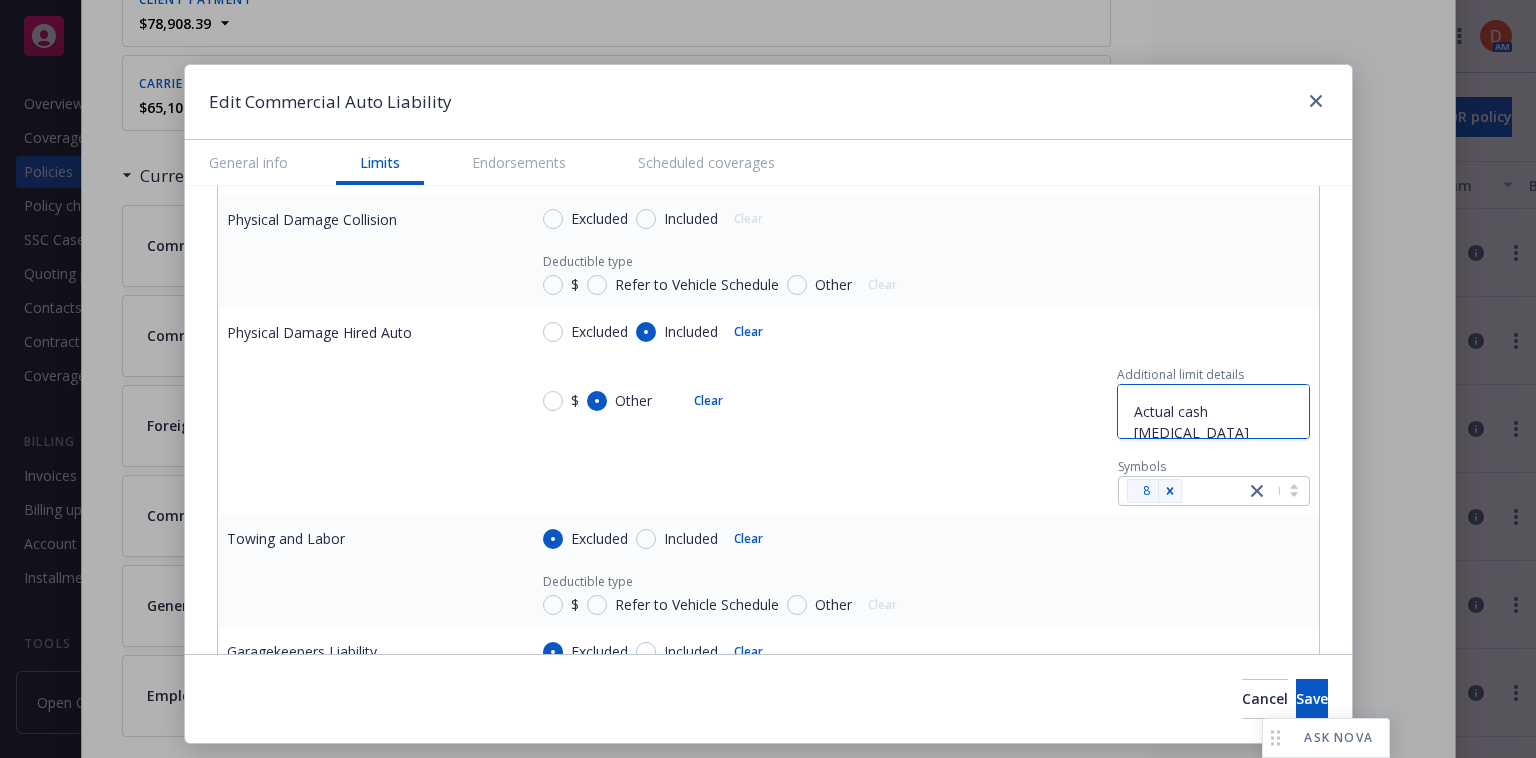 type on "x" 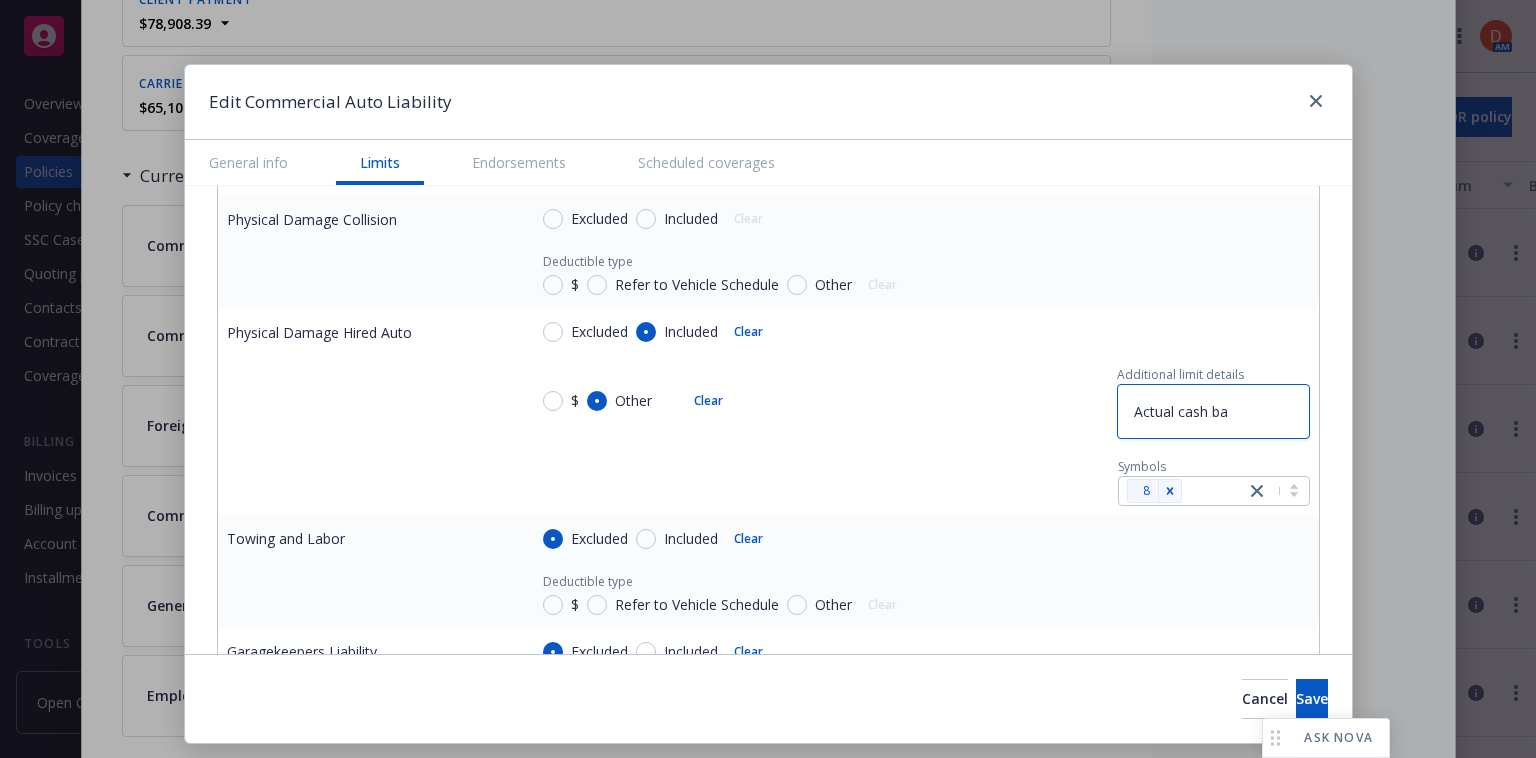type on "x" 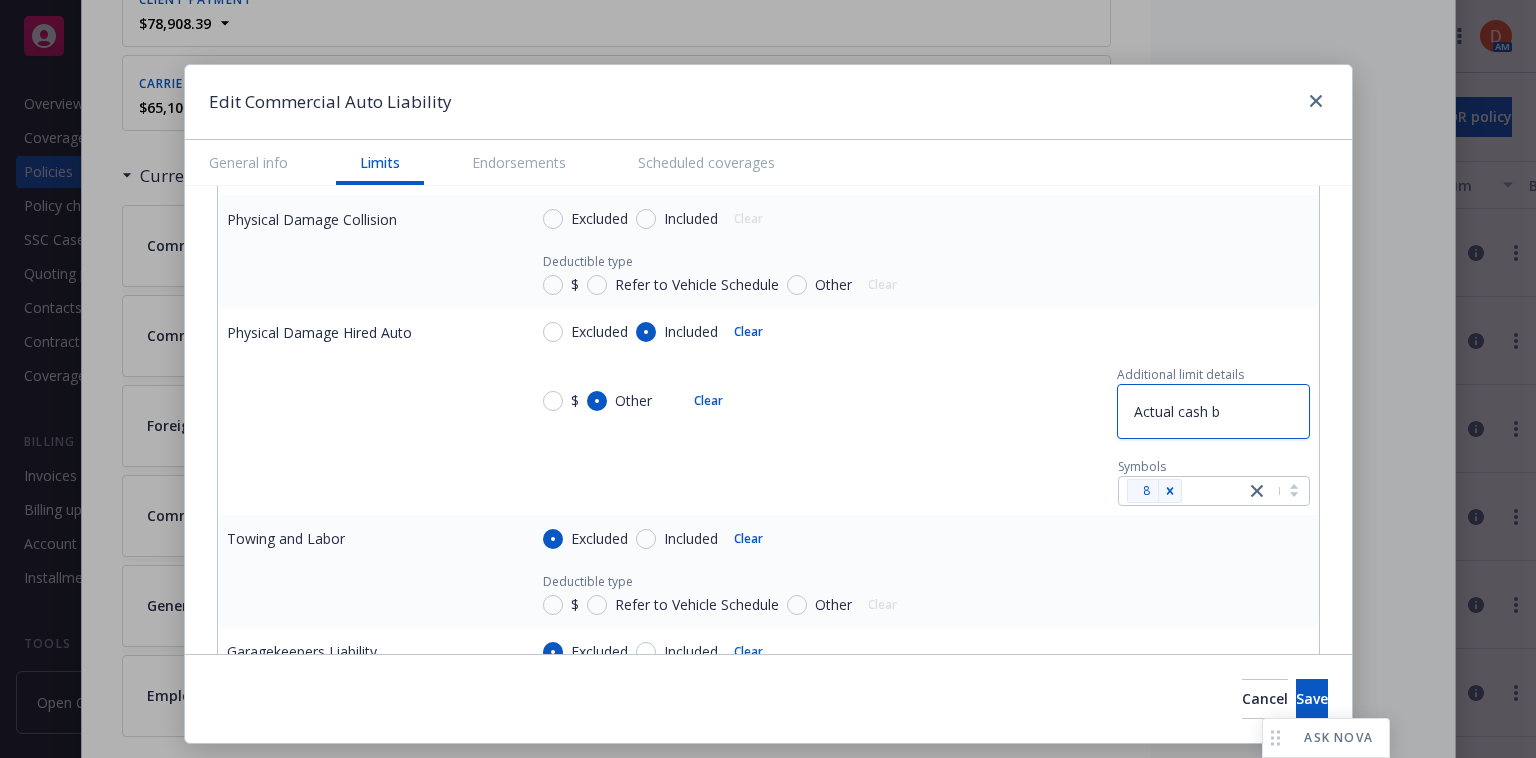 type on "x" 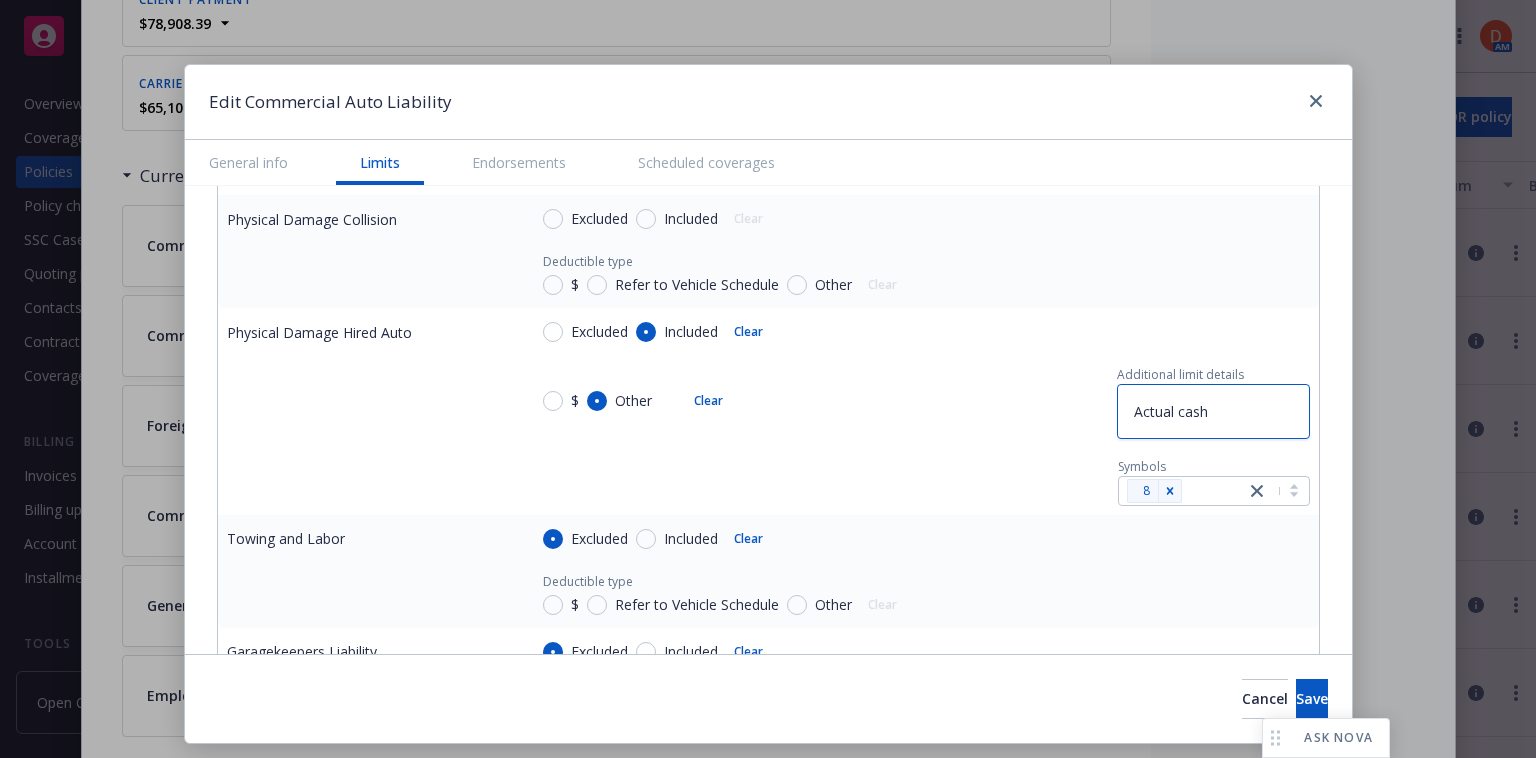 type on "x" 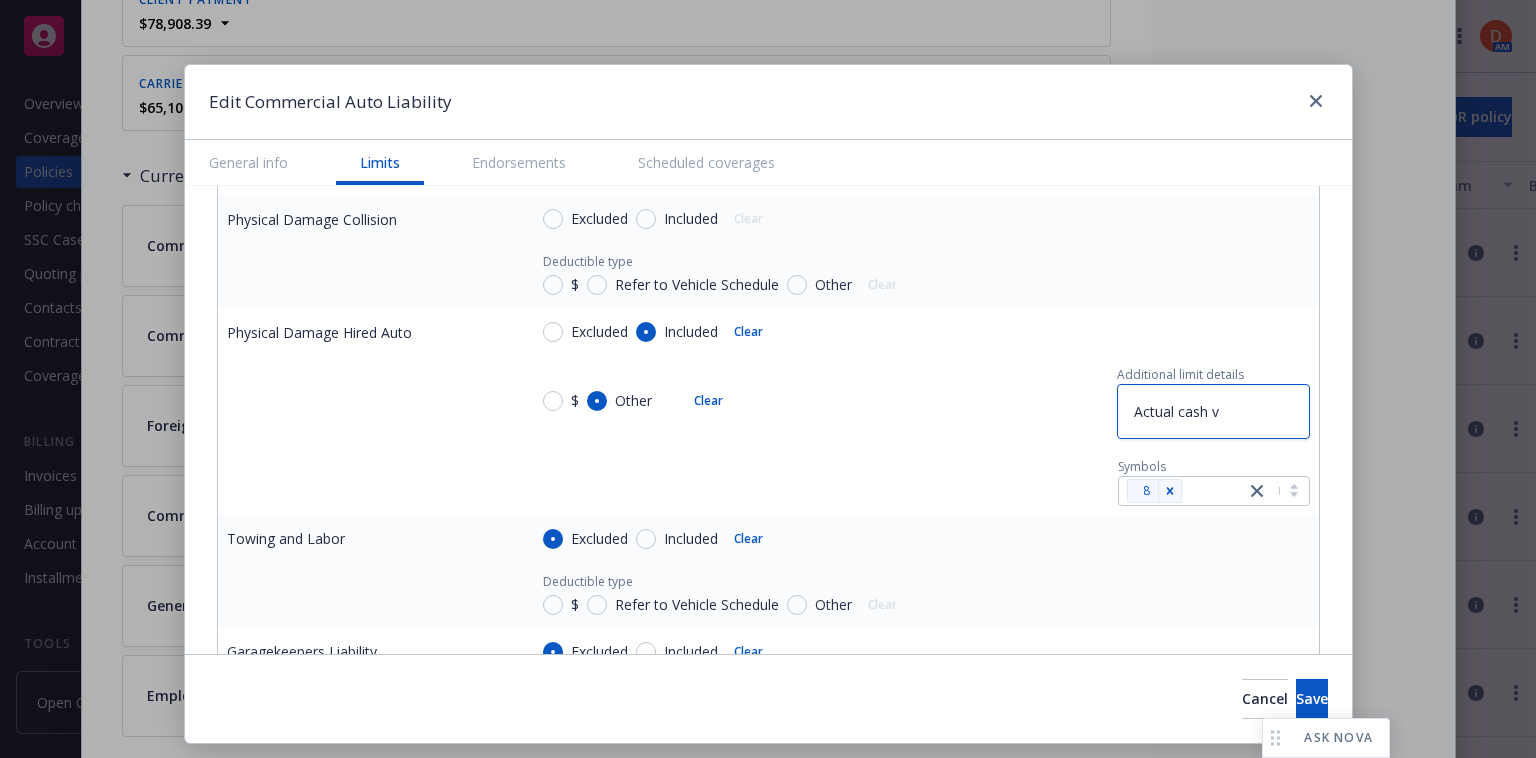 type on "x" 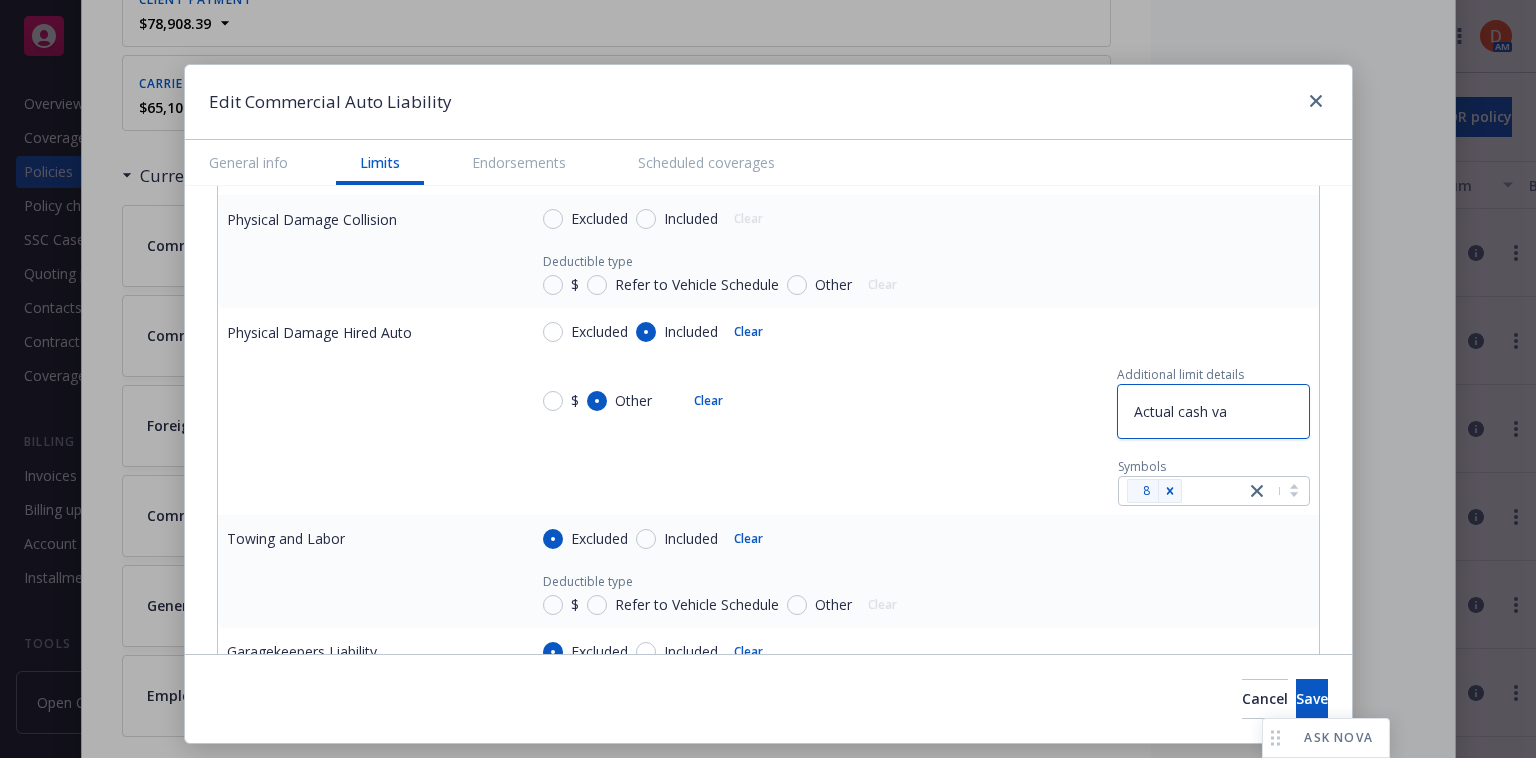 type on "x" 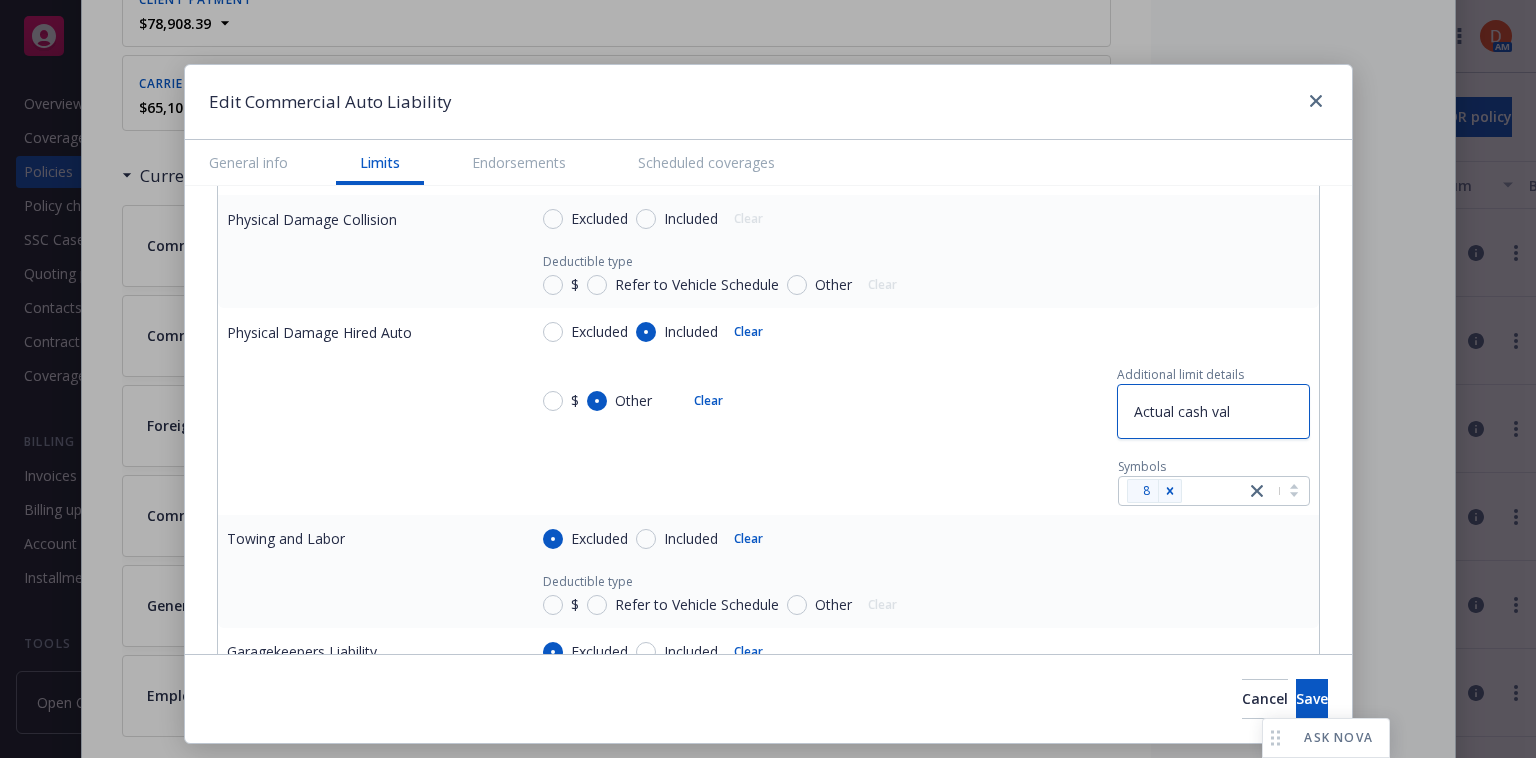 type on "x" 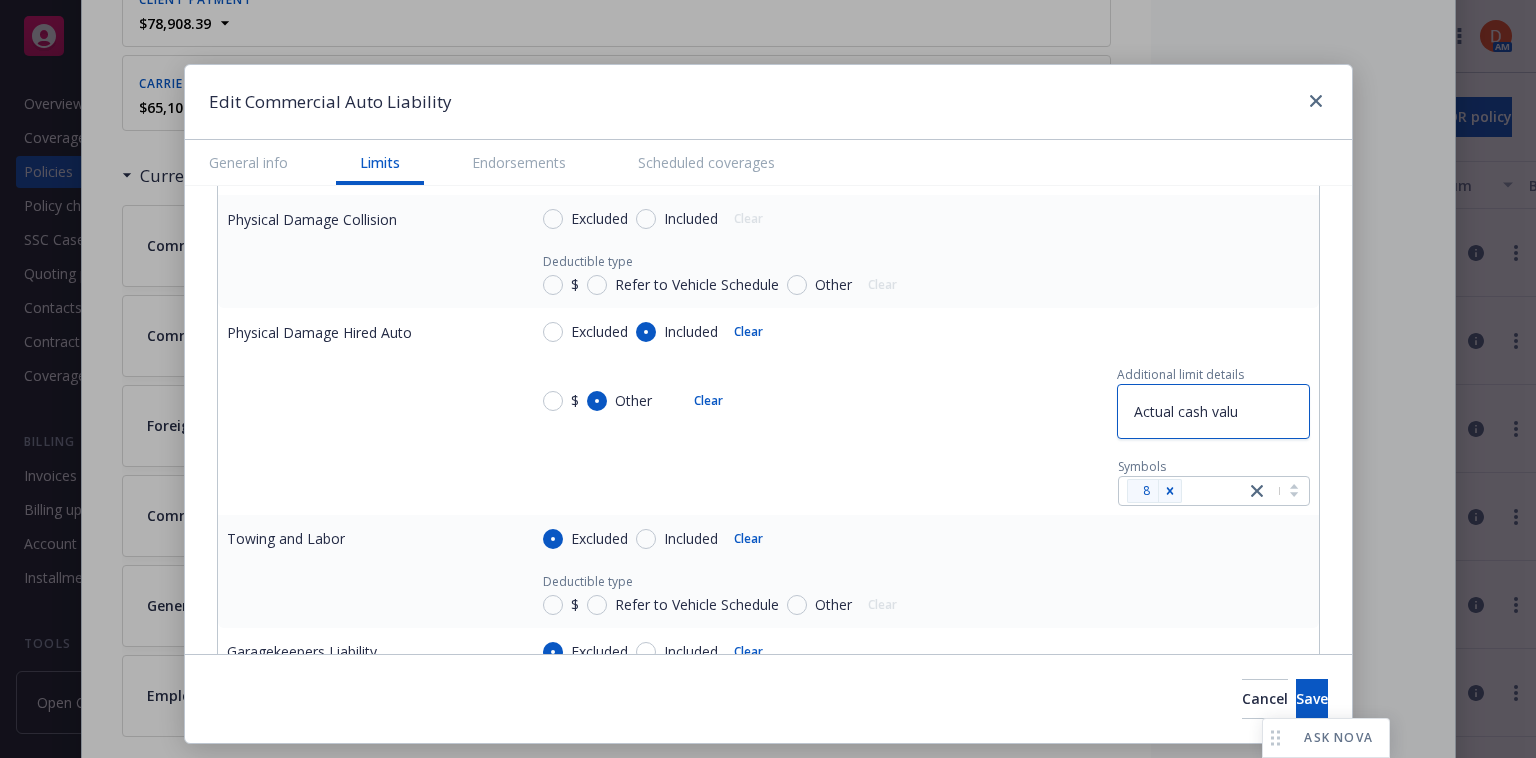 type on "Actual cash value" 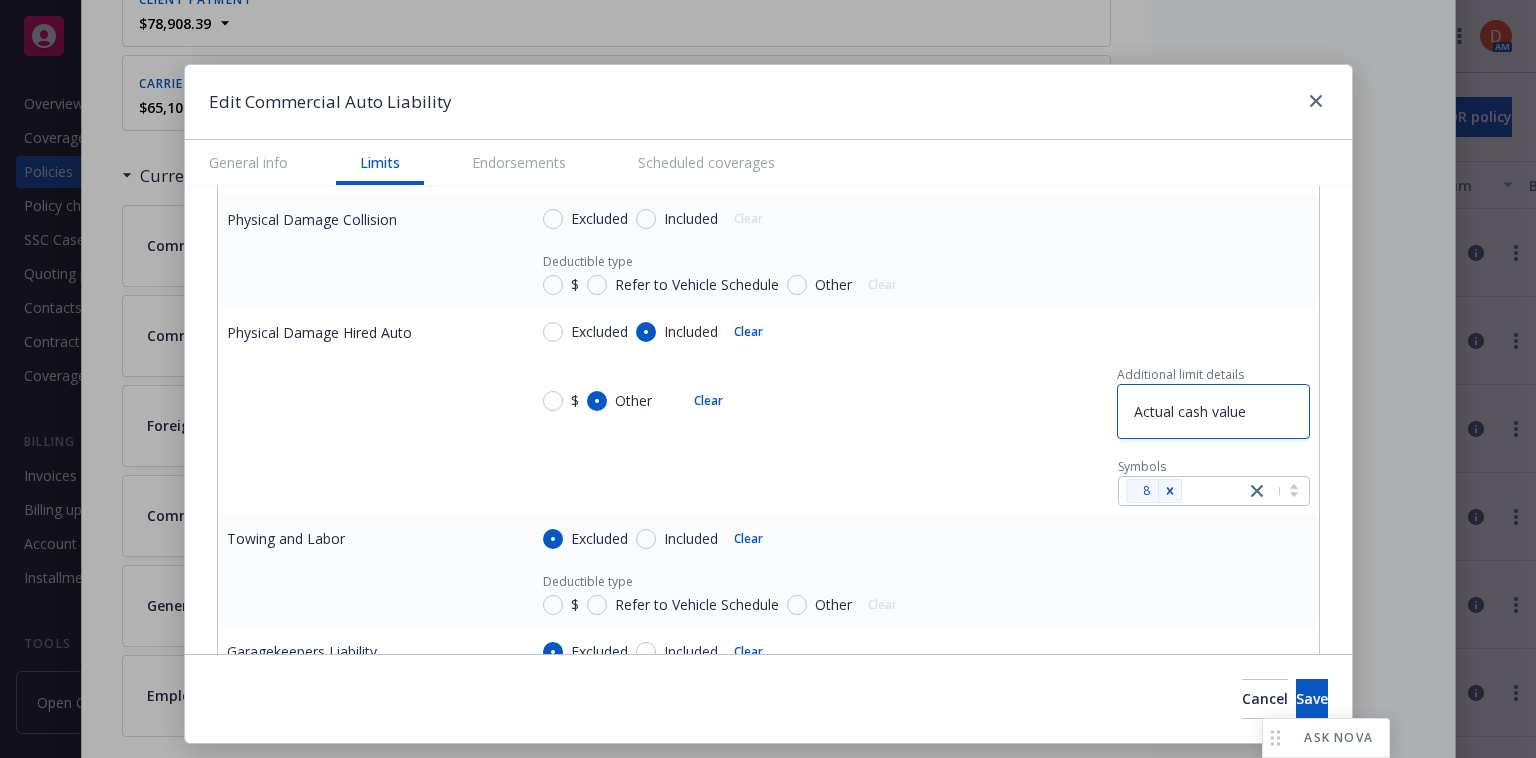 type on "x" 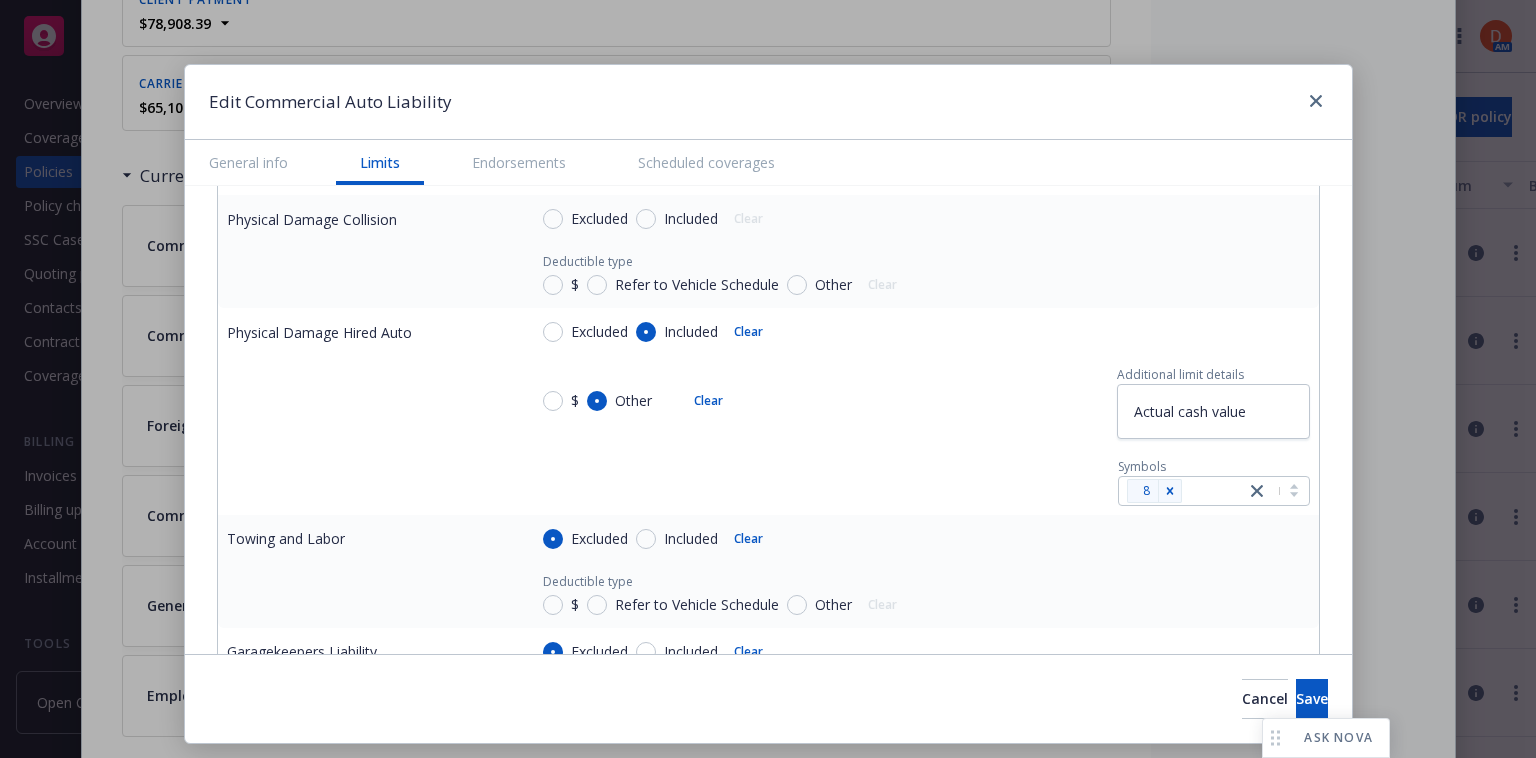 click on "$ Other Clear Additional limit details Actual cash value" at bounding box center (918, 401) 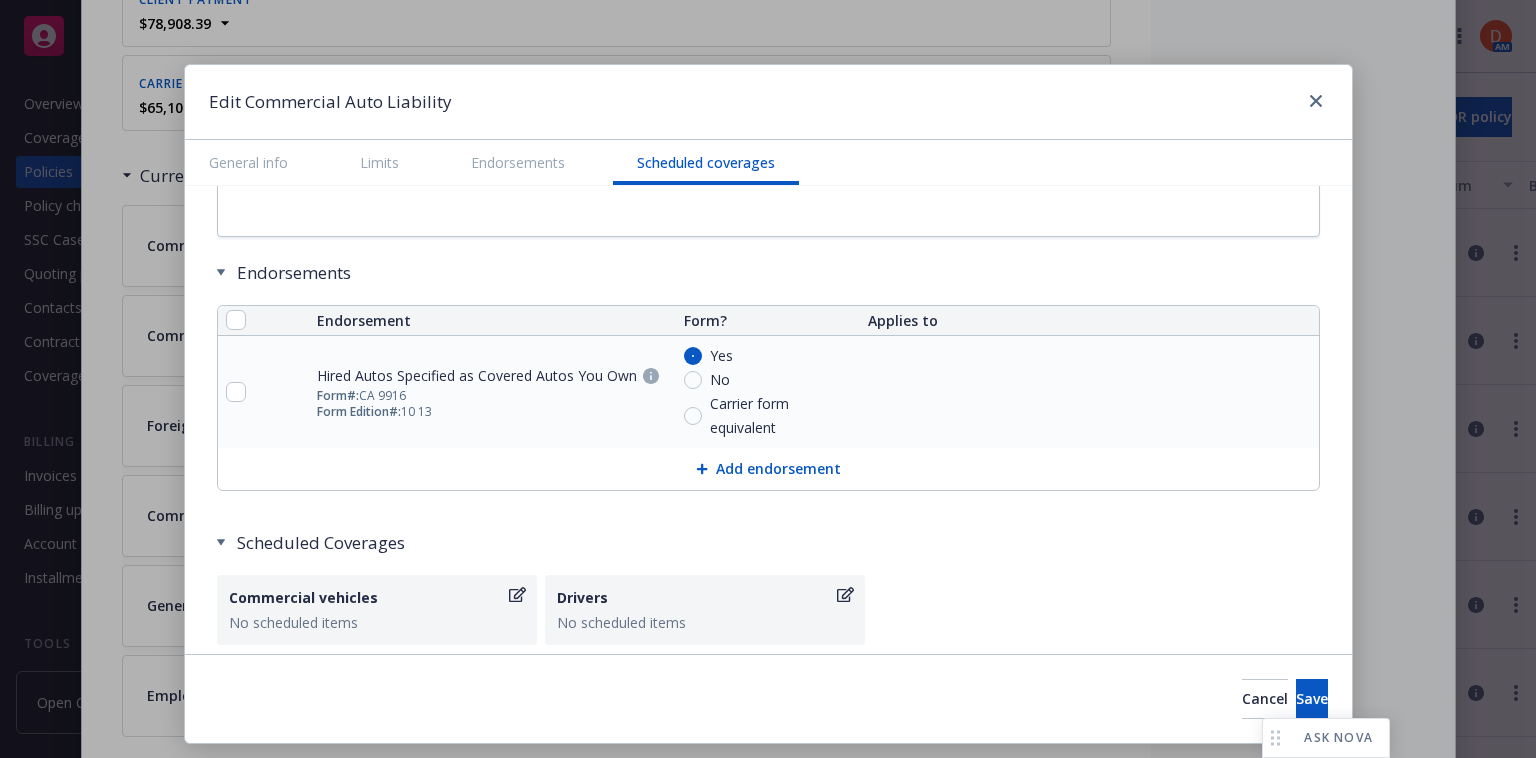 scroll, scrollTop: 3135, scrollLeft: 0, axis: vertical 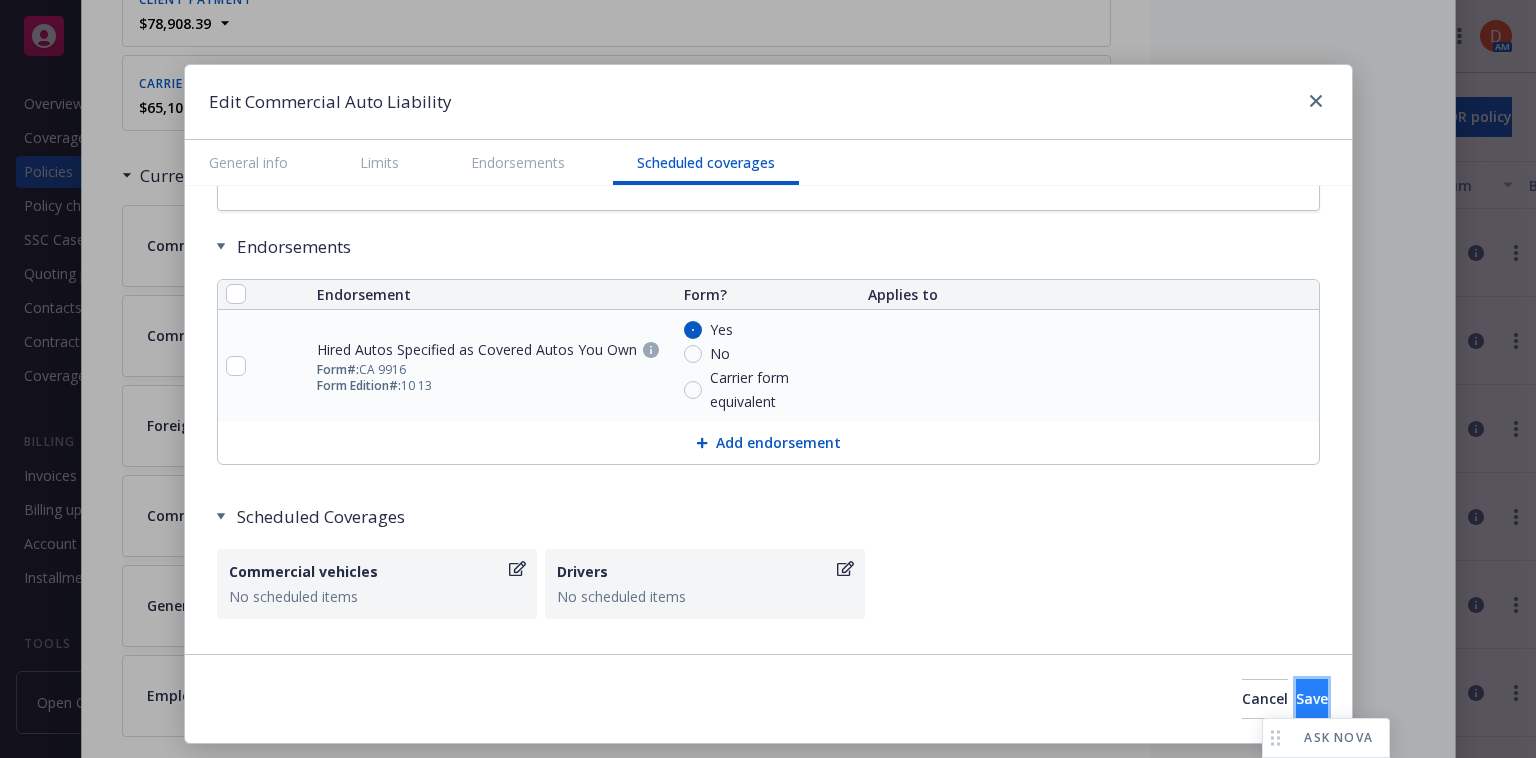 click on "Save" at bounding box center [1312, 699] 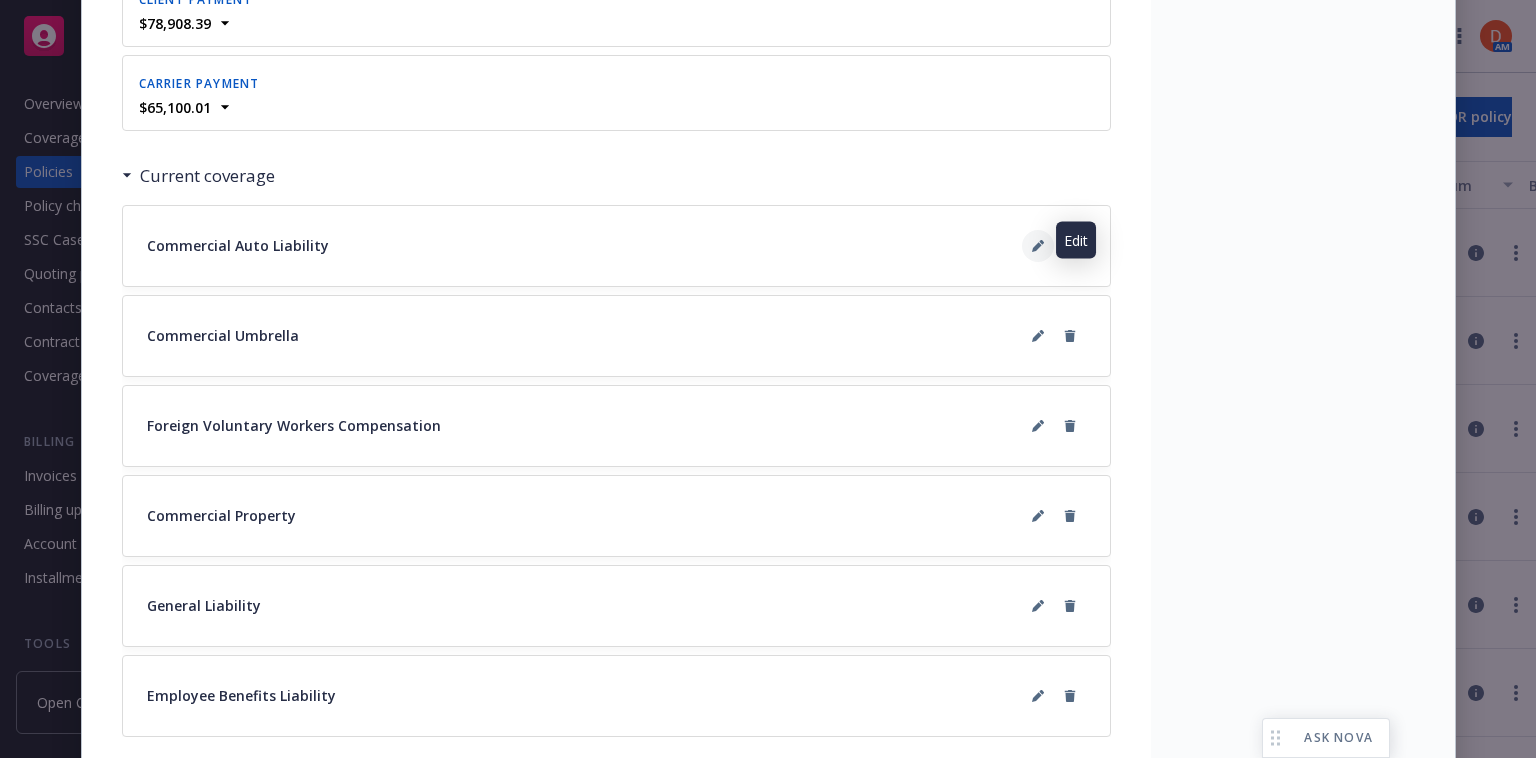 click 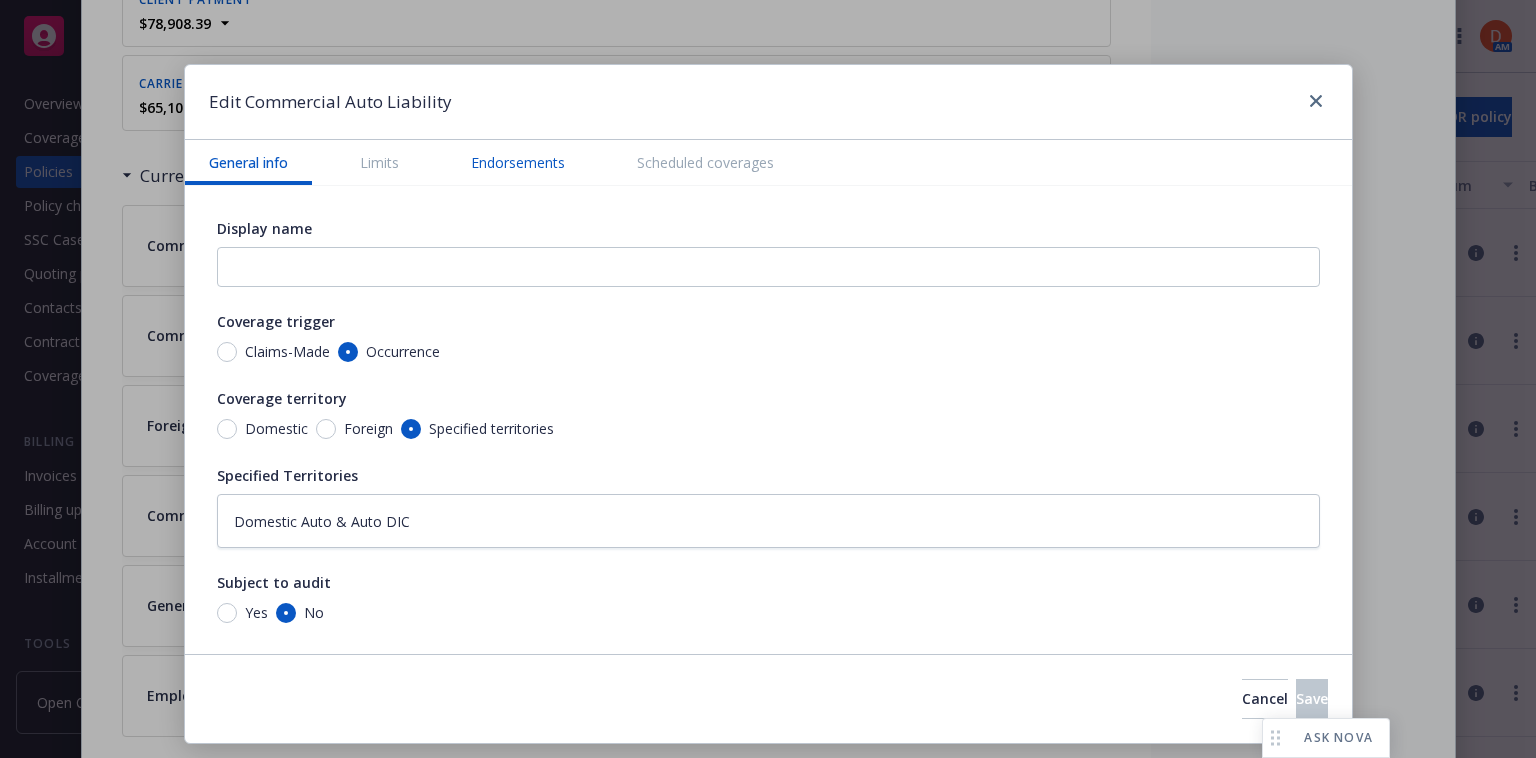 click on "Endorsements" at bounding box center [518, 162] 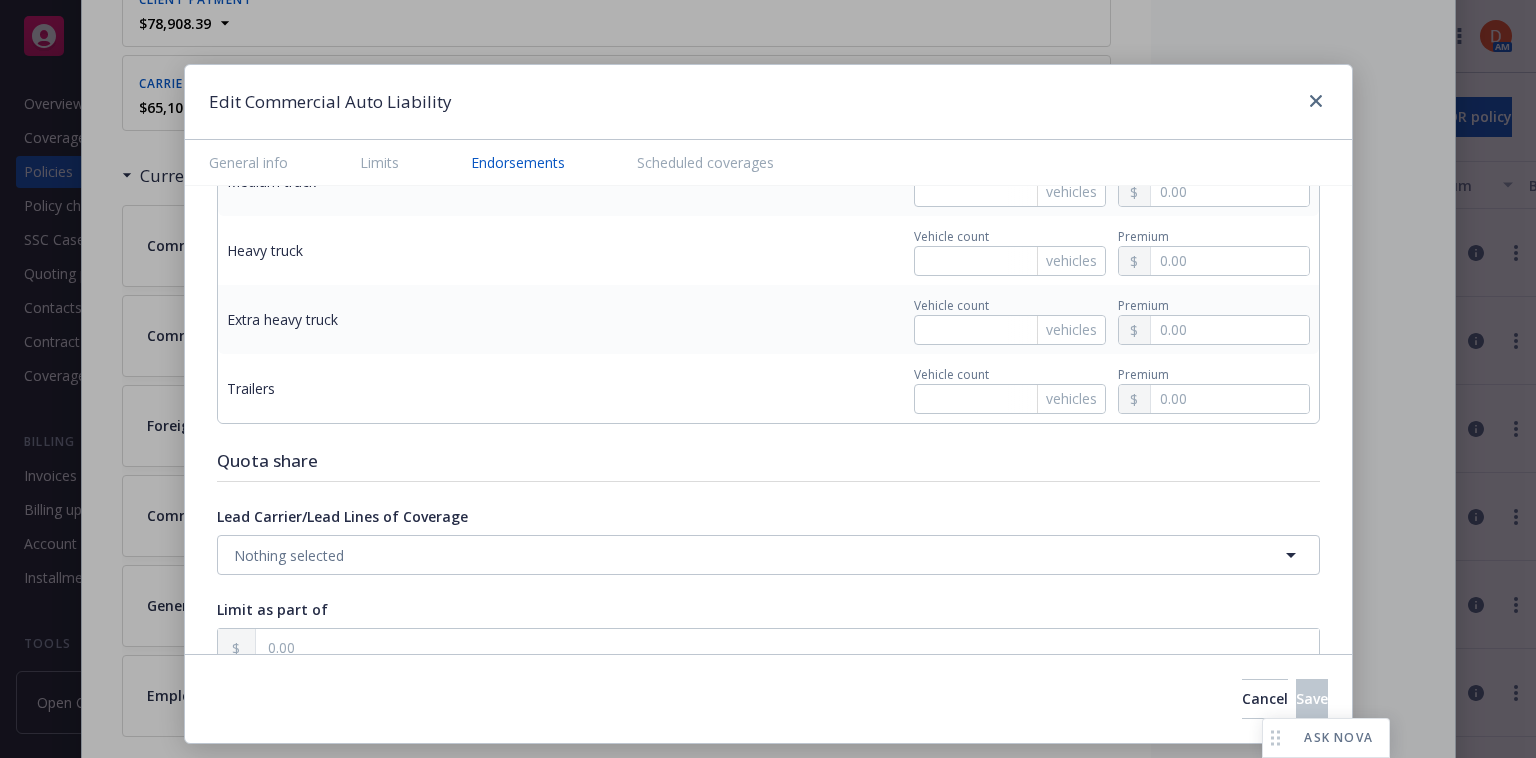 scroll, scrollTop: 2974, scrollLeft: 0, axis: vertical 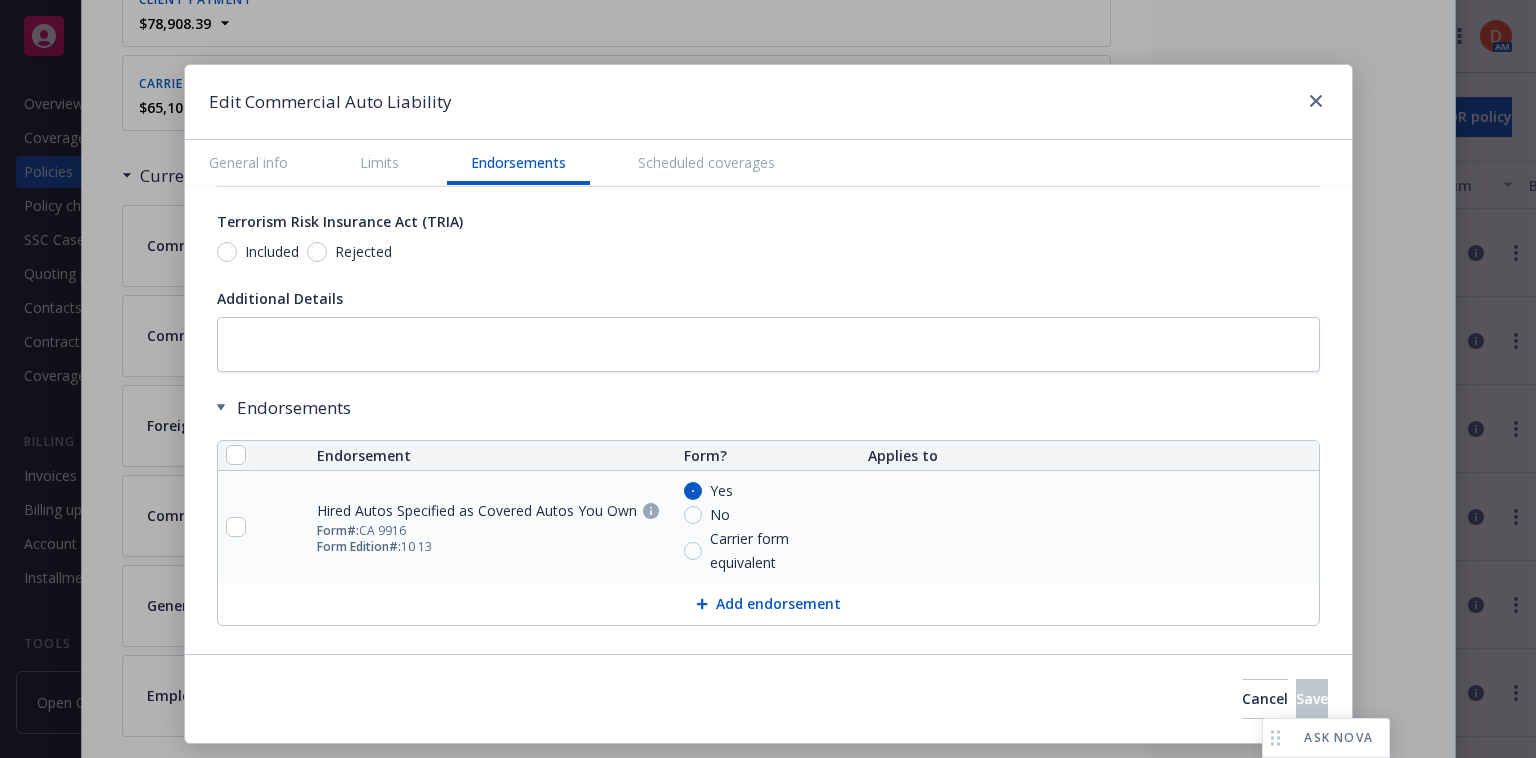 type on "x" 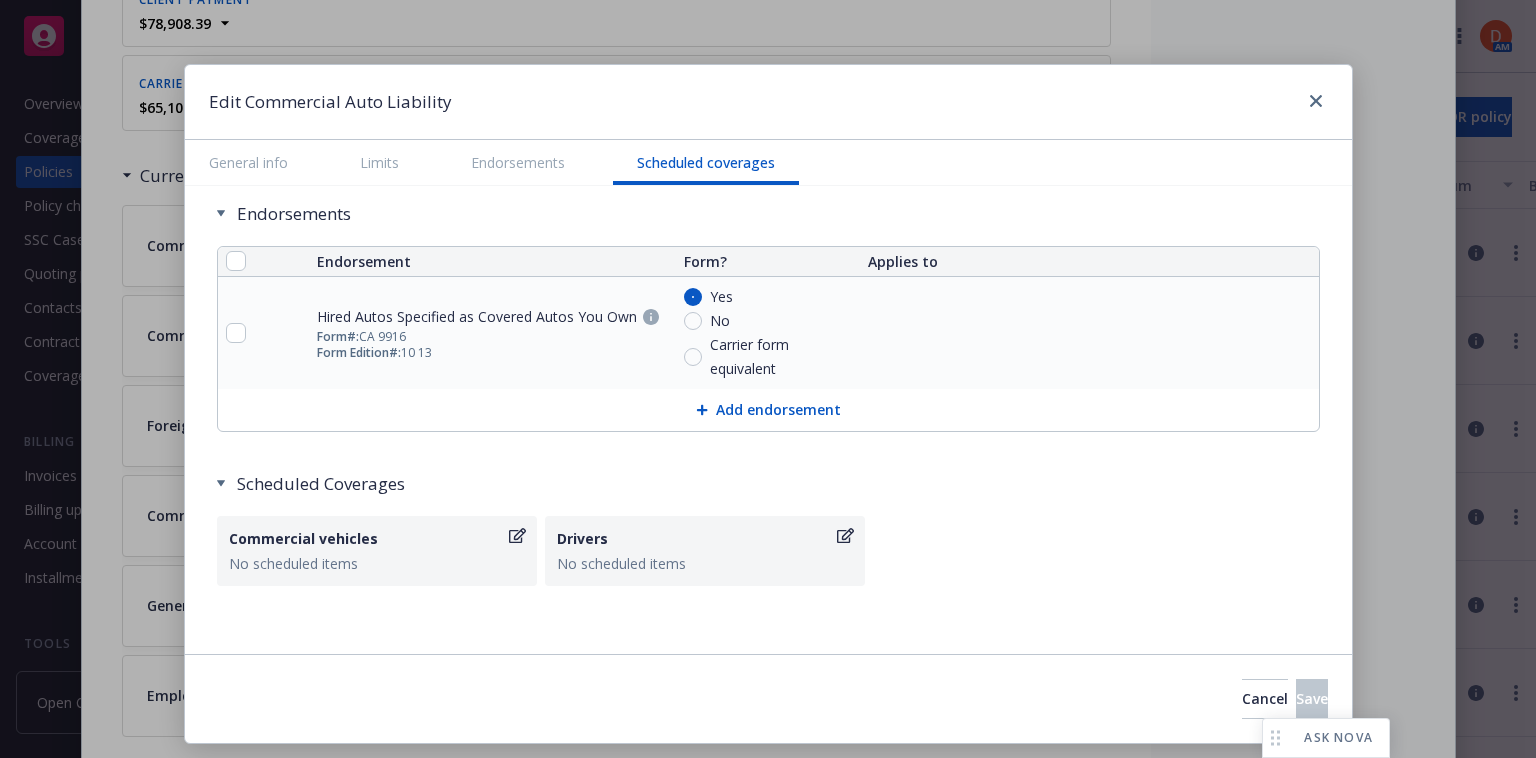 scroll, scrollTop: 3077, scrollLeft: 0, axis: vertical 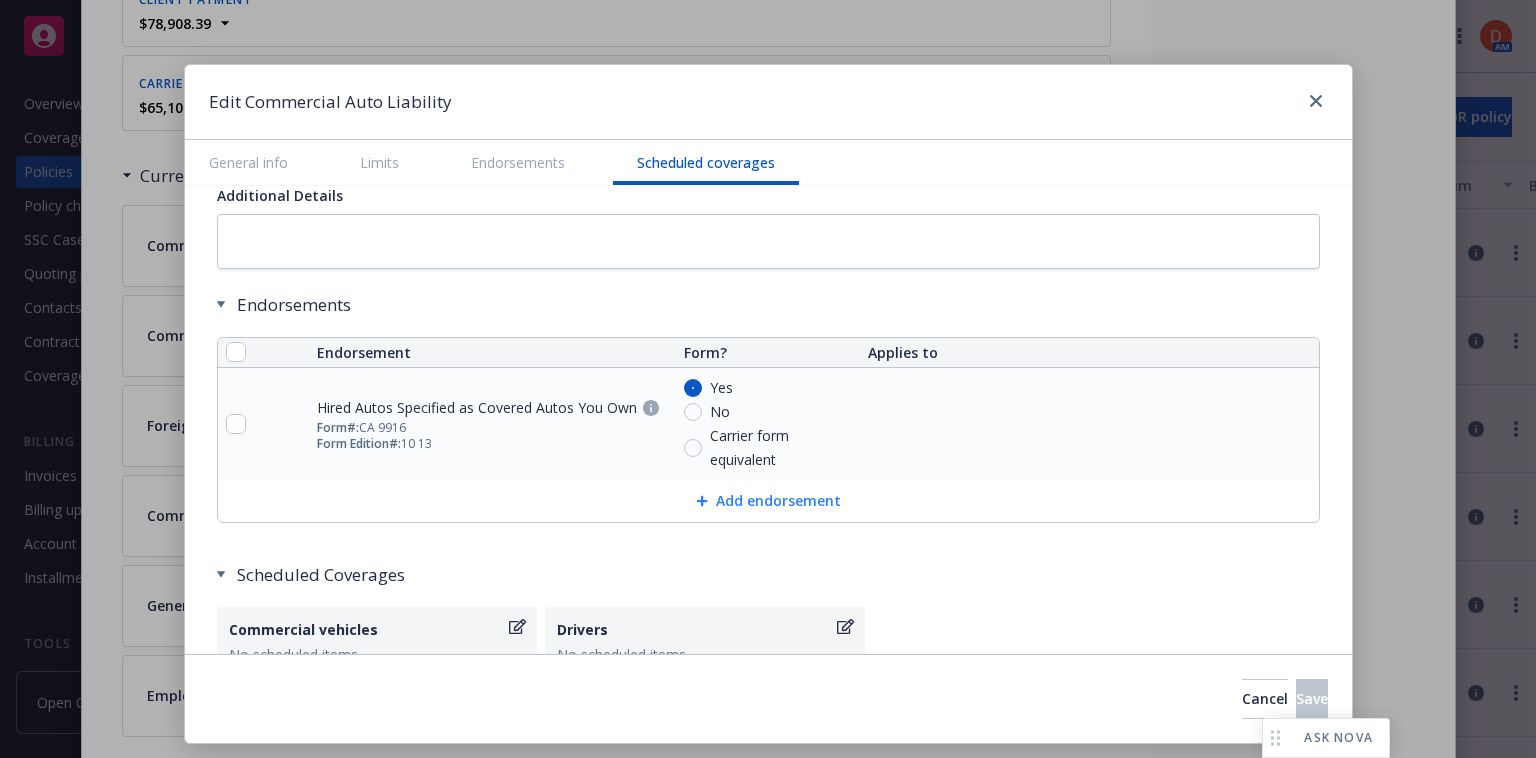 click on "Add endorsement" at bounding box center (768, 501) 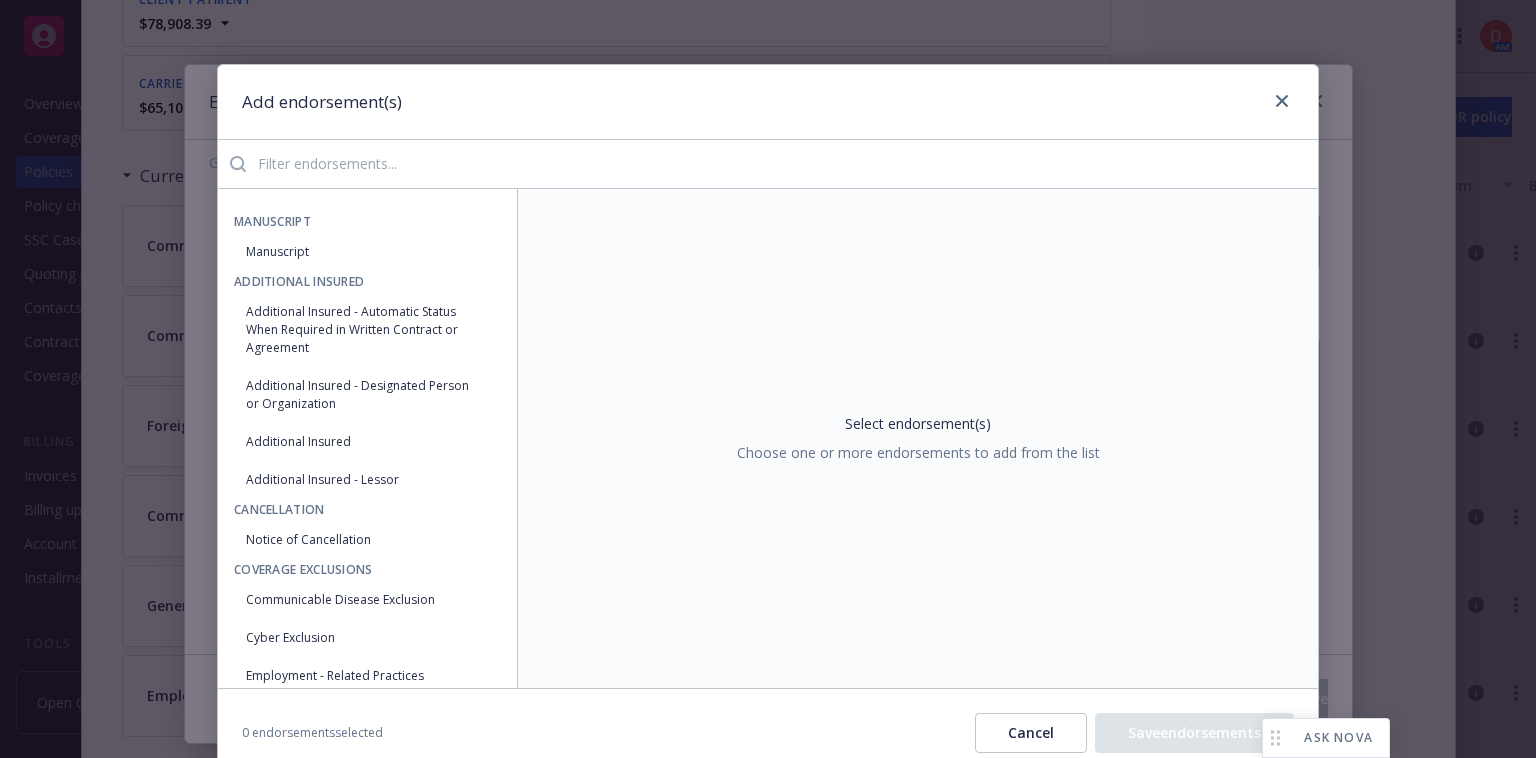 click at bounding box center (782, 164) 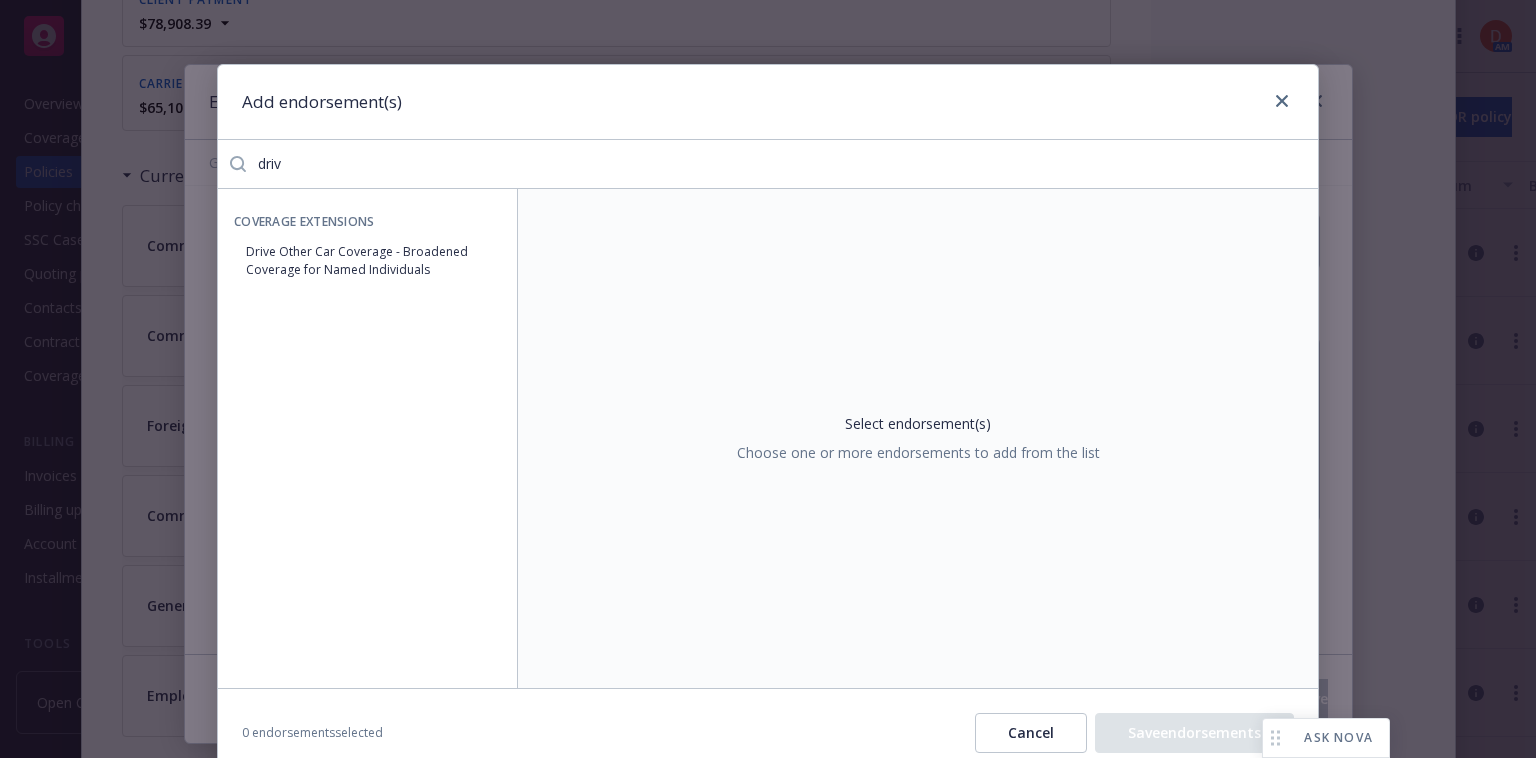 type on "drive" 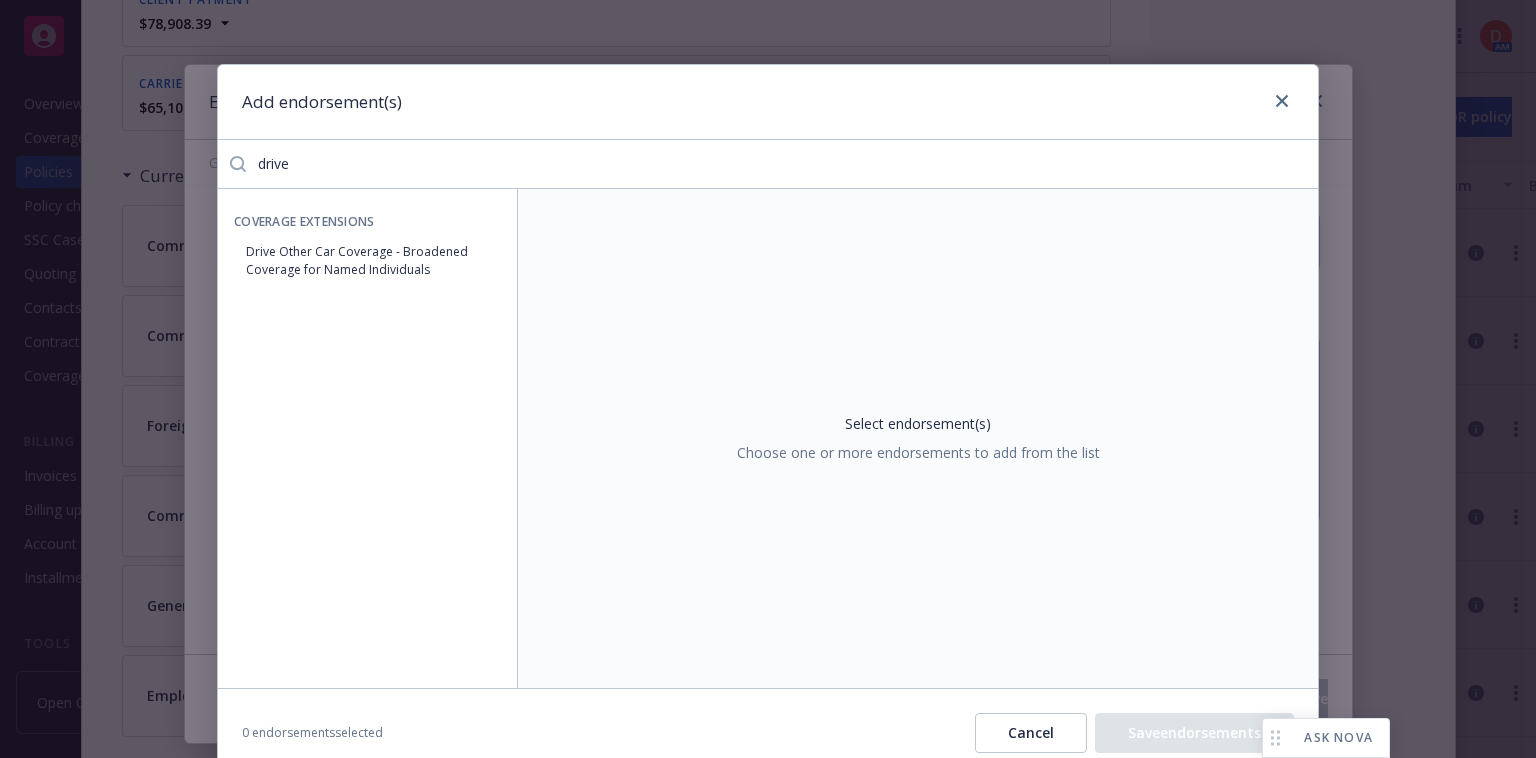 drag, startPoint x: 308, startPoint y: 157, endPoint x: 237, endPoint y: 157, distance: 71 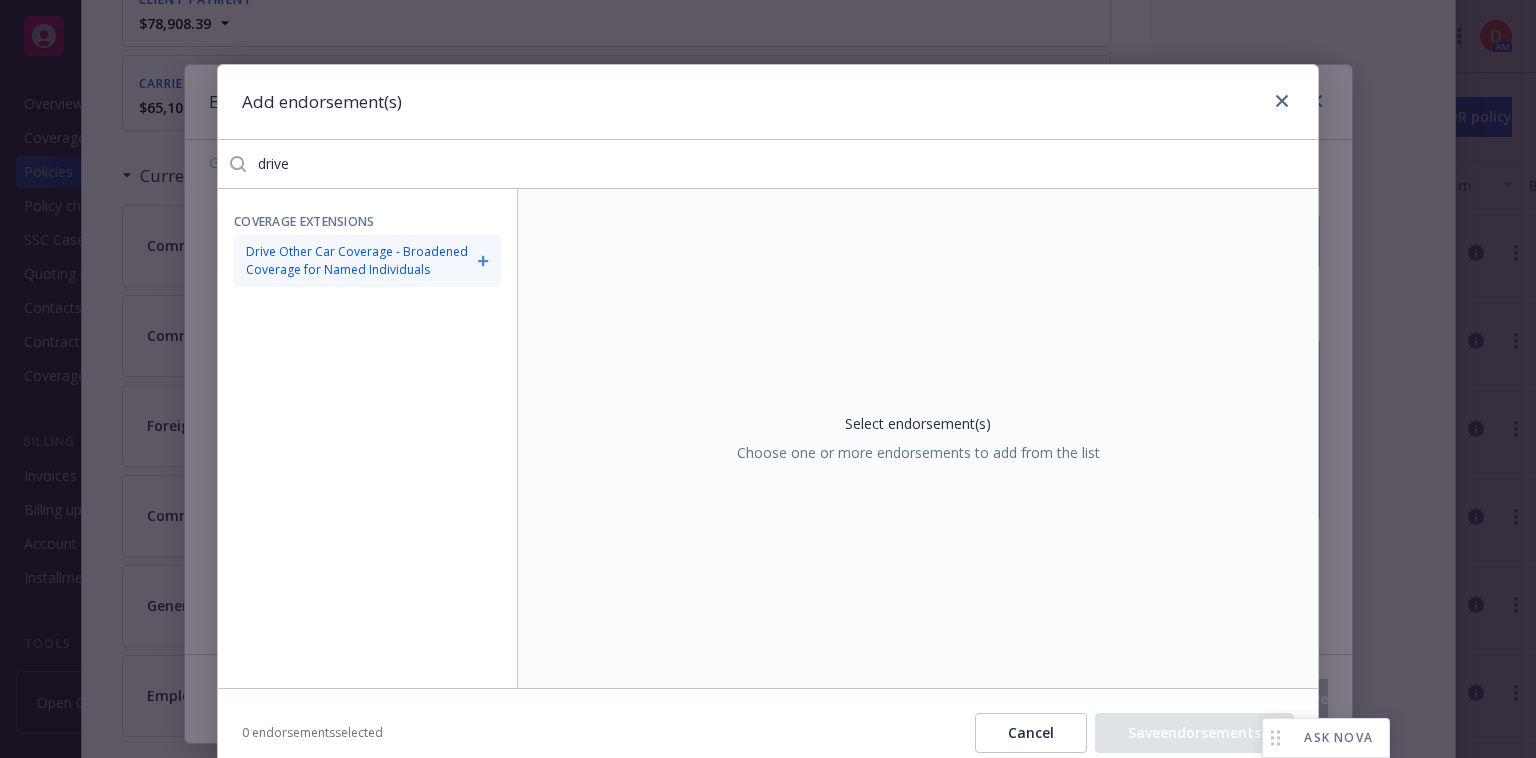 type on "drive" 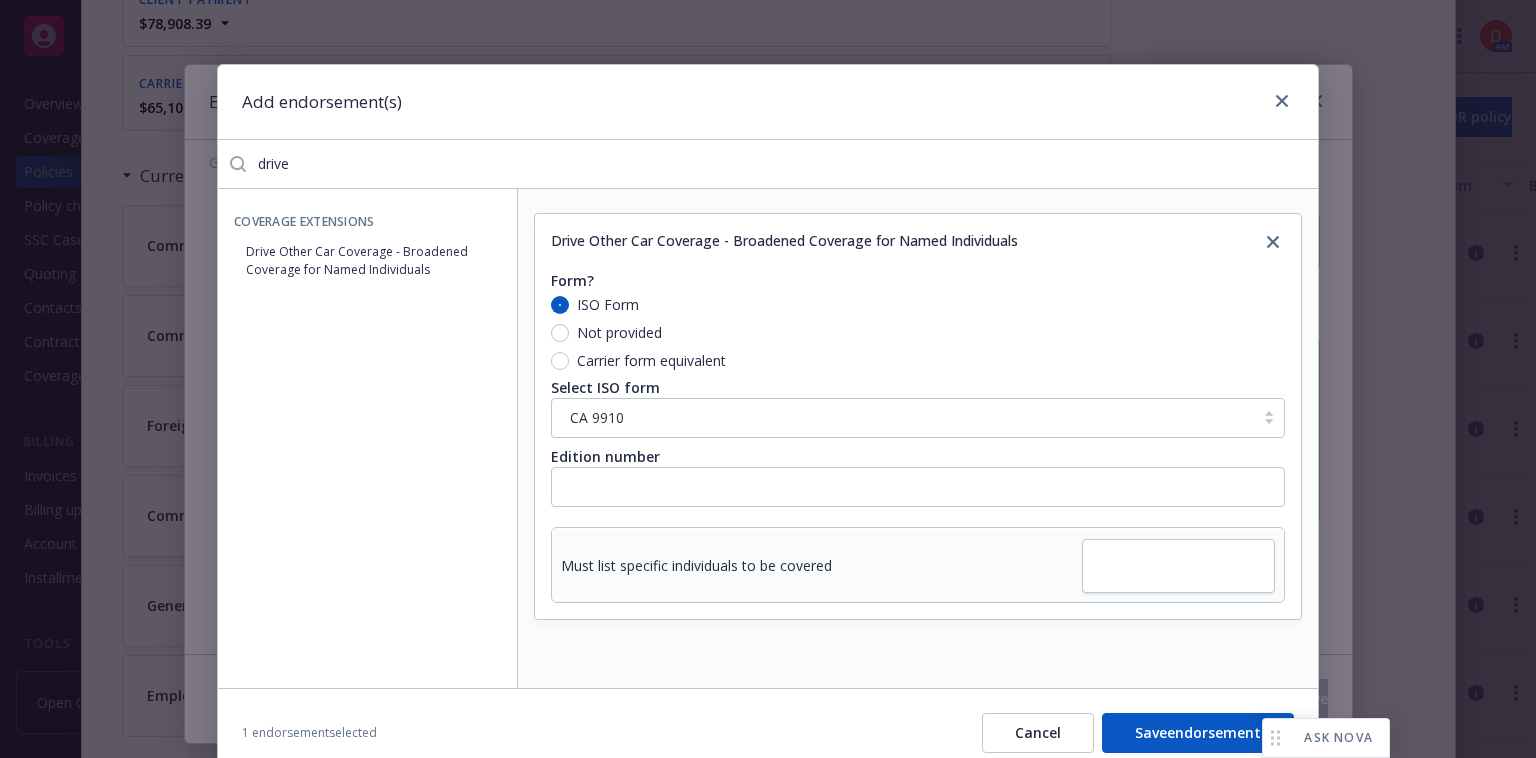 click at bounding box center (1068, 566) 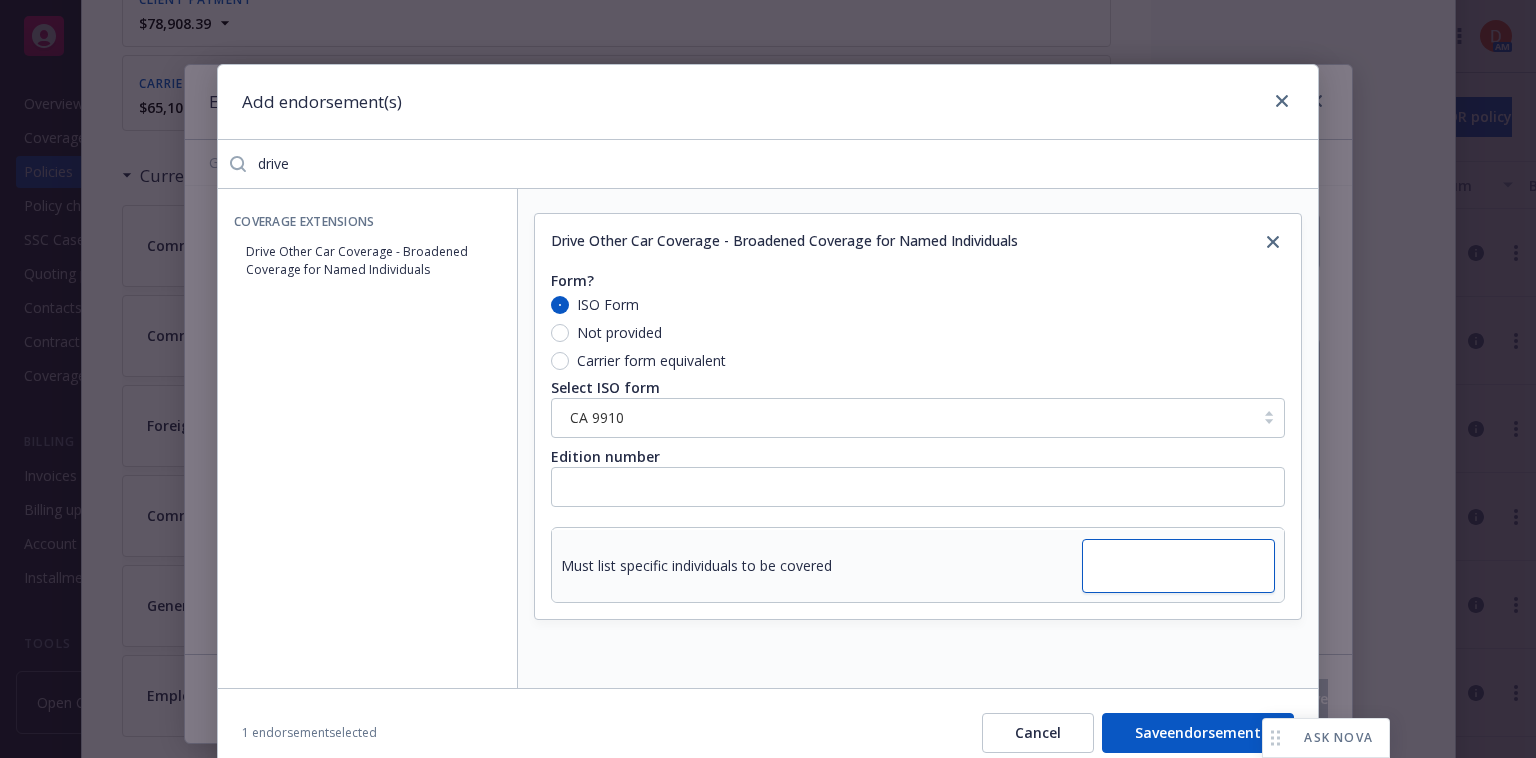 click at bounding box center (1178, 566) 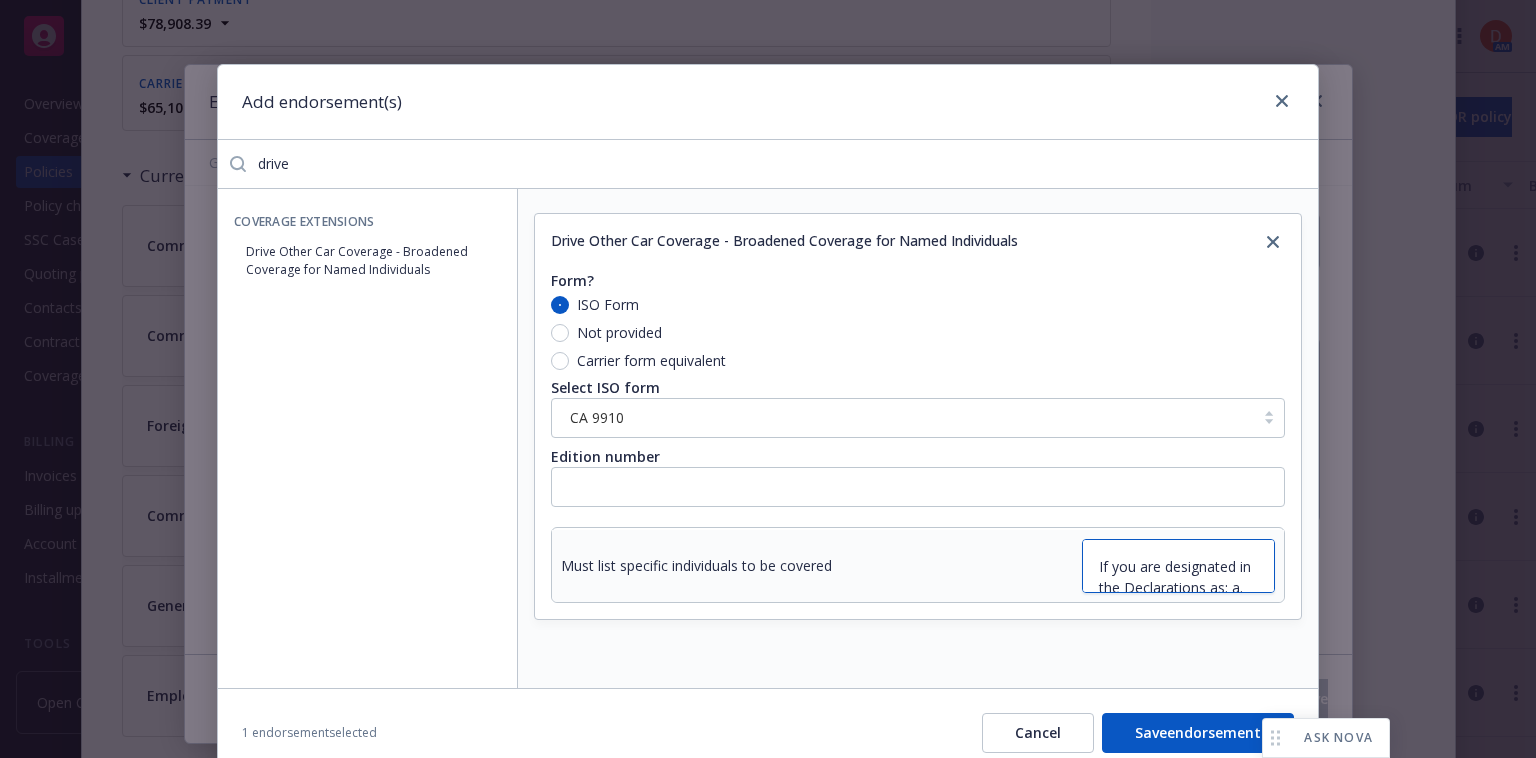 scroll, scrollTop: 118, scrollLeft: 0, axis: vertical 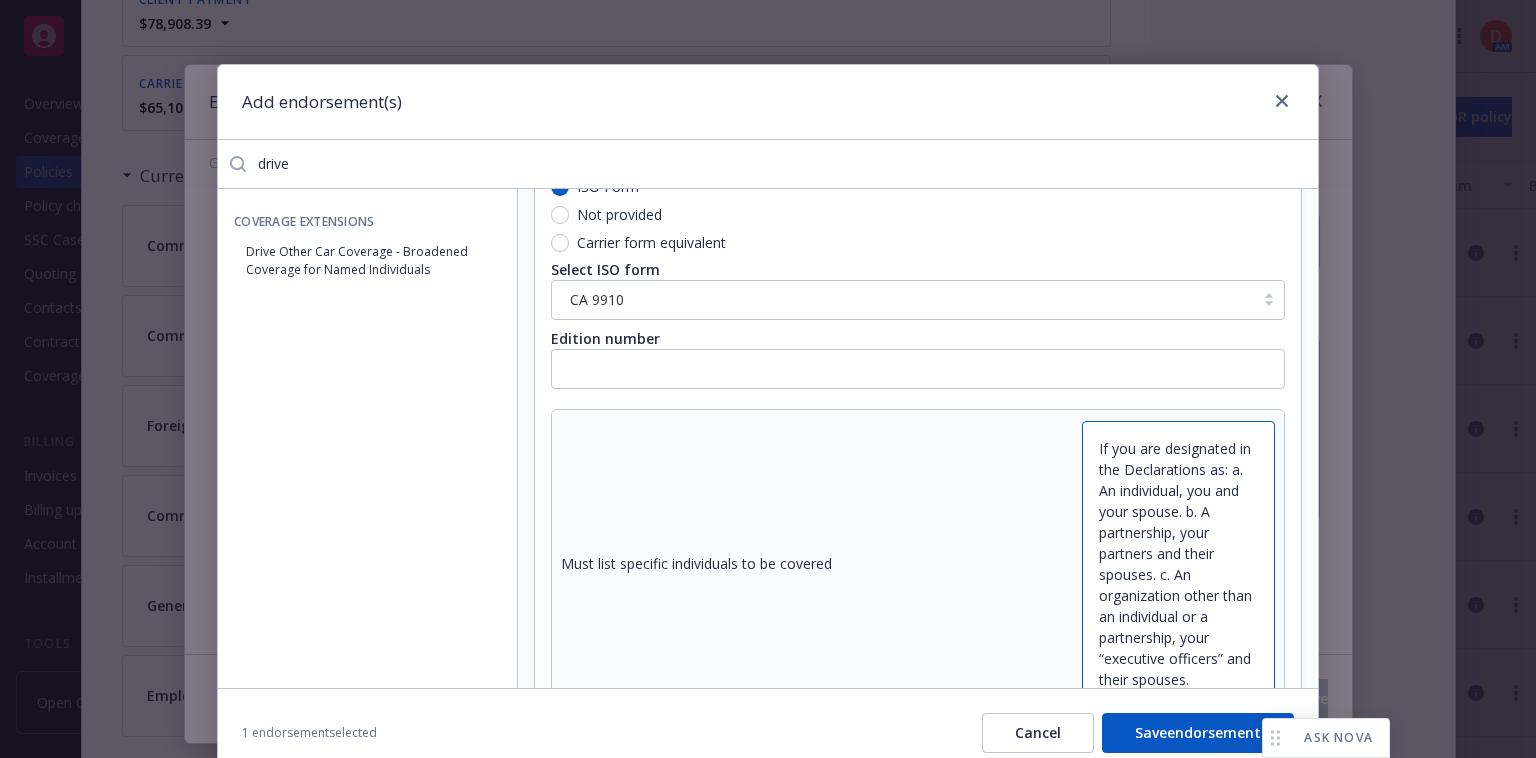type on "If you are designated in the Declarations as: a. An individual, you and your spouse. b. A partnership, your partners and their spouses. c. An organization other than an individual or a partnership, your “executive officers” and their spouses." 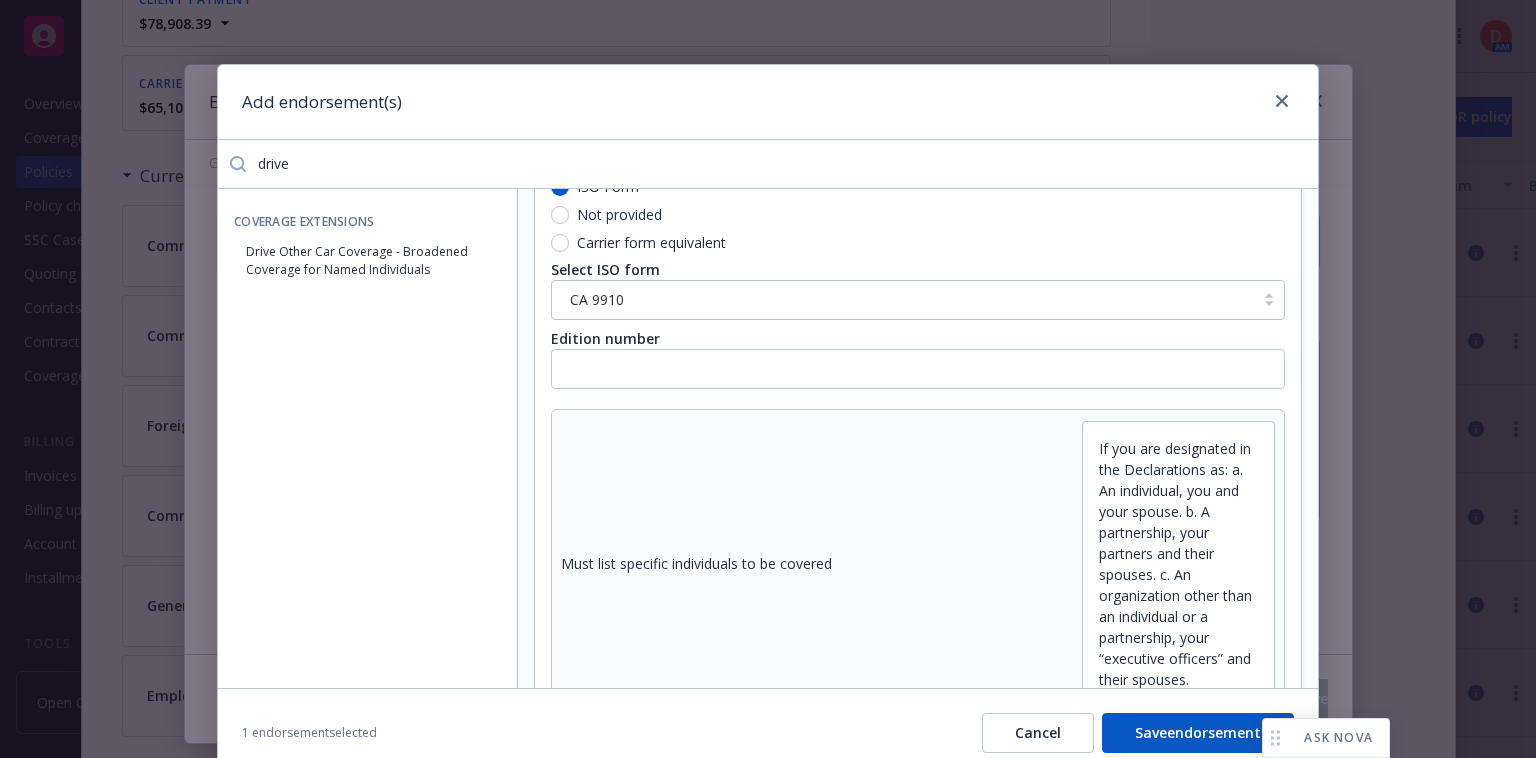 click on "If you are designated in the Declarations as: a. An individual, you and your spouse. b. A partnership, your partners and their spouses. c. An organization other than an individual or a partnership, your “executive officers” and their spouses." at bounding box center [1068, 564] 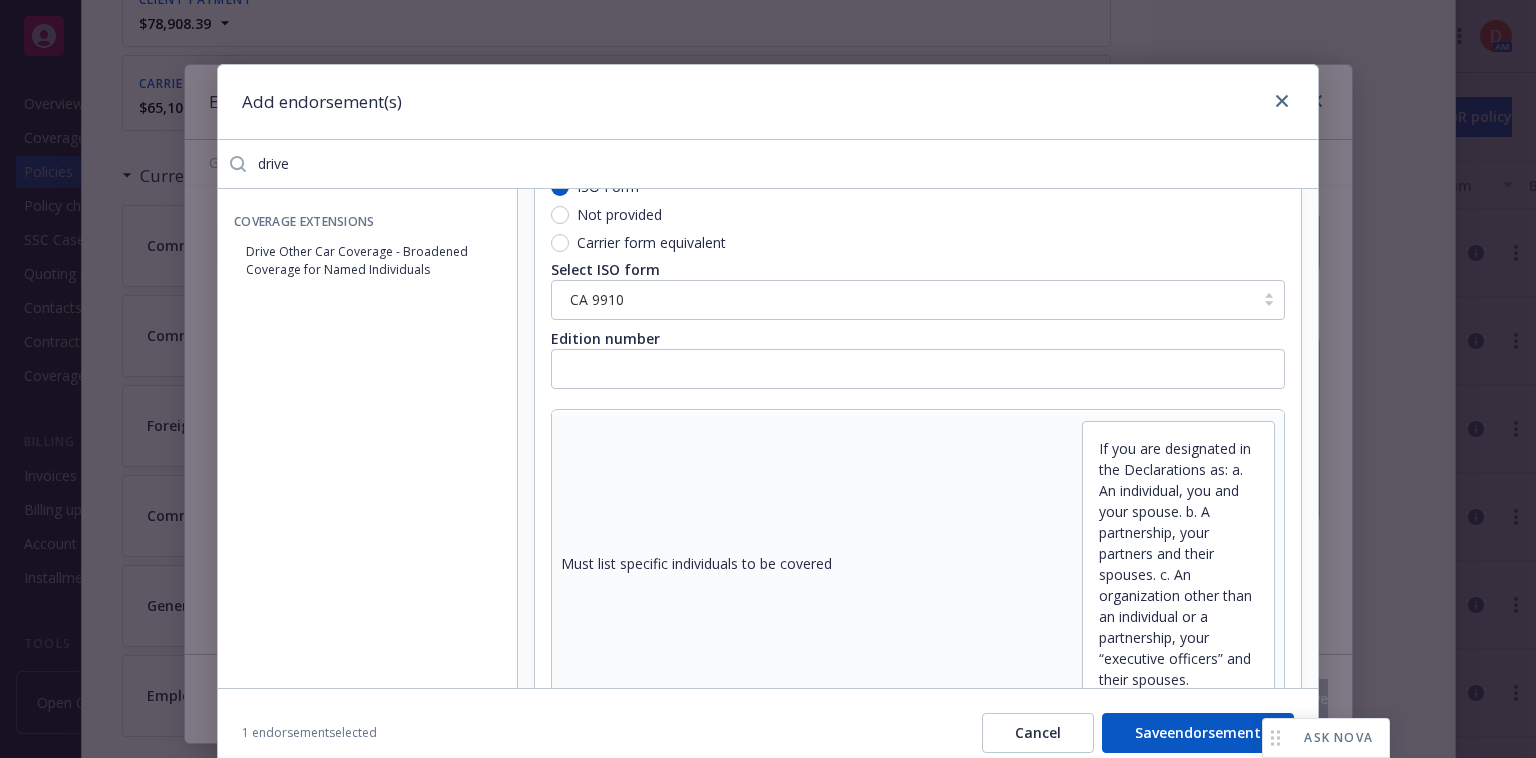 type on "x" 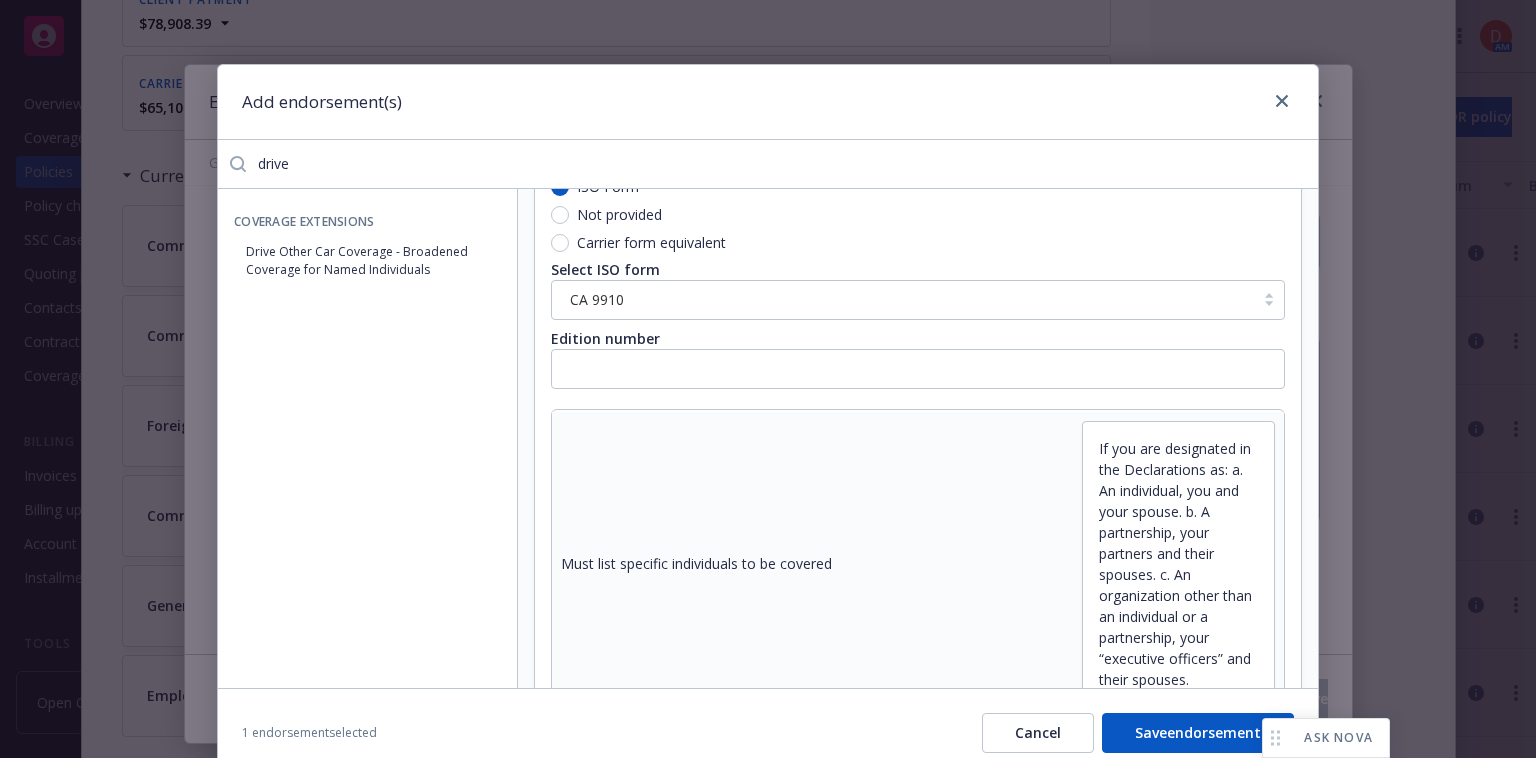 click on "Carrier form equivalent" at bounding box center [918, 243] 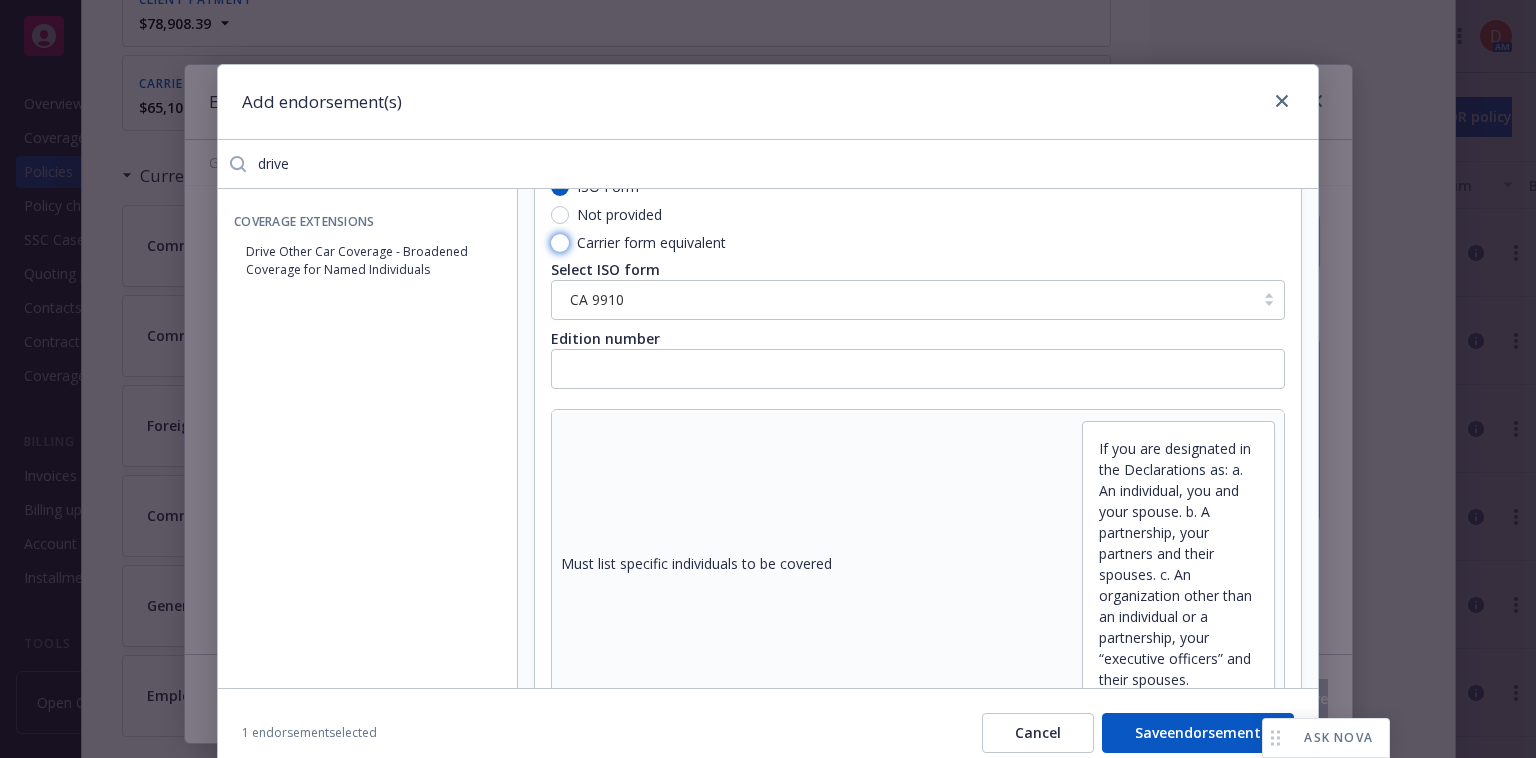 click on "Carrier form equivalent" at bounding box center [560, 243] 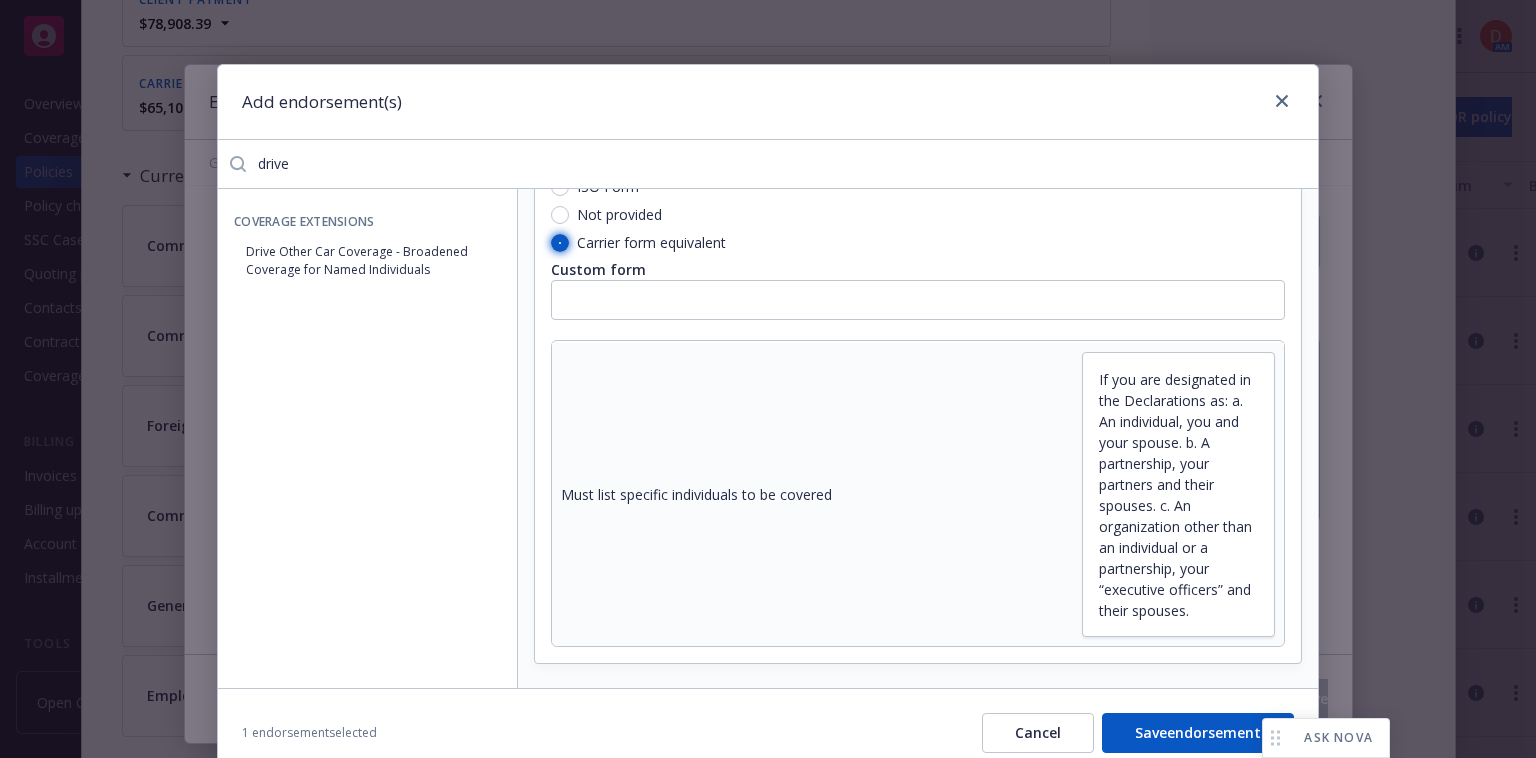scroll, scrollTop: 117, scrollLeft: 0, axis: vertical 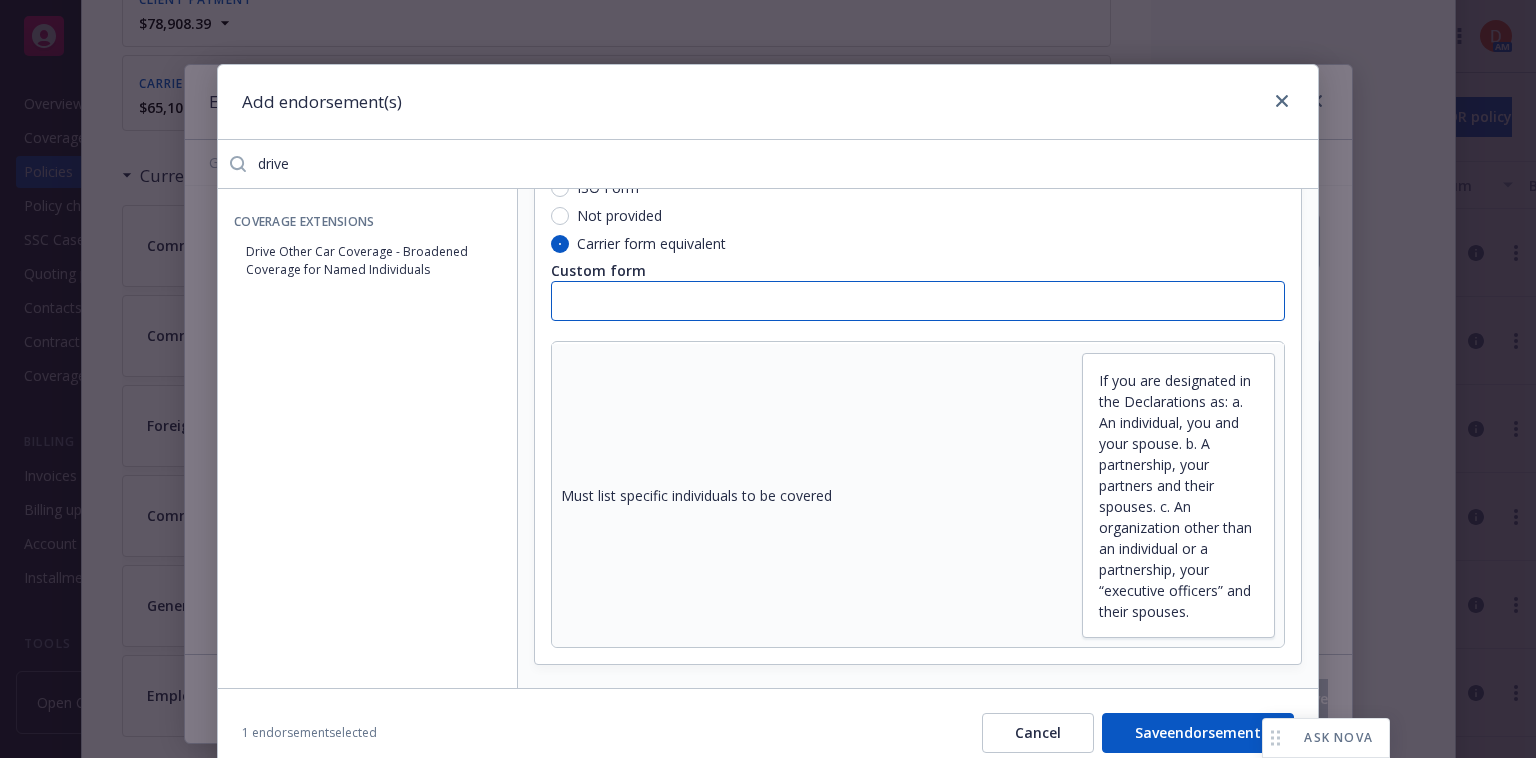 click at bounding box center (918, 301) 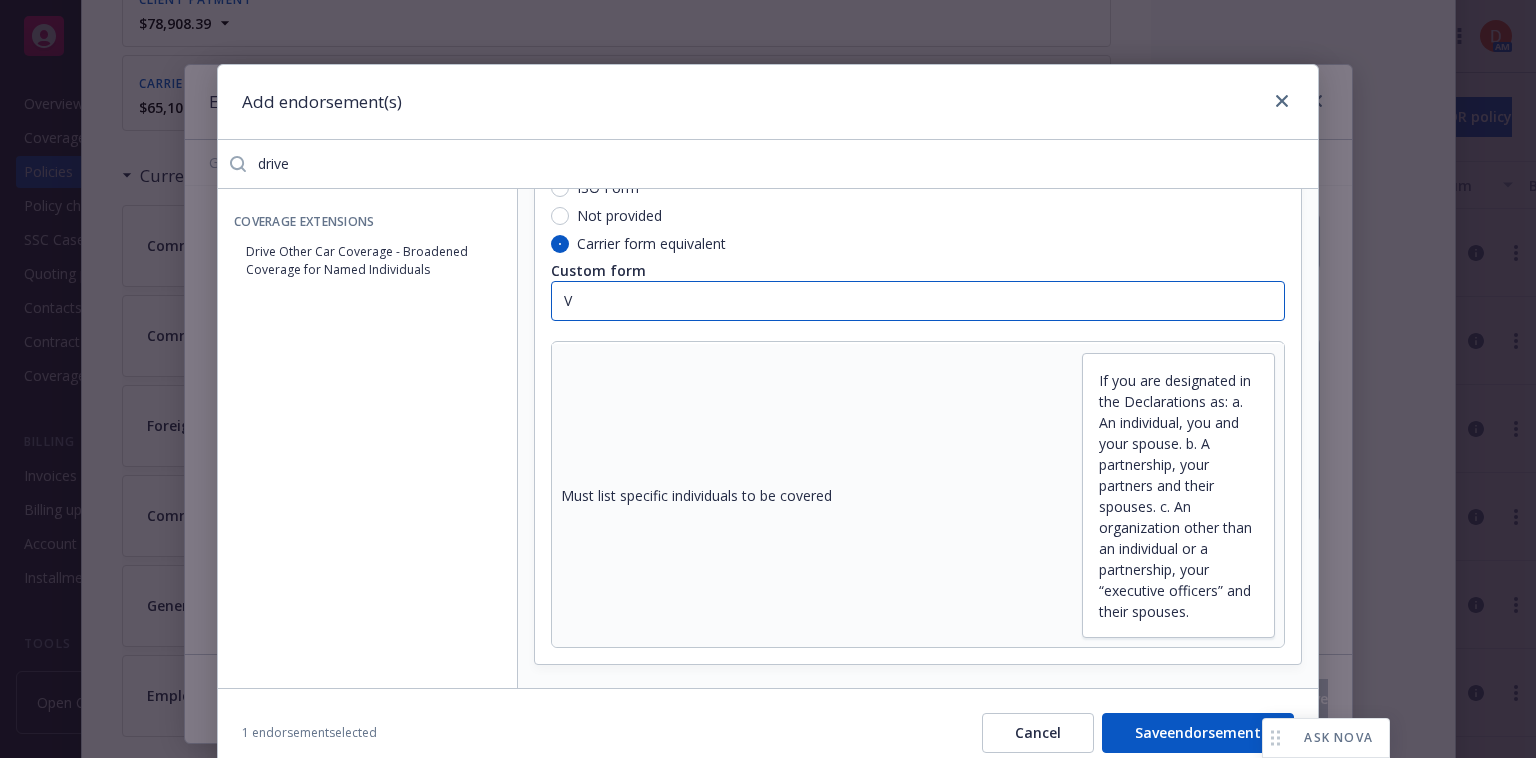type on "x" 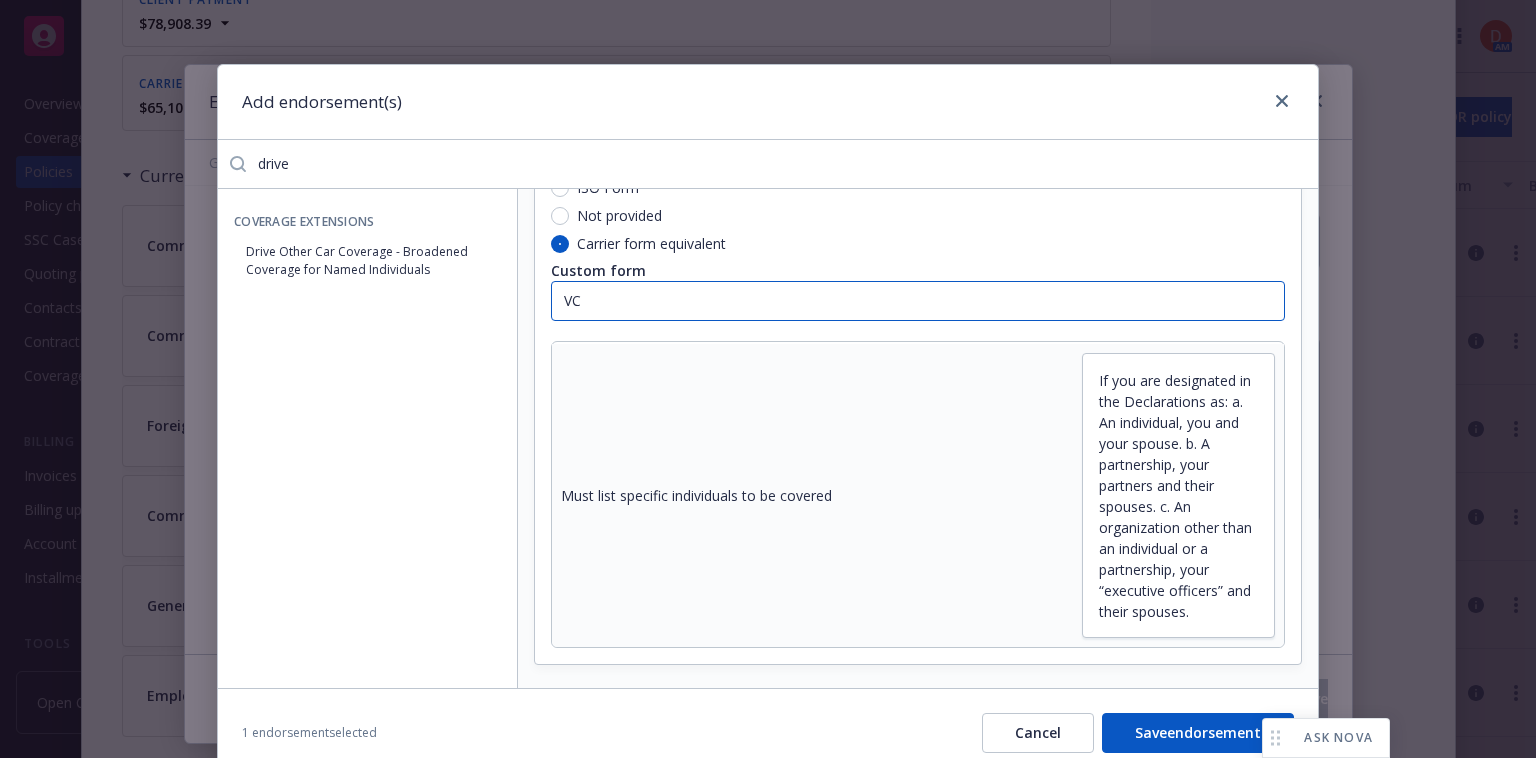 type on "x" 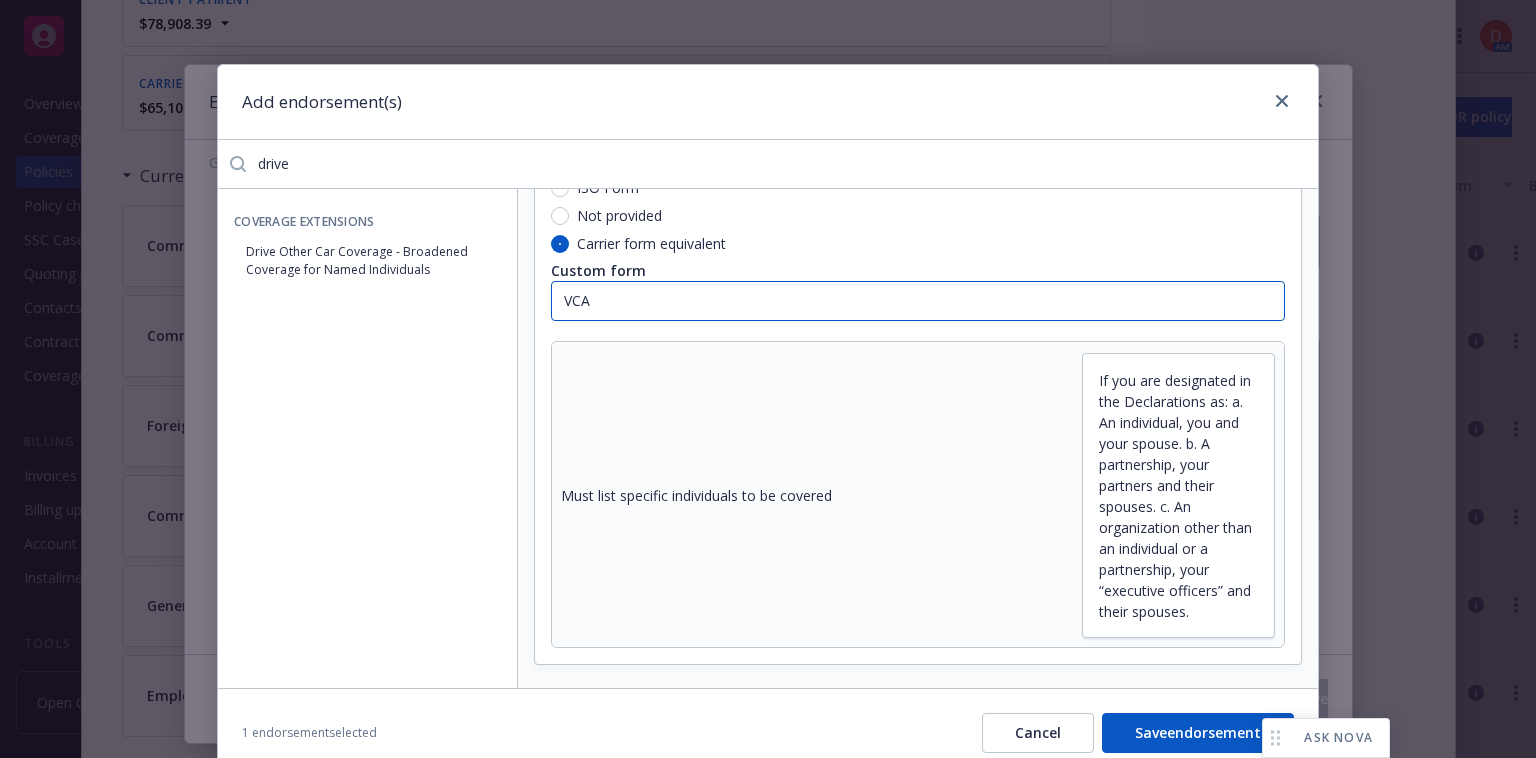 type on "x" 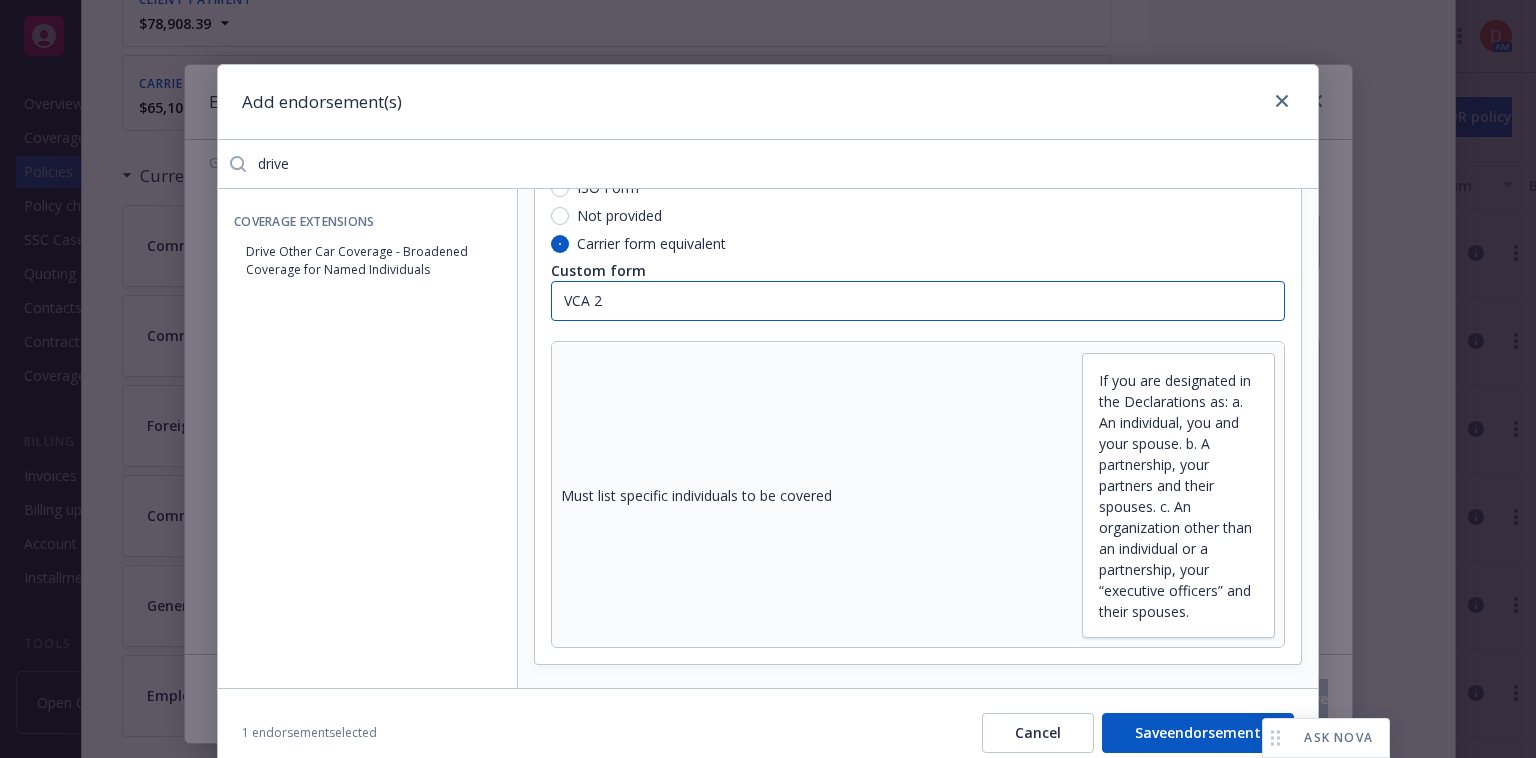 type on "x" 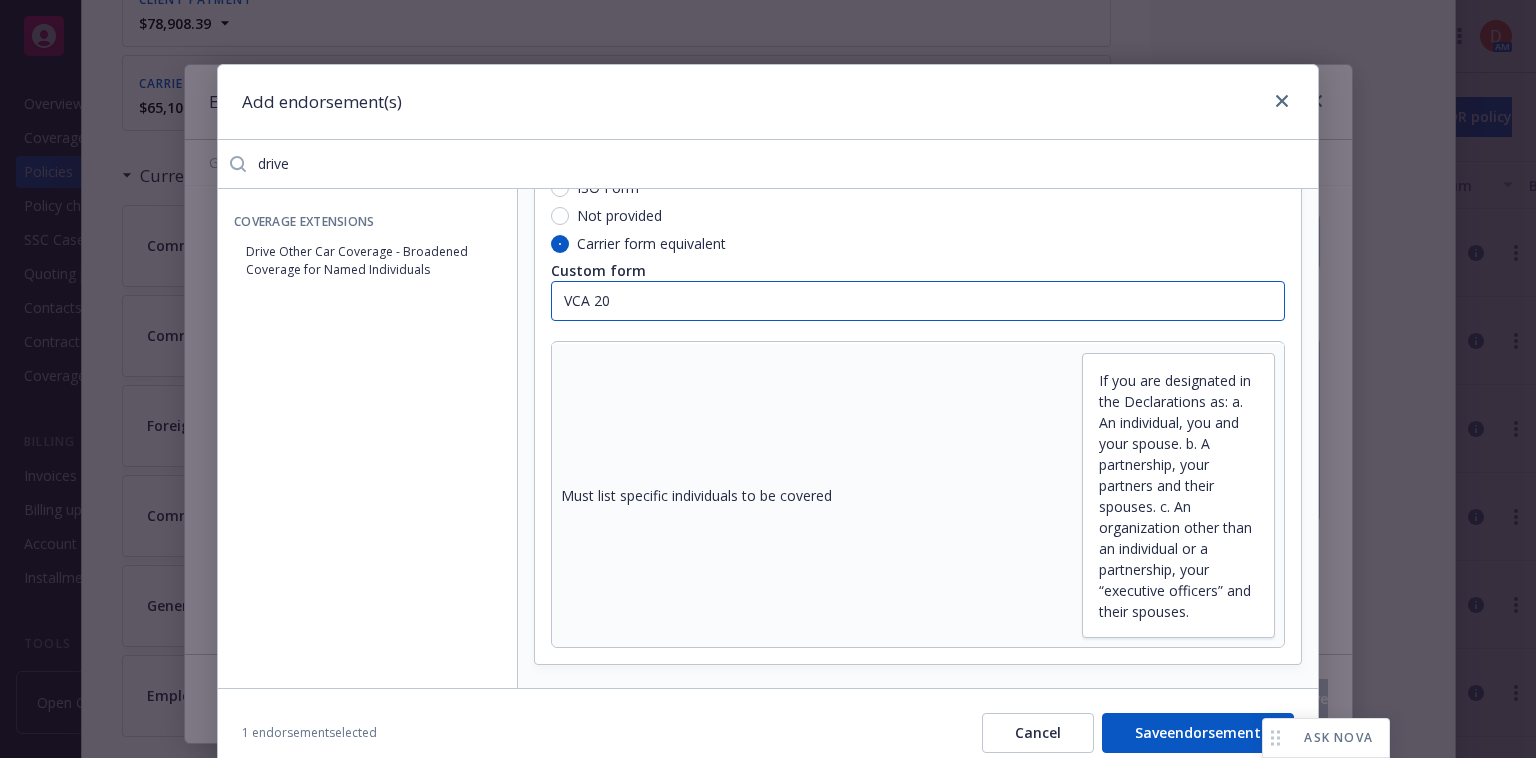 type on "x" 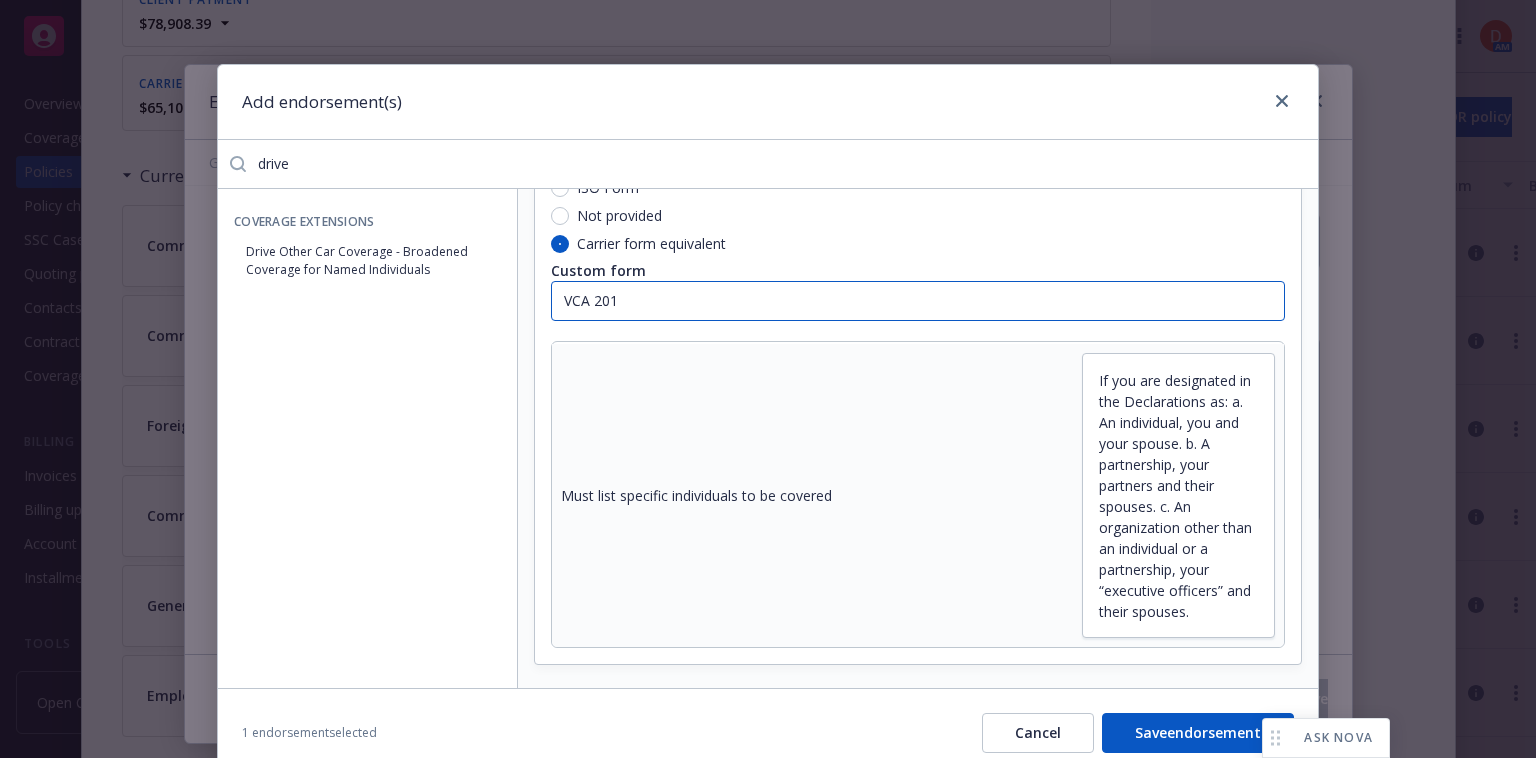 type on "x" 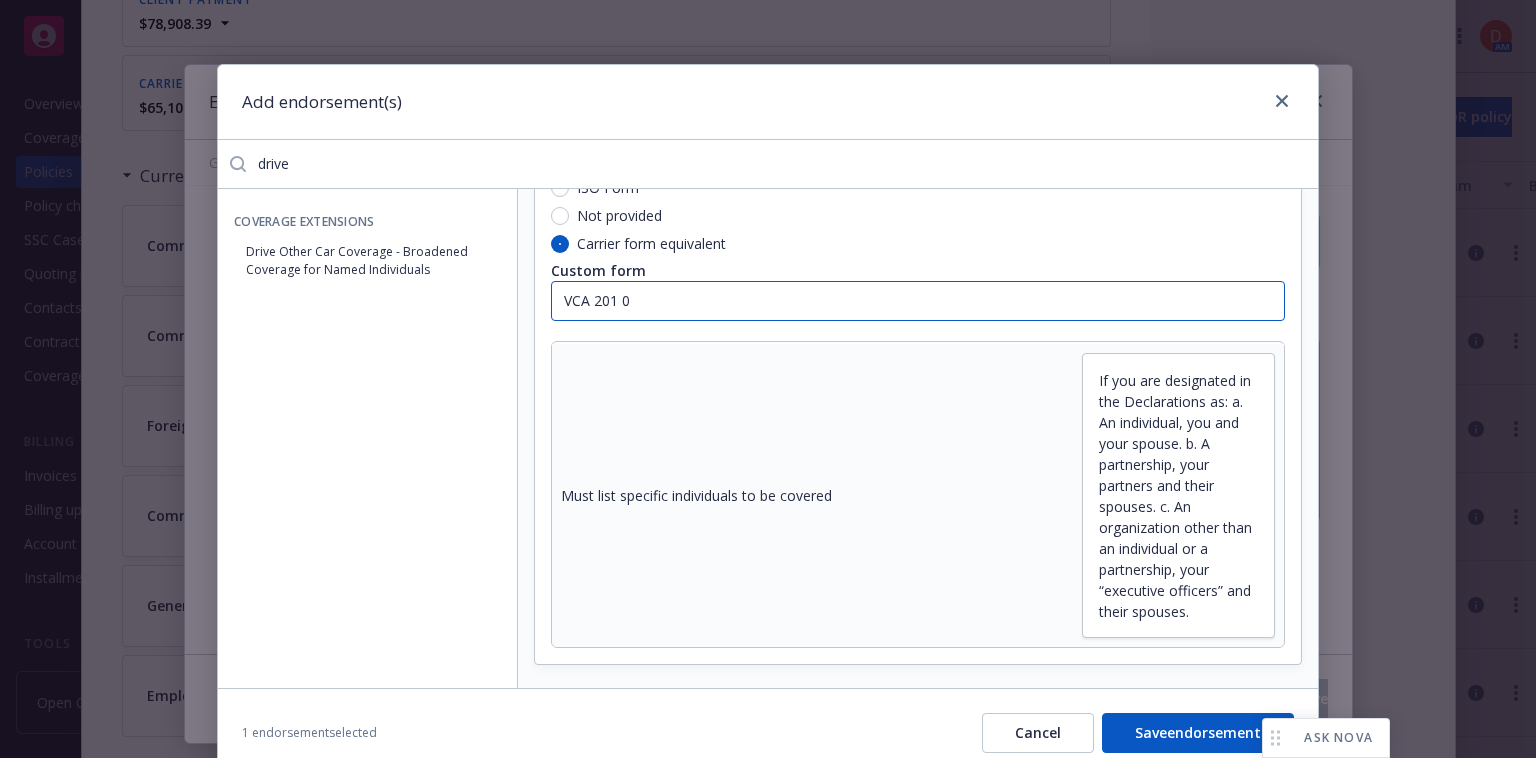 type on "x" 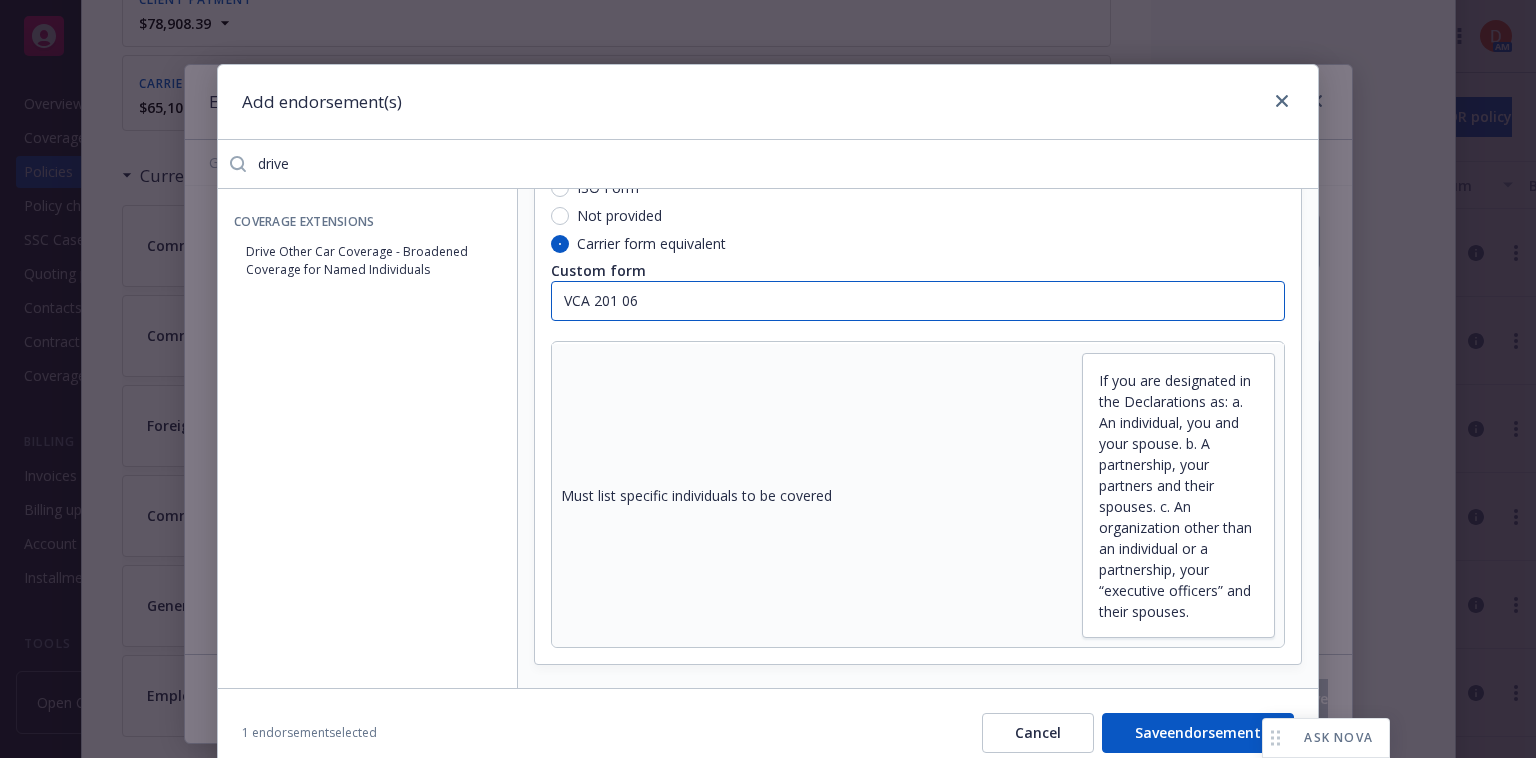 type on "x" 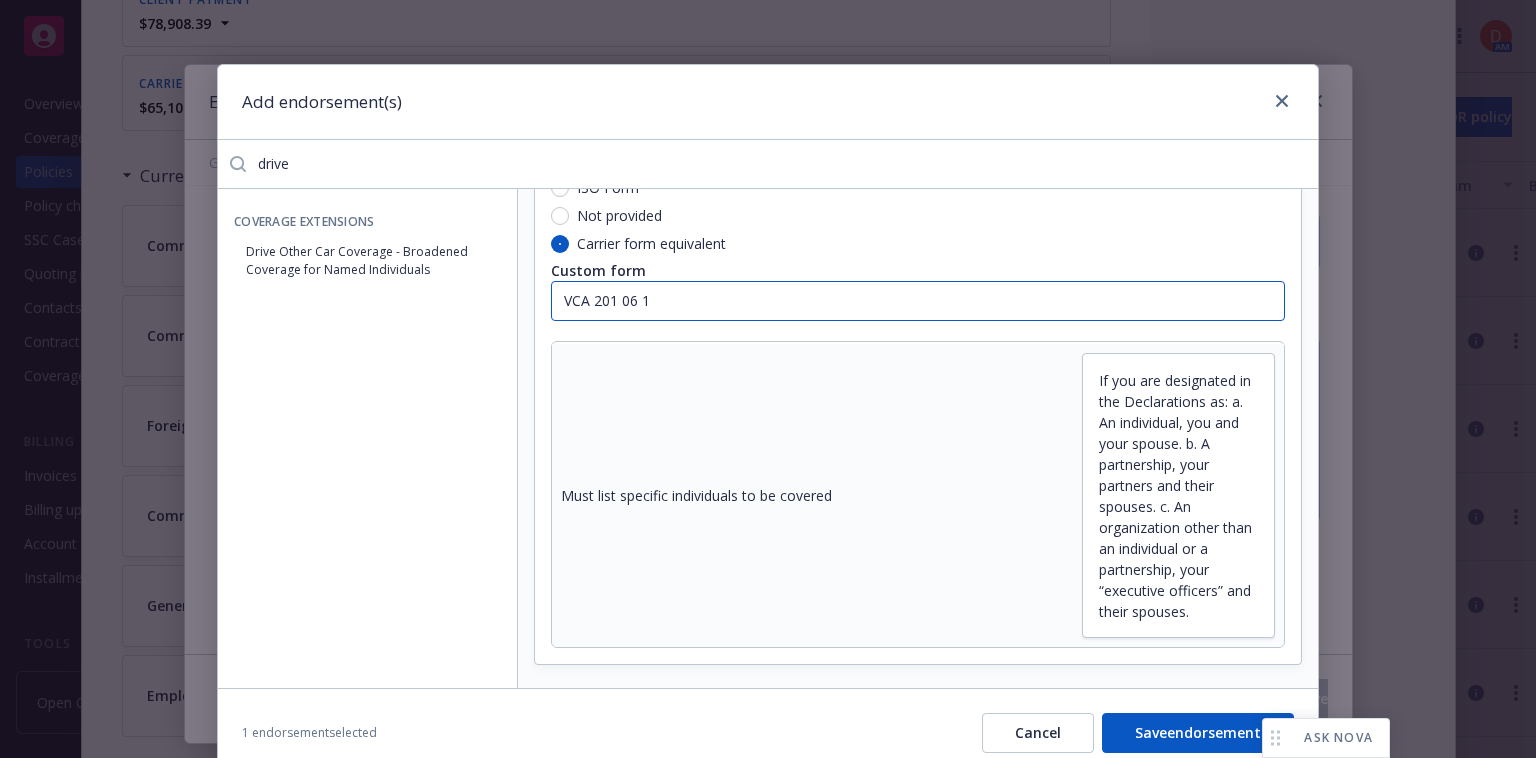 type on "x" 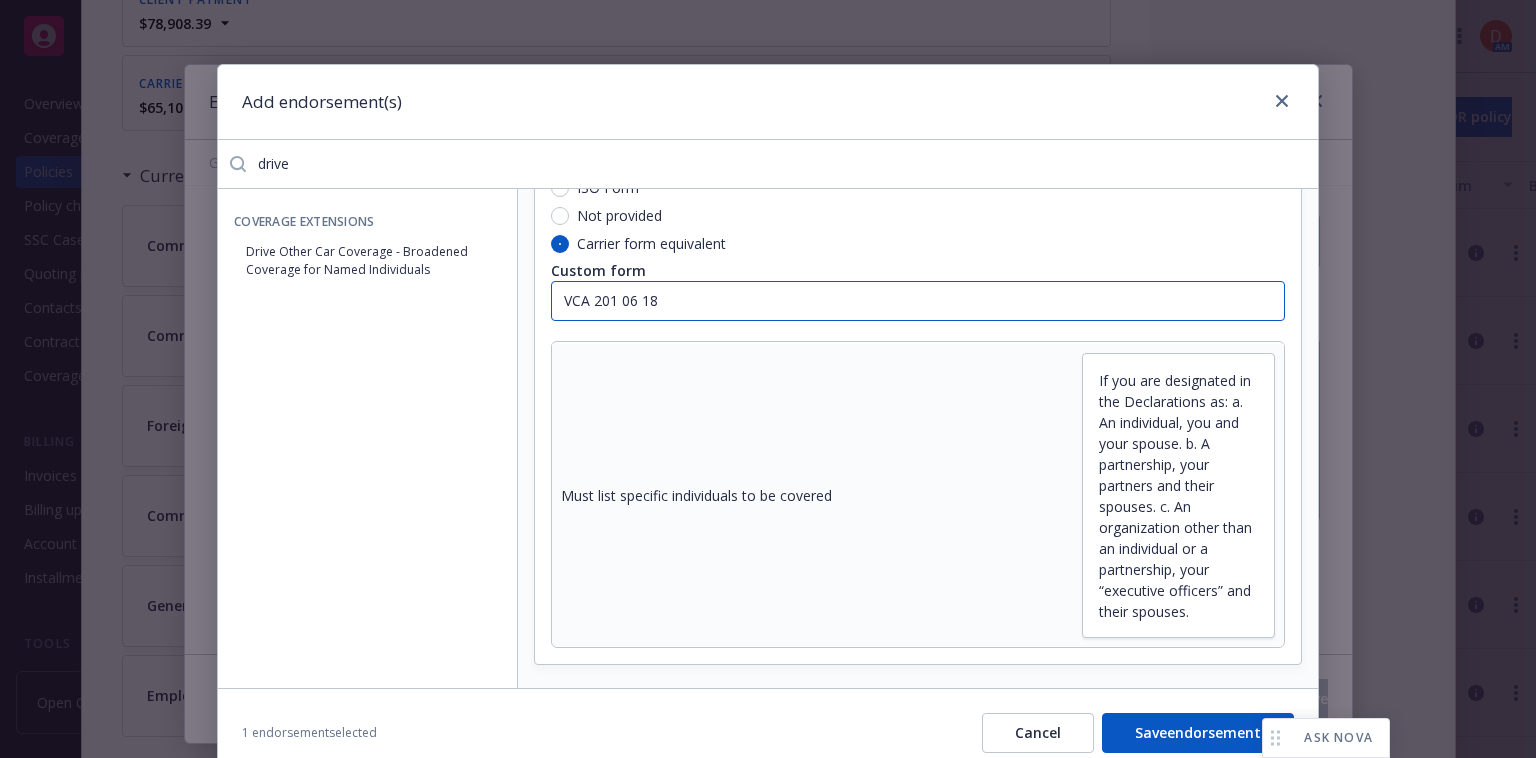 type on "VCA 201 06 18" 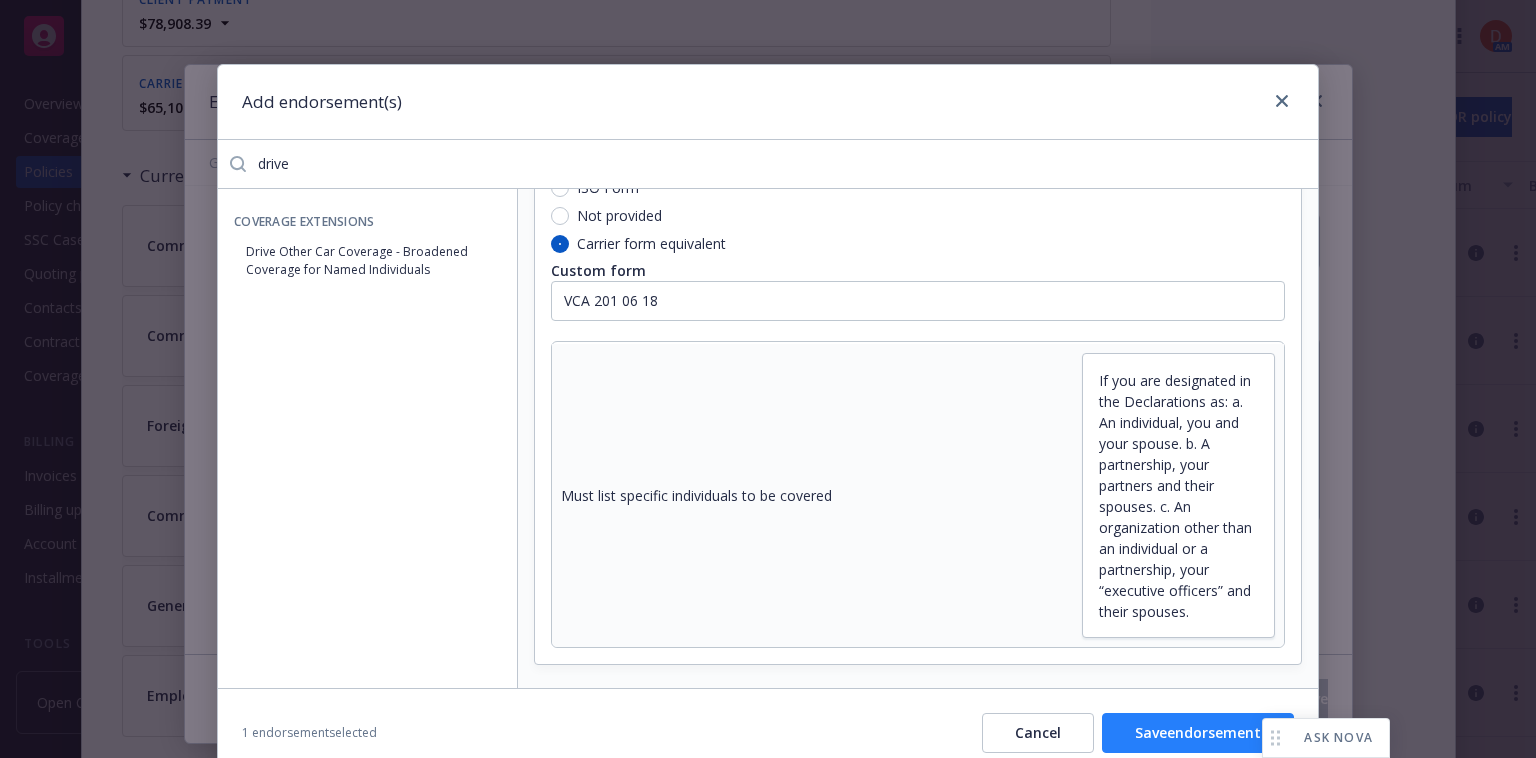 click on "Save  endorsement" at bounding box center (1198, 733) 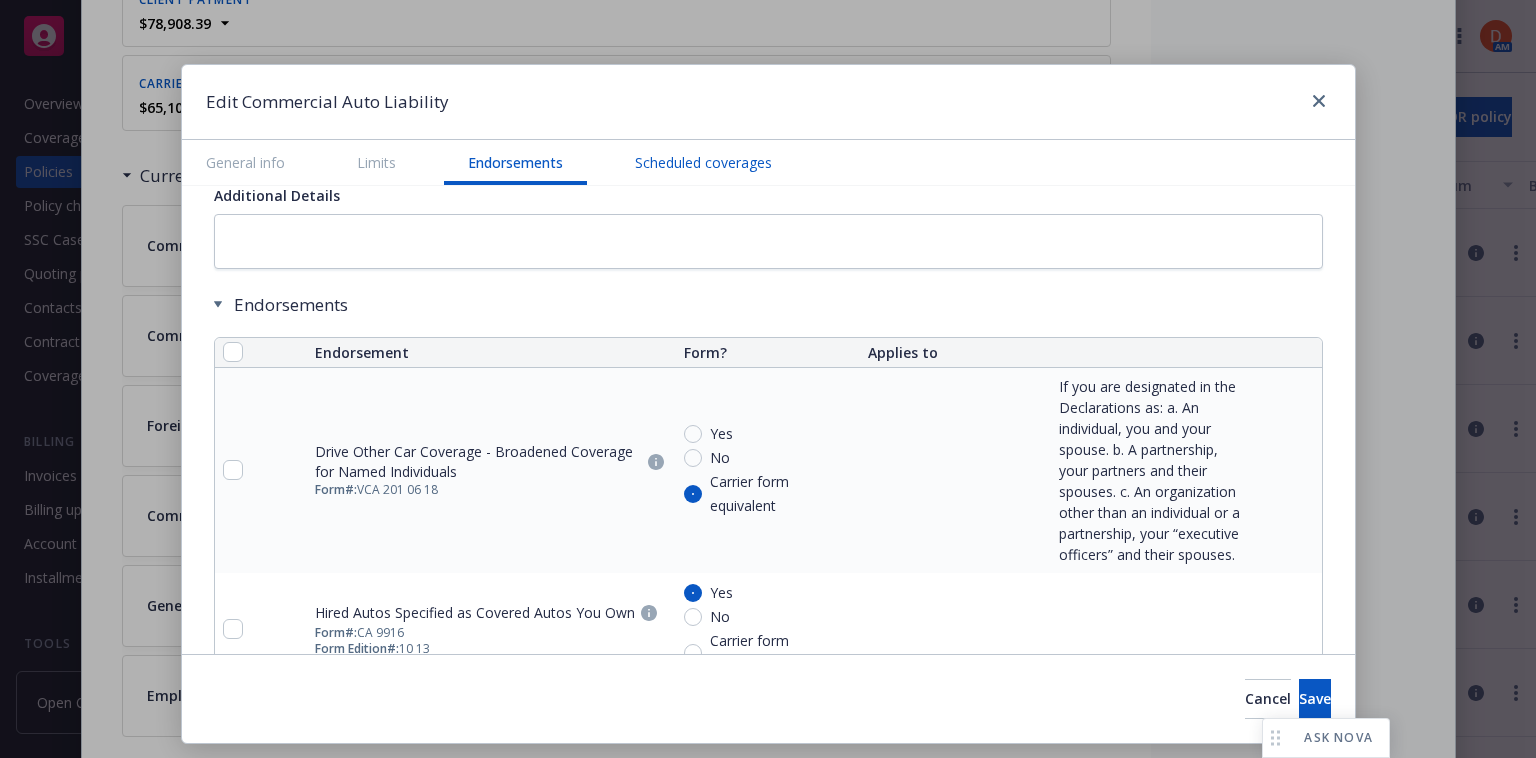 scroll, scrollTop: 48, scrollLeft: 0, axis: vertical 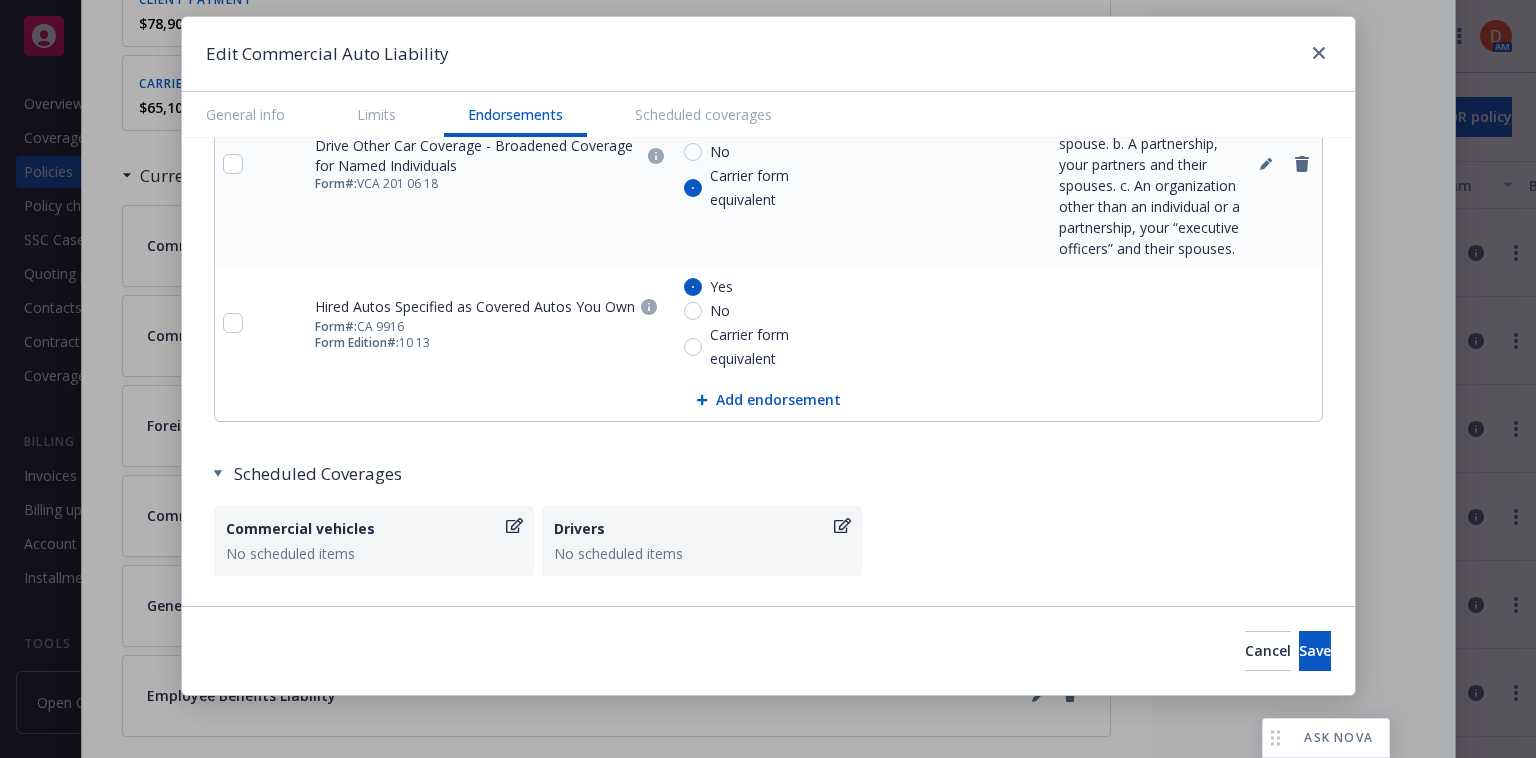 type on "x" 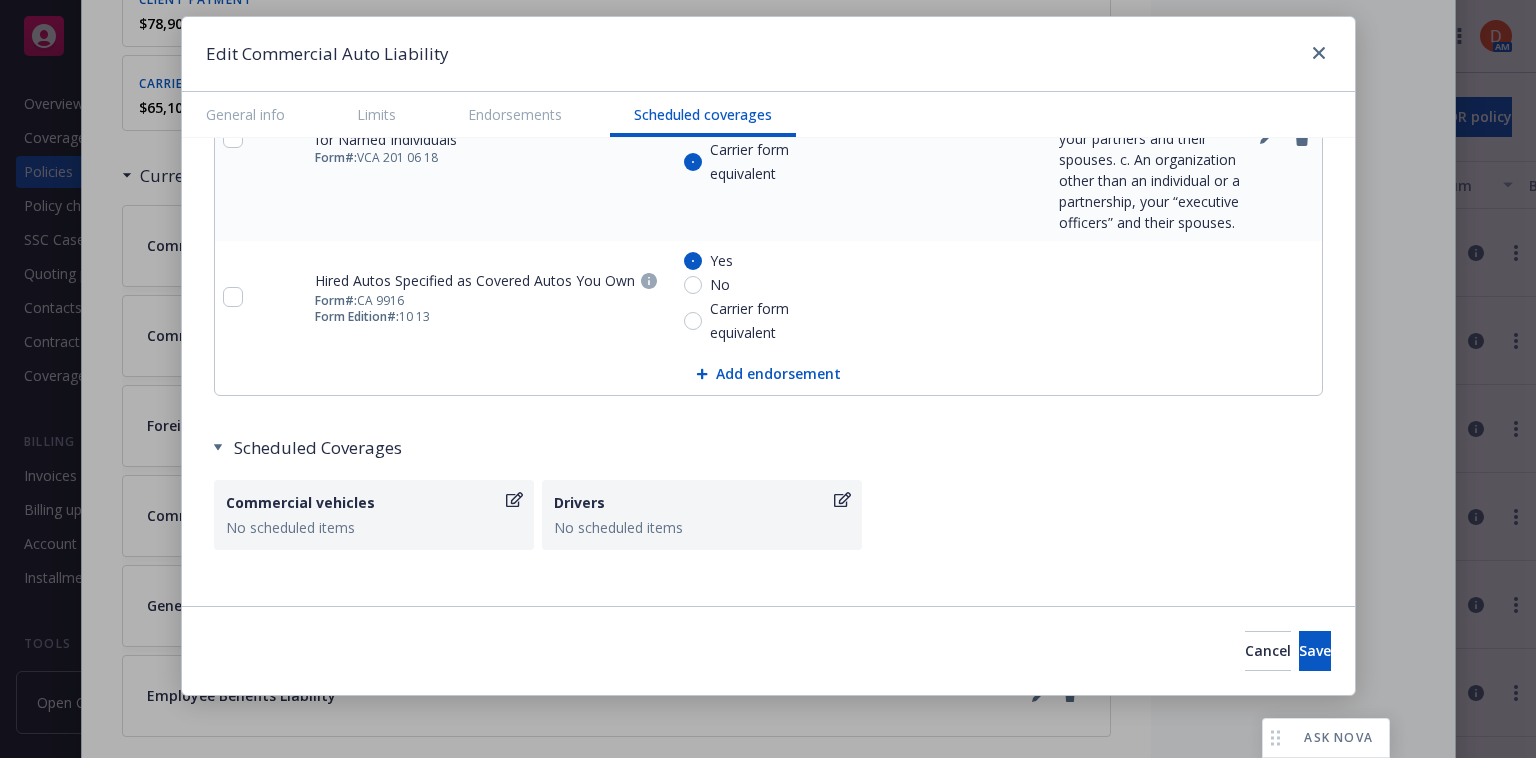 scroll, scrollTop: 3370, scrollLeft: 0, axis: vertical 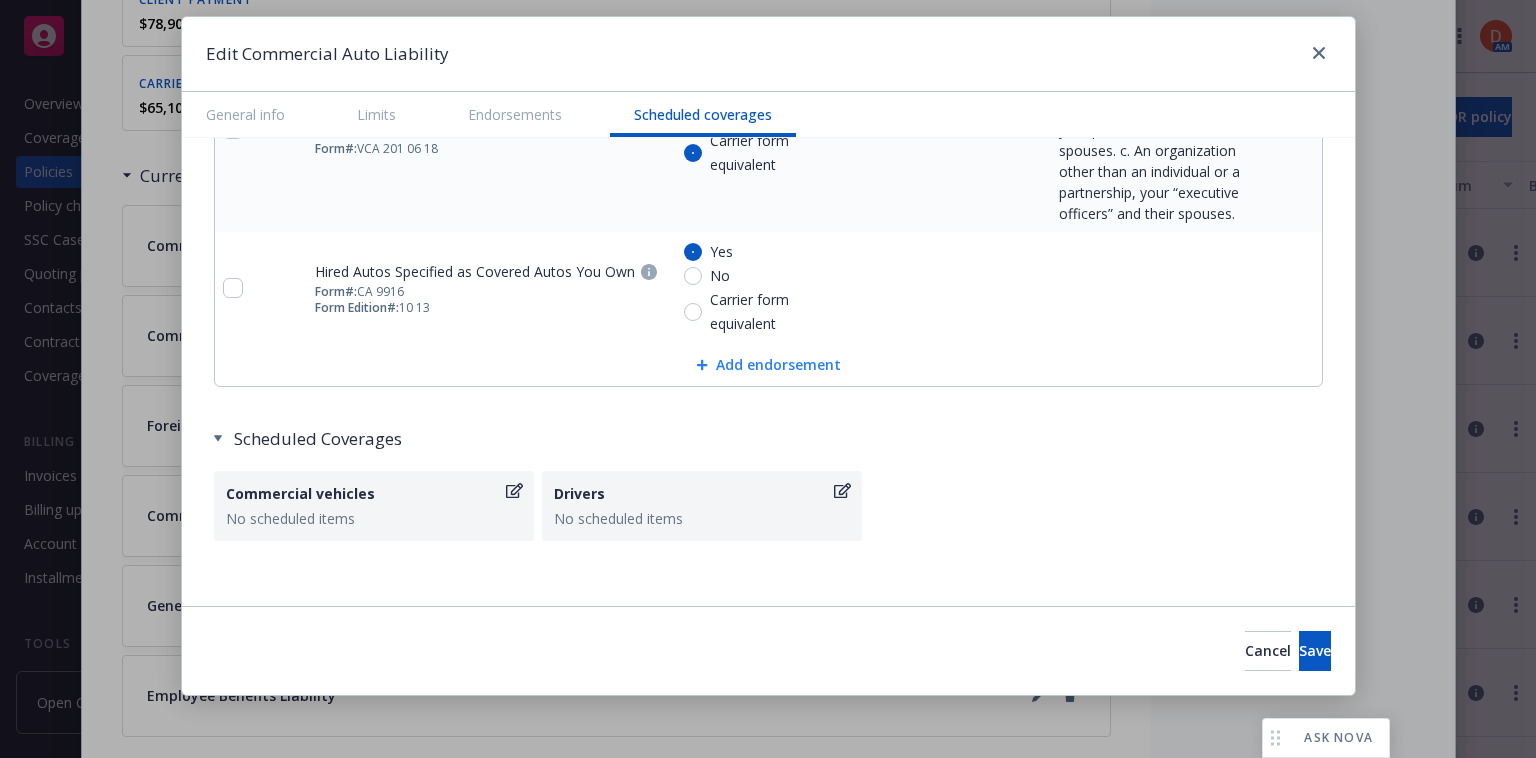 click on "Add endorsement" at bounding box center (768, 365) 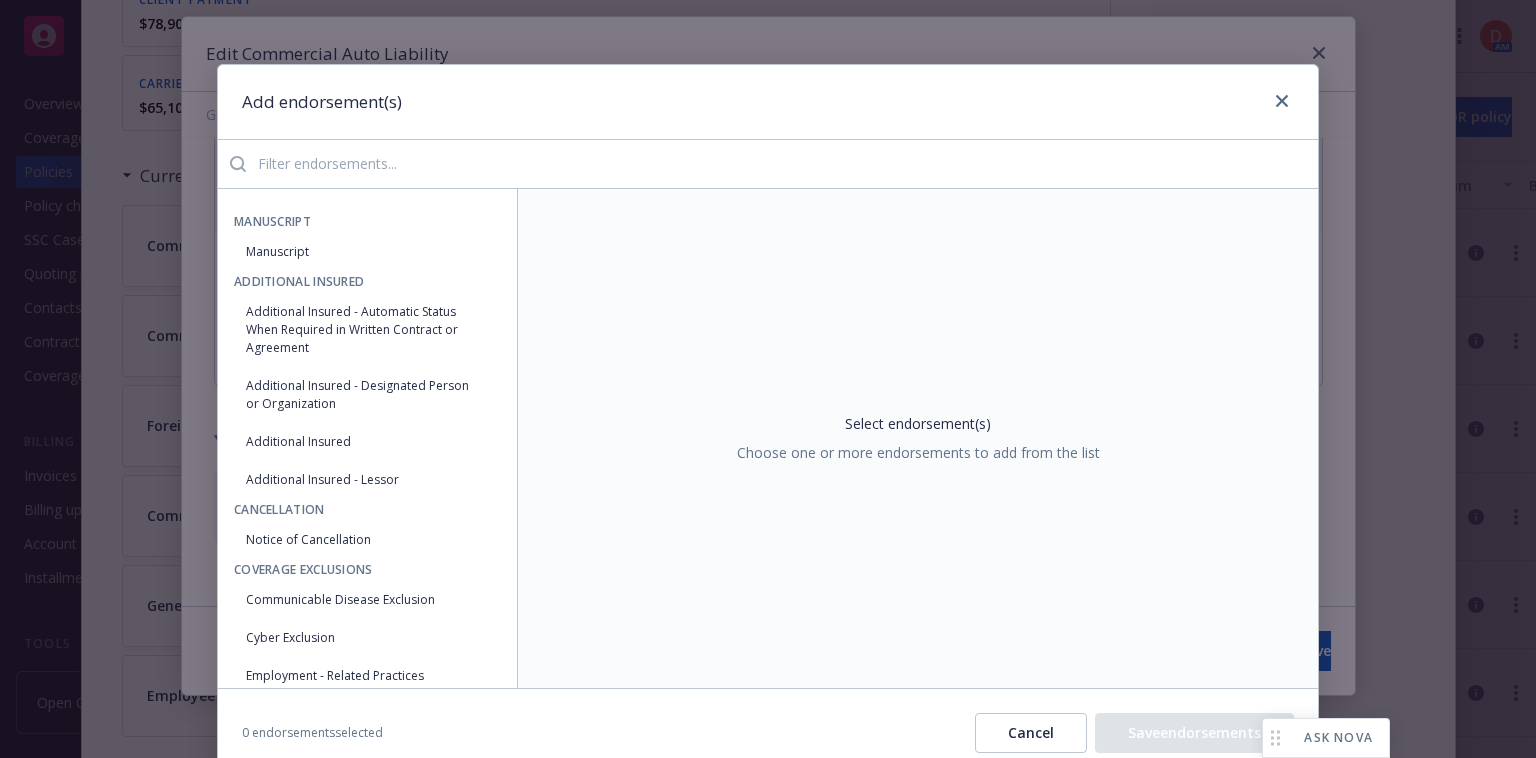 click at bounding box center [782, 164] 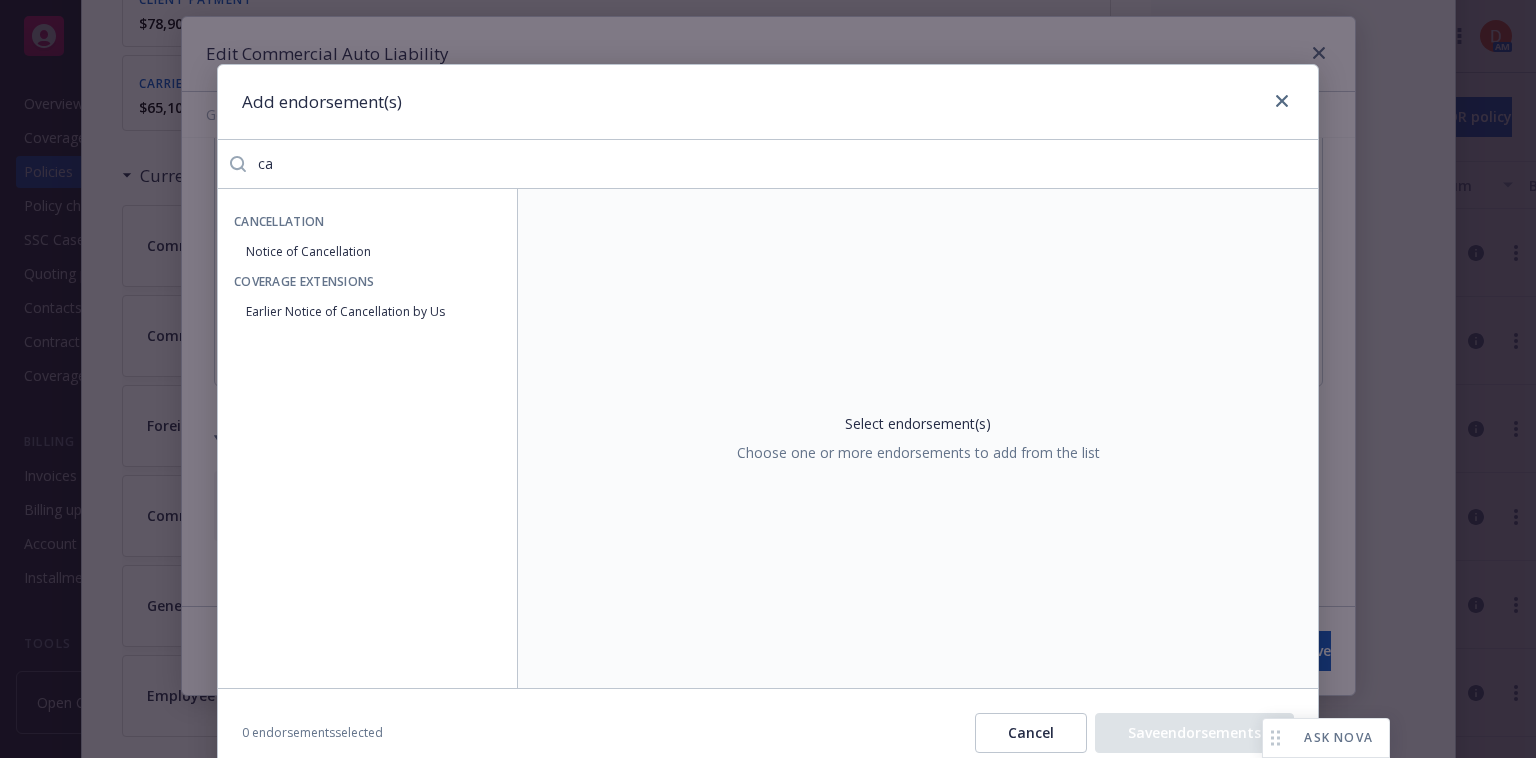 type on "c" 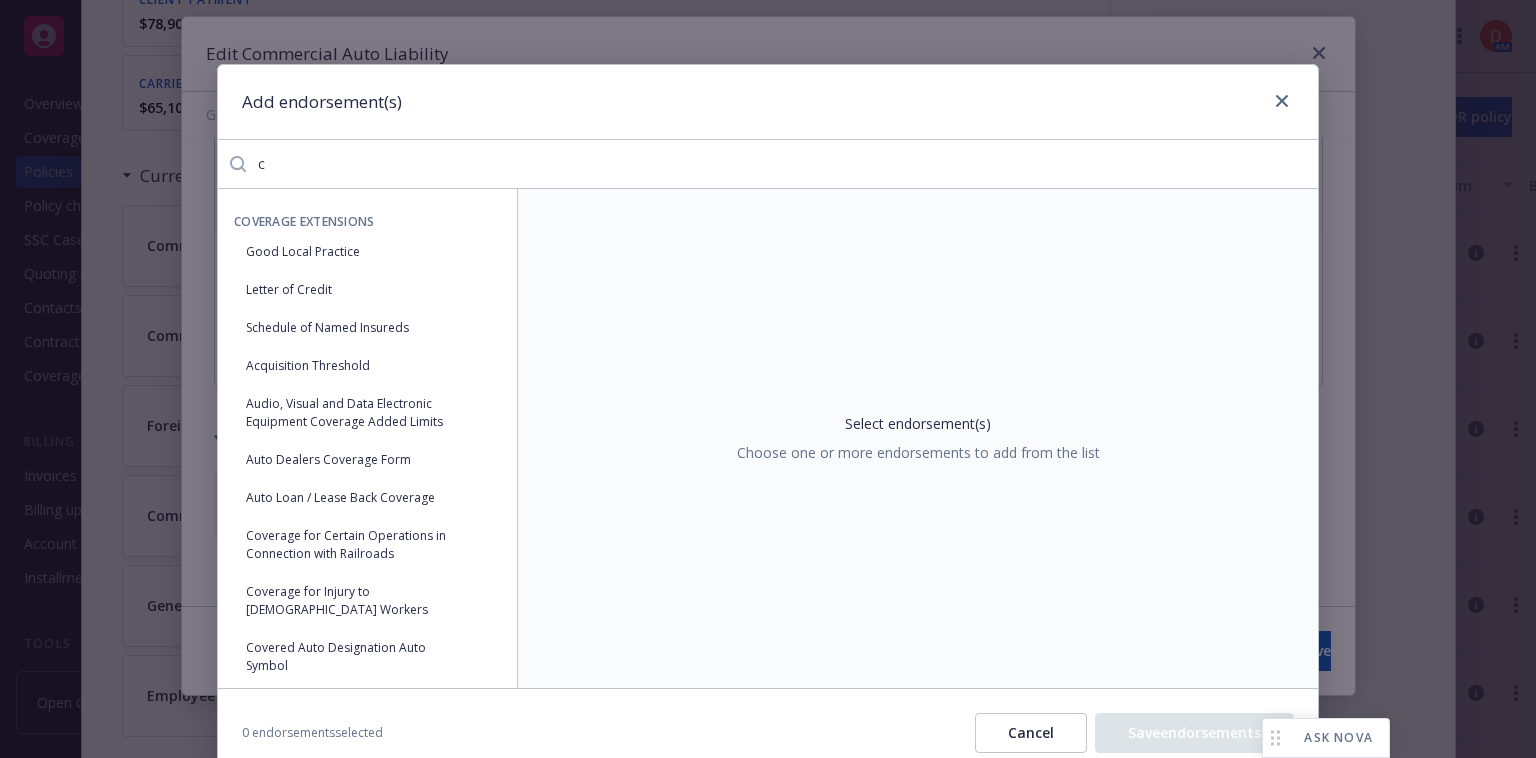 type 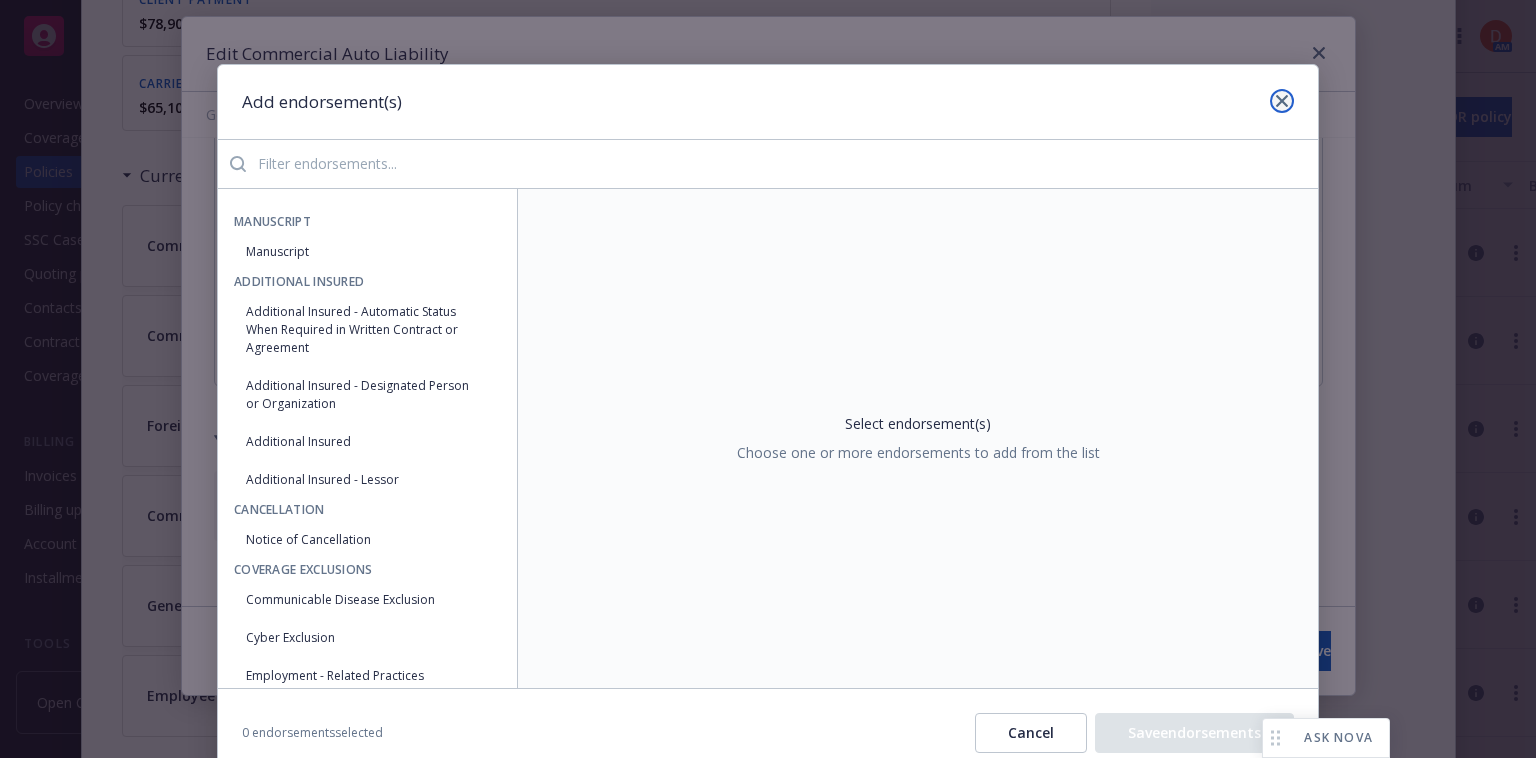click at bounding box center (1282, 101) 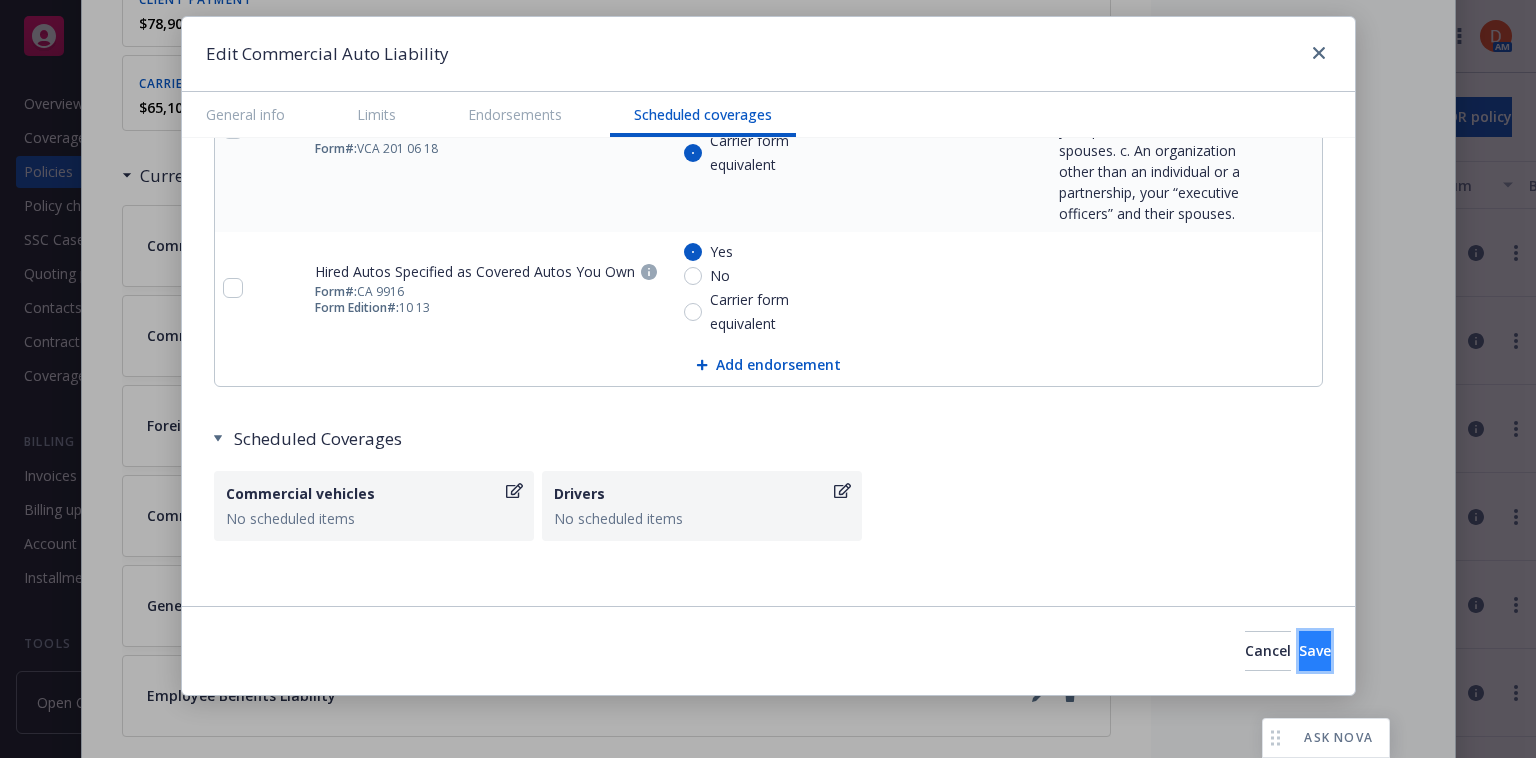 click on "Save" at bounding box center [1315, 650] 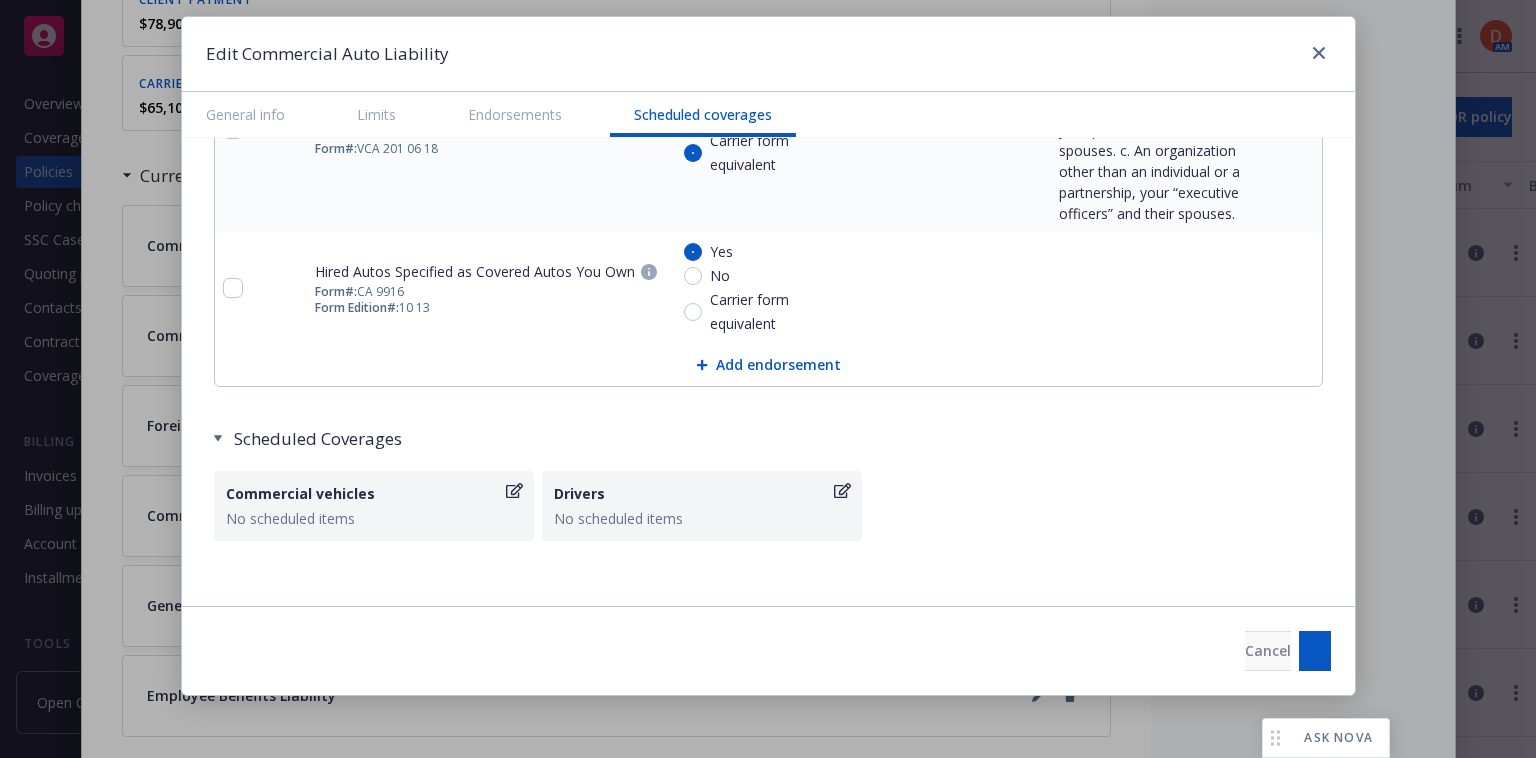 type on "x" 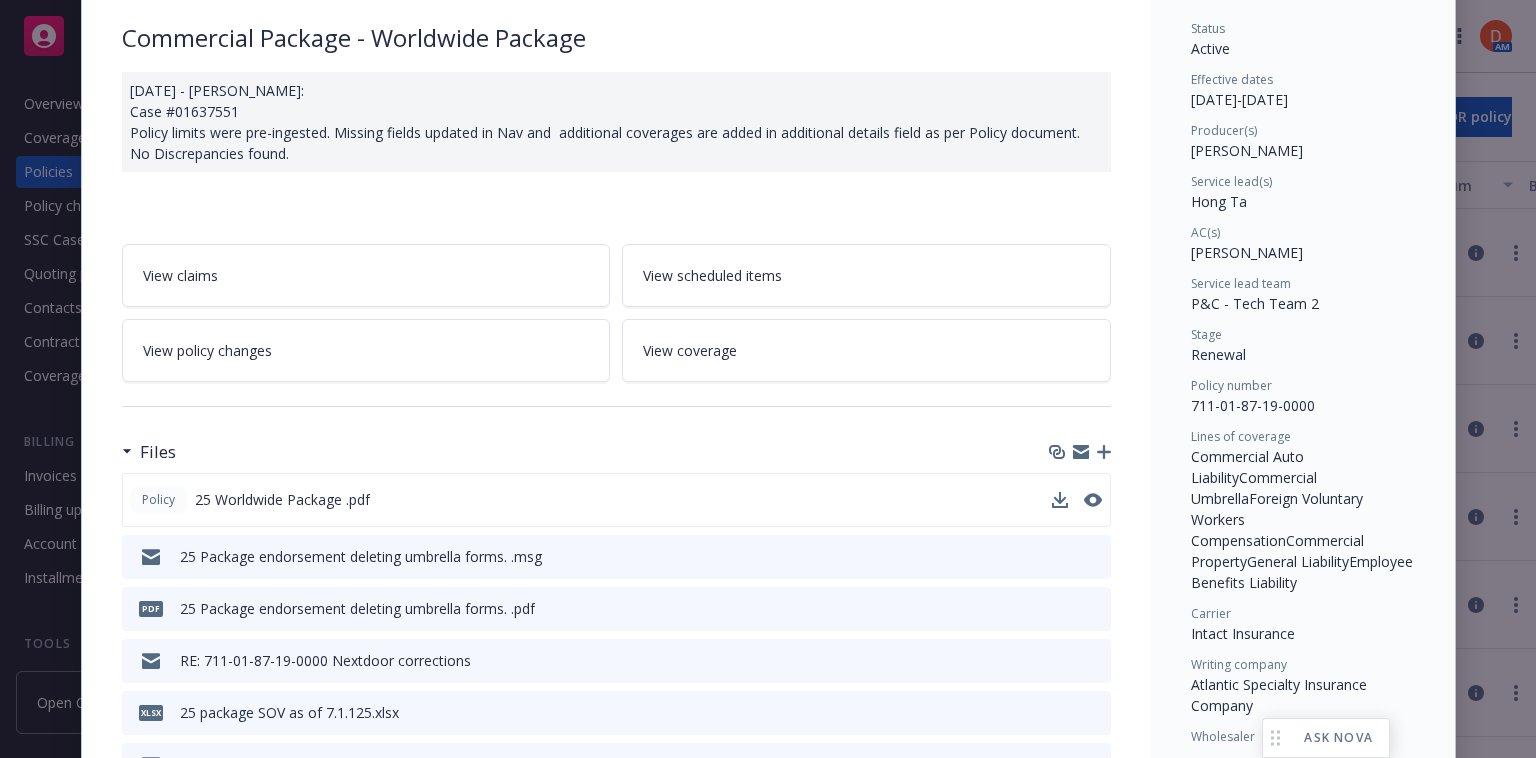 scroll, scrollTop: 0, scrollLeft: 0, axis: both 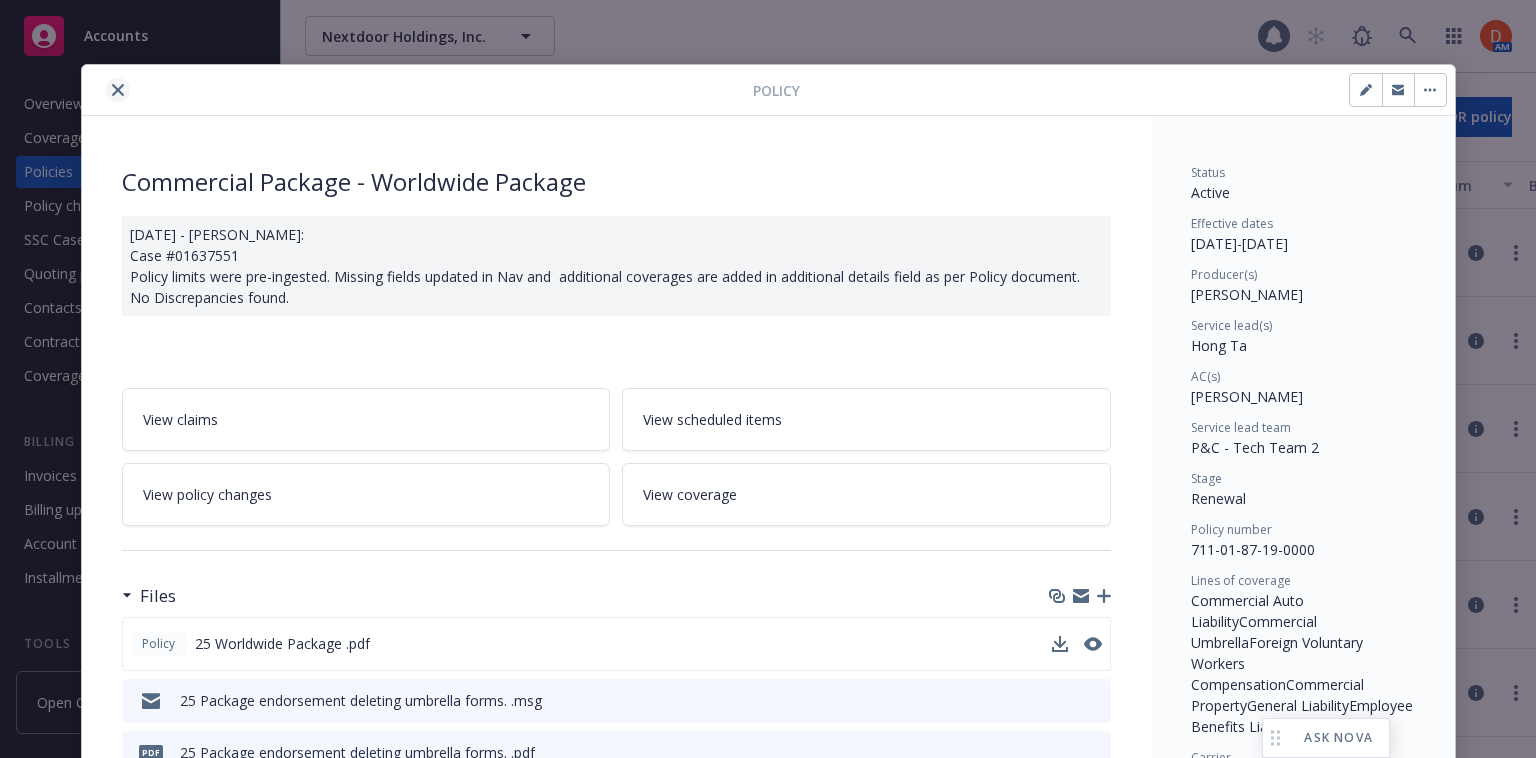 click 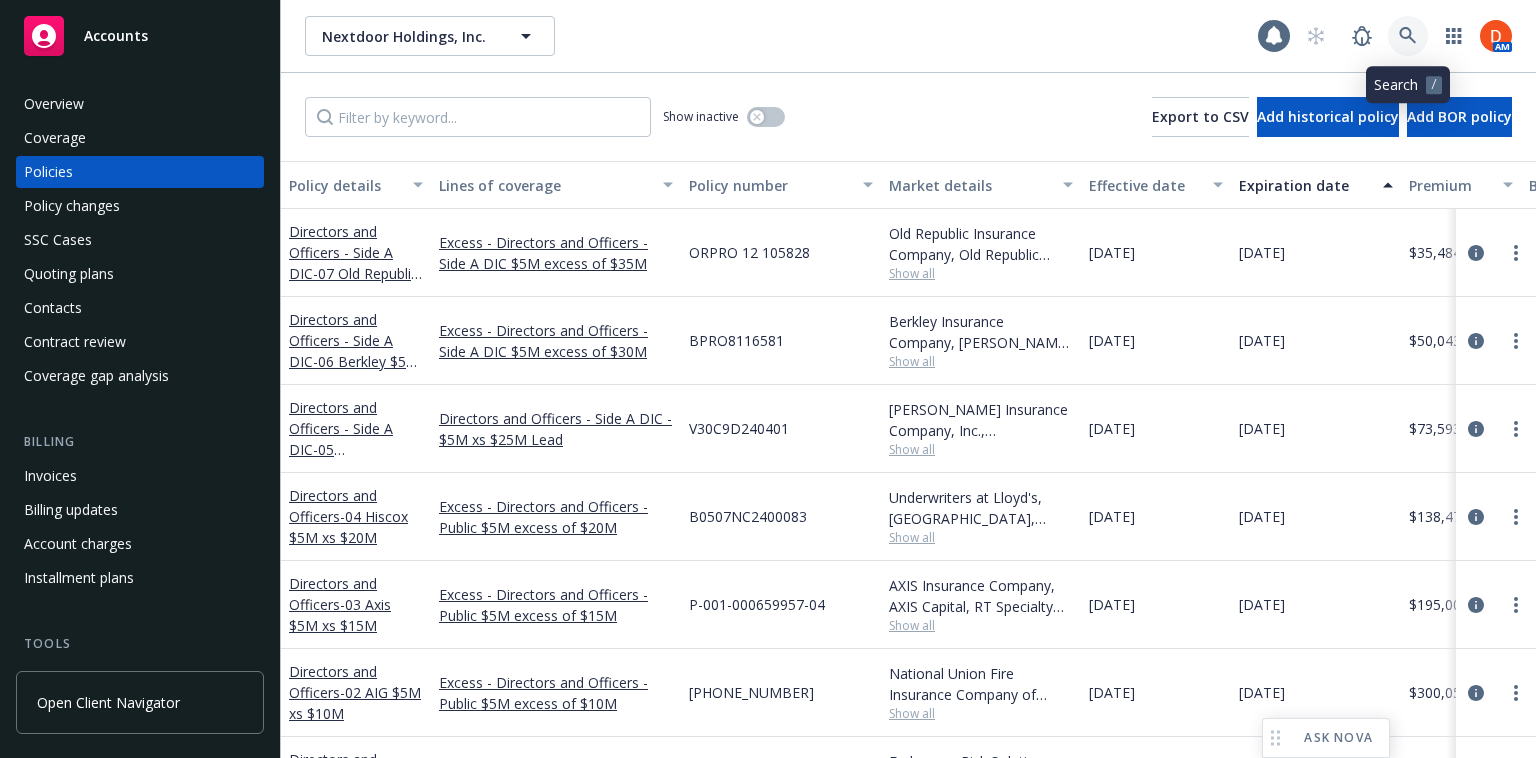 click 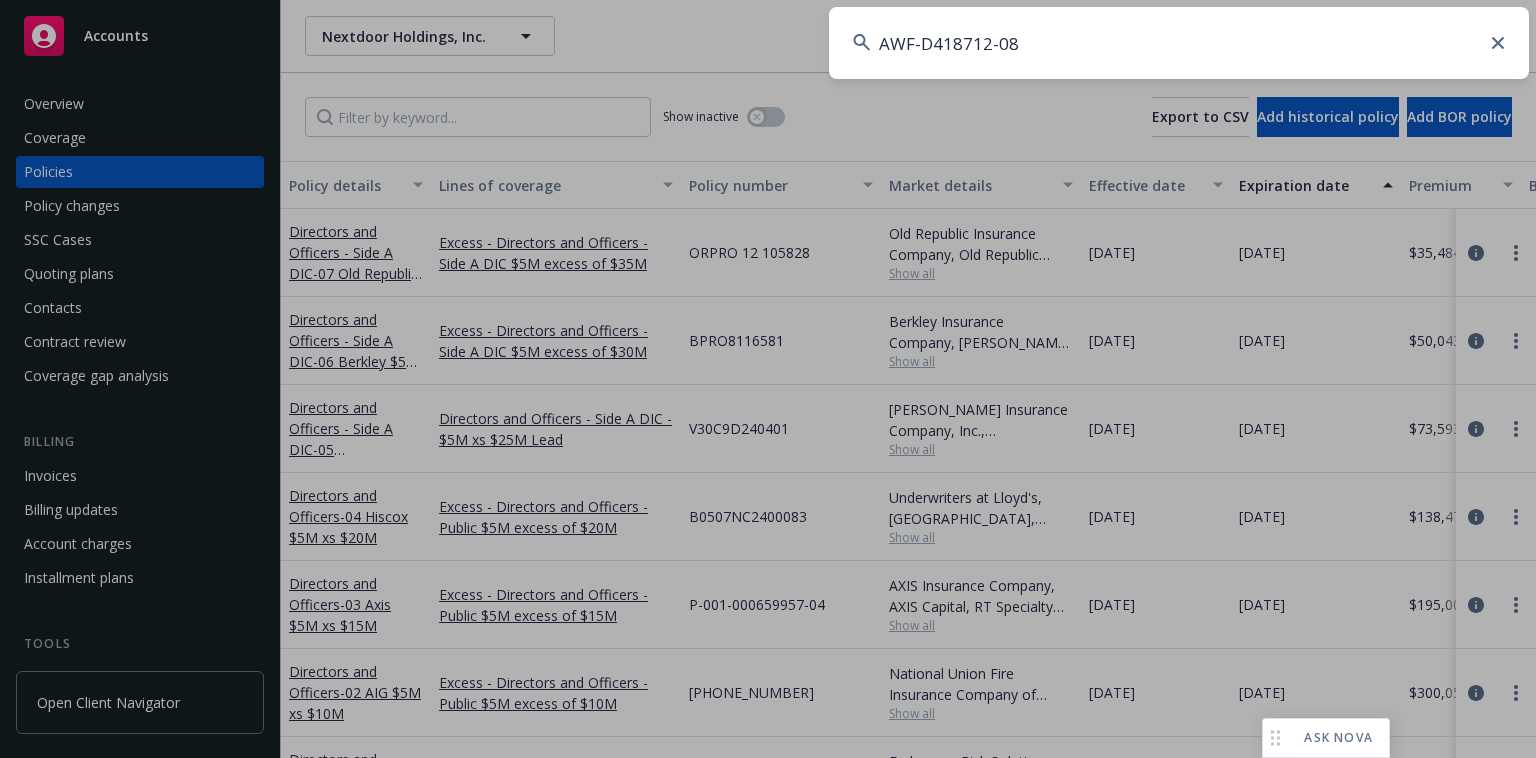 type on "AWF-D418712-08" 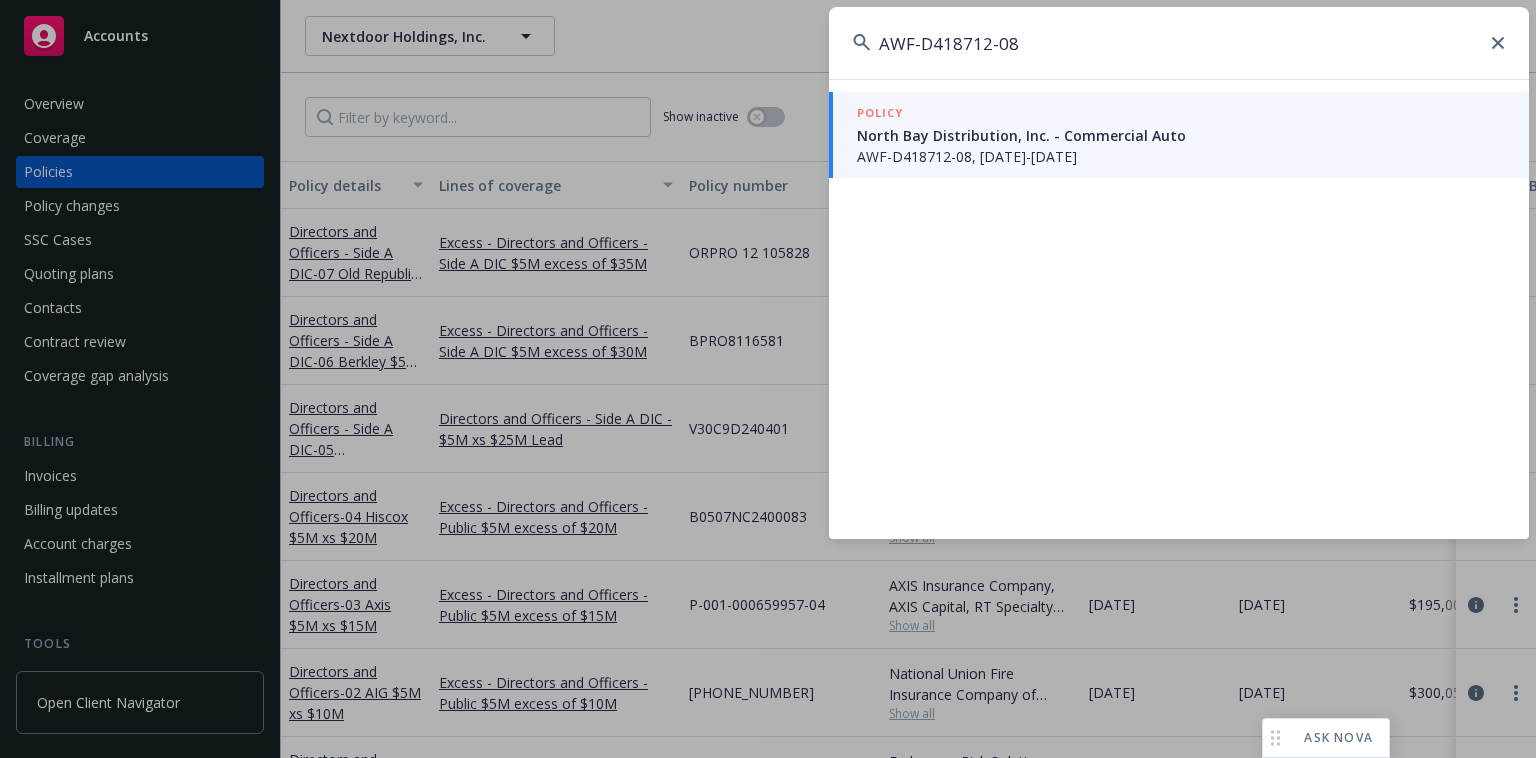 click on "AWF-D418712-08, [DATE]-[DATE]" at bounding box center [1181, 156] 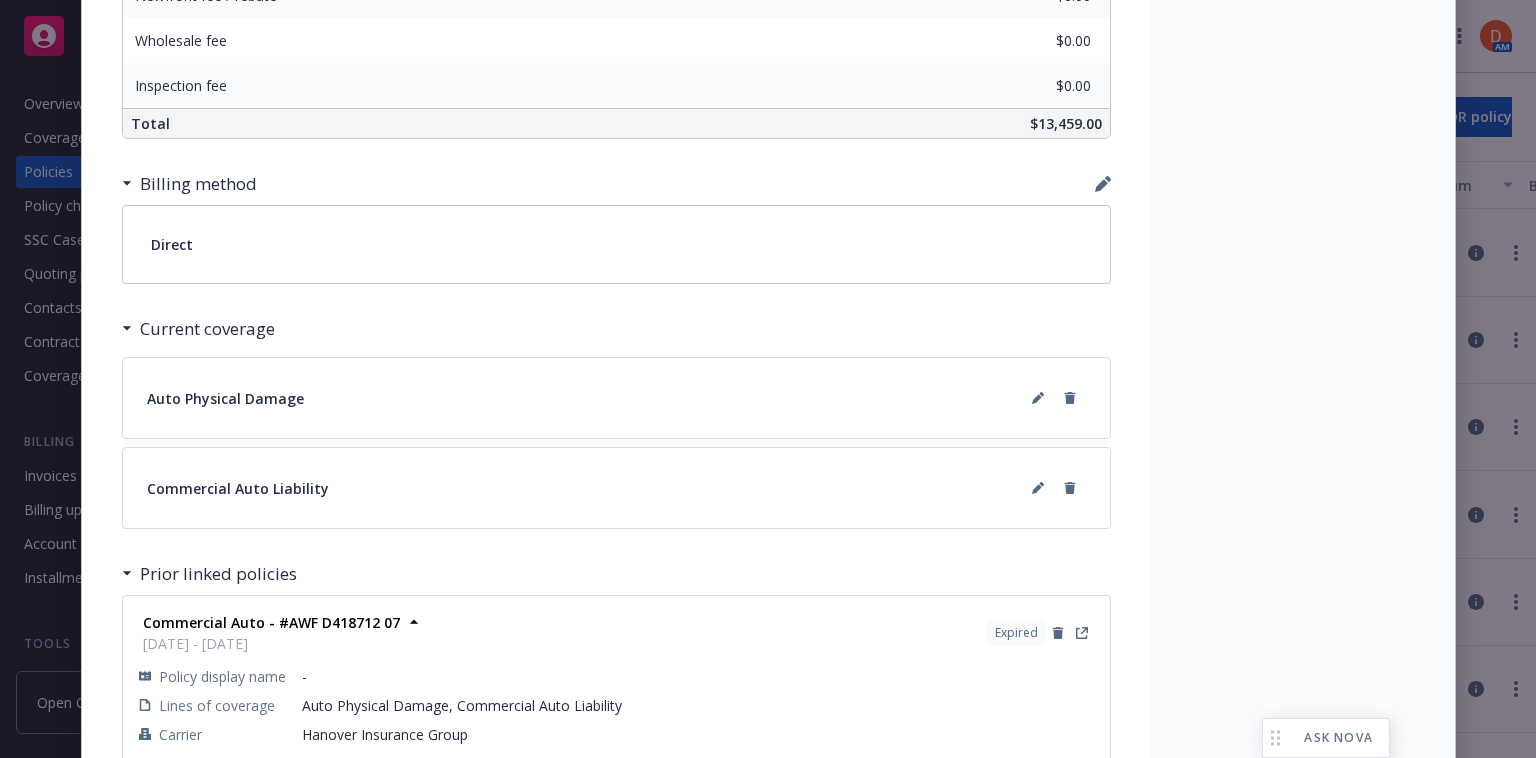 scroll, scrollTop: 1413, scrollLeft: 0, axis: vertical 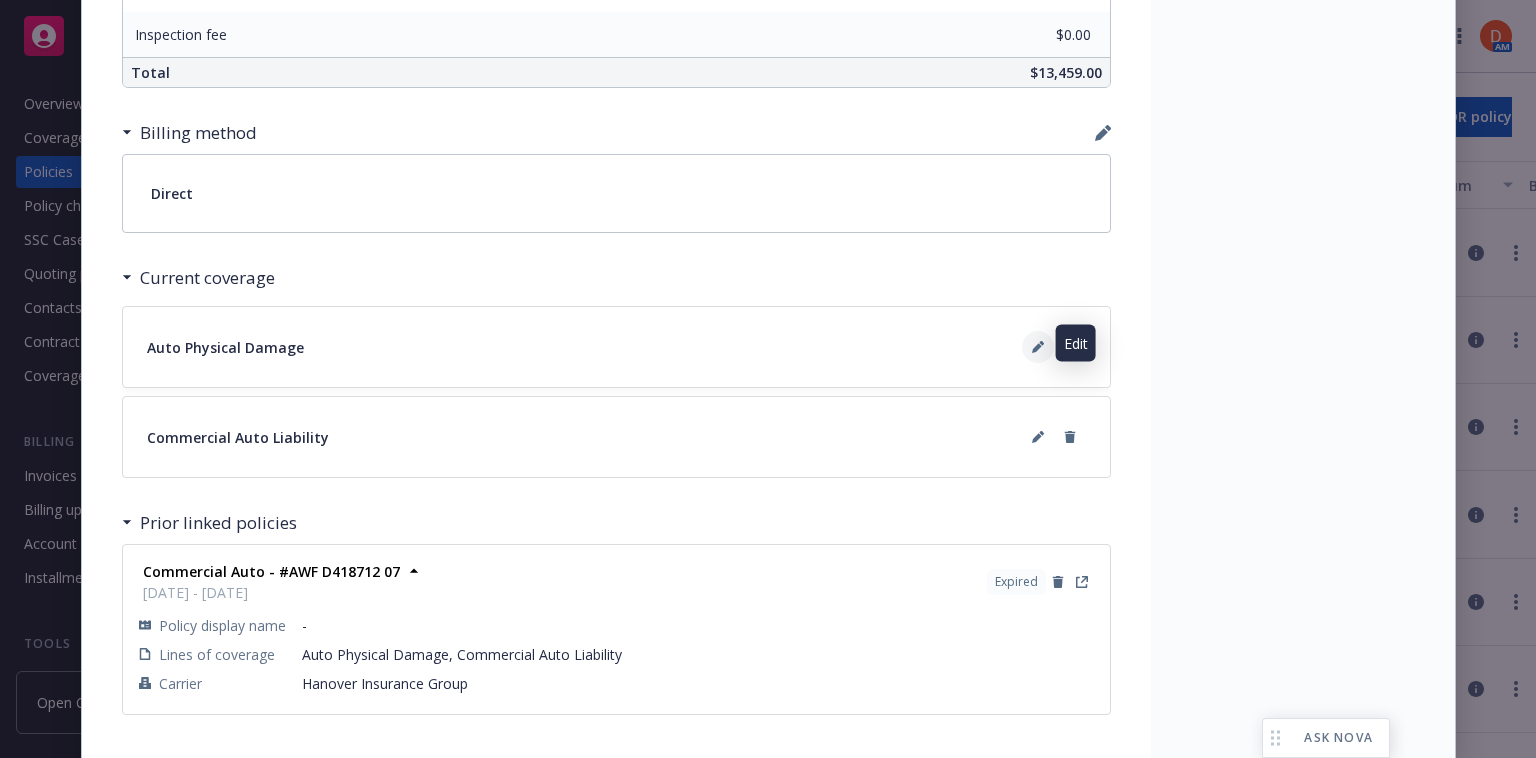 click 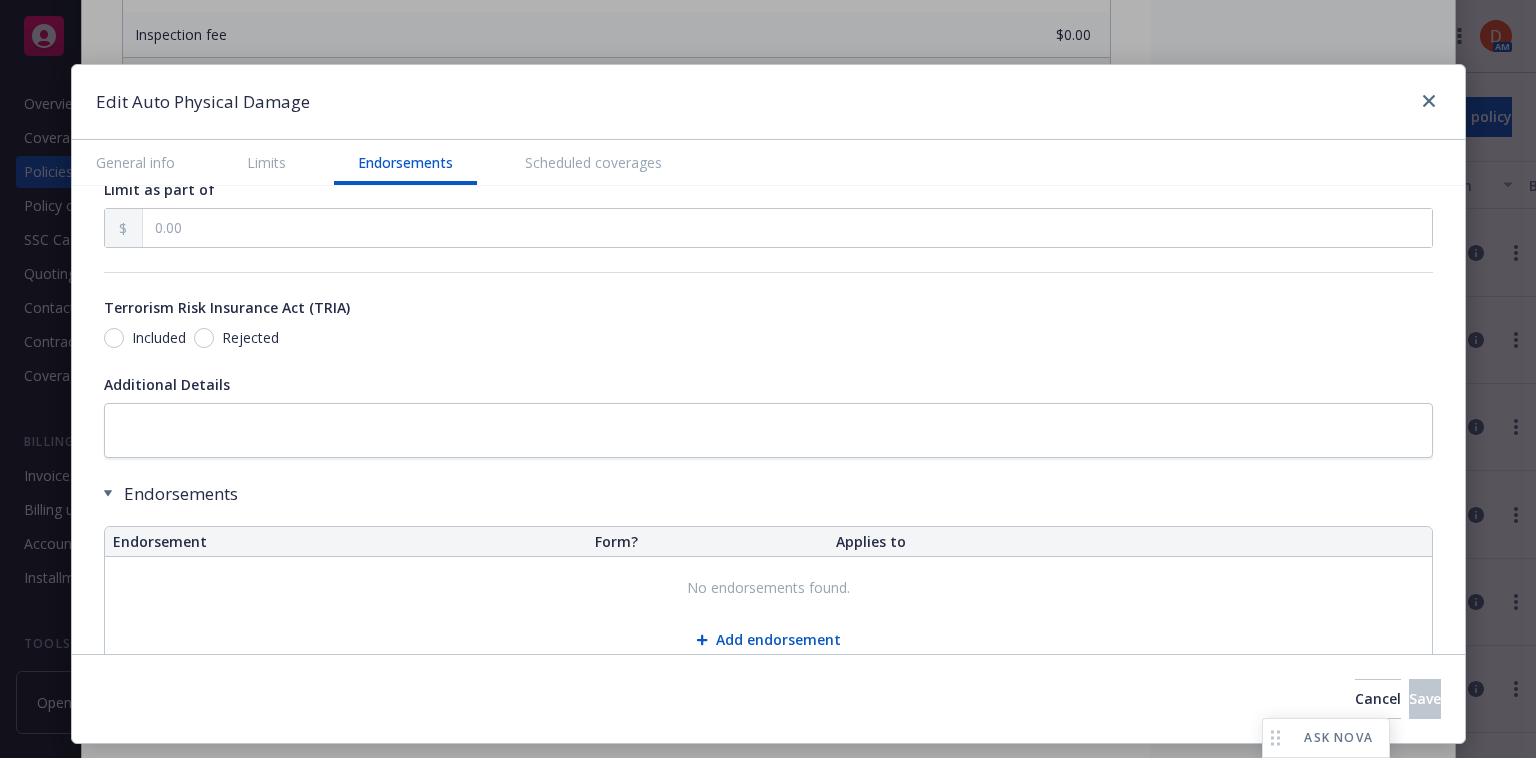 scroll, scrollTop: 2286, scrollLeft: 0, axis: vertical 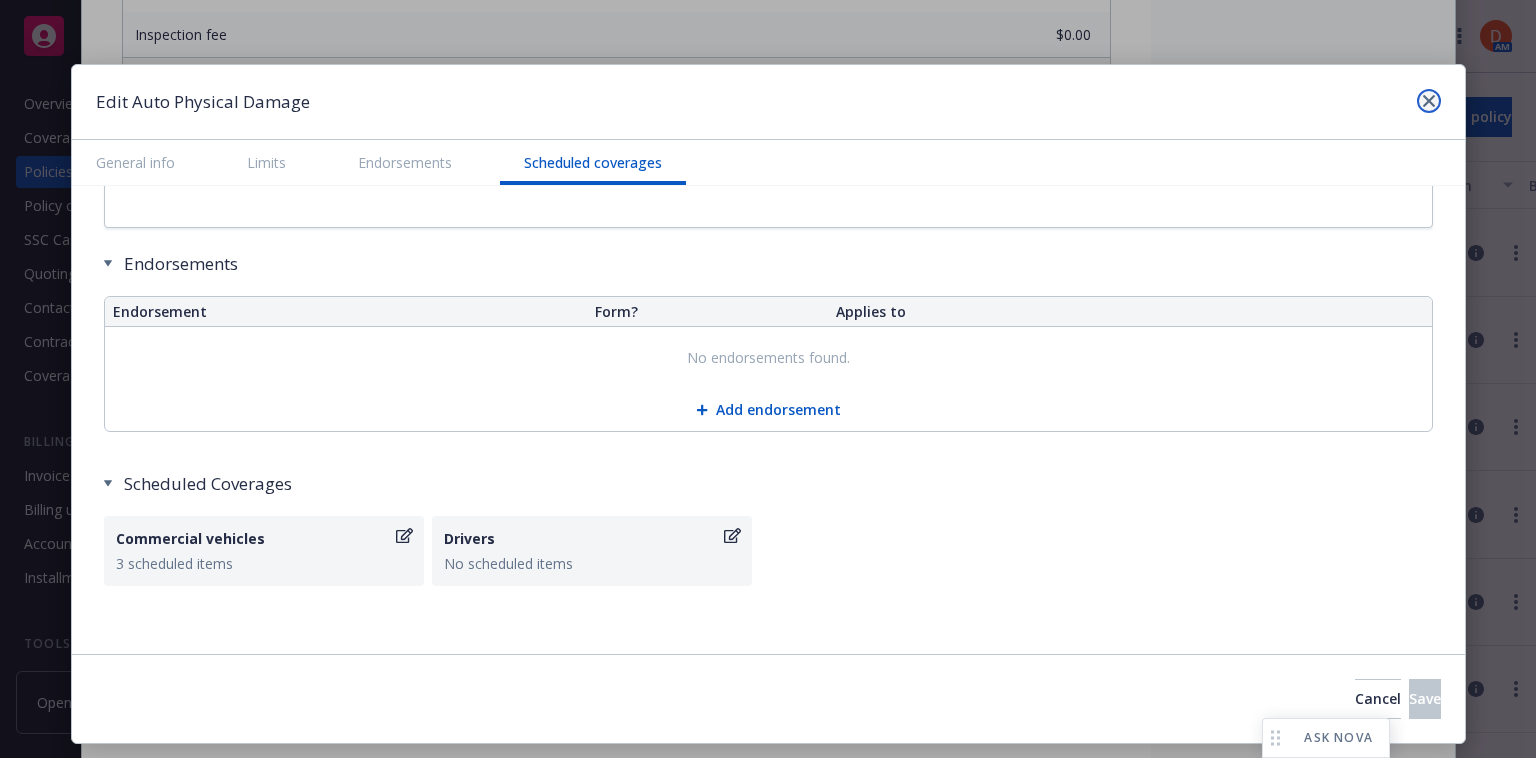 click 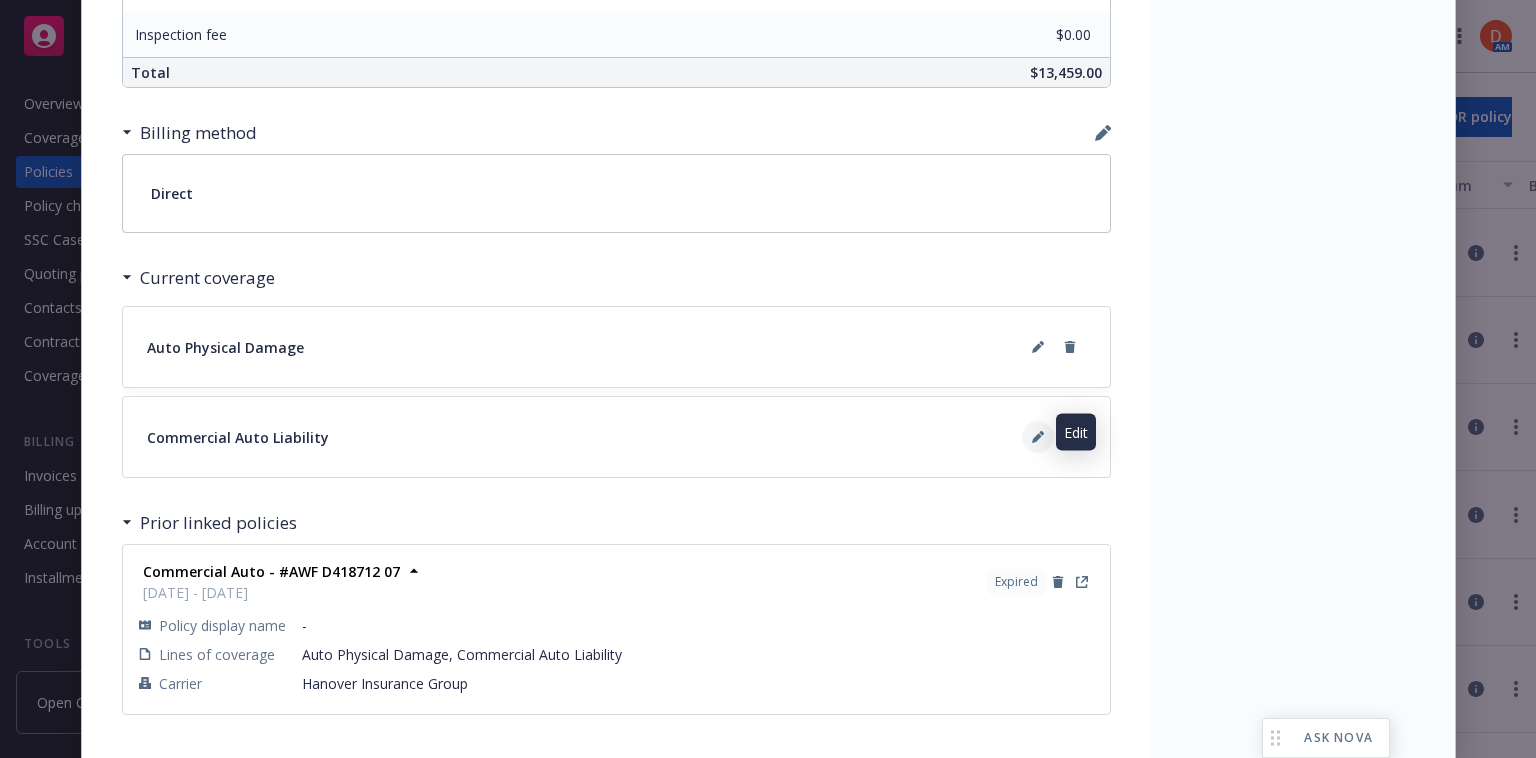click 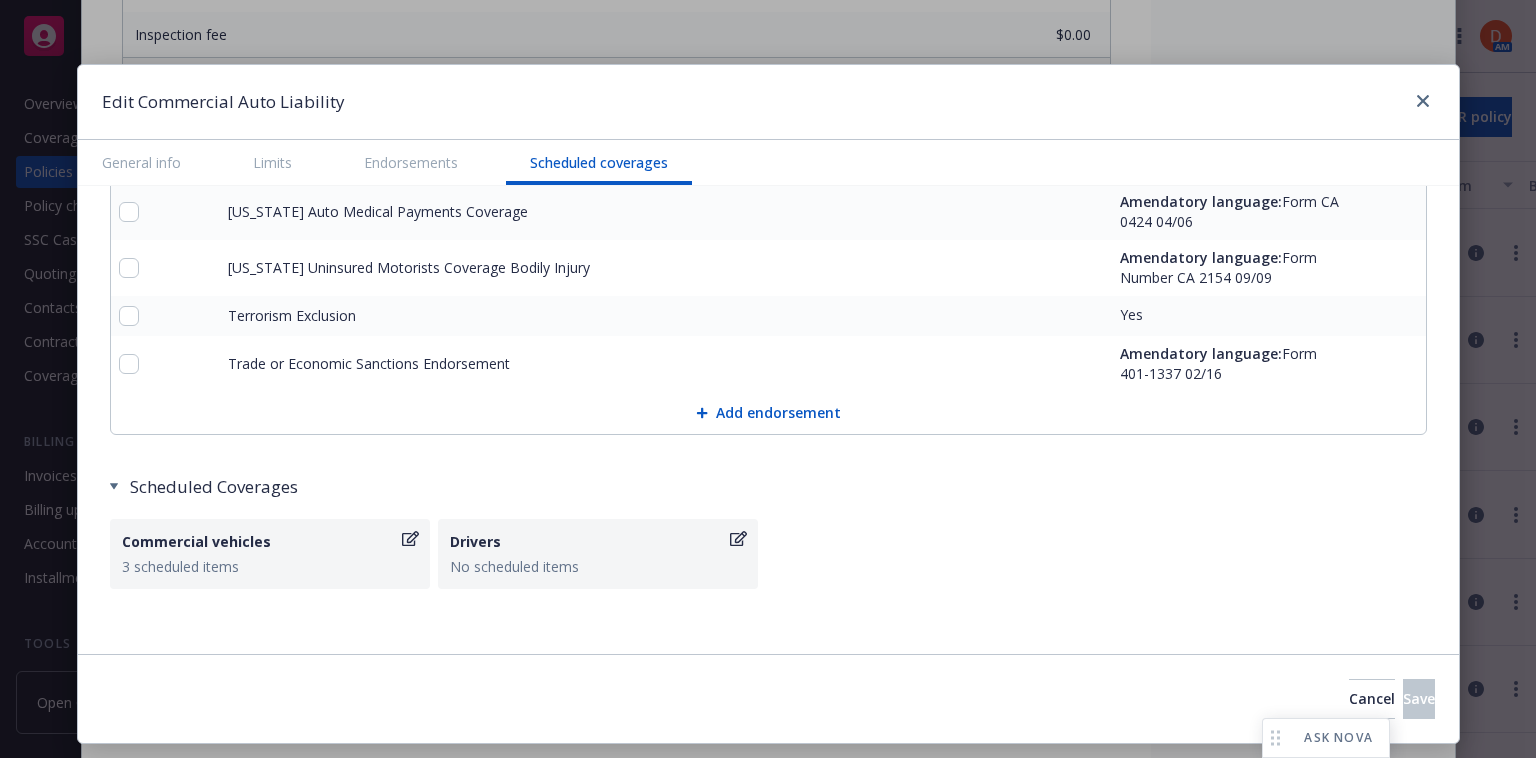 scroll, scrollTop: 3541, scrollLeft: 0, axis: vertical 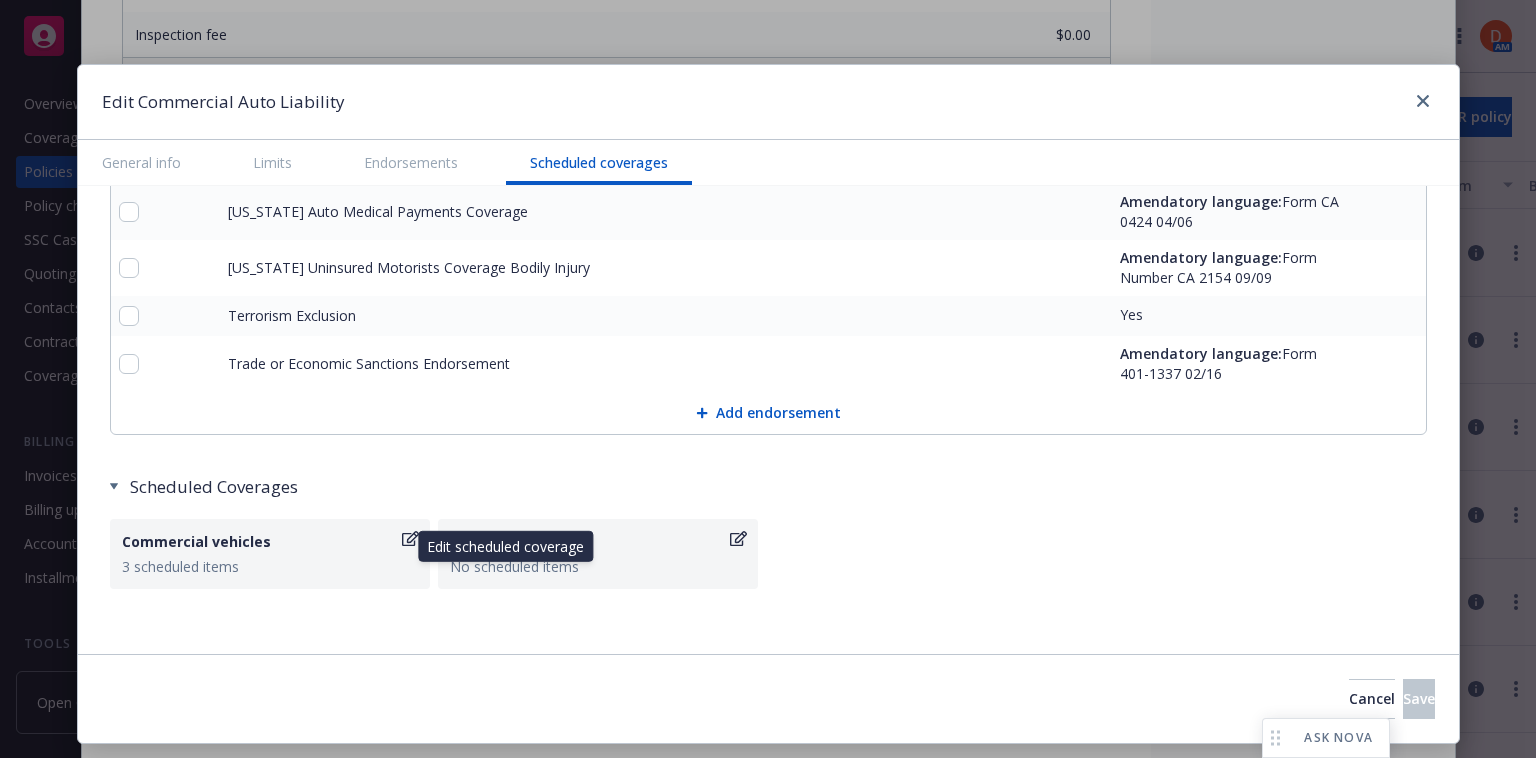 click on "Commercial vehicles" at bounding box center [260, 541] 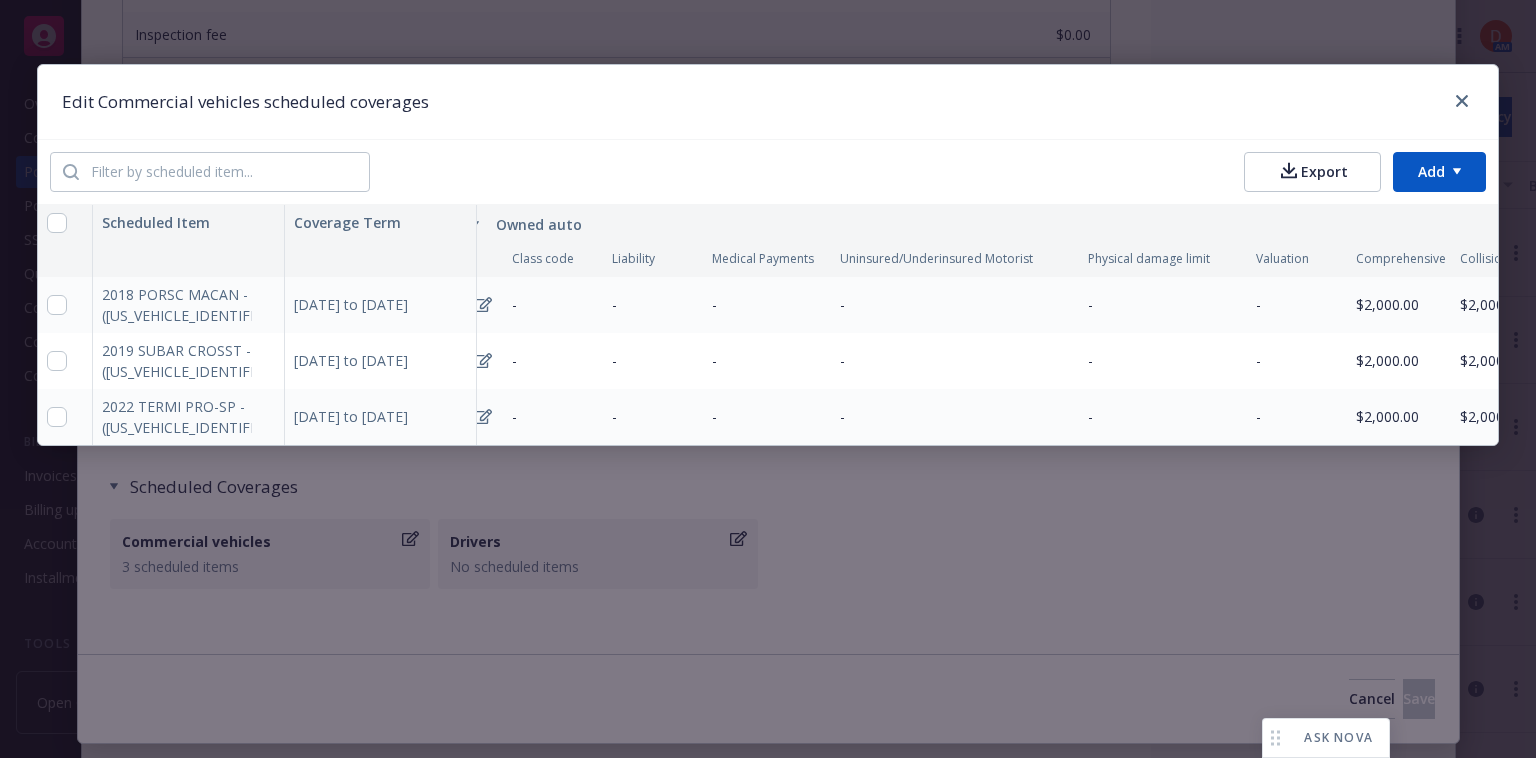 scroll, scrollTop: 0, scrollLeft: 0, axis: both 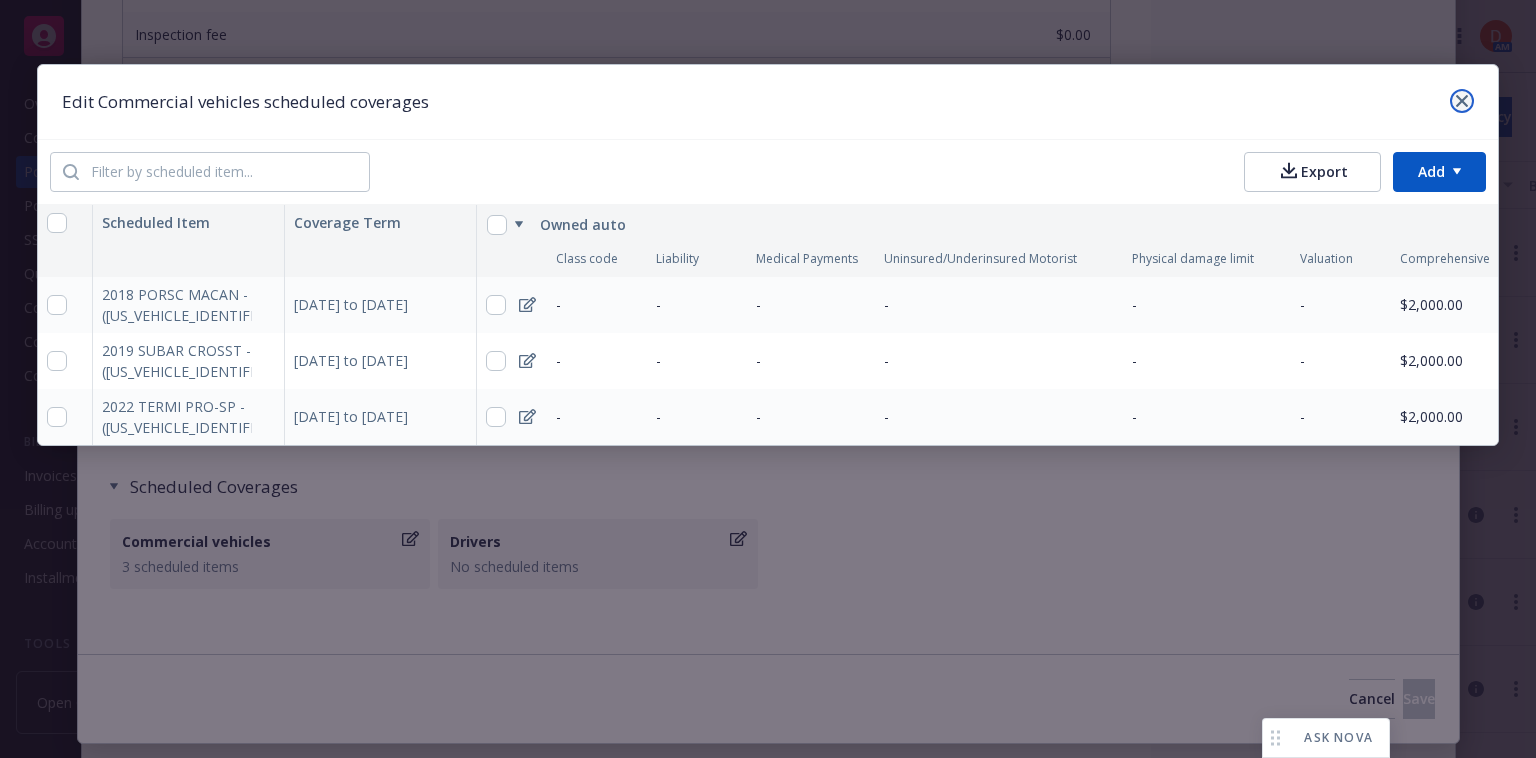 click 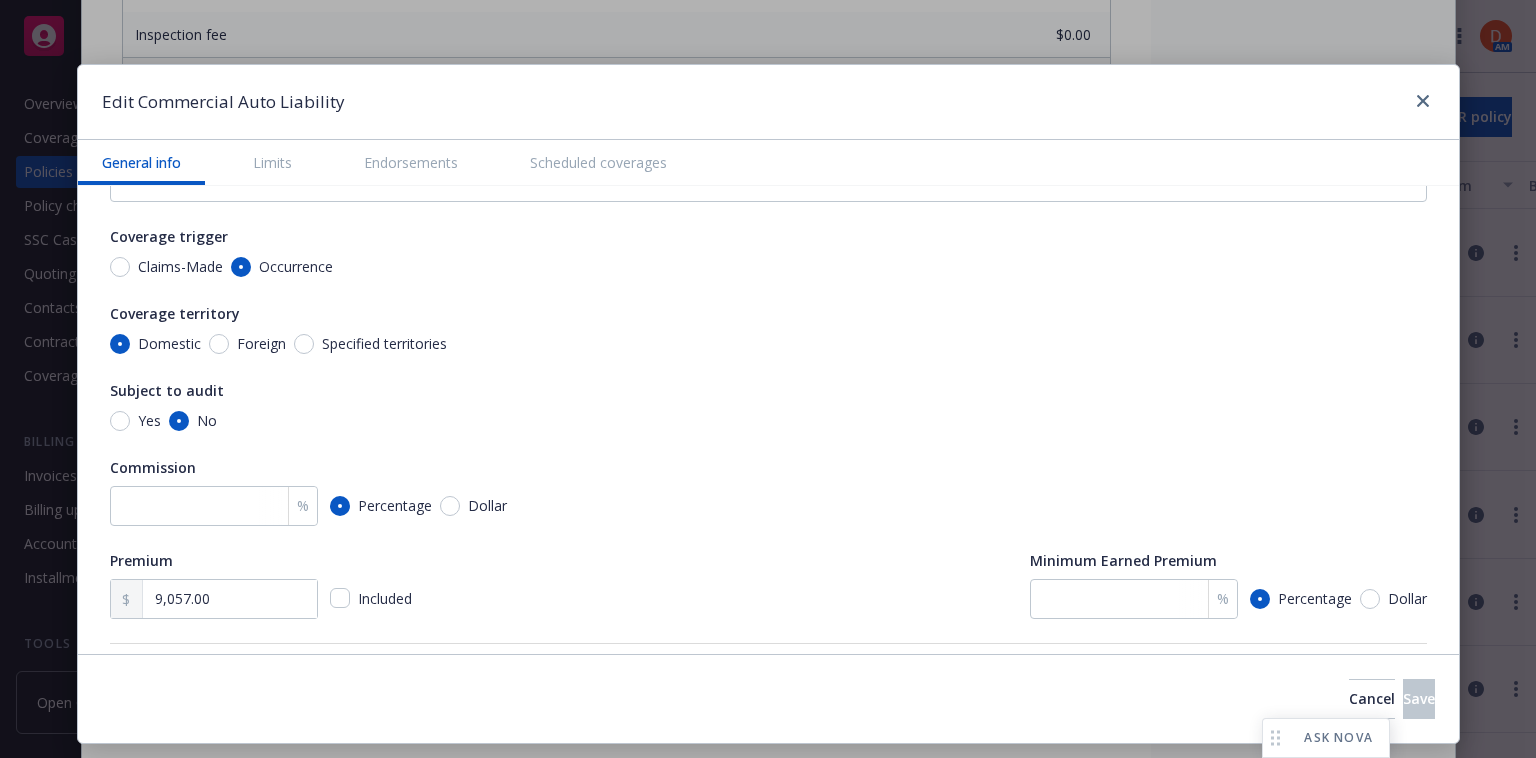 scroll, scrollTop: 0, scrollLeft: 0, axis: both 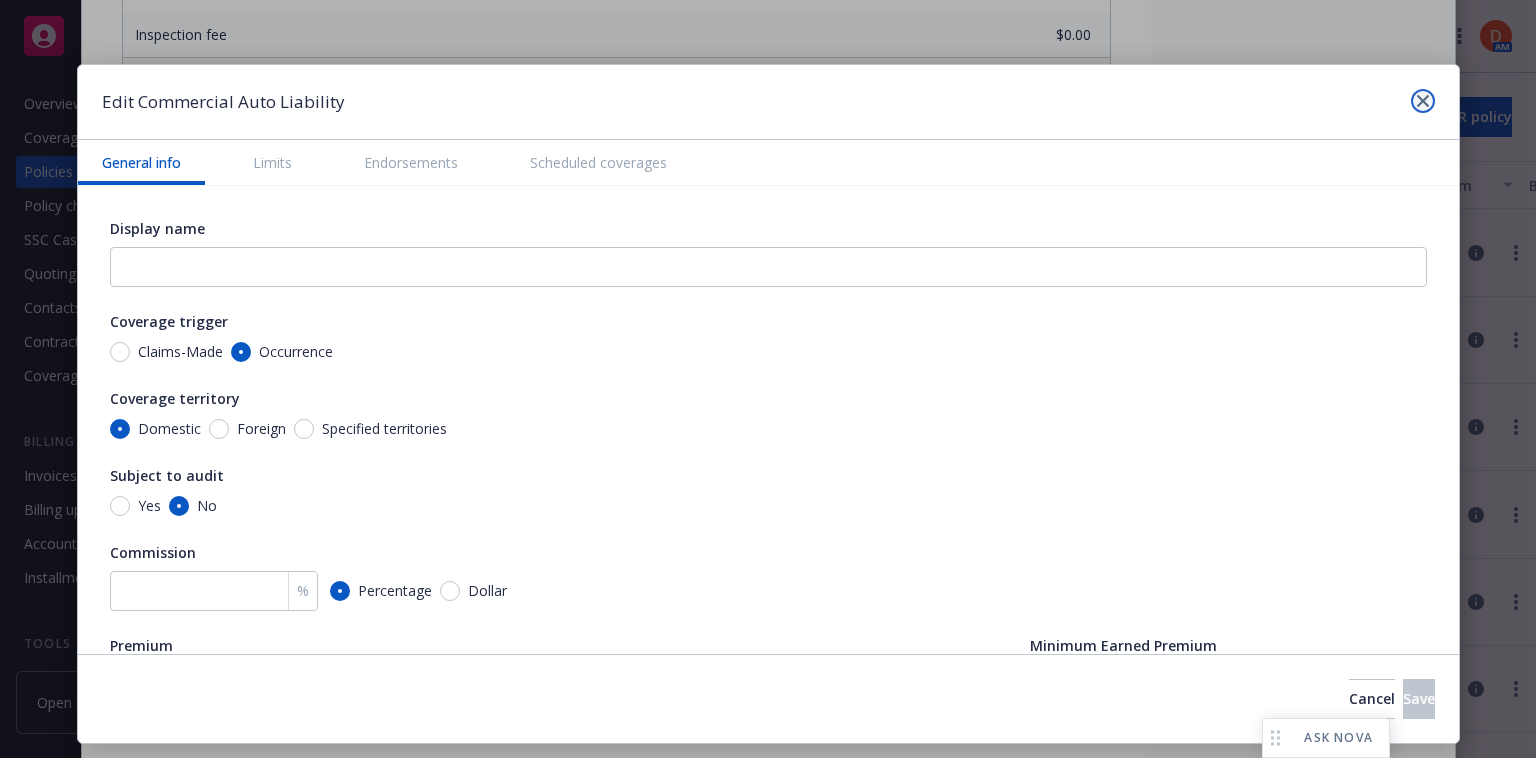 click at bounding box center (1423, 101) 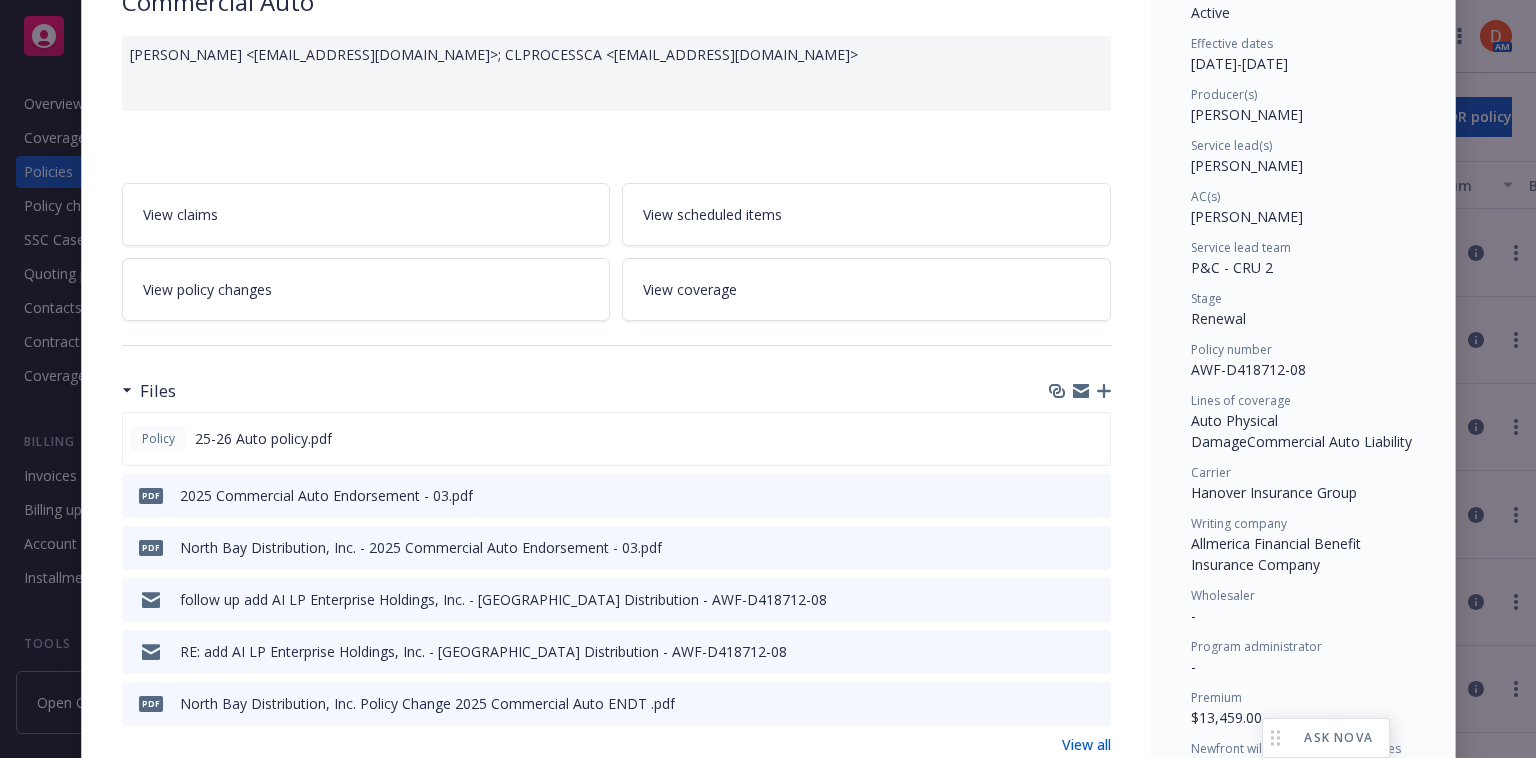 scroll, scrollTop: 168, scrollLeft: 0, axis: vertical 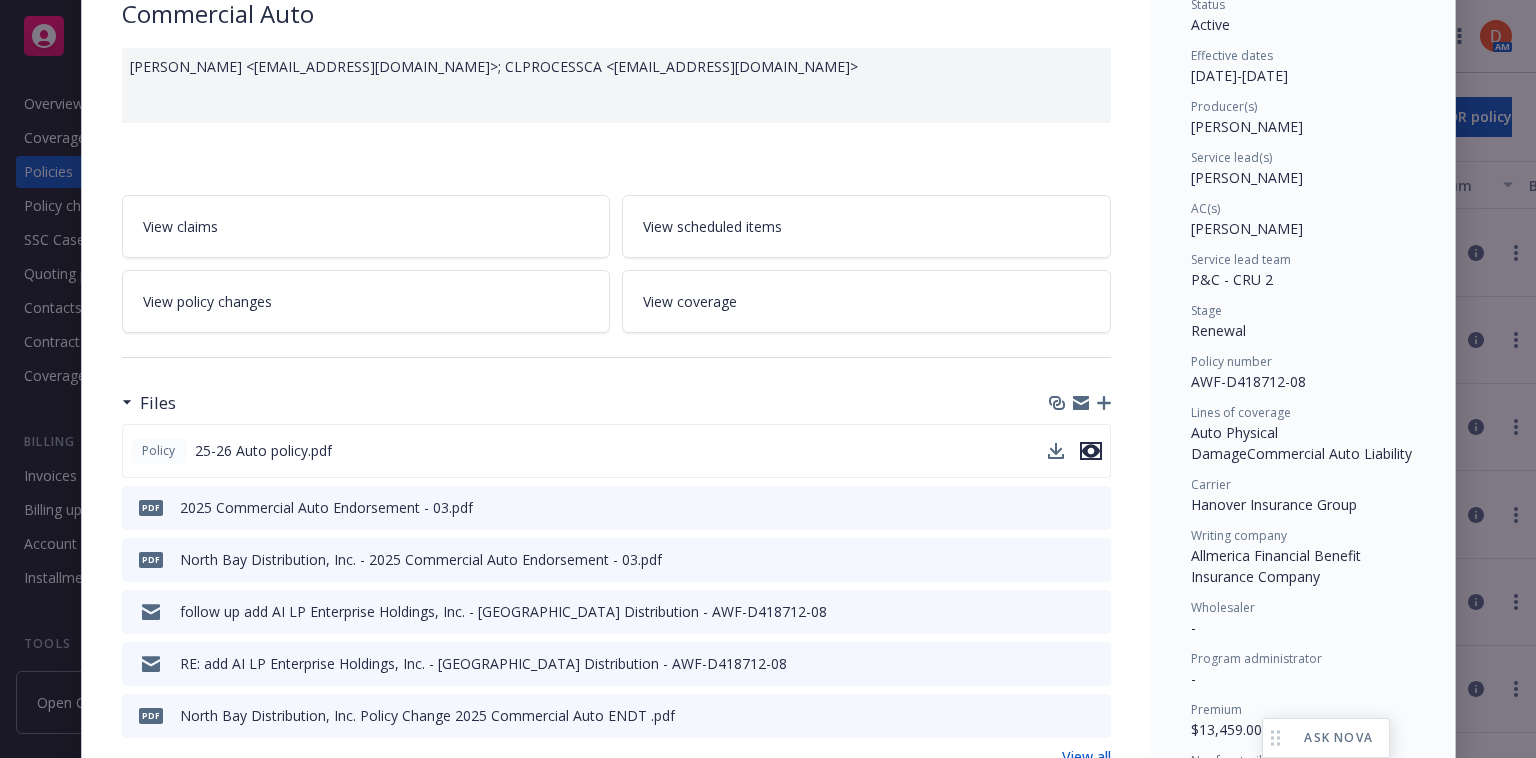 click 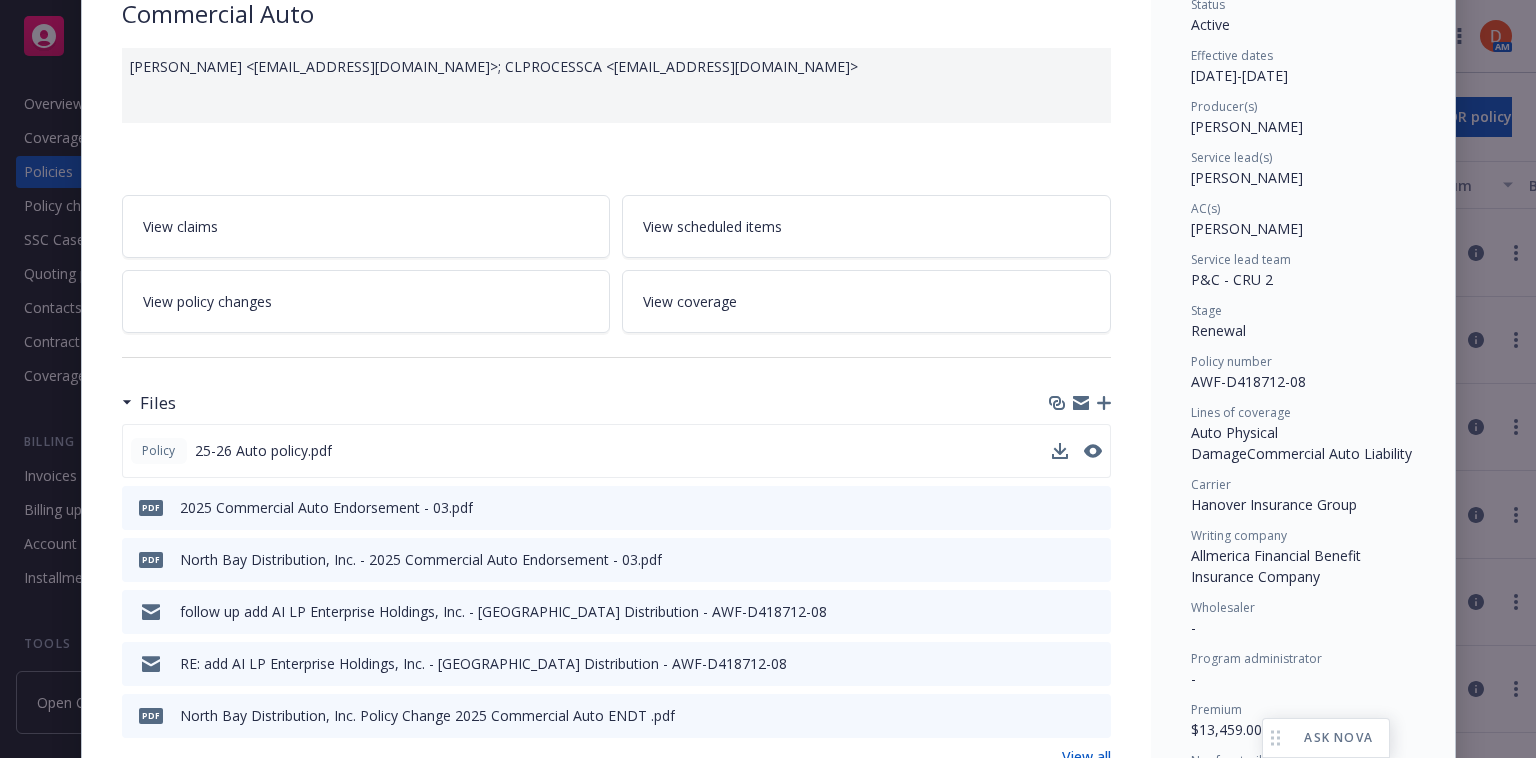 scroll, scrollTop: 0, scrollLeft: 0, axis: both 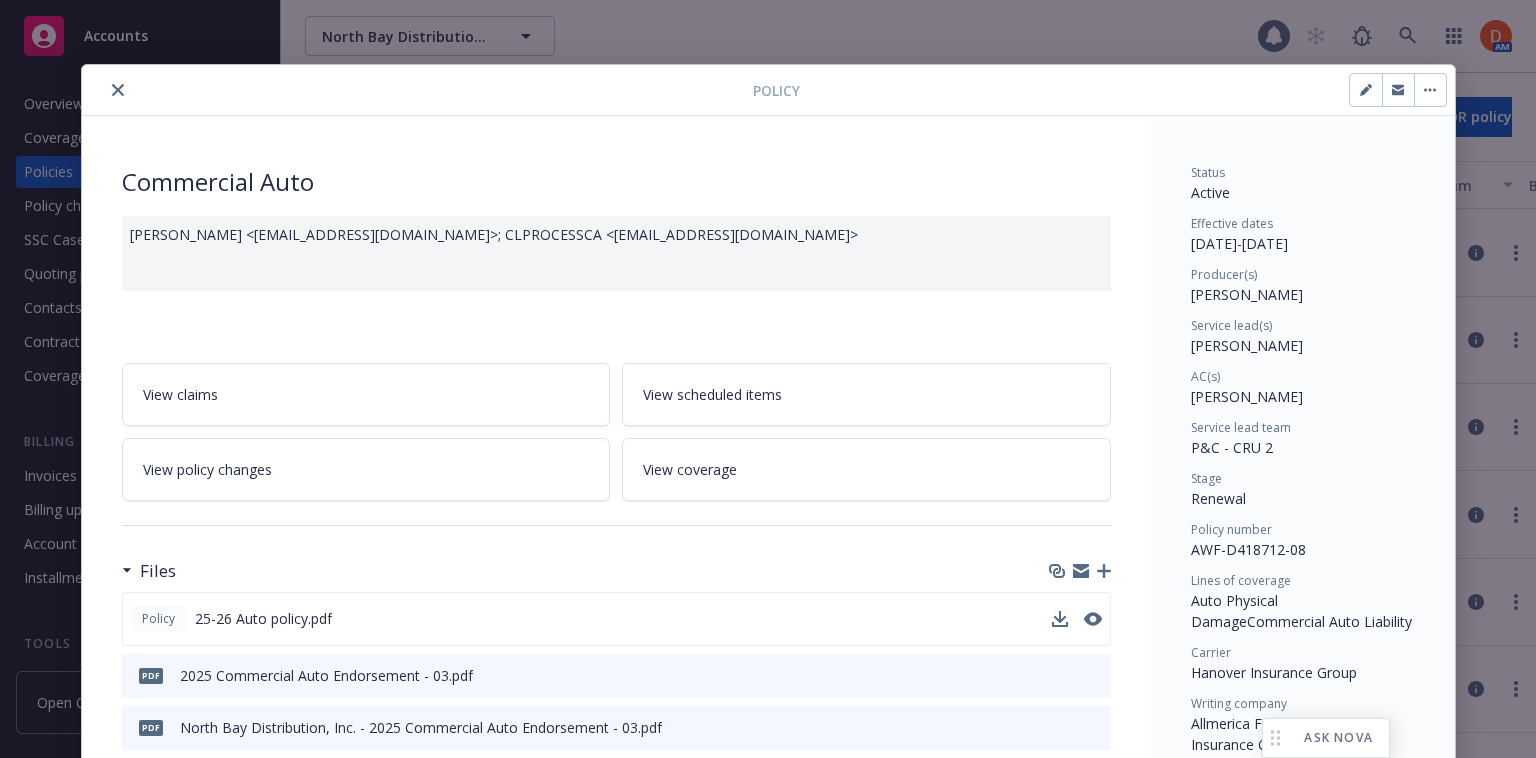 click on "Policy" at bounding box center (768, 90) 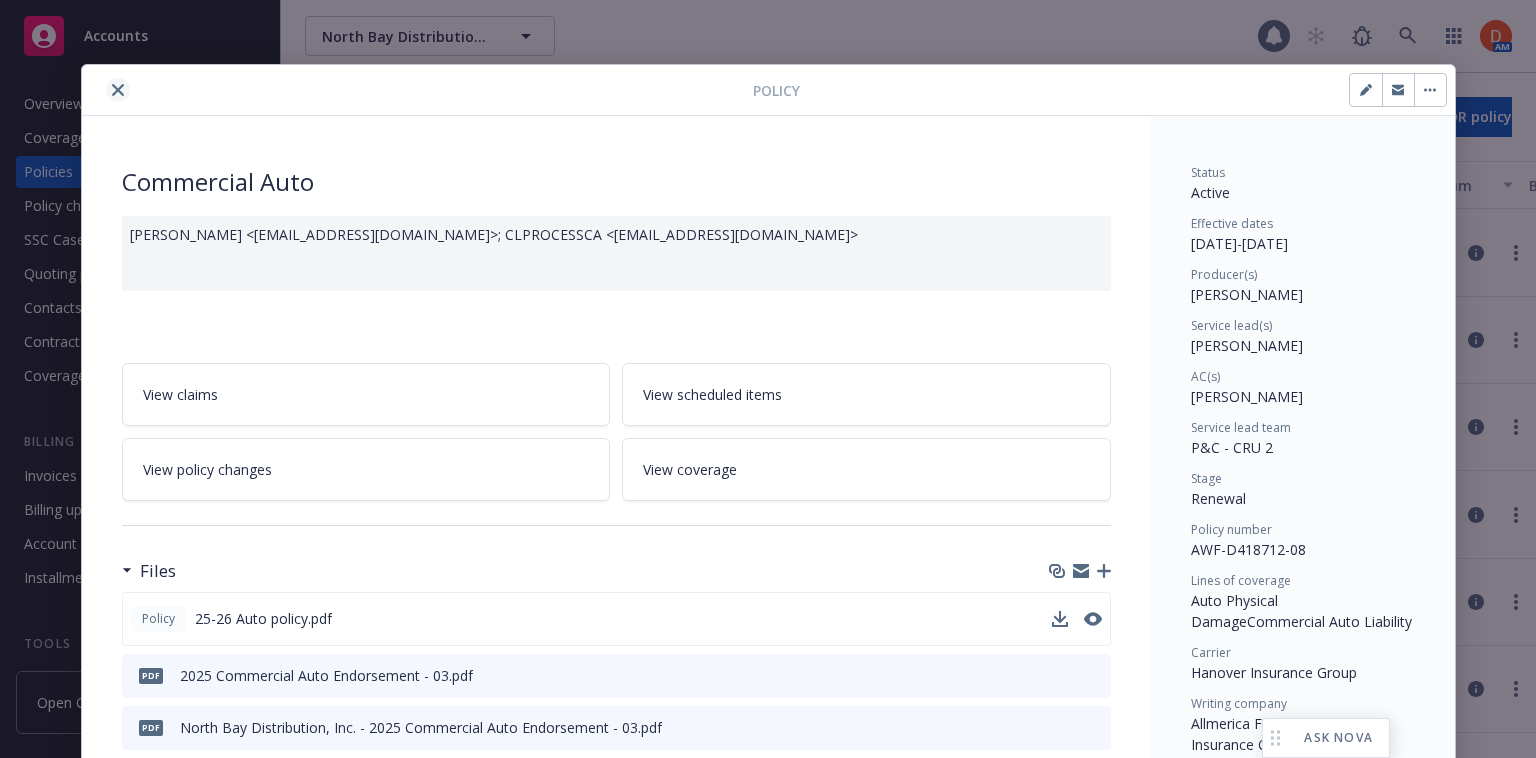 click at bounding box center (118, 90) 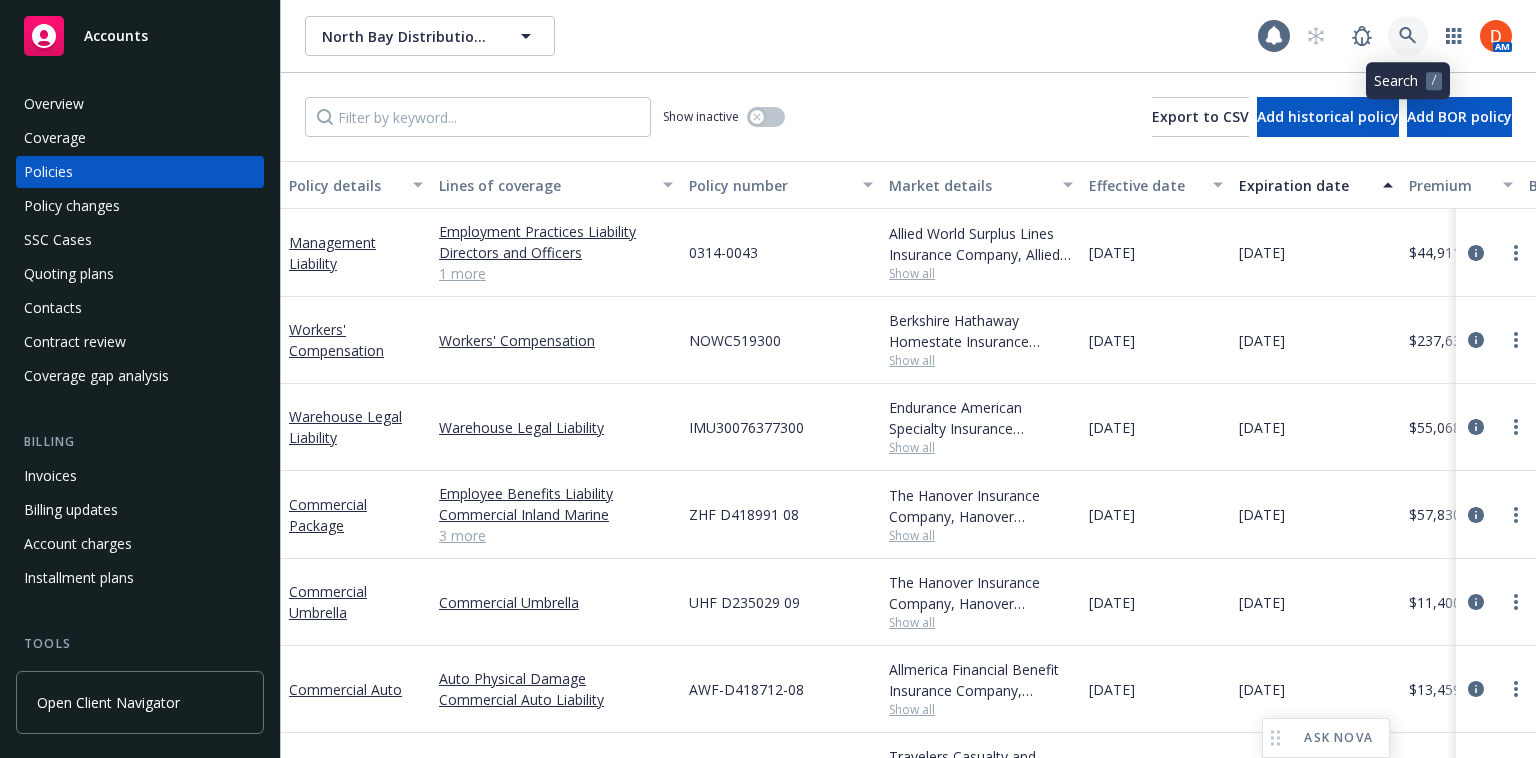 click 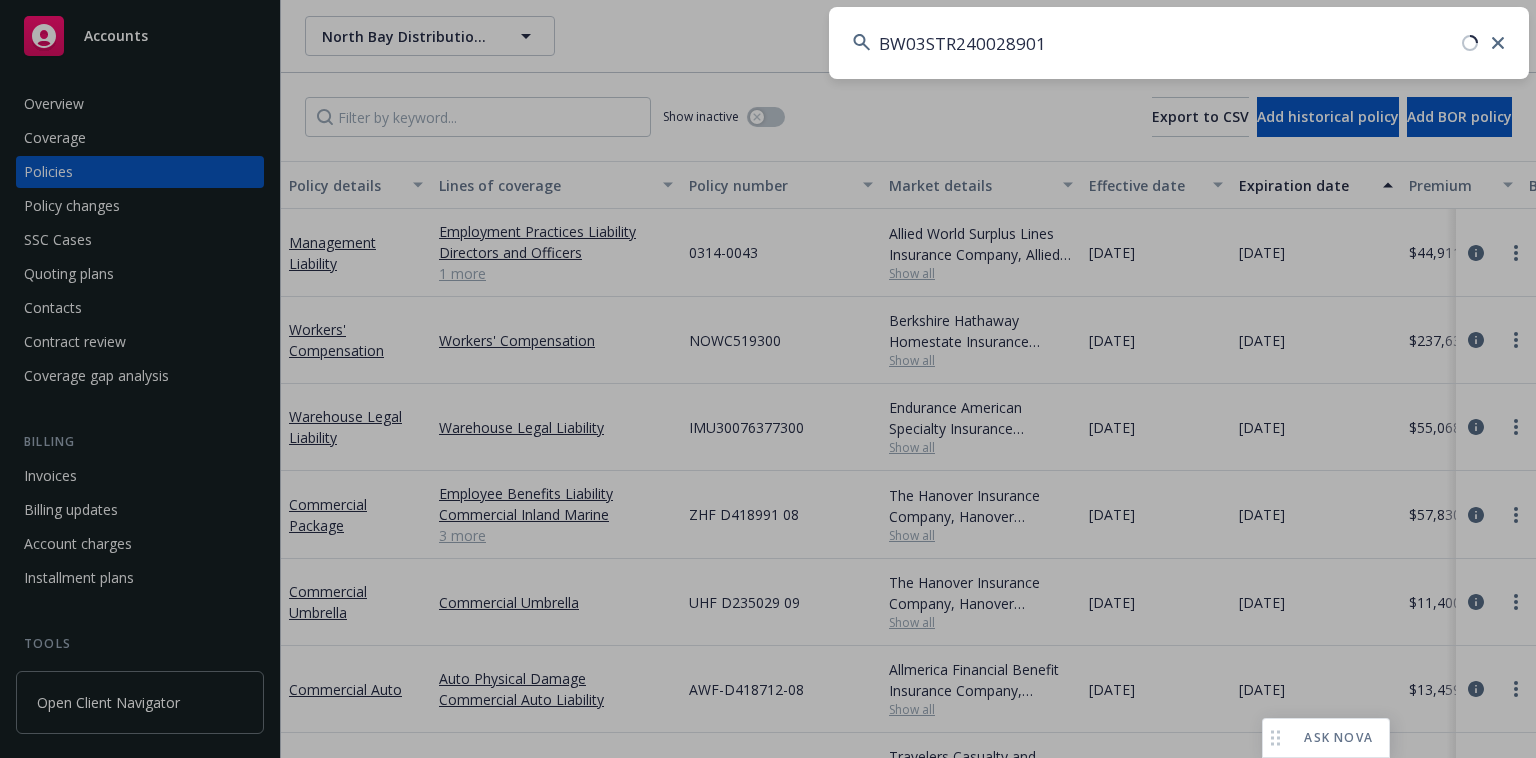 type on "BW03STR240028901" 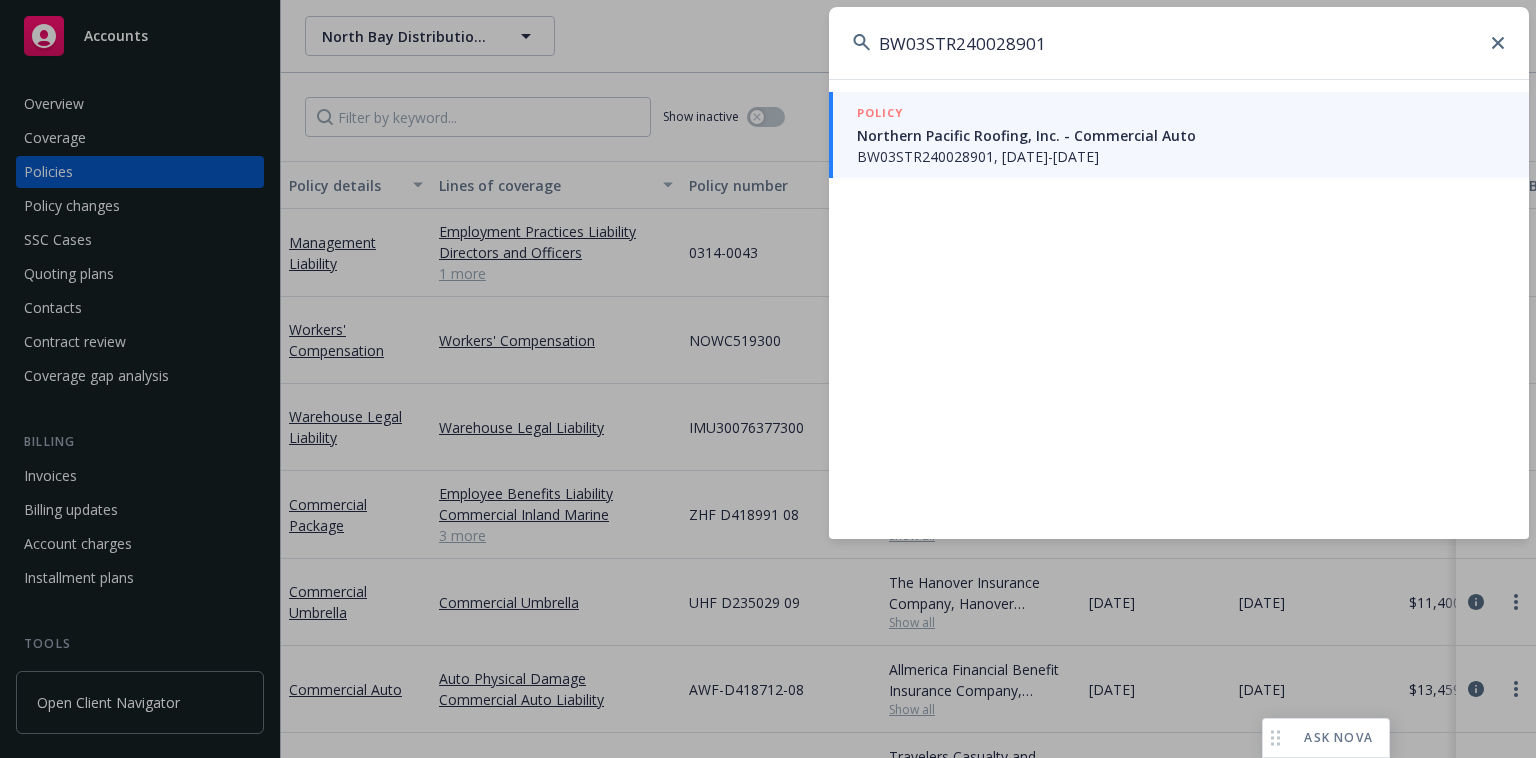 click on "BW03STR240028901, [DATE]-[DATE]" at bounding box center (1181, 156) 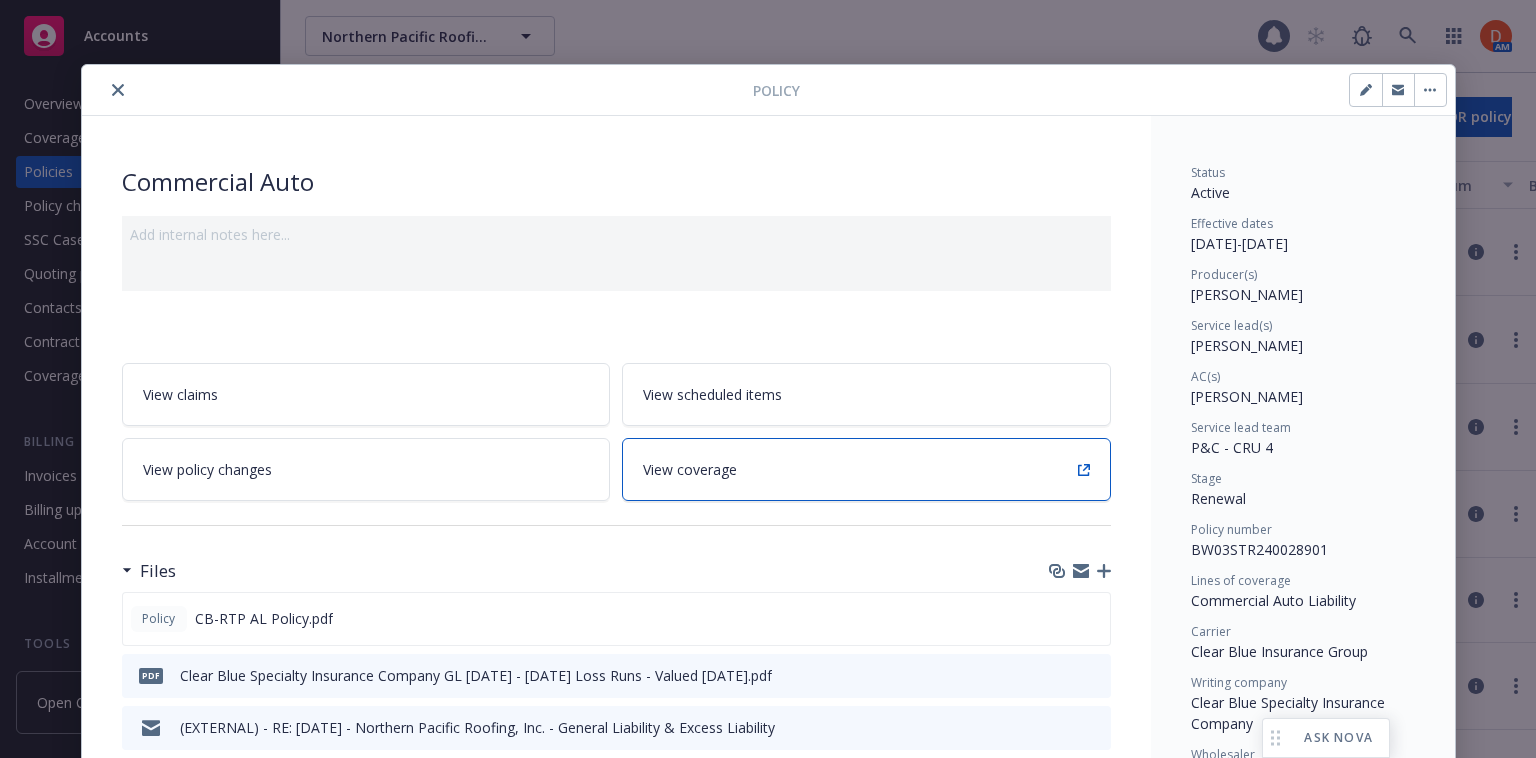 scroll, scrollTop: 295, scrollLeft: 0, axis: vertical 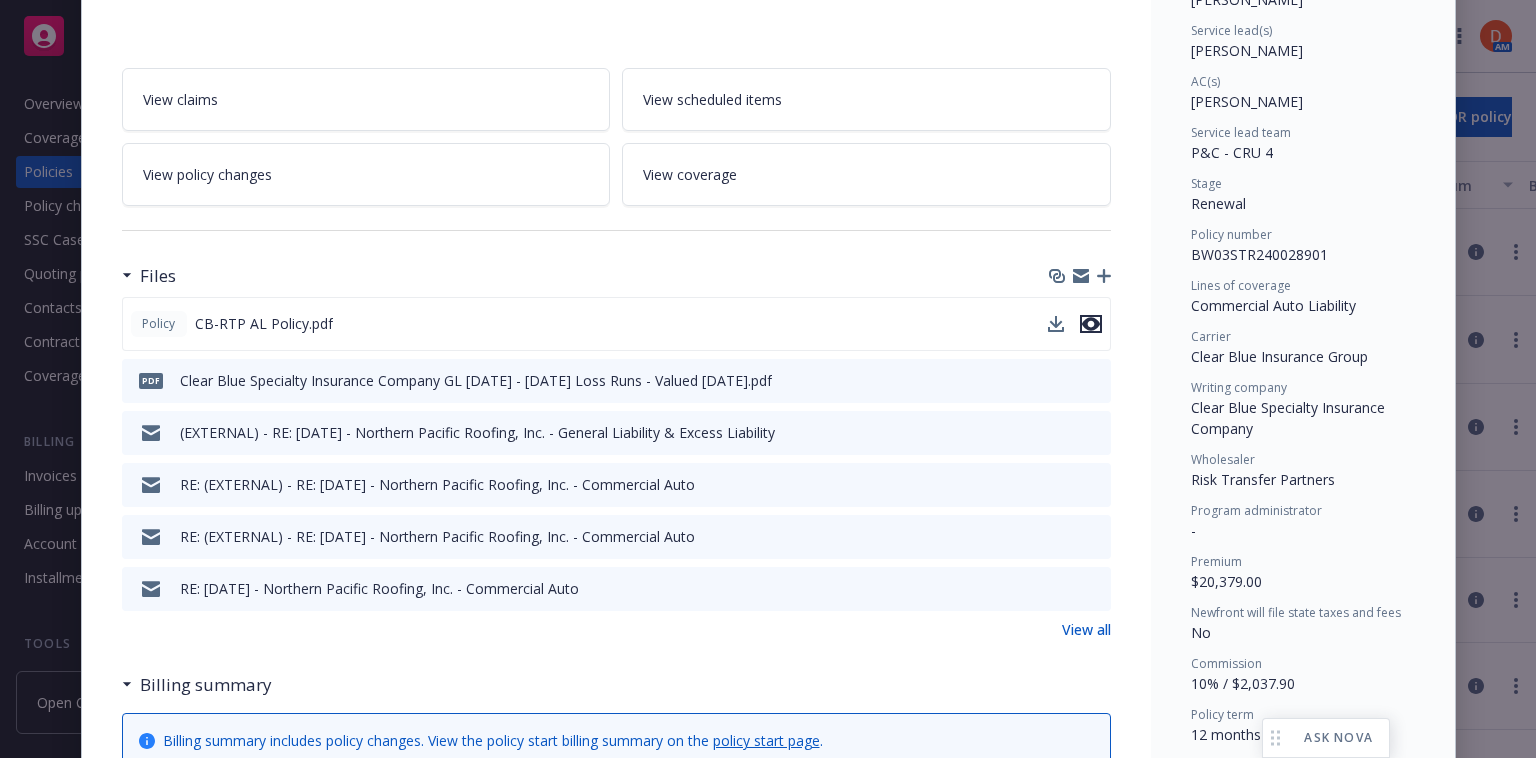 click 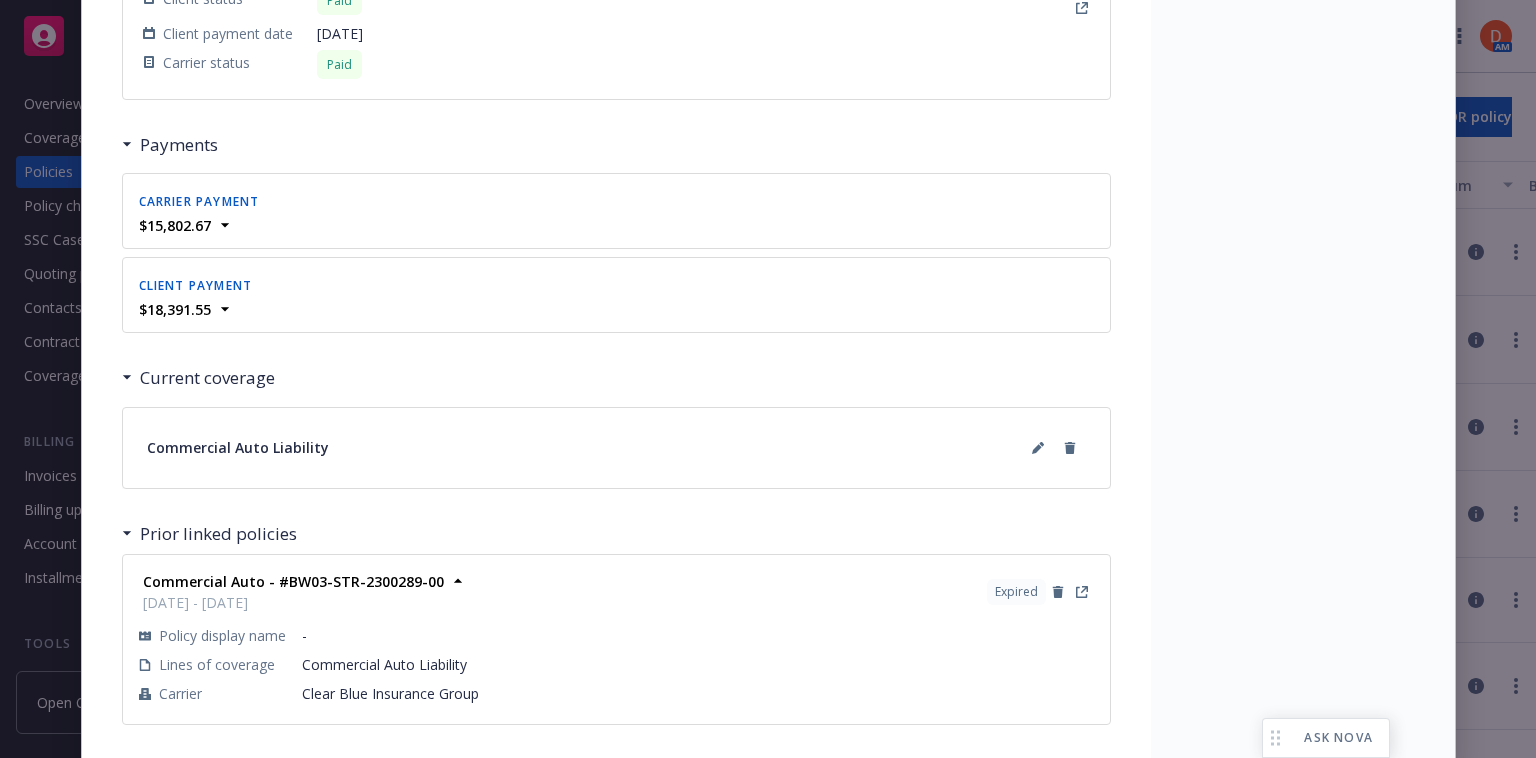 scroll, scrollTop: 2002, scrollLeft: 0, axis: vertical 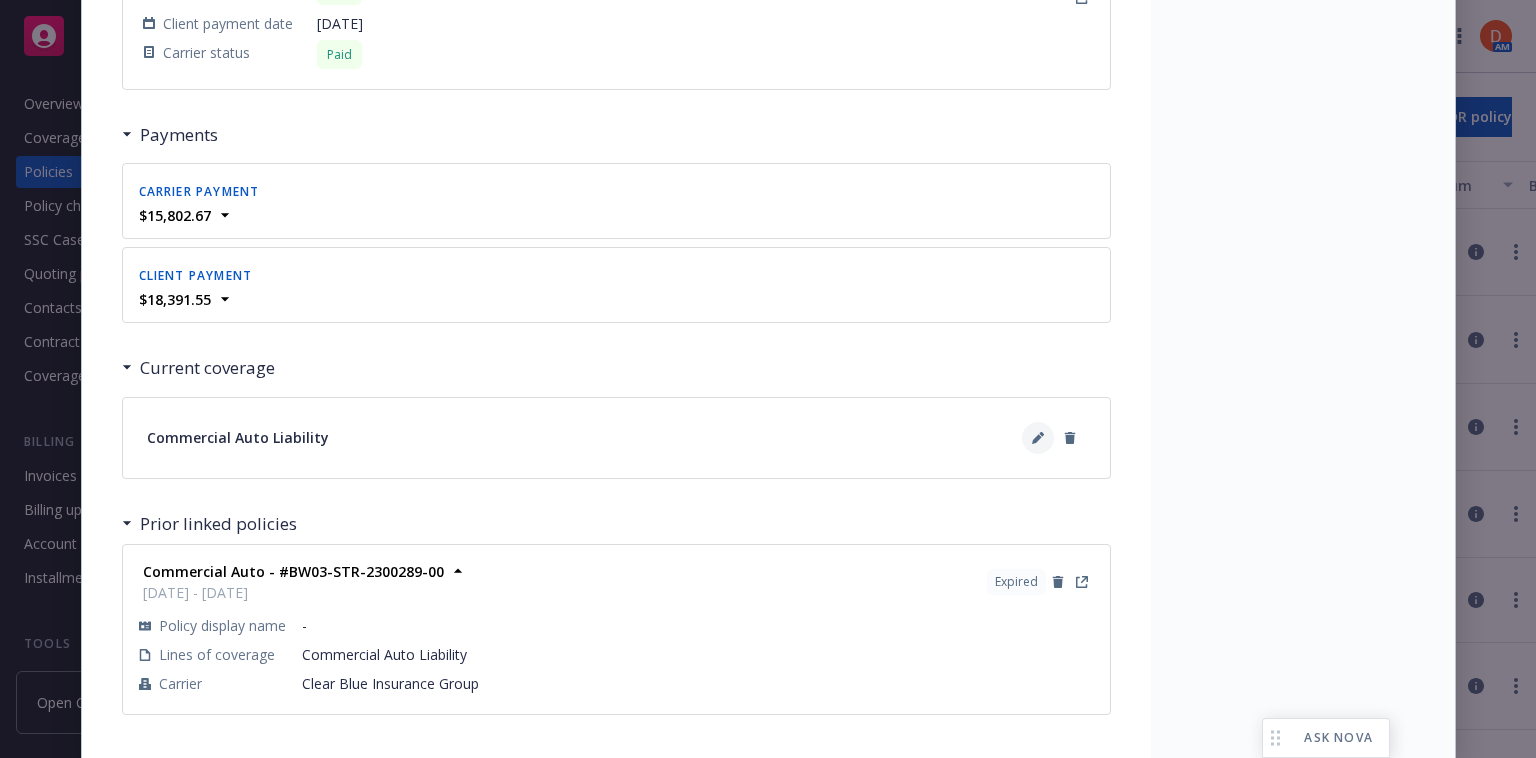 click at bounding box center (1038, 438) 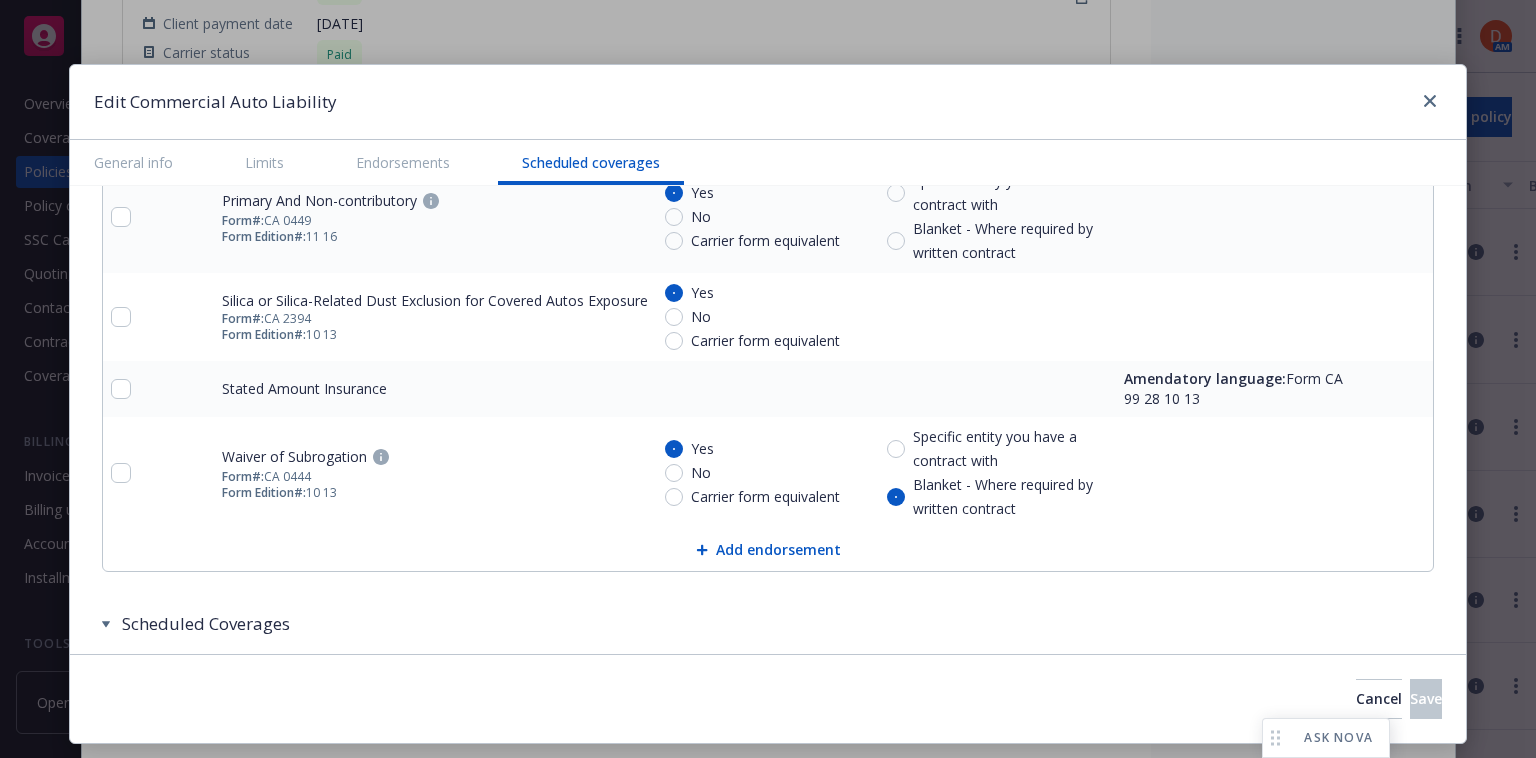 scroll, scrollTop: 4374, scrollLeft: 0, axis: vertical 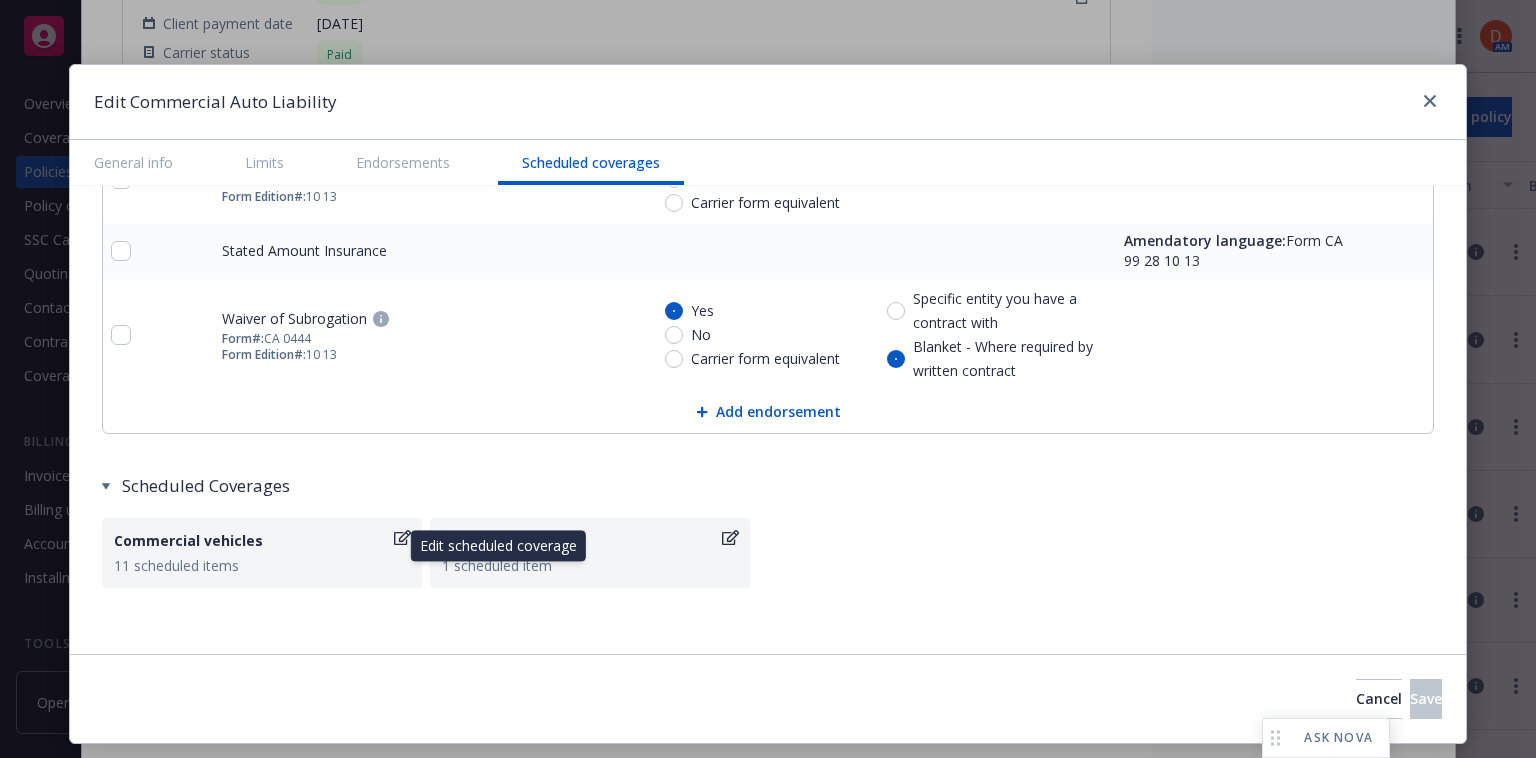 click on "11 scheduled items" at bounding box center [262, 565] 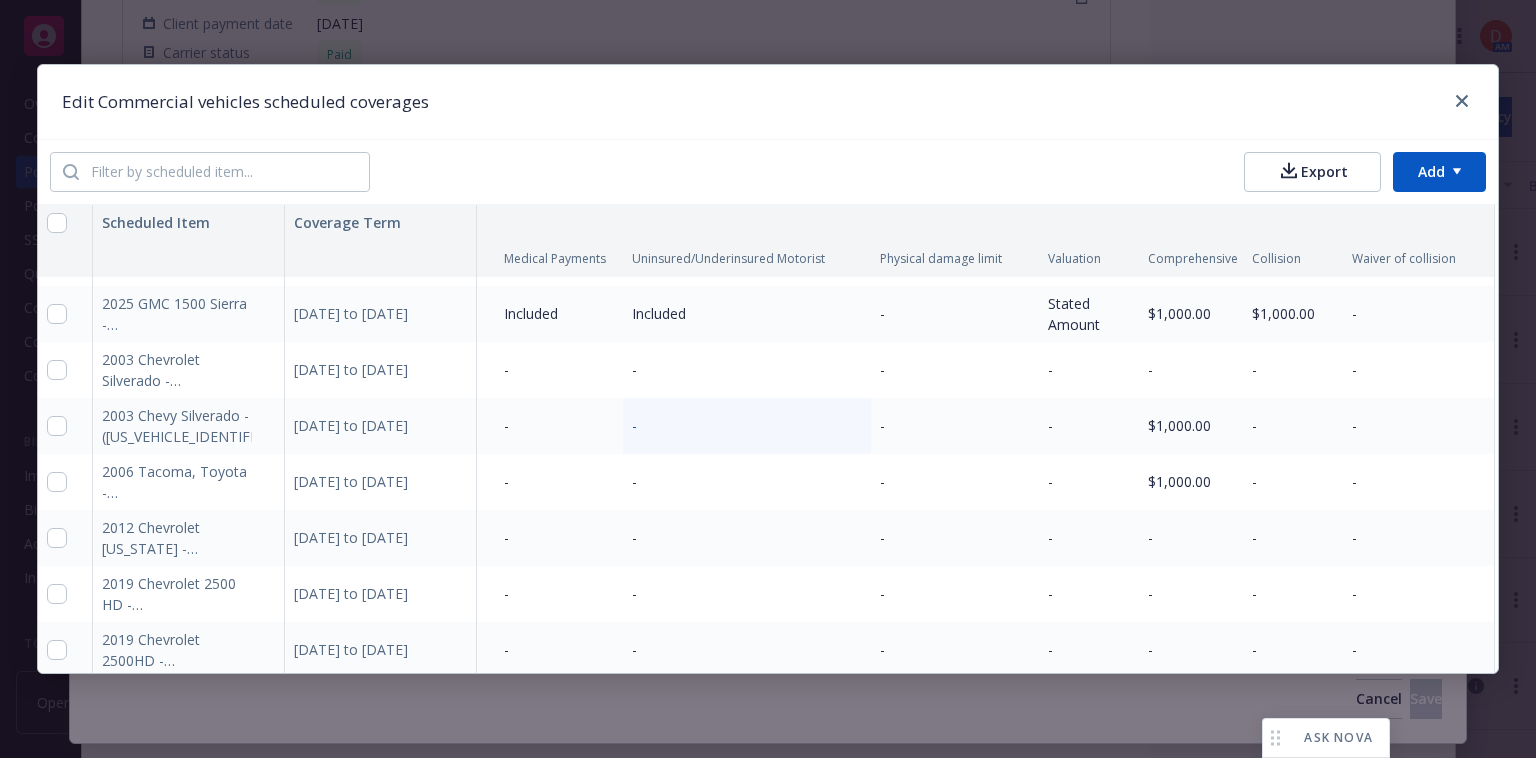 scroll, scrollTop: 101, scrollLeft: 252, axis: both 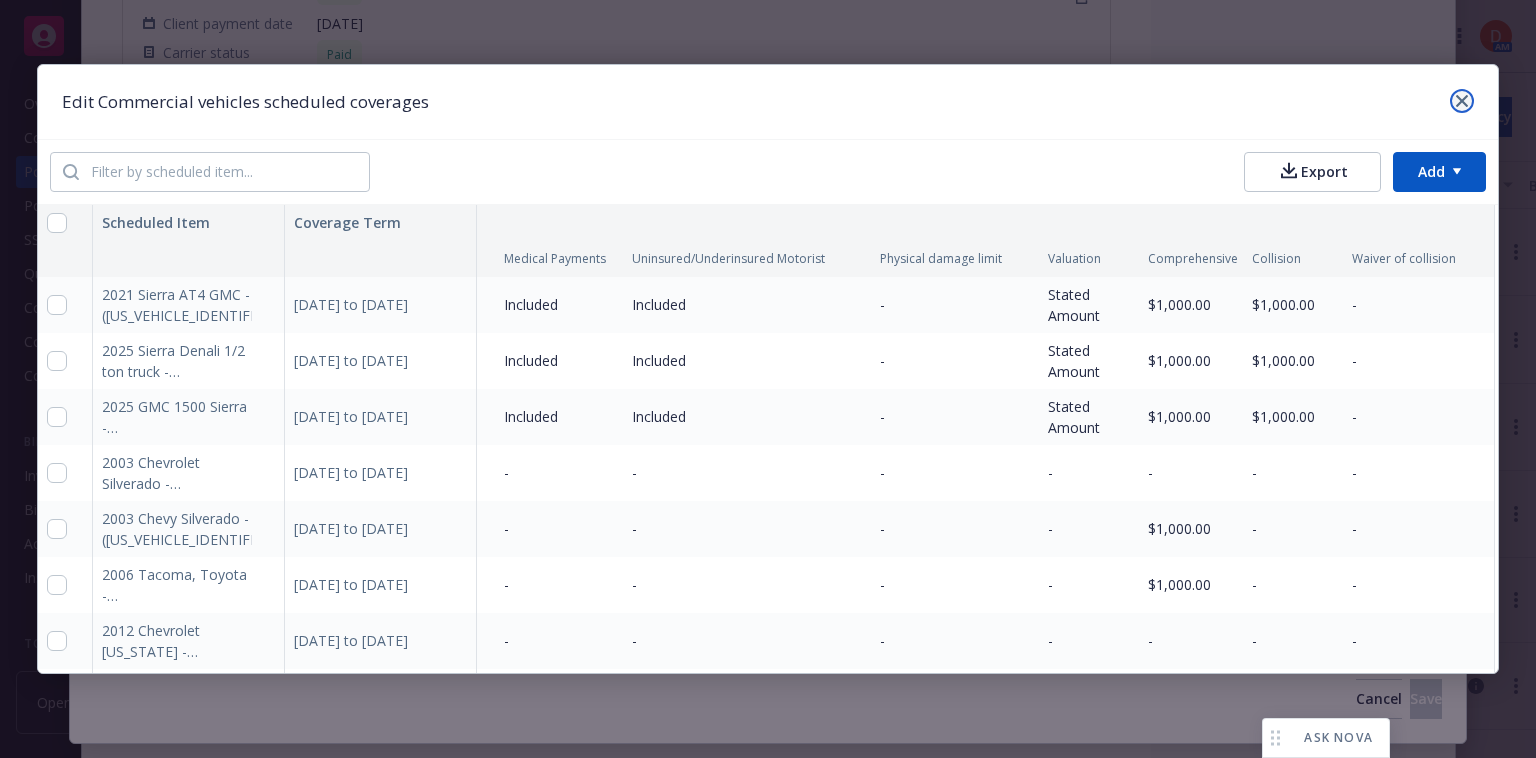 click 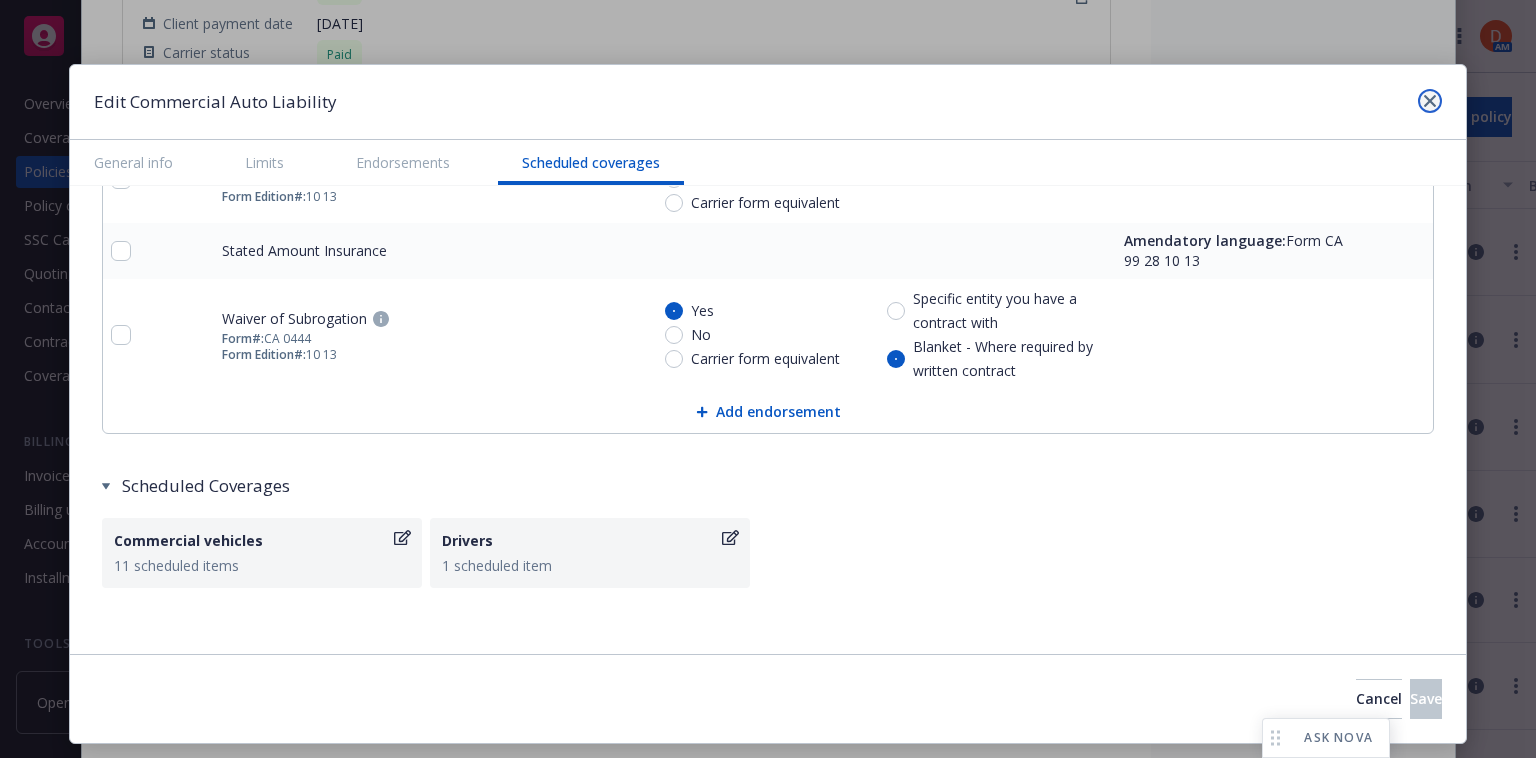 click at bounding box center [1430, 101] 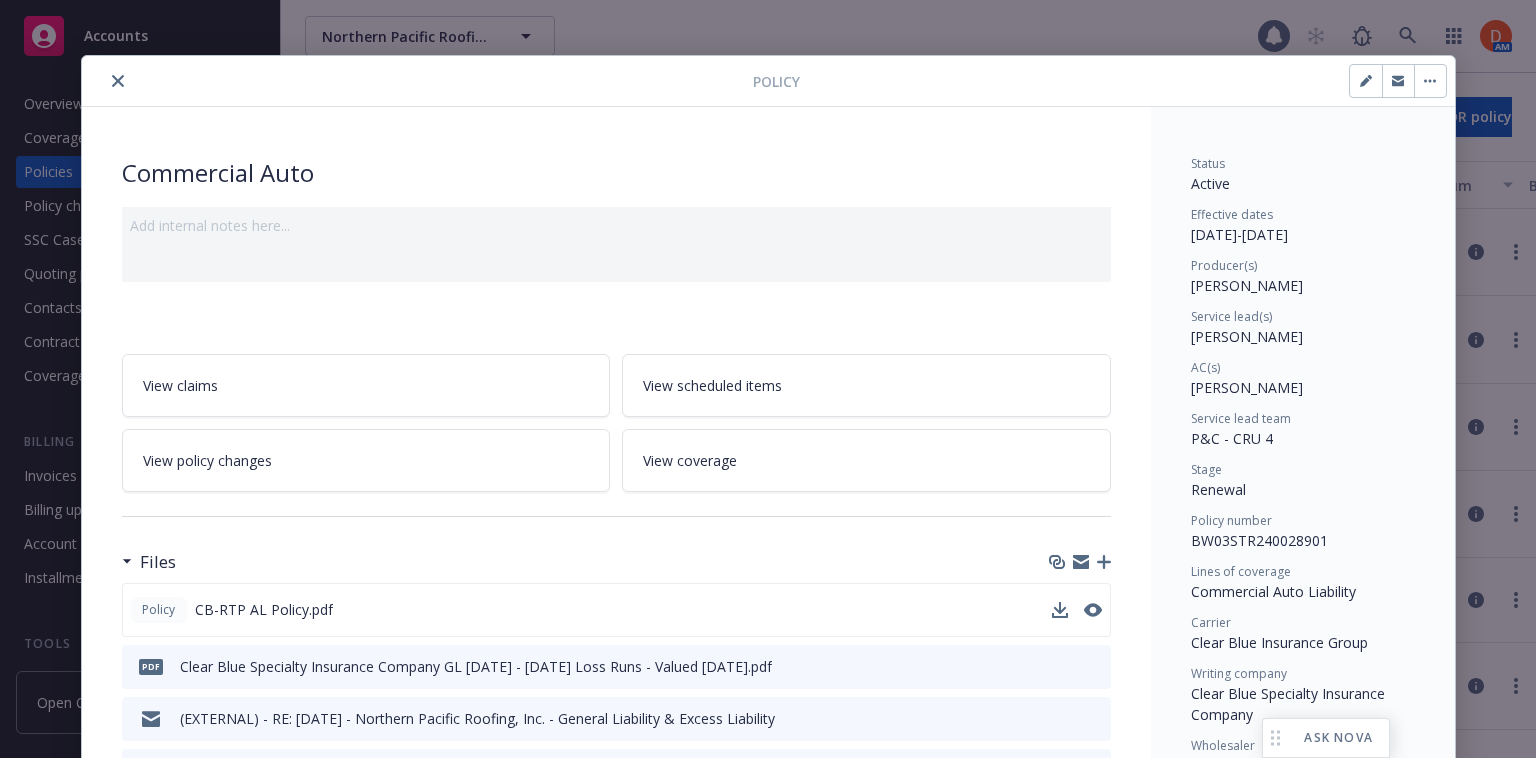 scroll, scrollTop: 0, scrollLeft: 0, axis: both 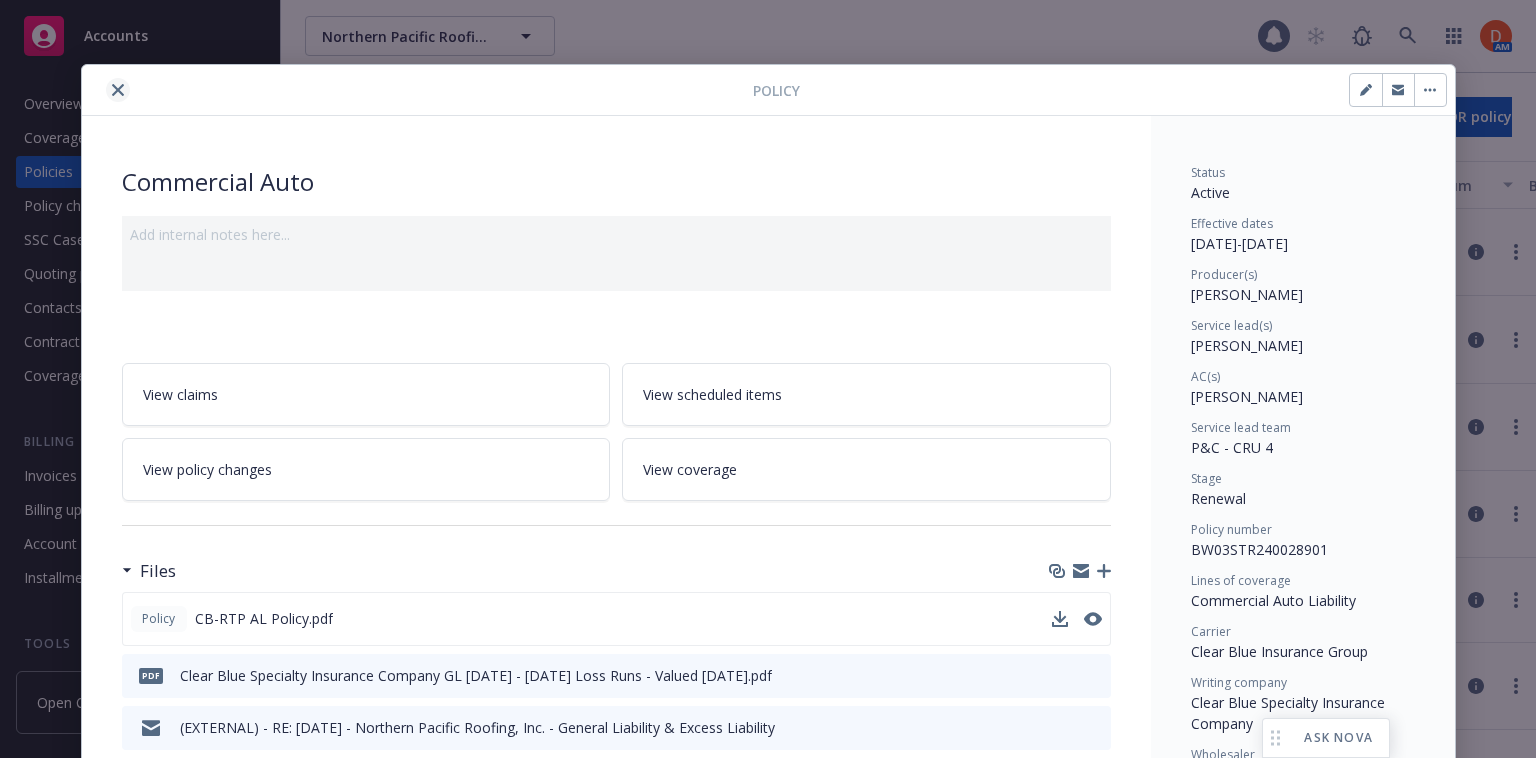 click 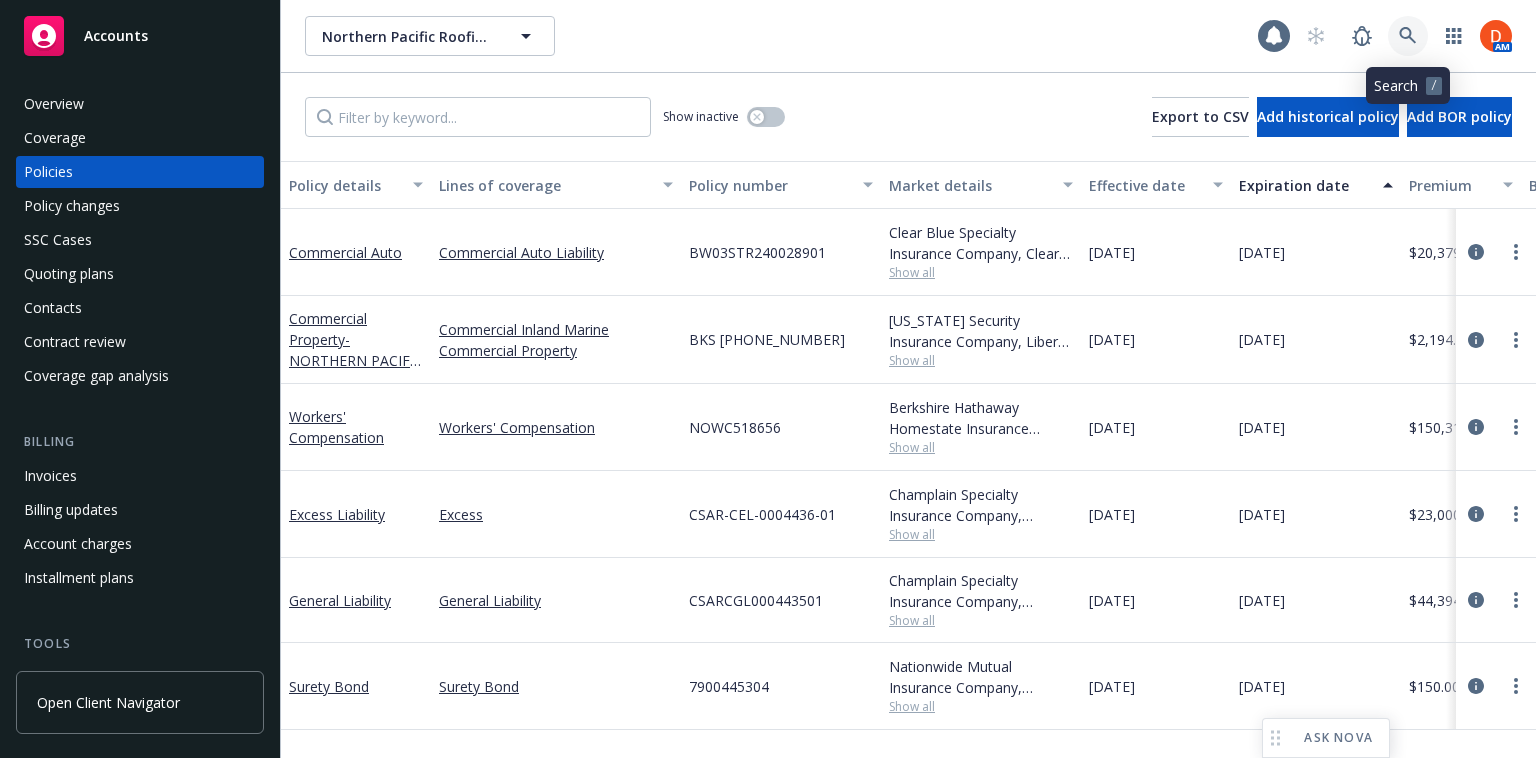click 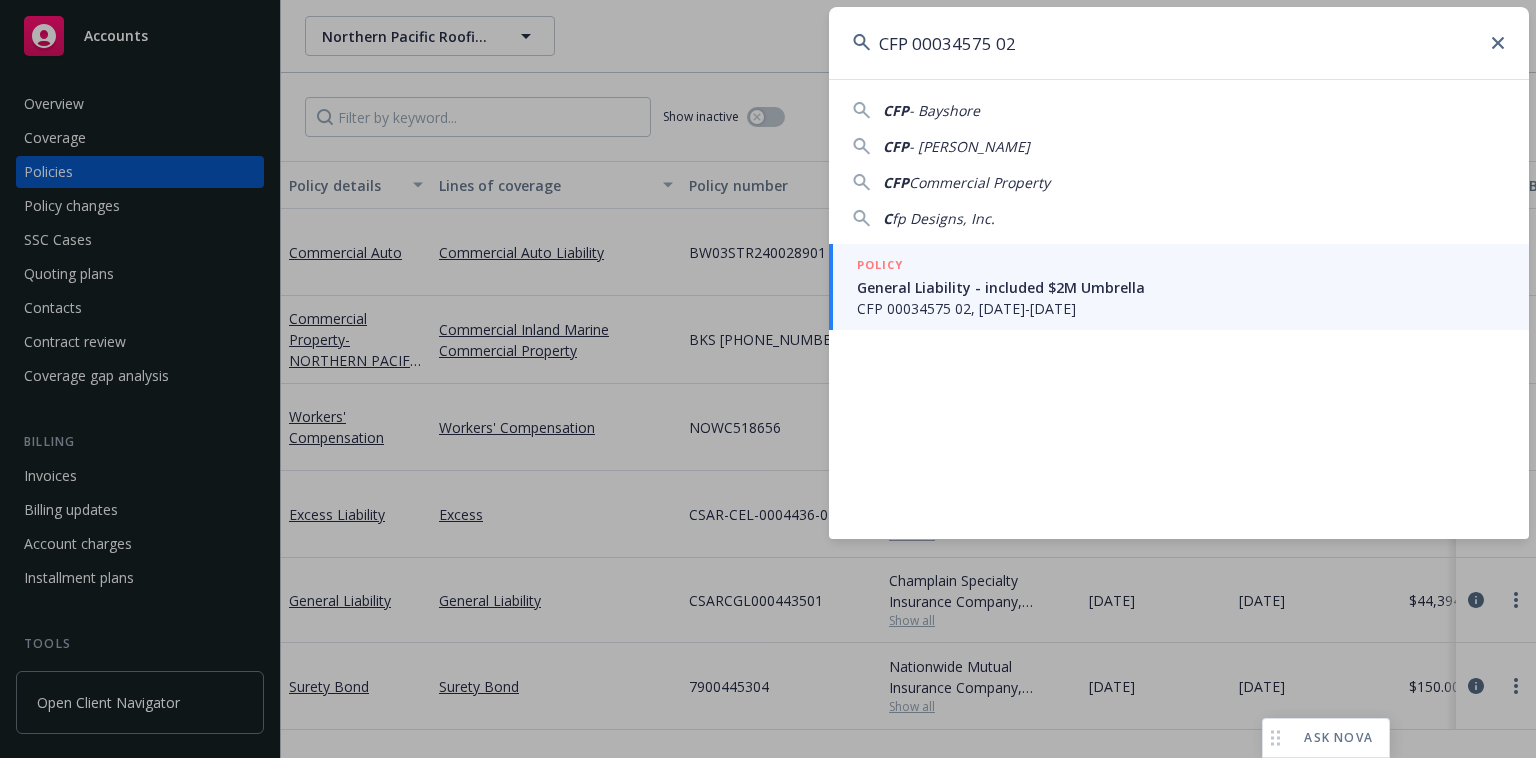 type on "CFP 00034575 02" 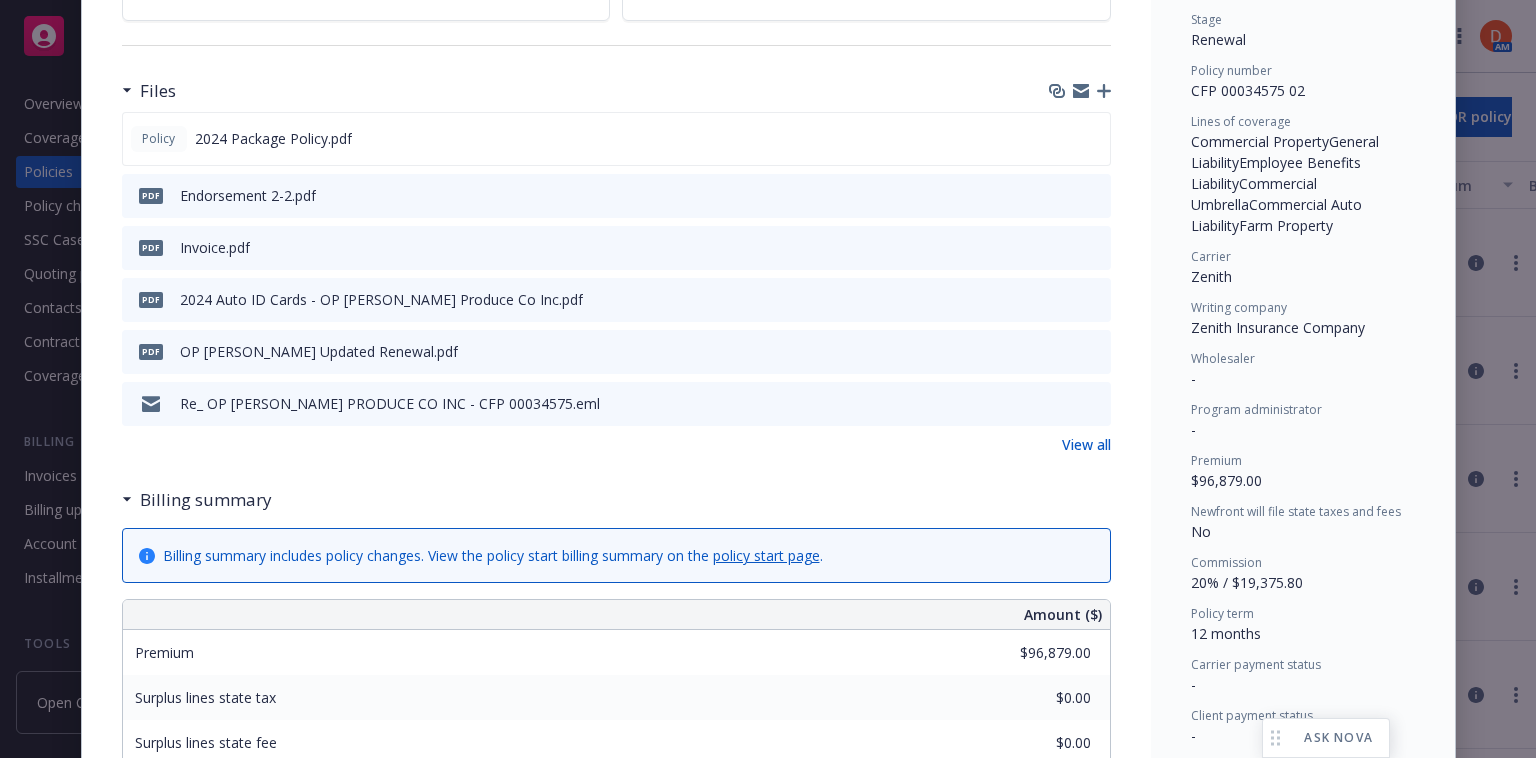 scroll, scrollTop: 463, scrollLeft: 0, axis: vertical 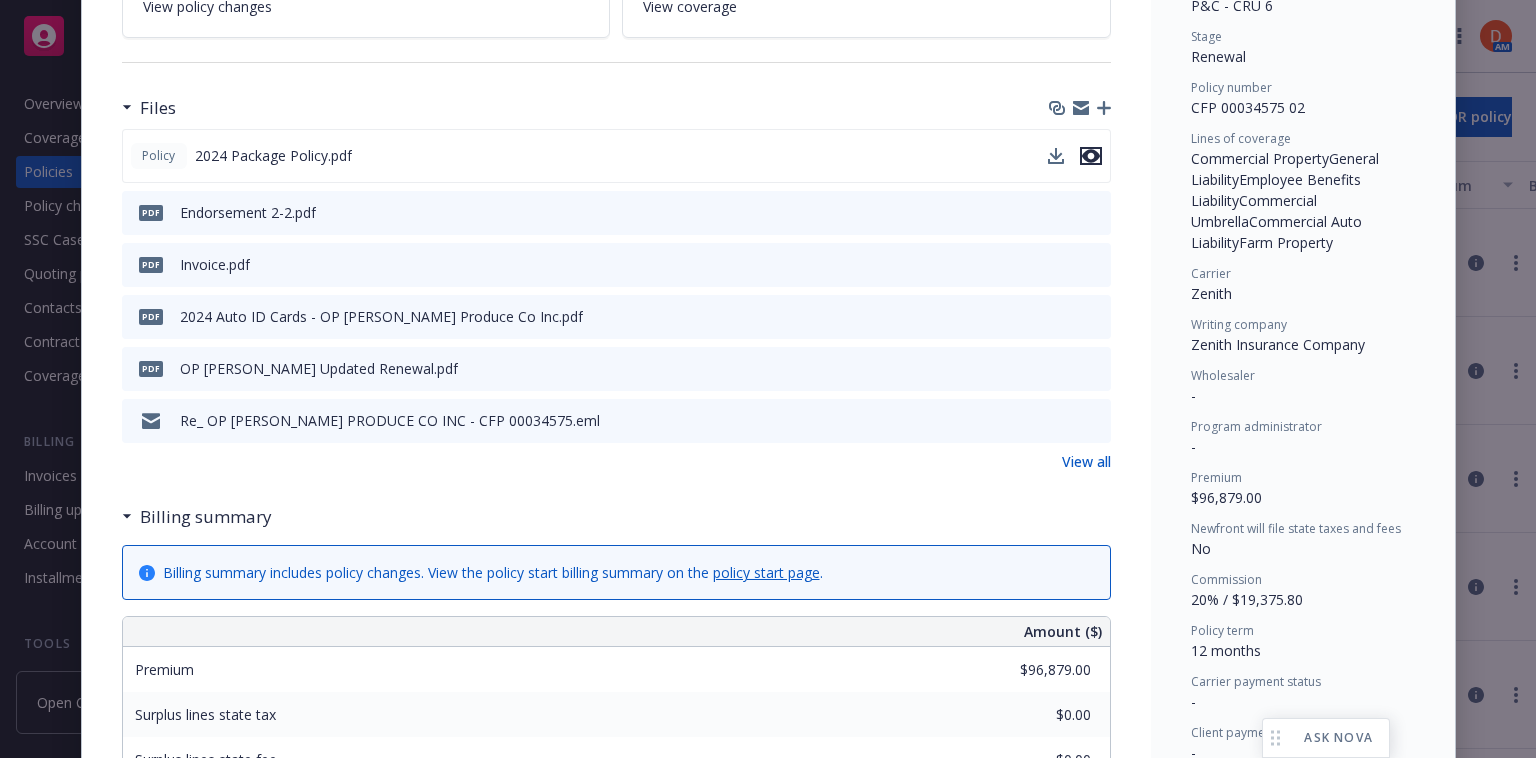 click 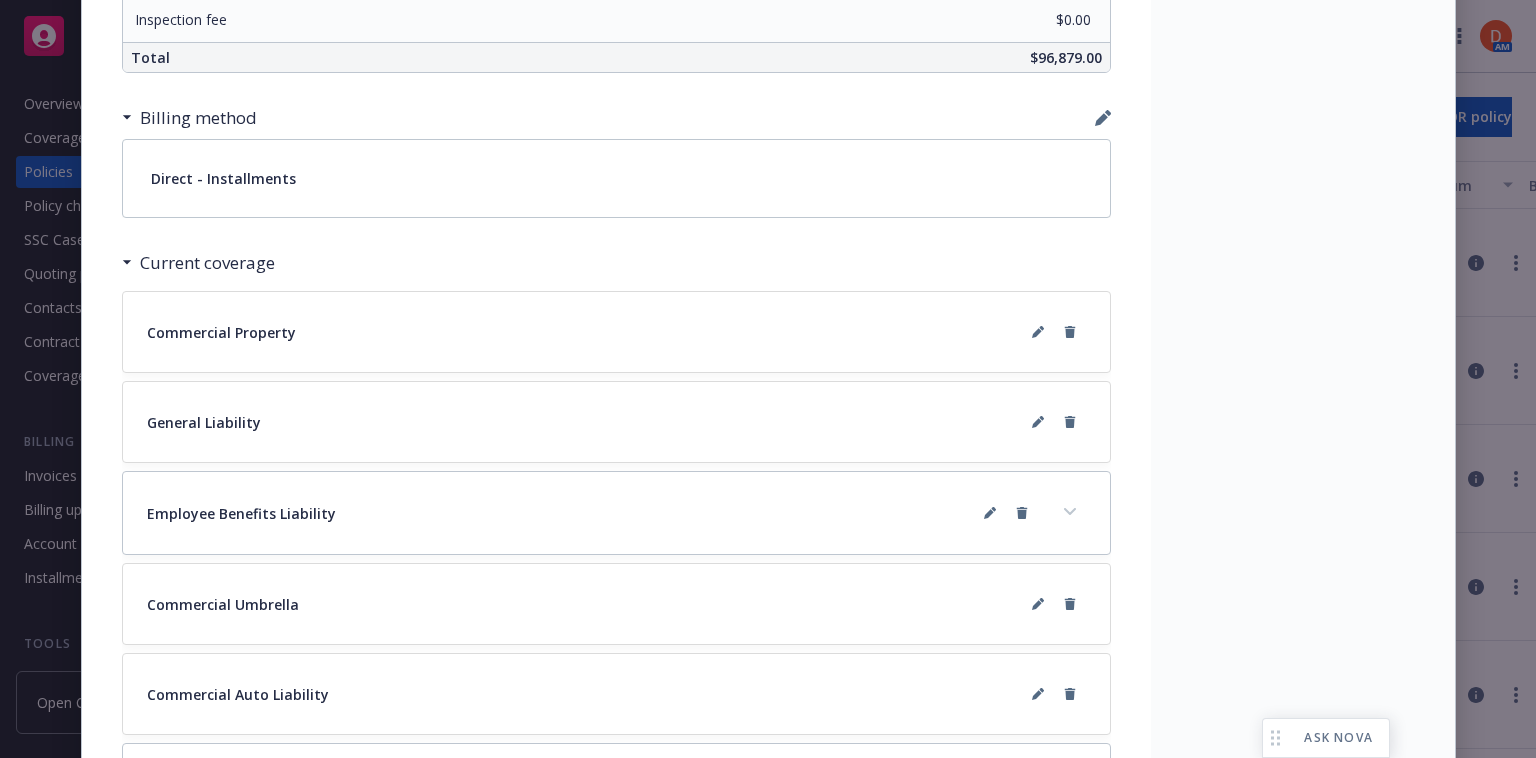 scroll, scrollTop: 1433, scrollLeft: 0, axis: vertical 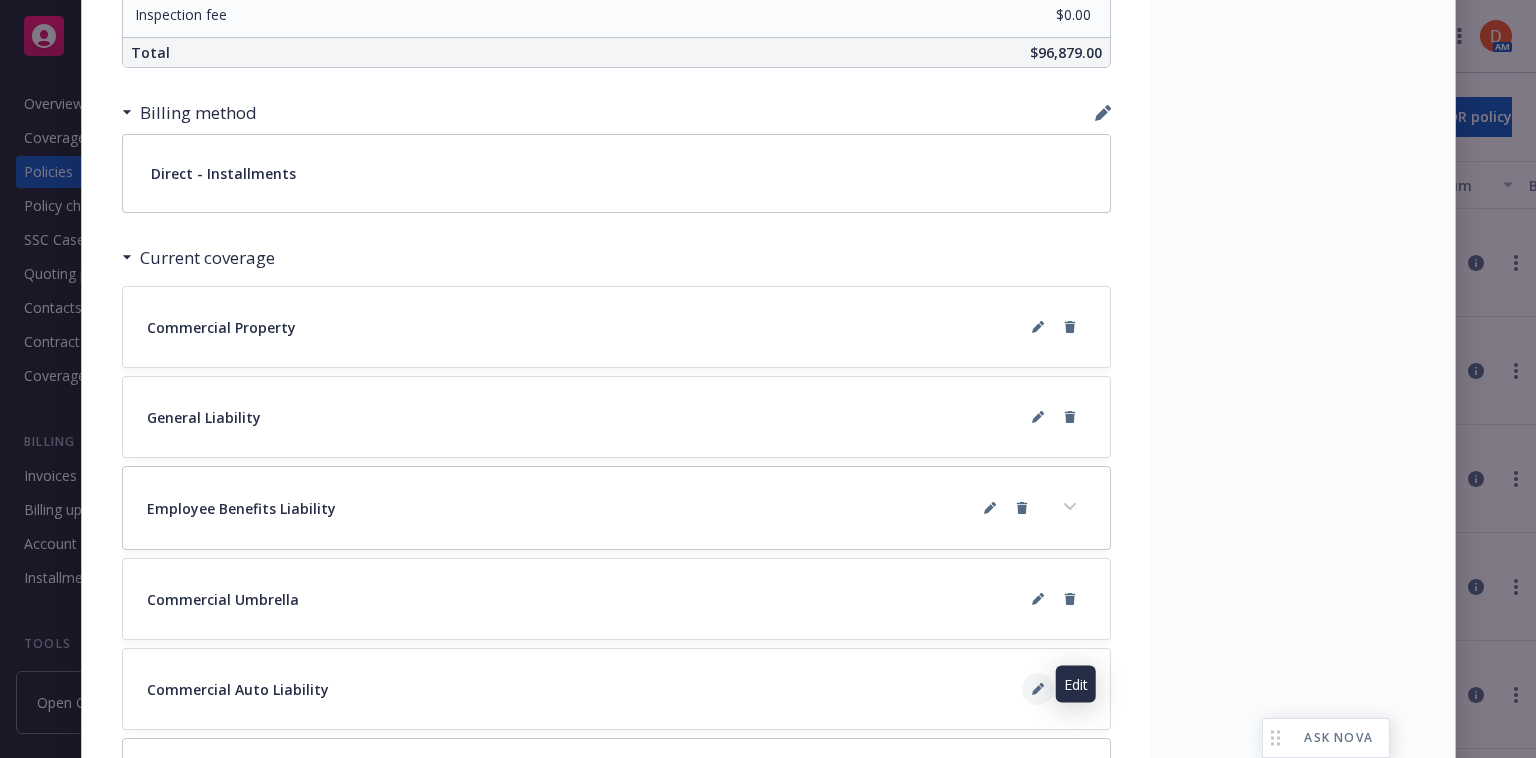 click at bounding box center (1038, 689) 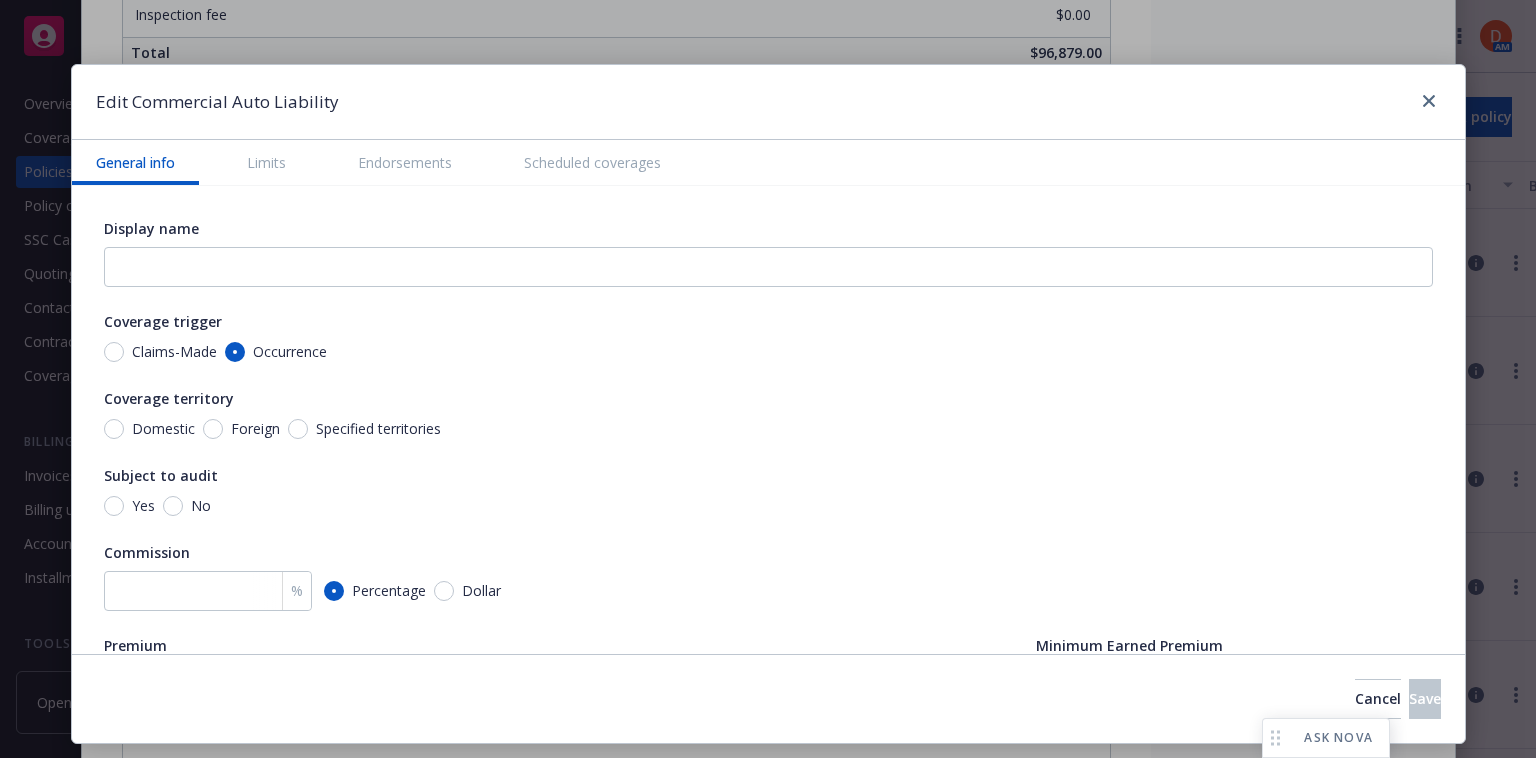scroll, scrollTop: 48, scrollLeft: 0, axis: vertical 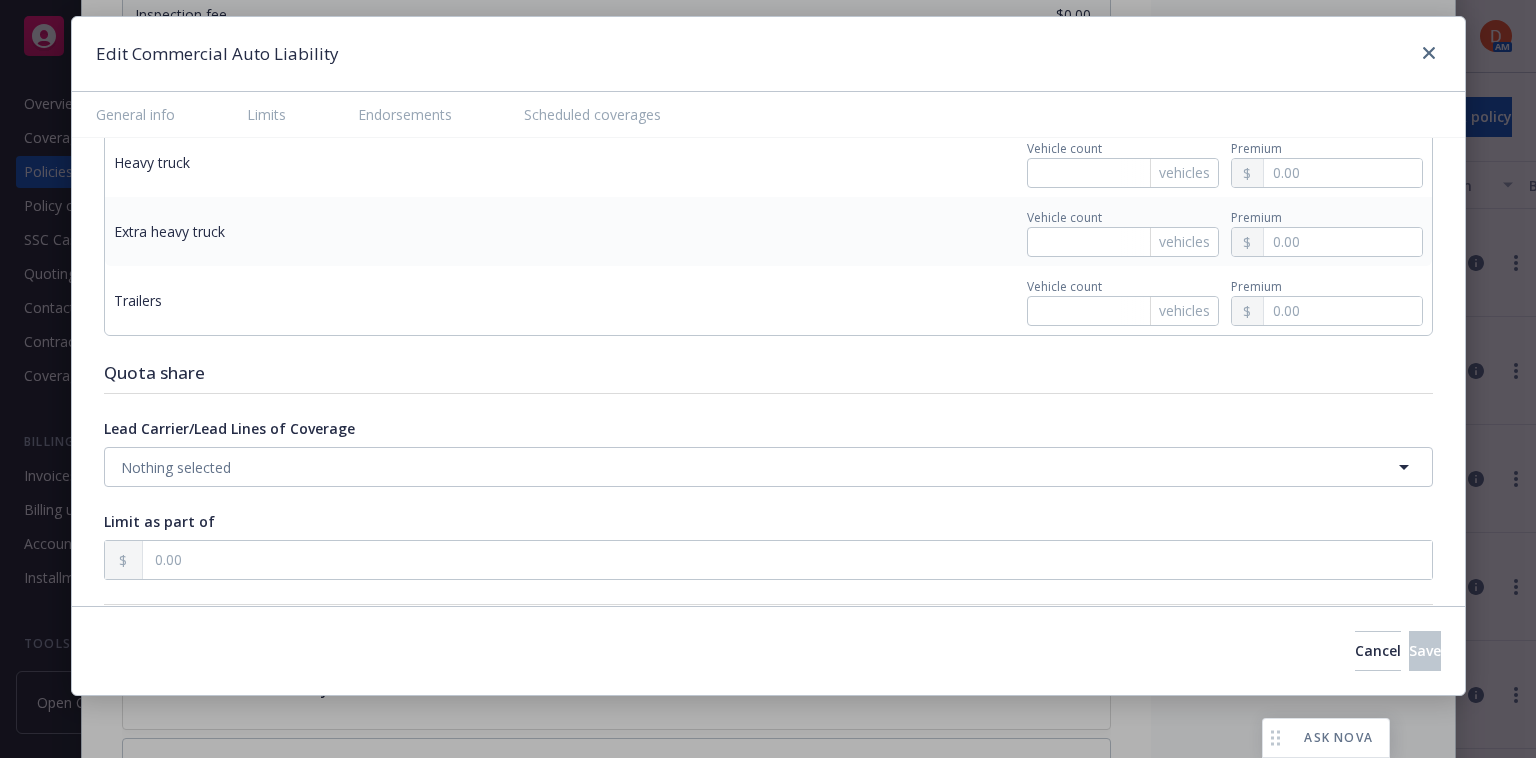 type on "x" 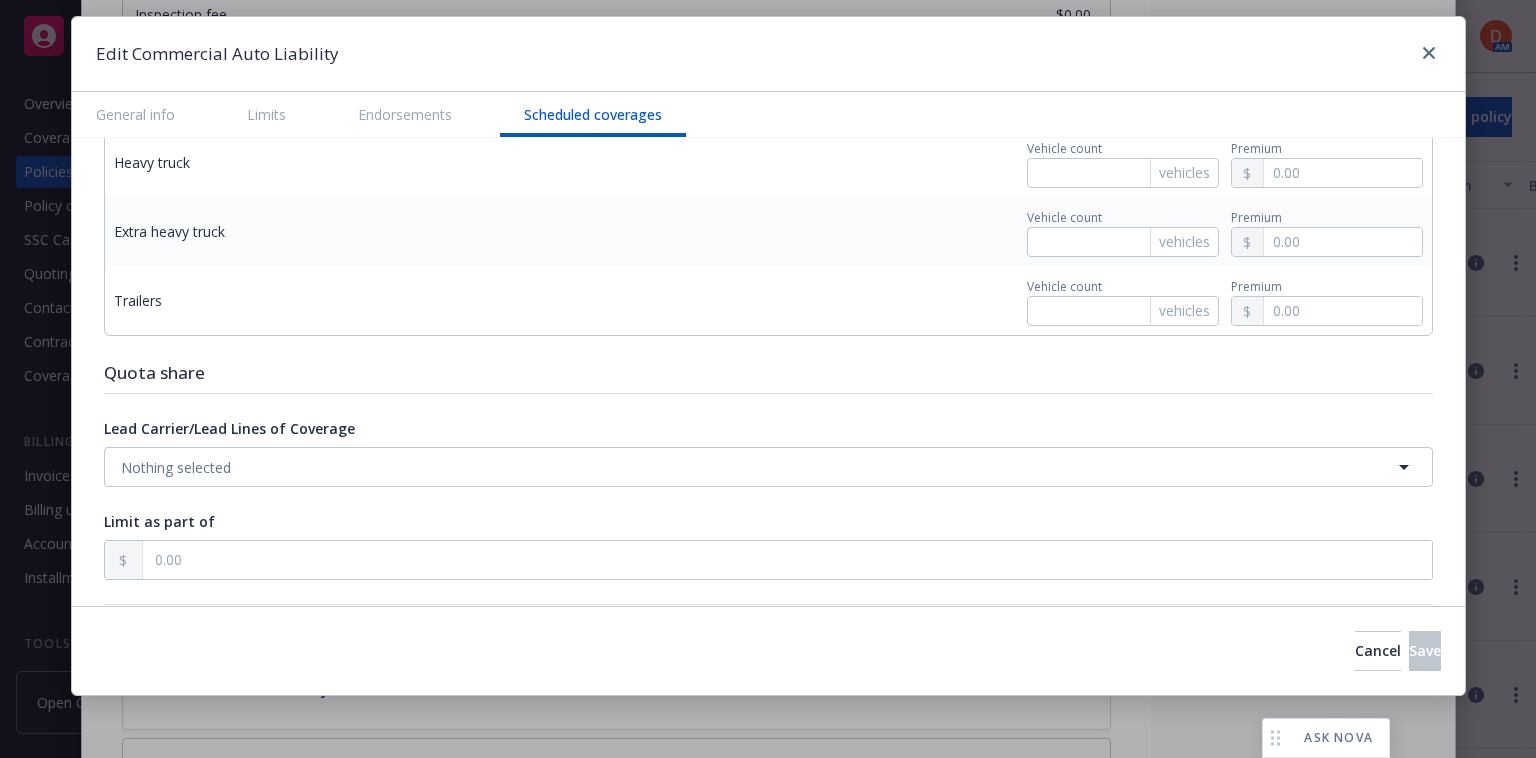 scroll, scrollTop: 3555, scrollLeft: 0, axis: vertical 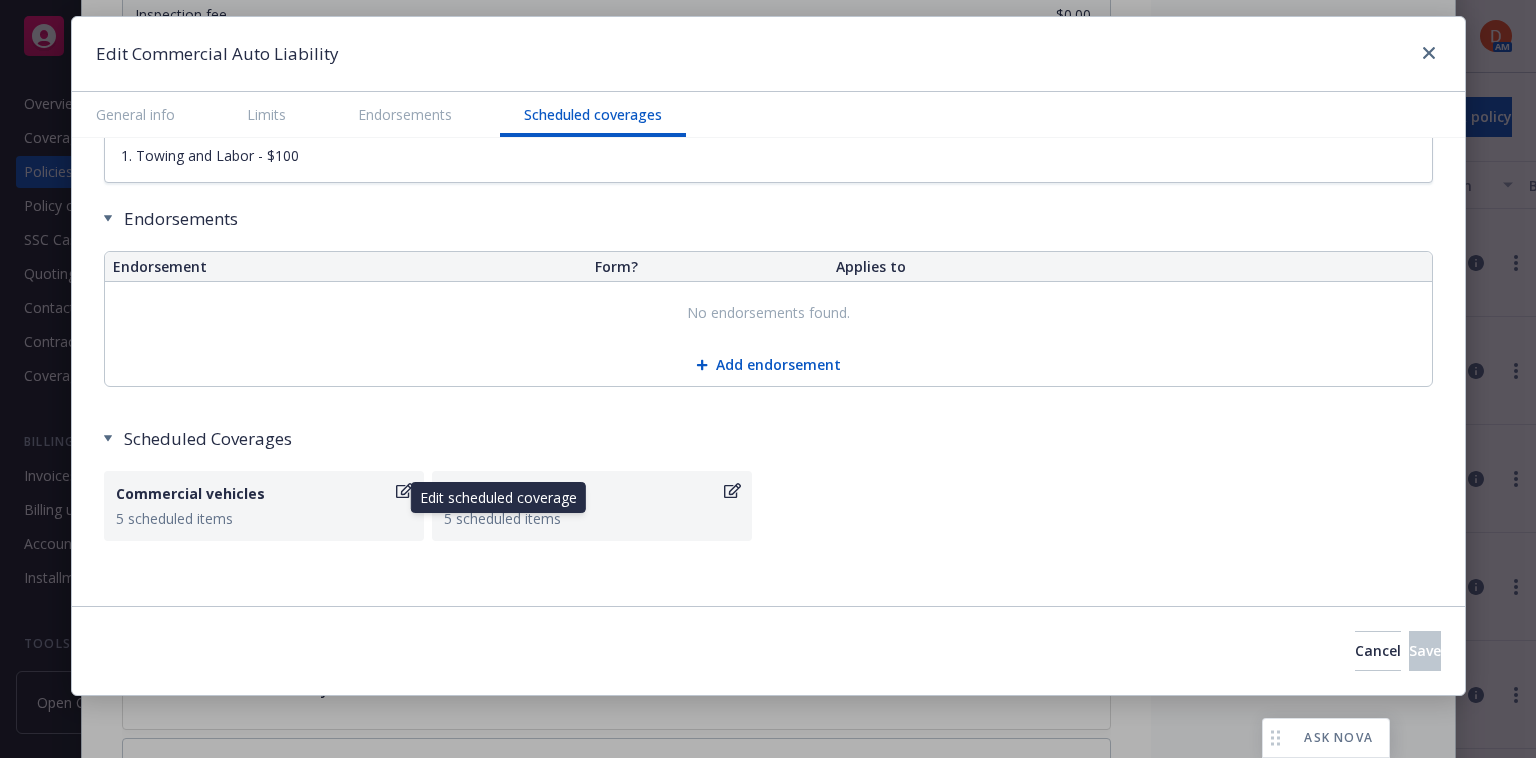 click on "Commercial vehicles" at bounding box center (254, 493) 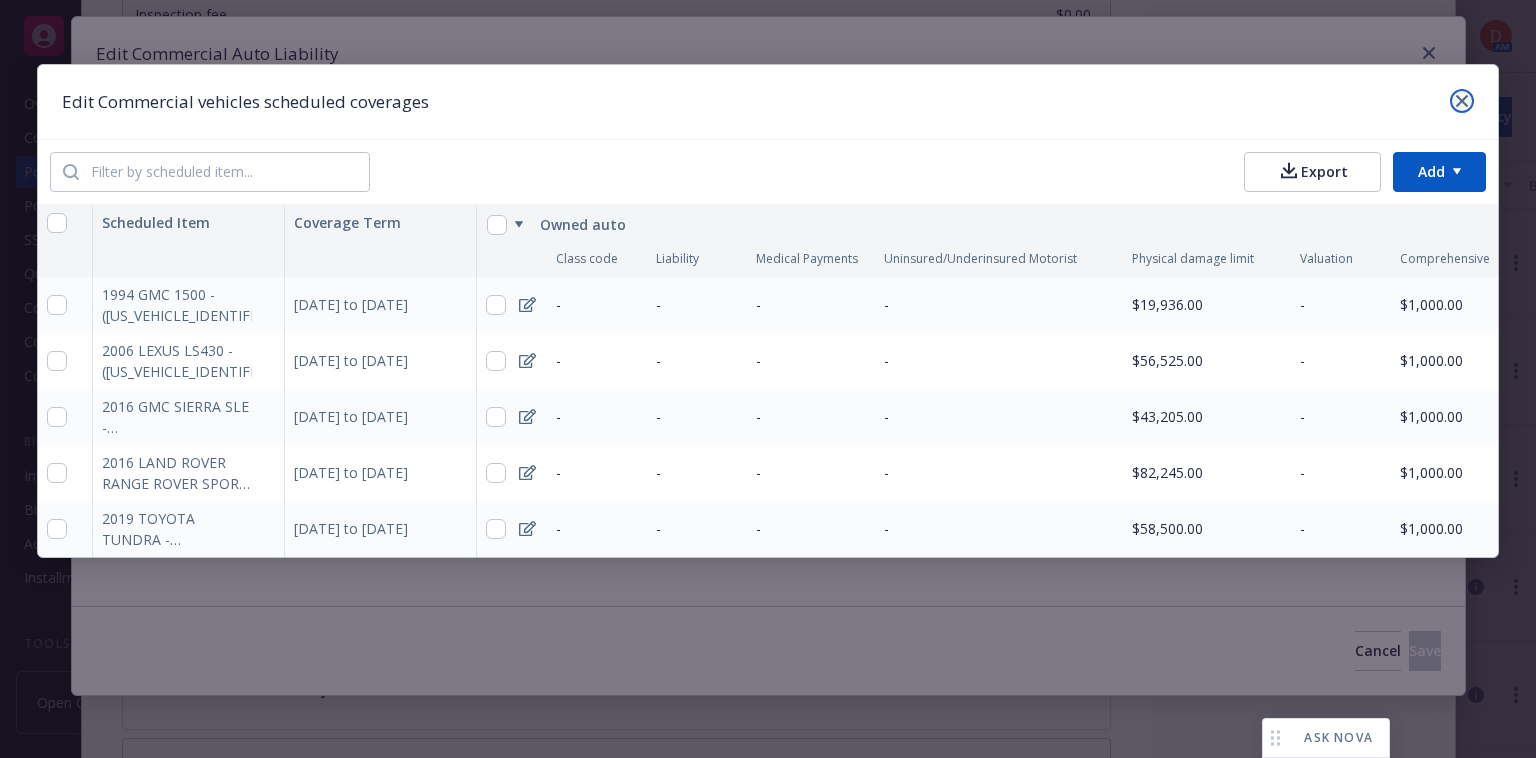 click 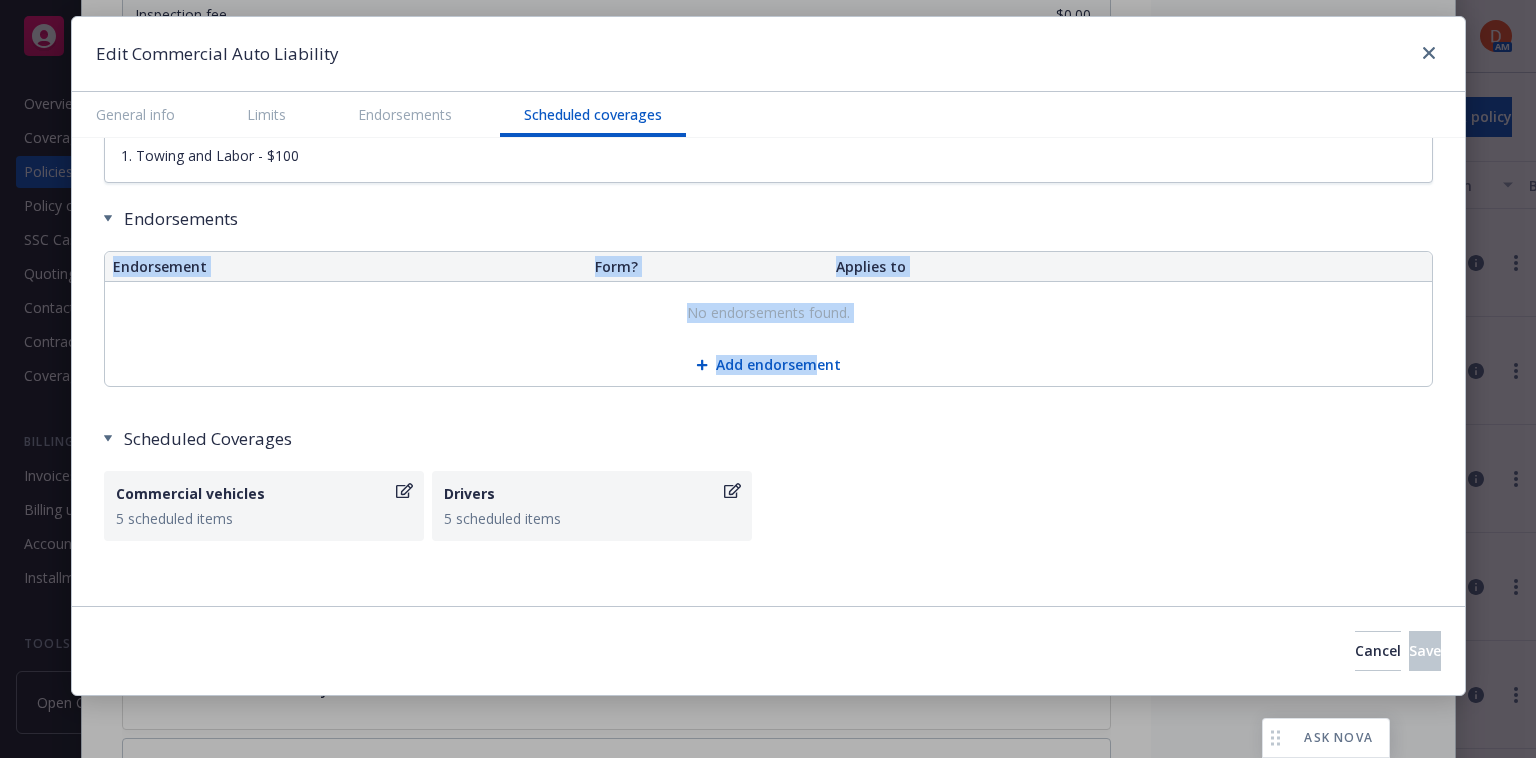 drag, startPoint x: 820, startPoint y: 398, endPoint x: 688, endPoint y: 24, distance: 396.61063 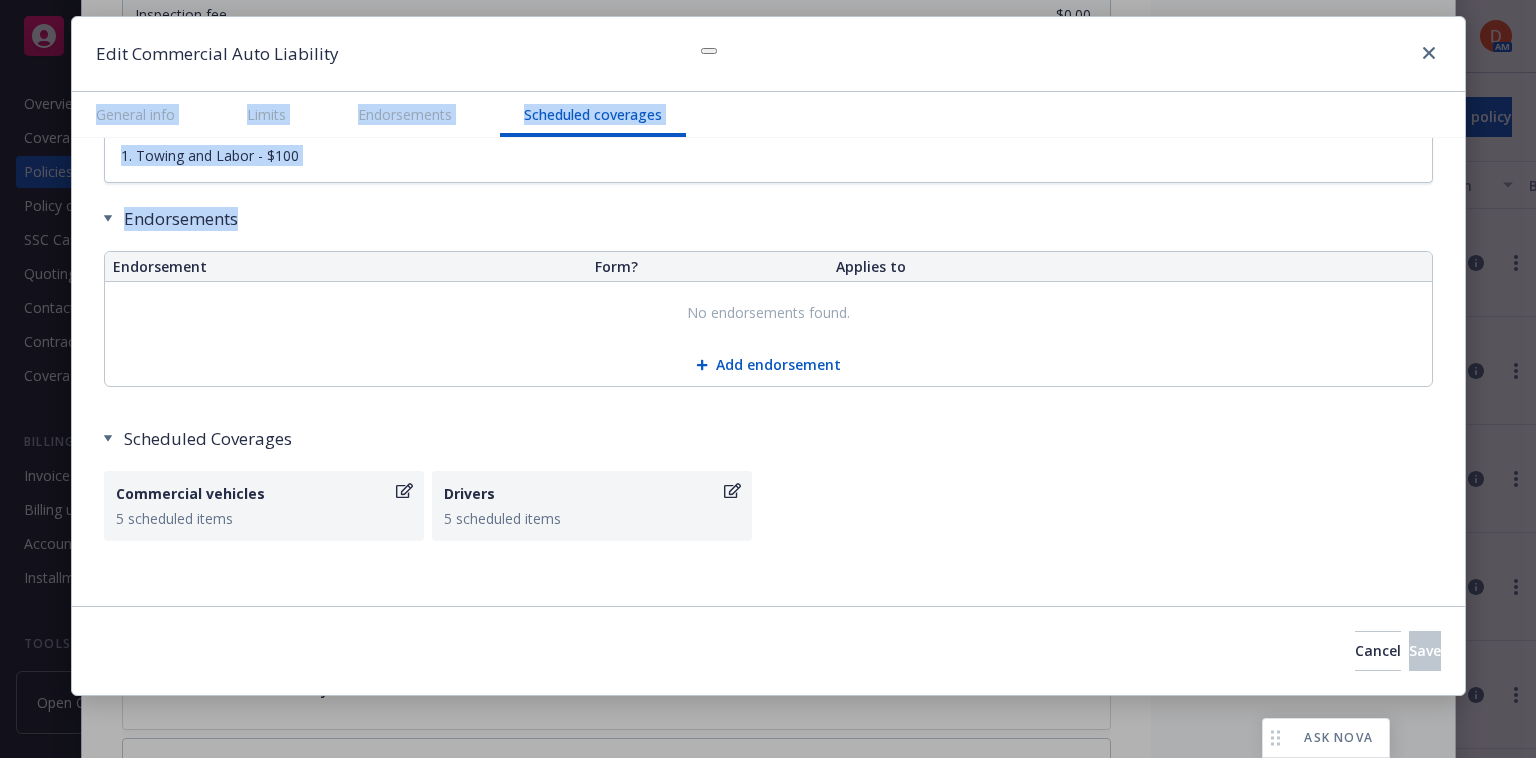 scroll, scrollTop: 3512, scrollLeft: 0, axis: vertical 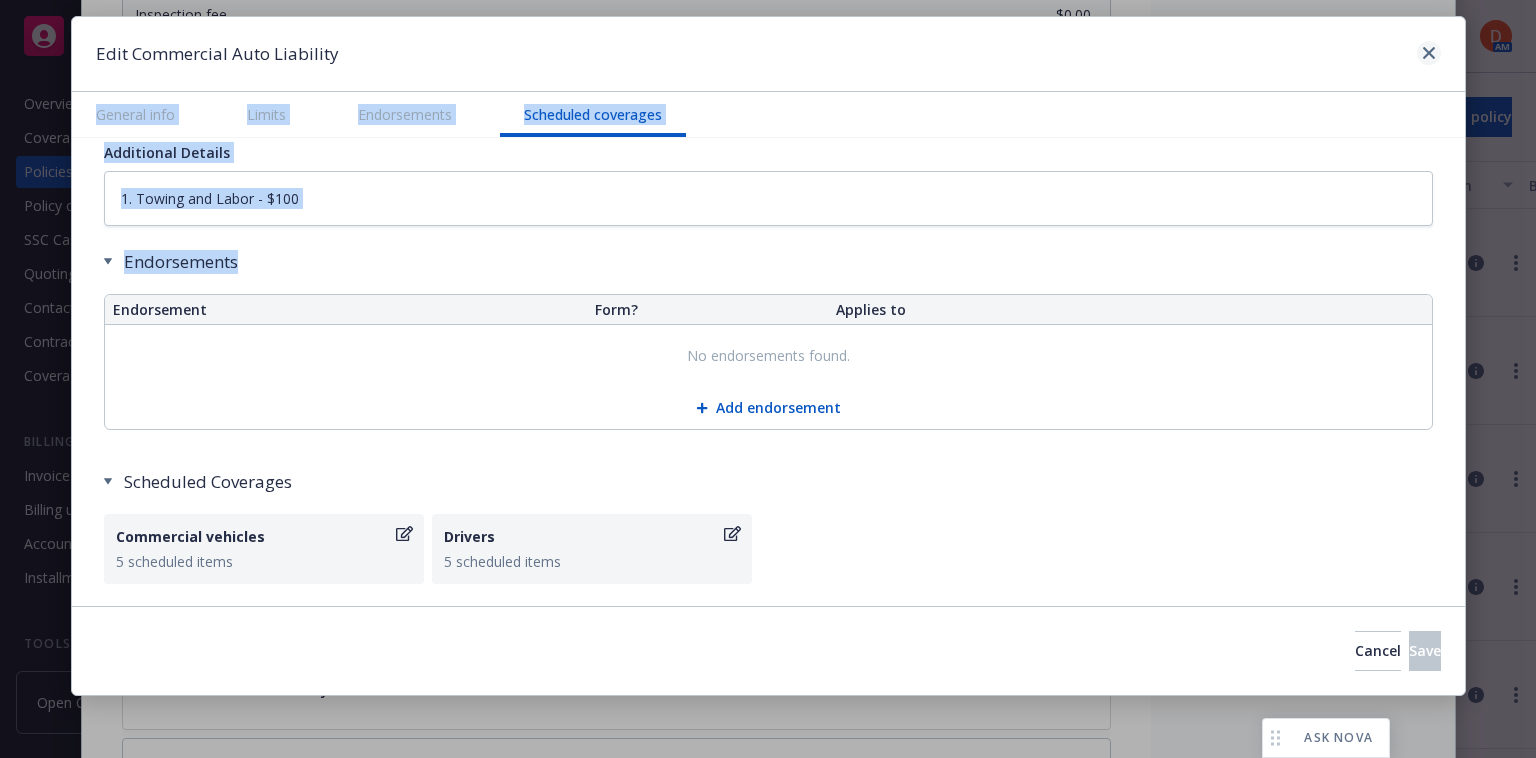 click 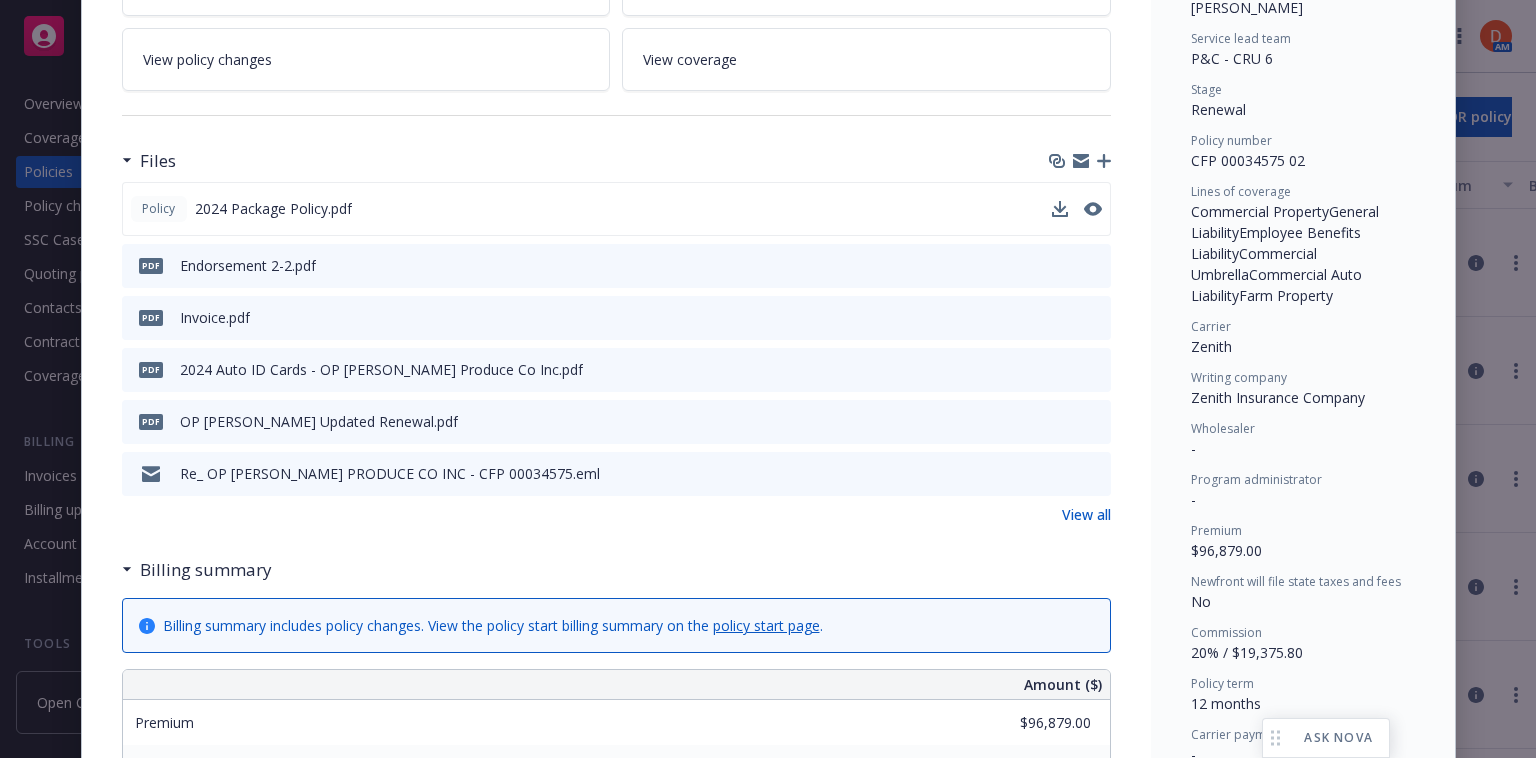 scroll, scrollTop: 0, scrollLeft: 0, axis: both 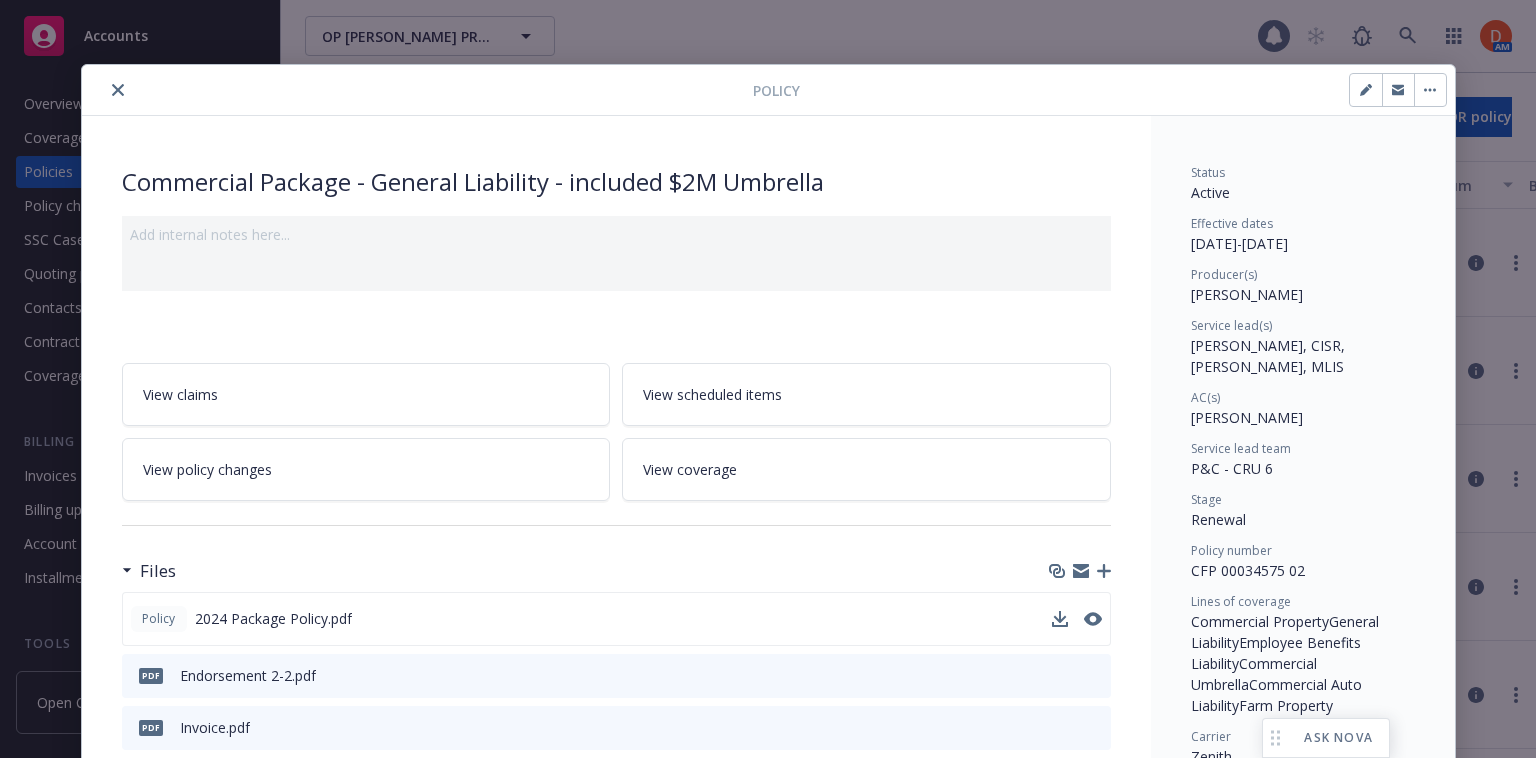 click on "Policy" at bounding box center [768, 90] 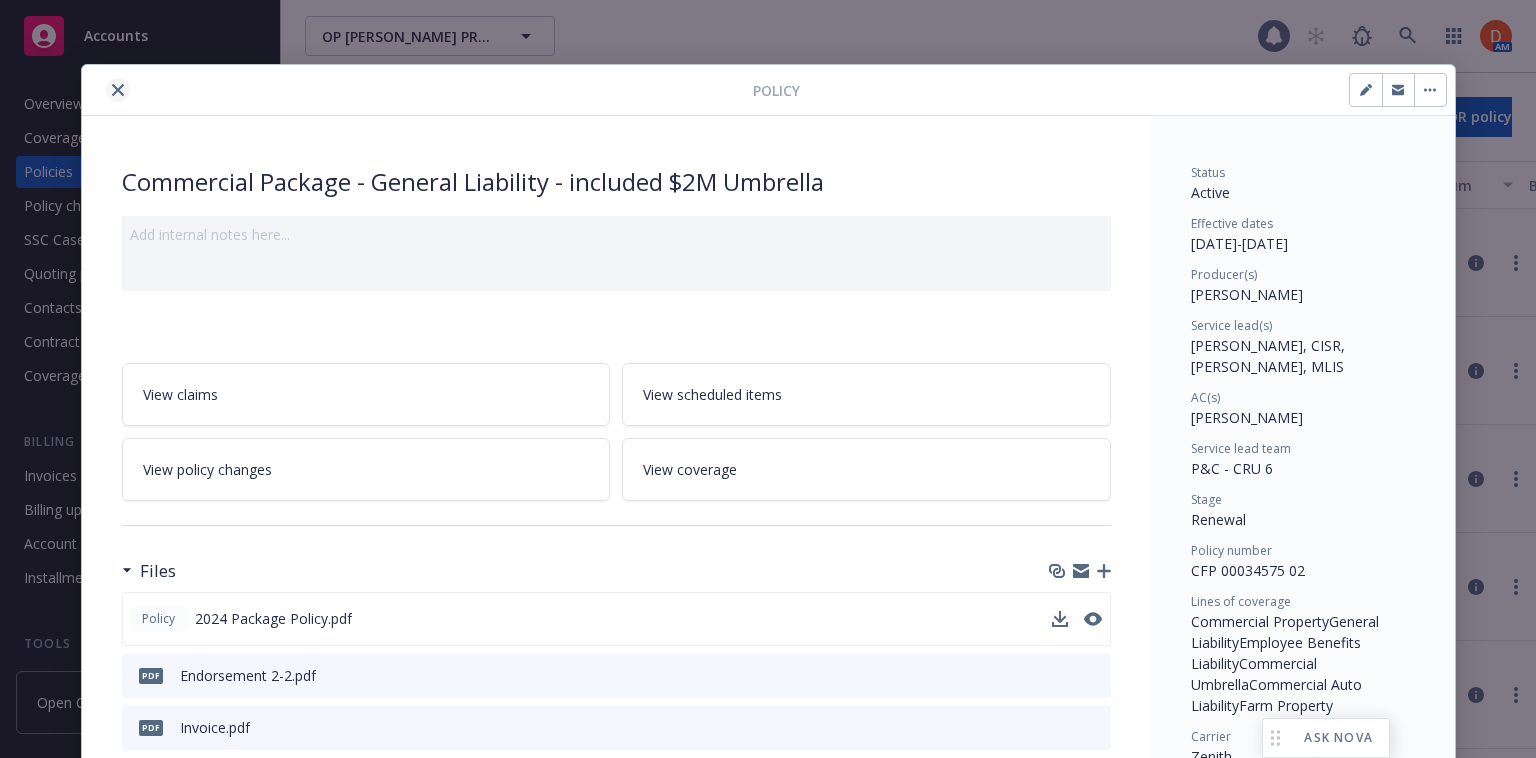 click 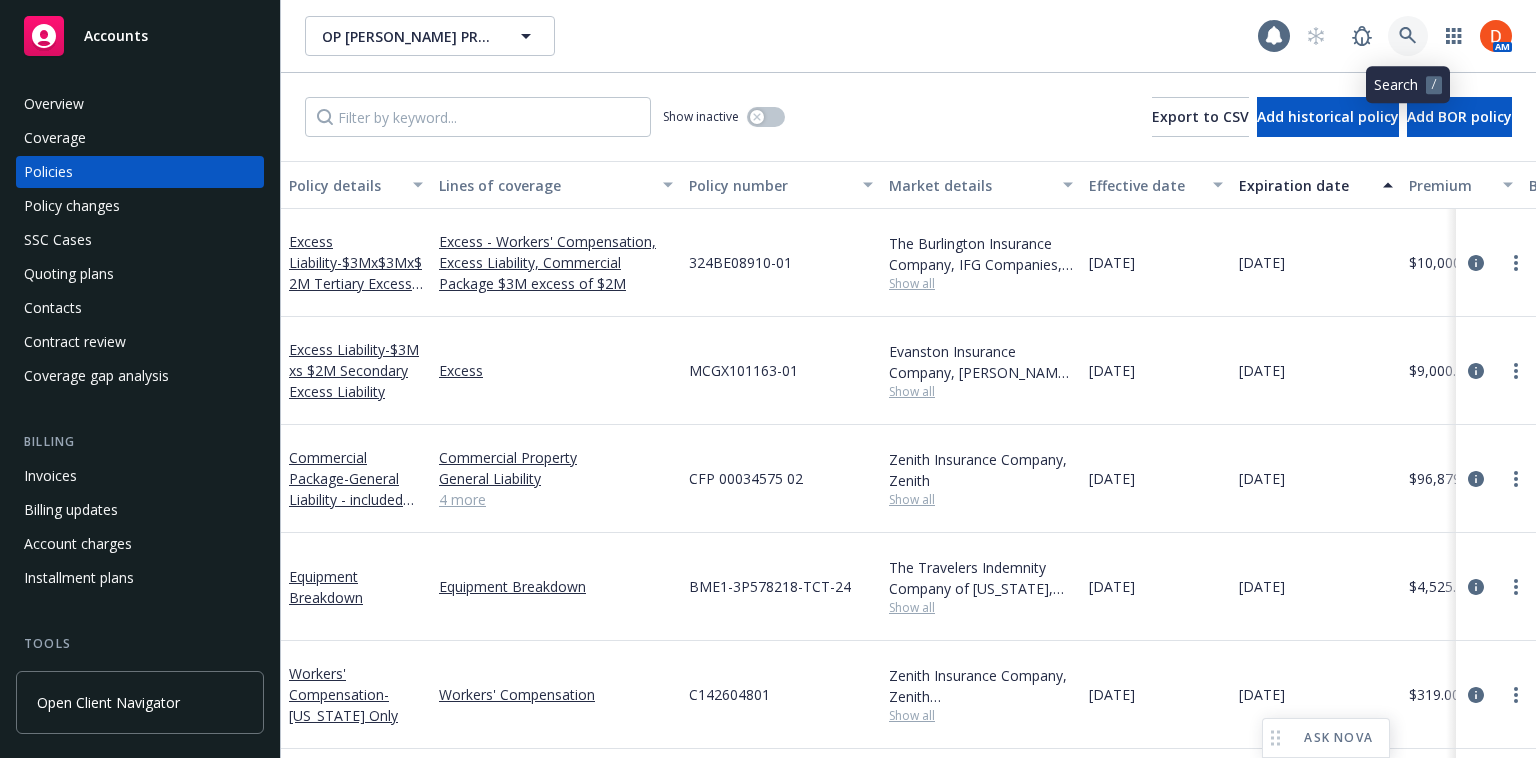 click at bounding box center (1408, 36) 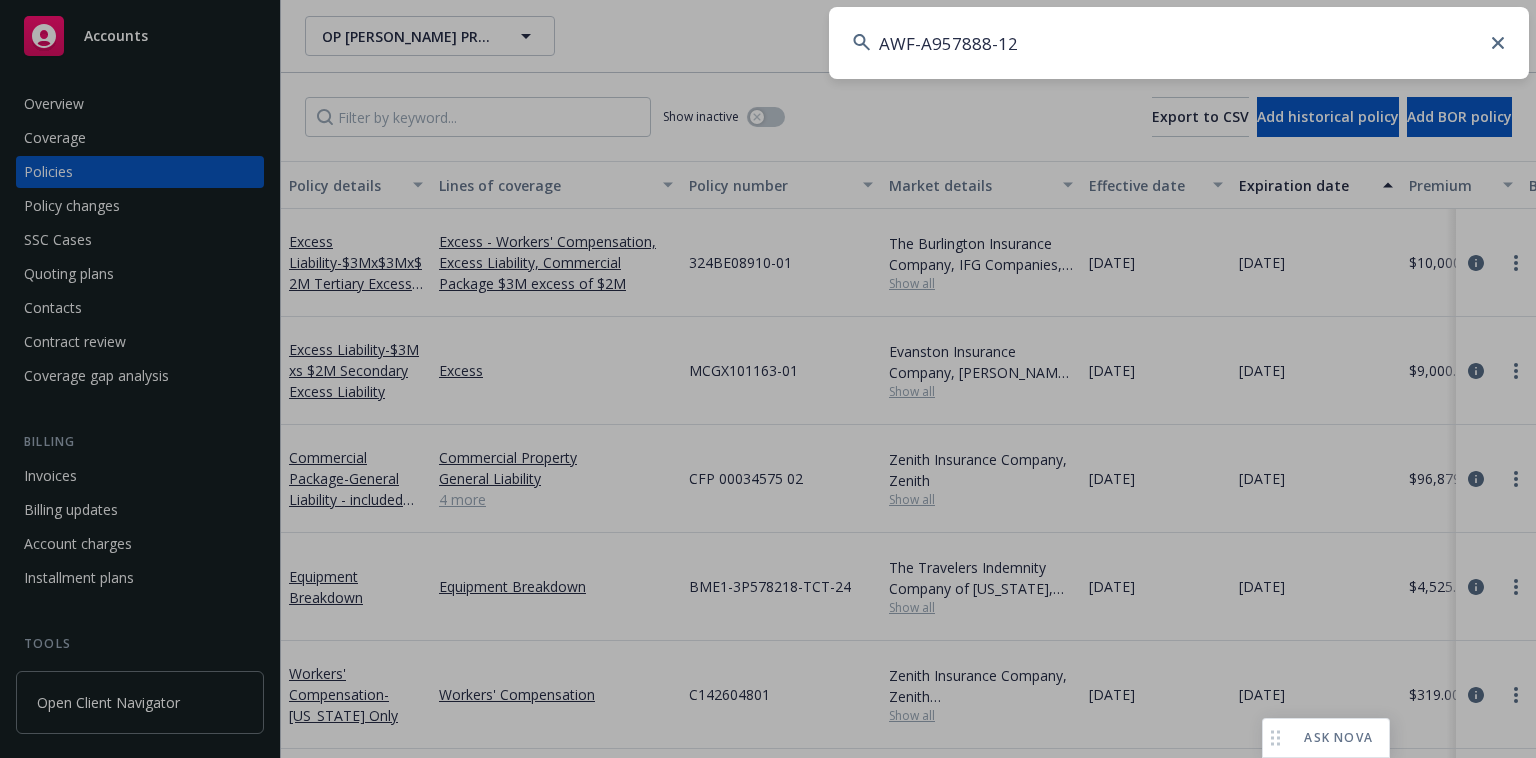 type on "AWF-A957888-12" 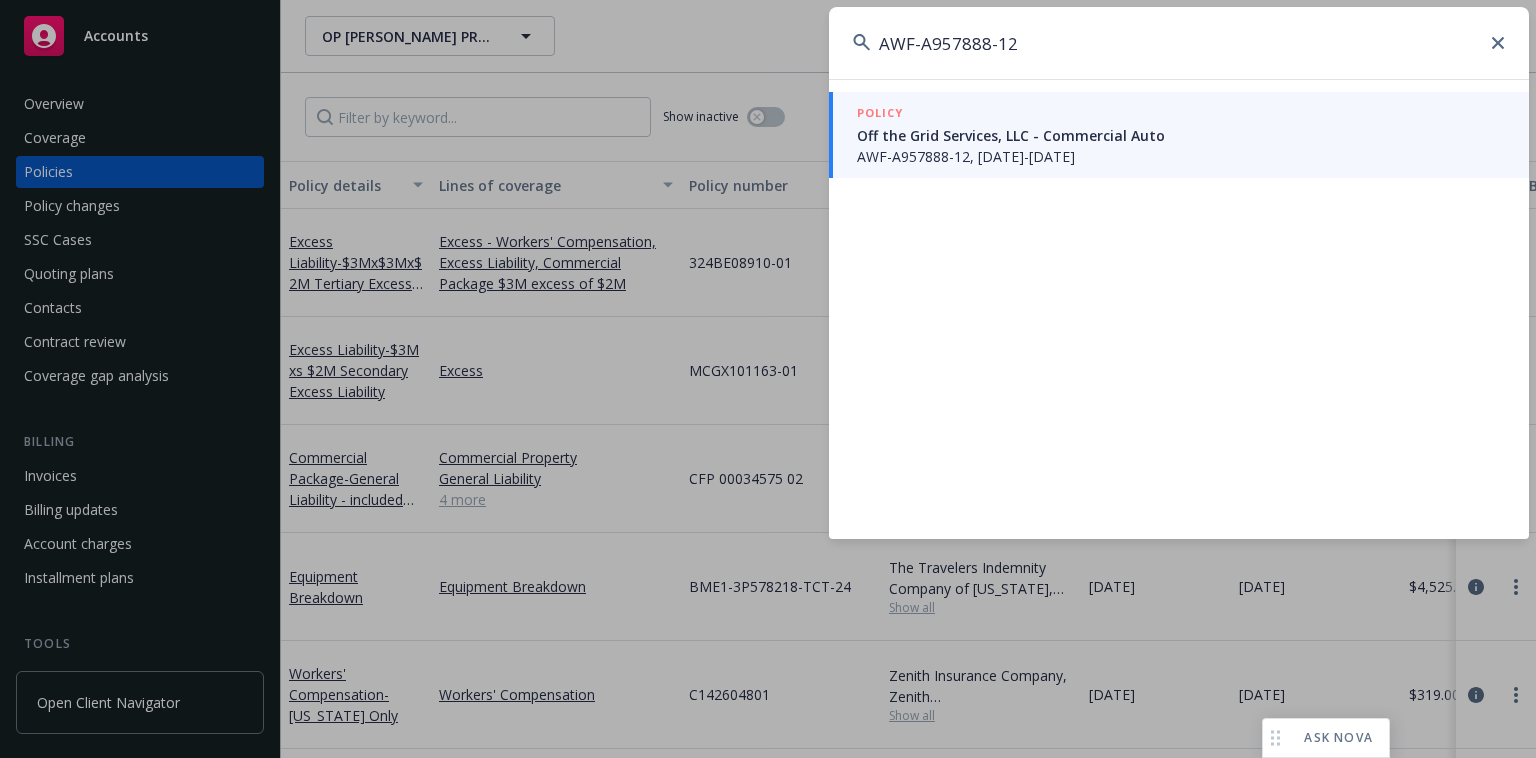 click on "Off the Grid Services, LLC - Commercial Auto" at bounding box center (1181, 135) 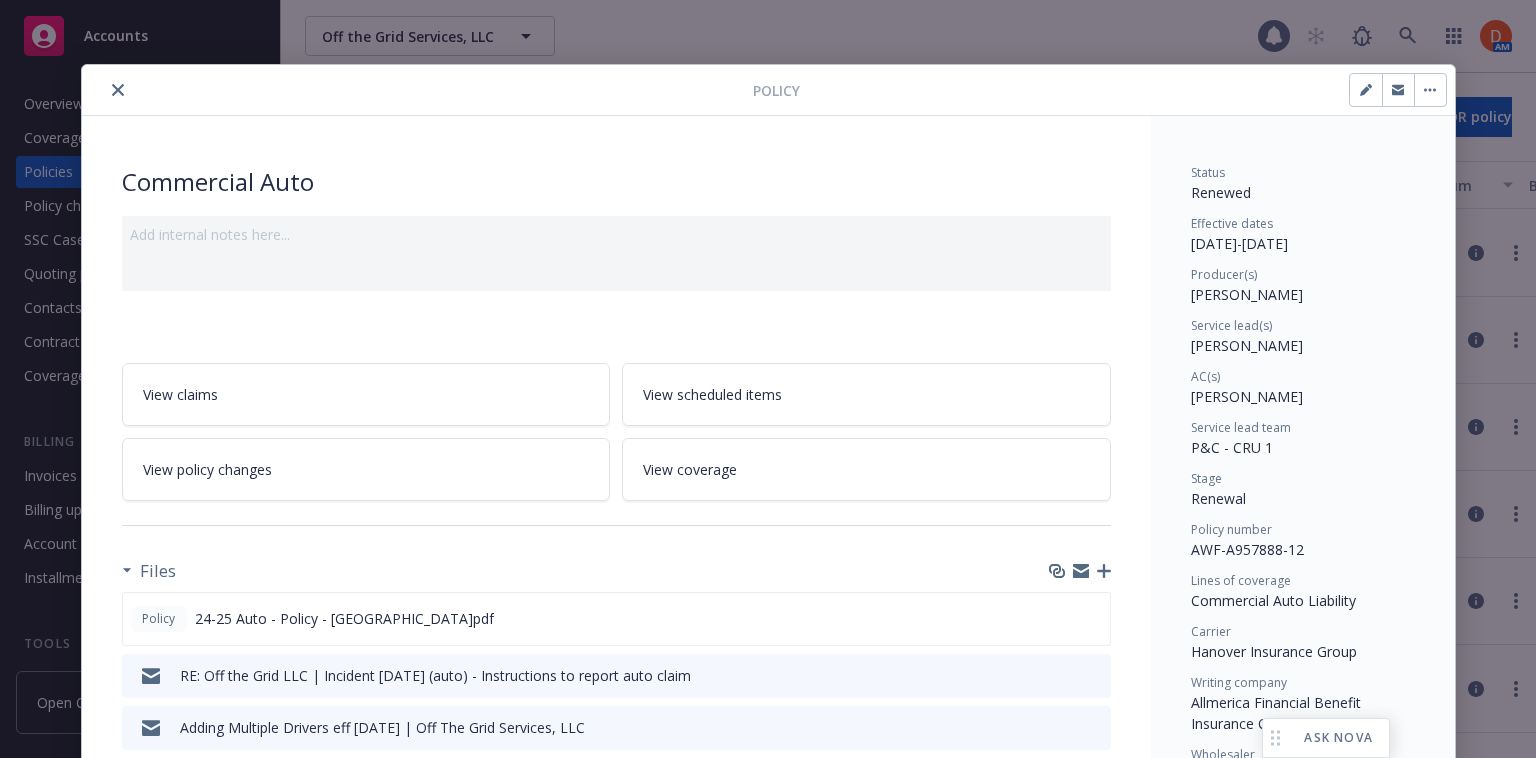 click on "Files" at bounding box center [616, 571] 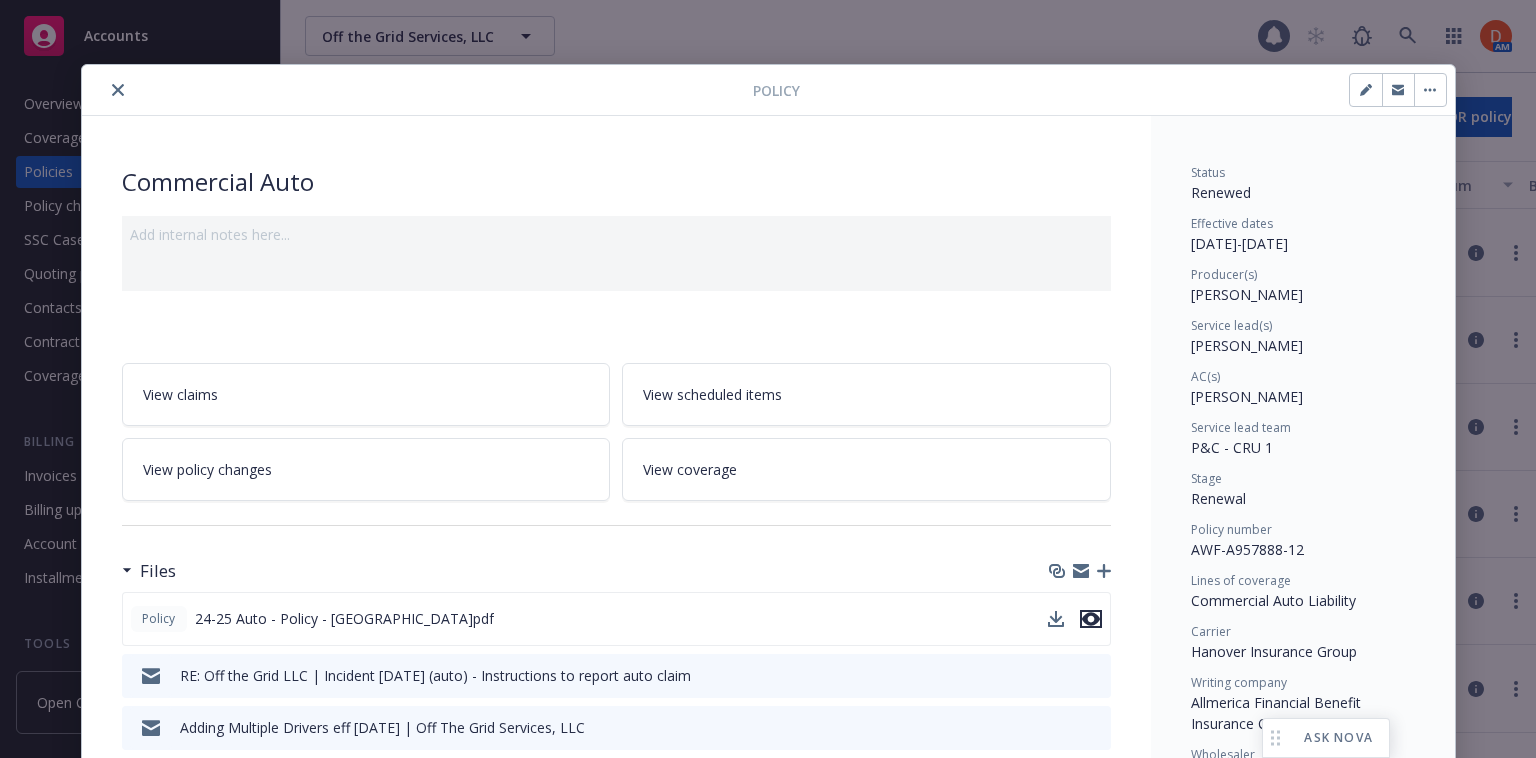 click 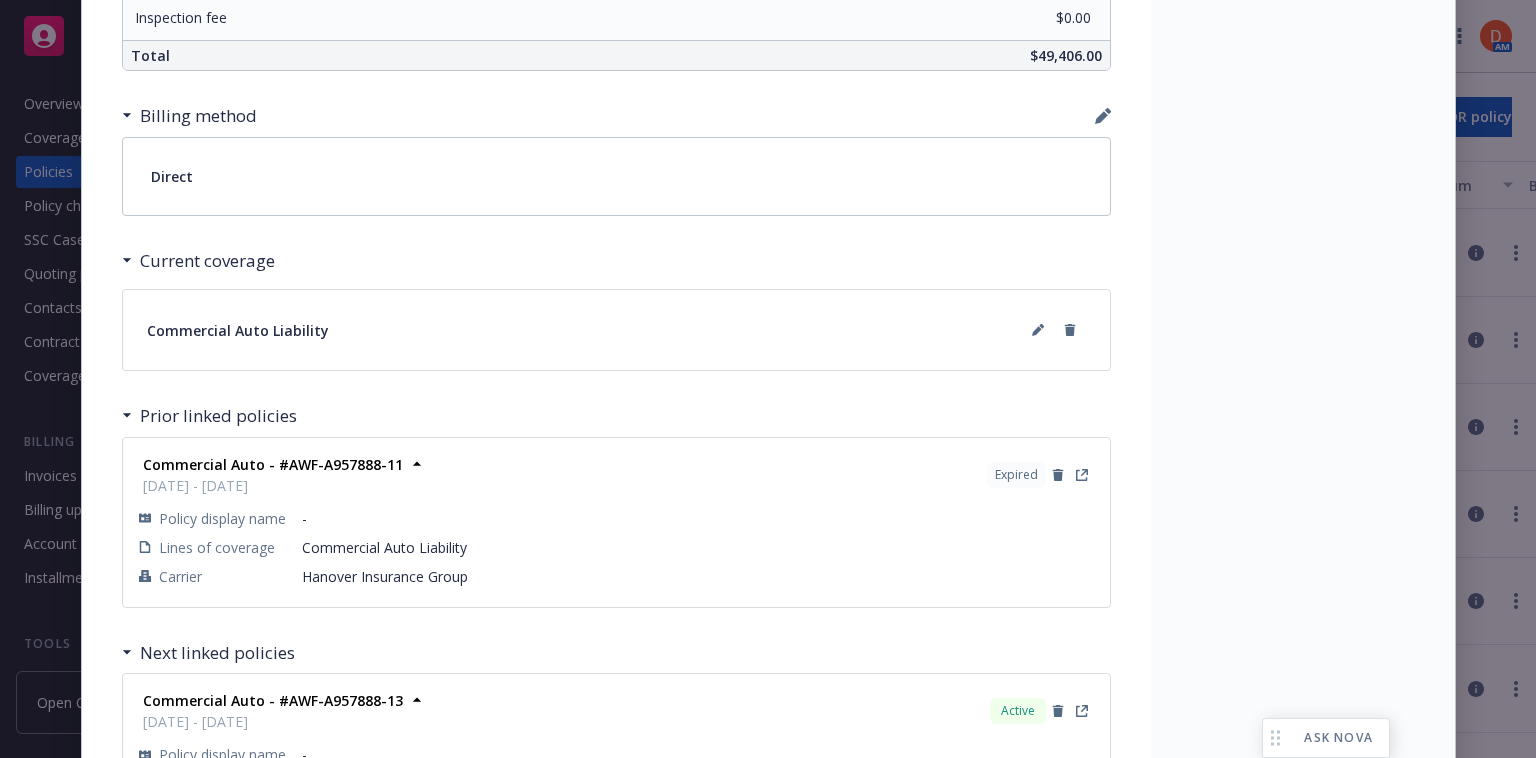 scroll, scrollTop: 1429, scrollLeft: 0, axis: vertical 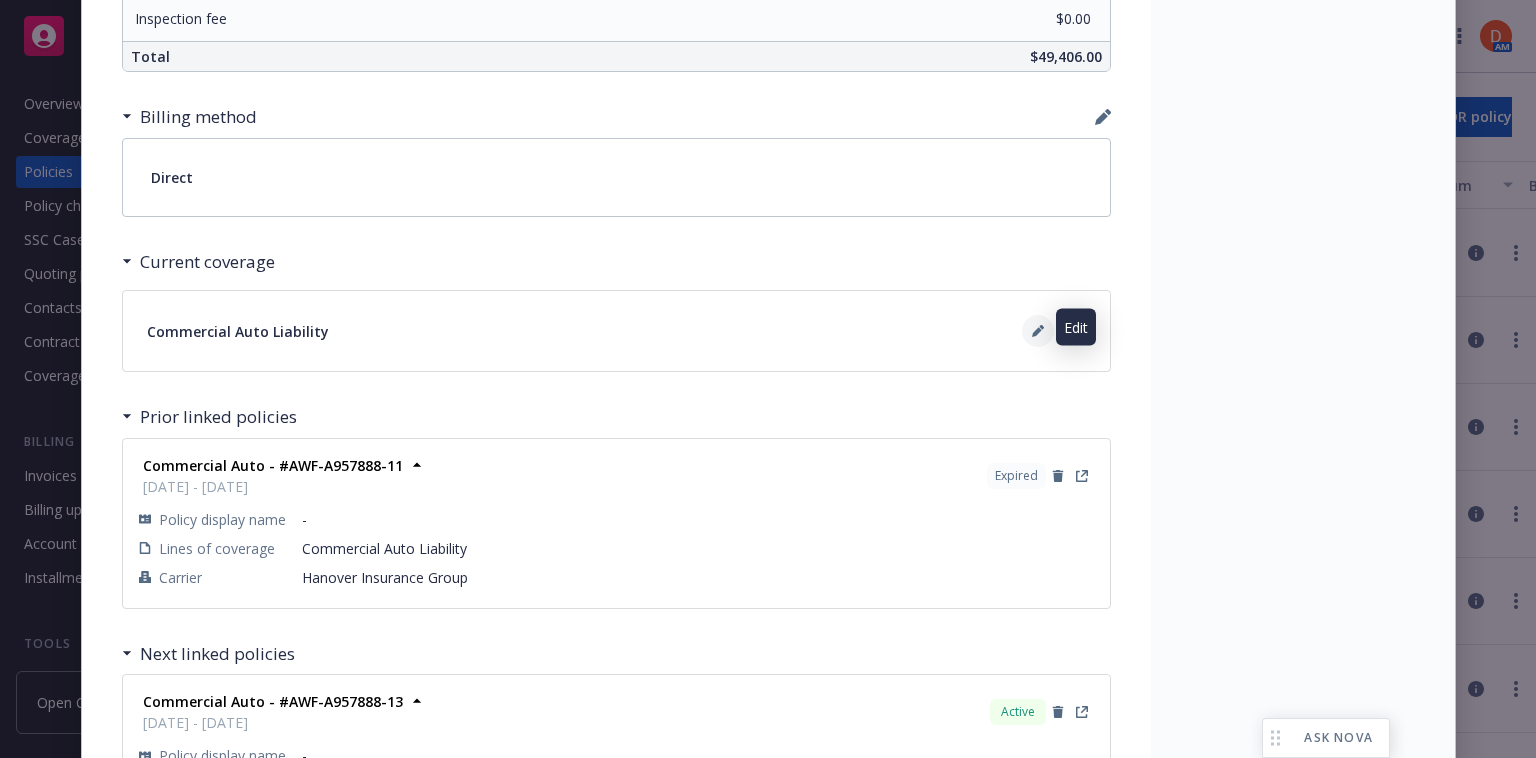 click at bounding box center [1038, 331] 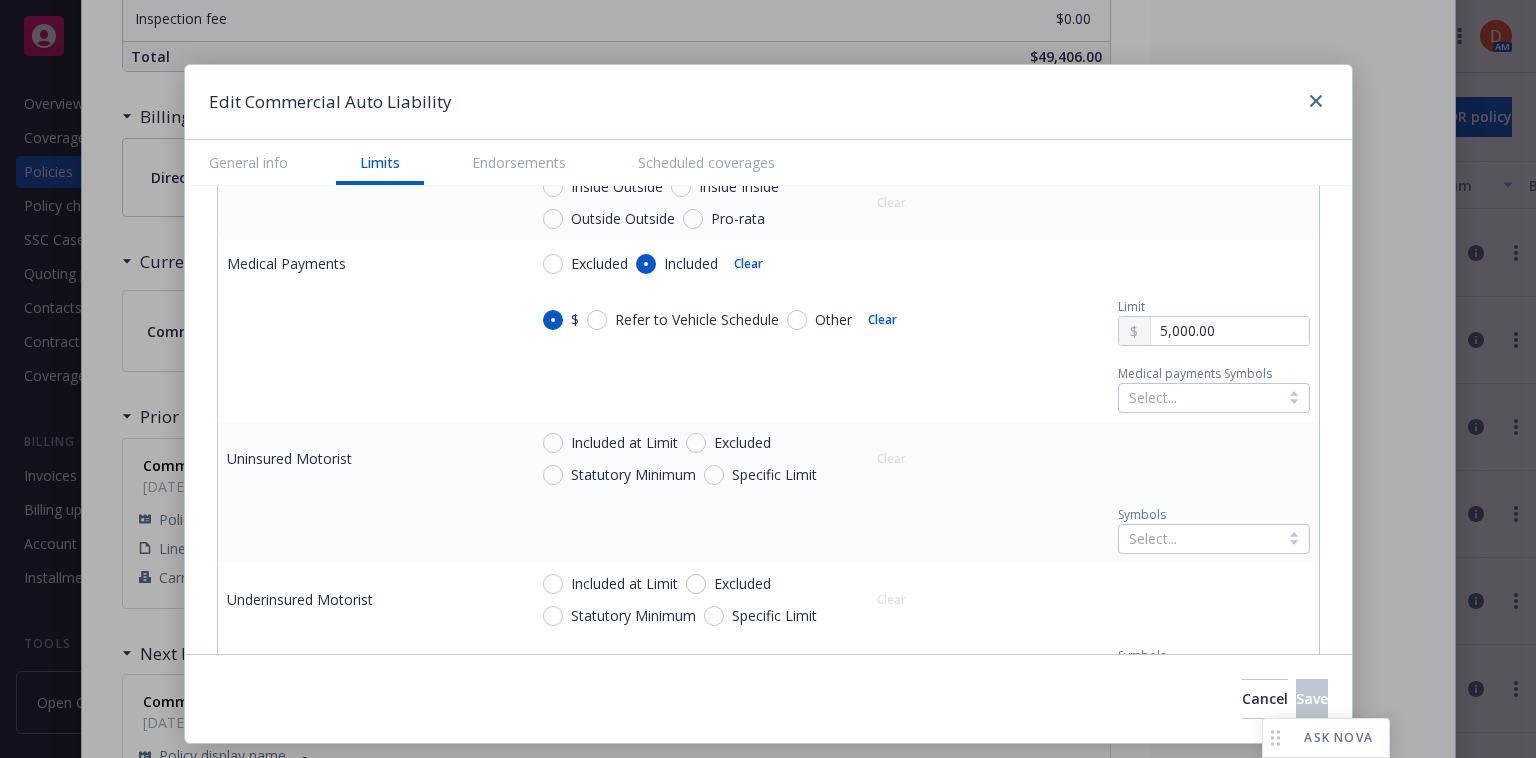 scroll, scrollTop: 1005, scrollLeft: 0, axis: vertical 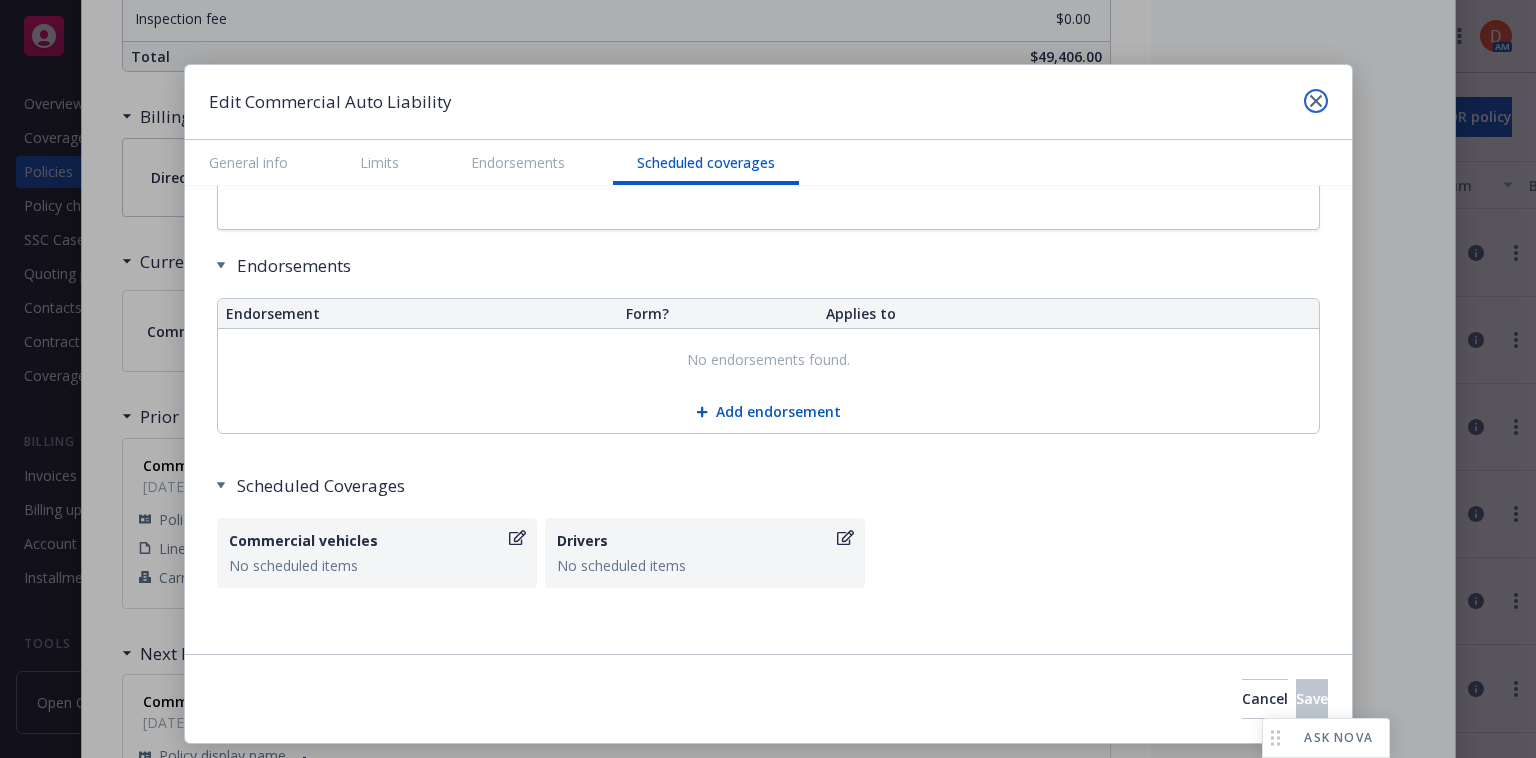 click at bounding box center [1316, 101] 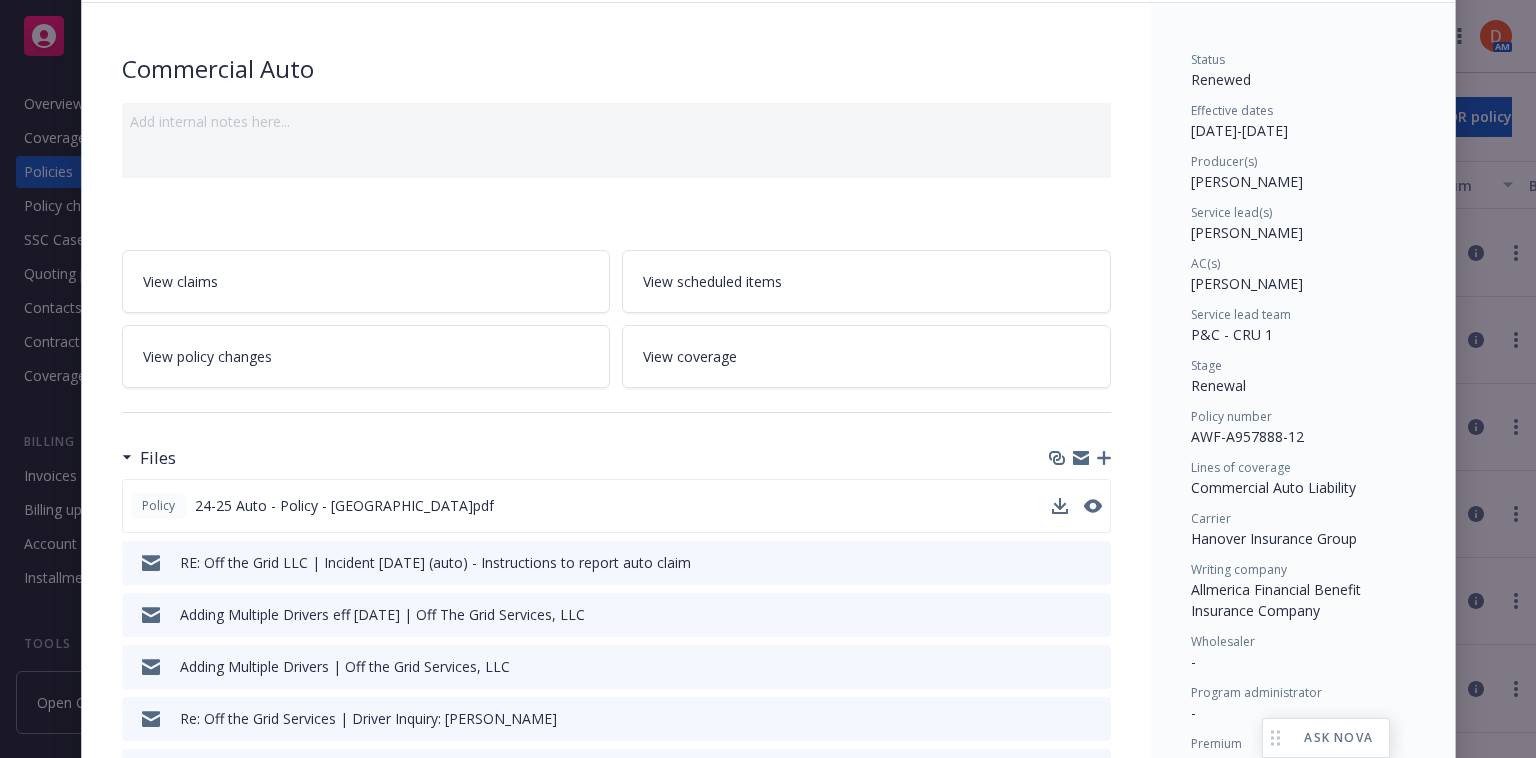 scroll, scrollTop: 0, scrollLeft: 0, axis: both 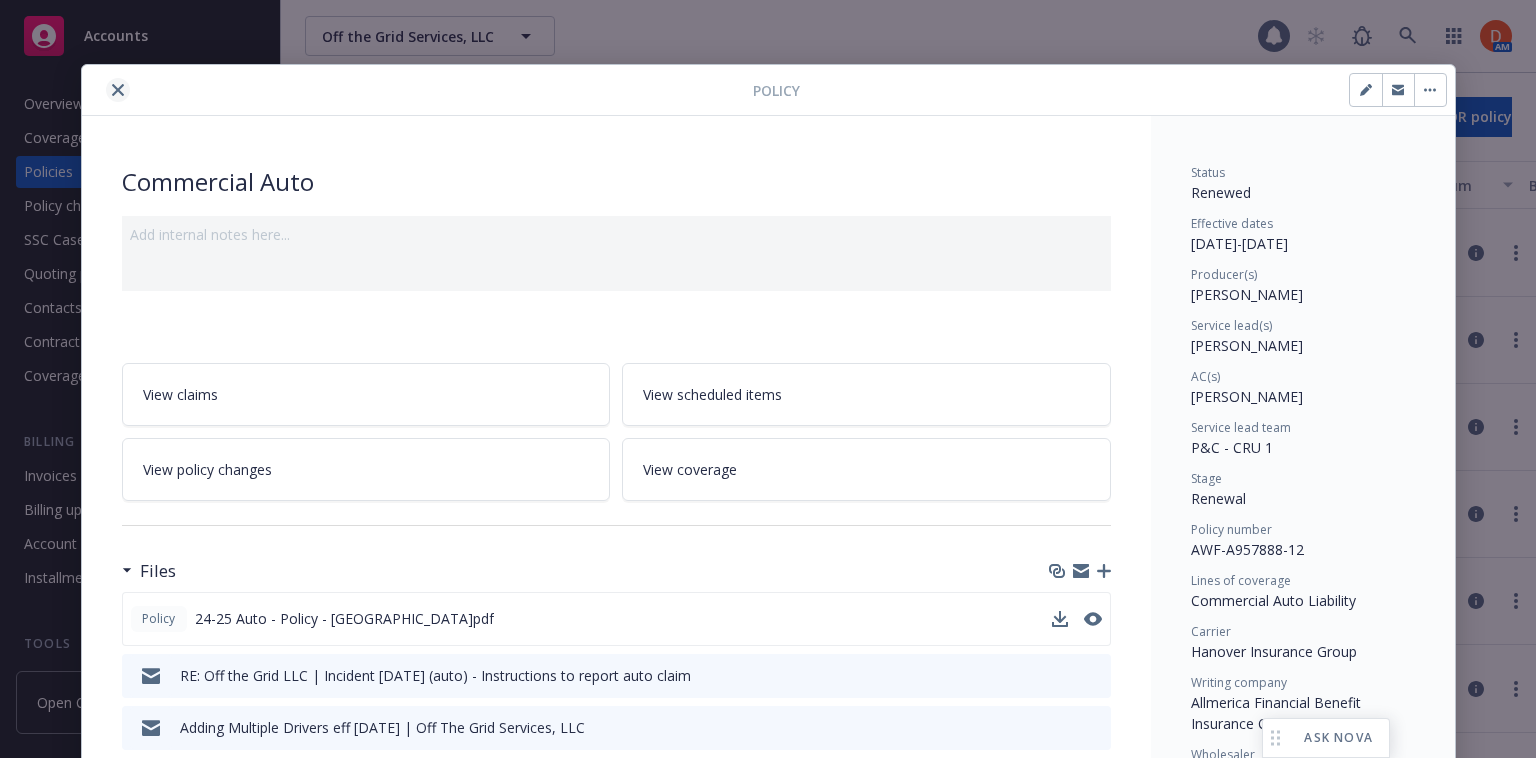 click 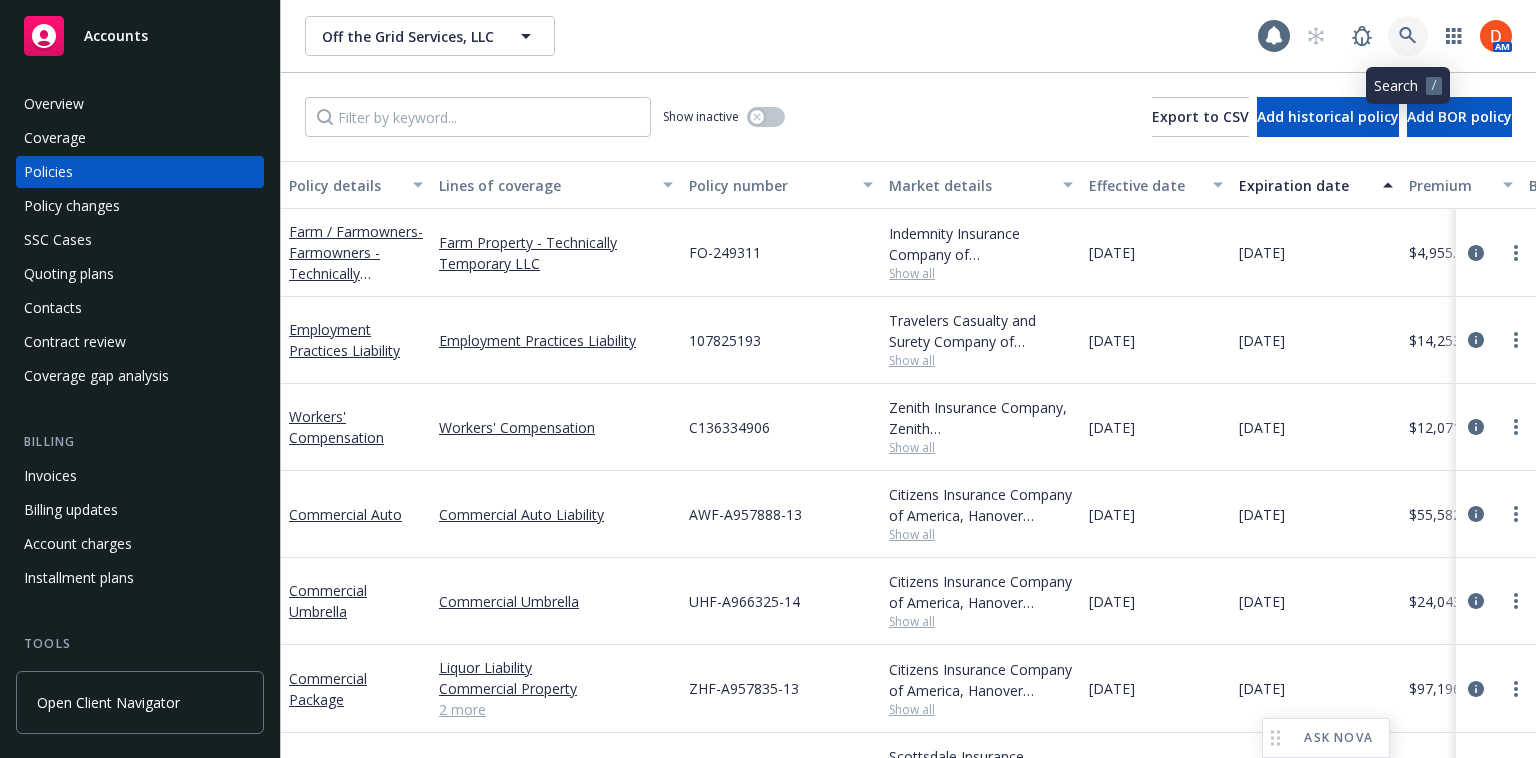 click 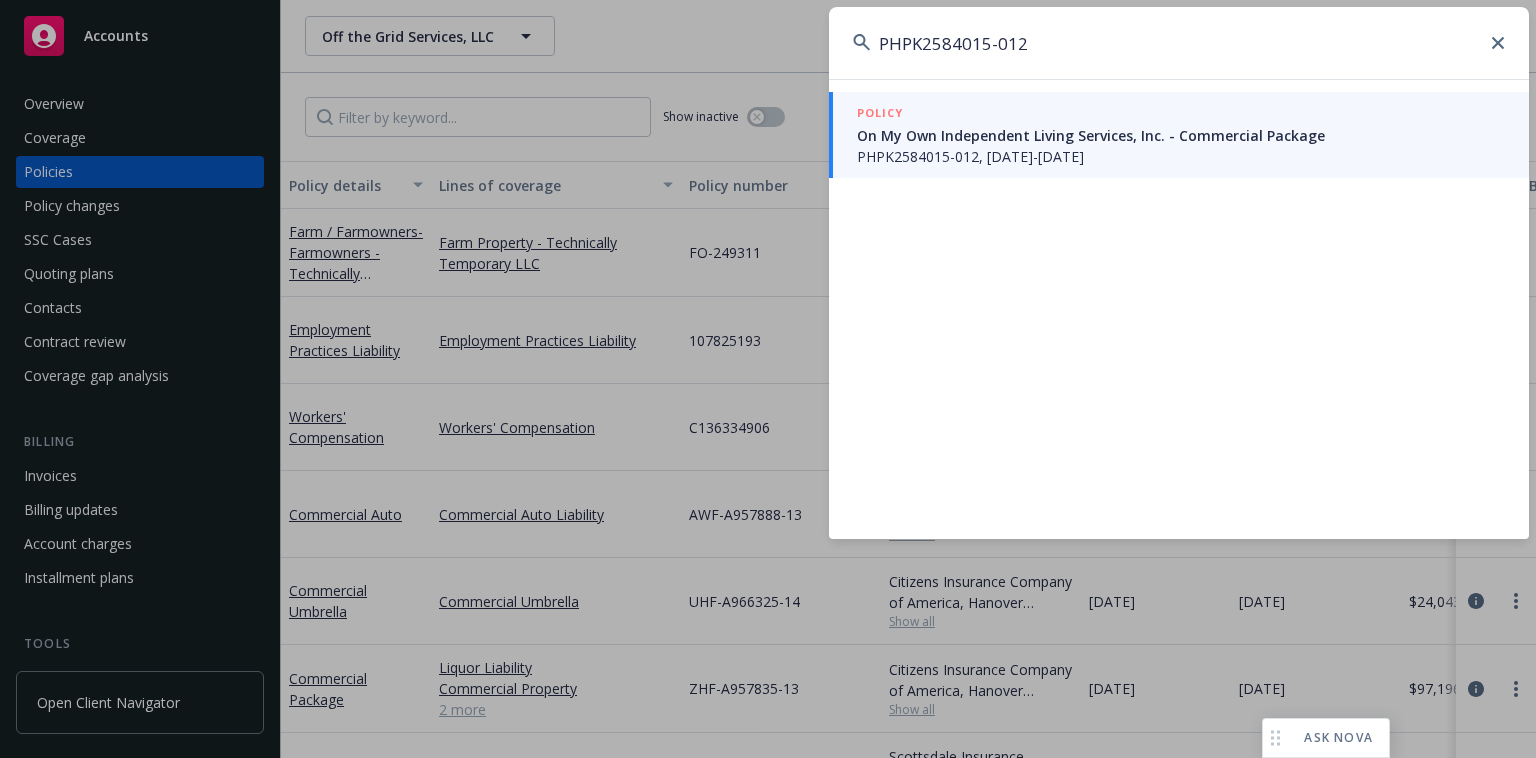type on "PHPK2584015-012" 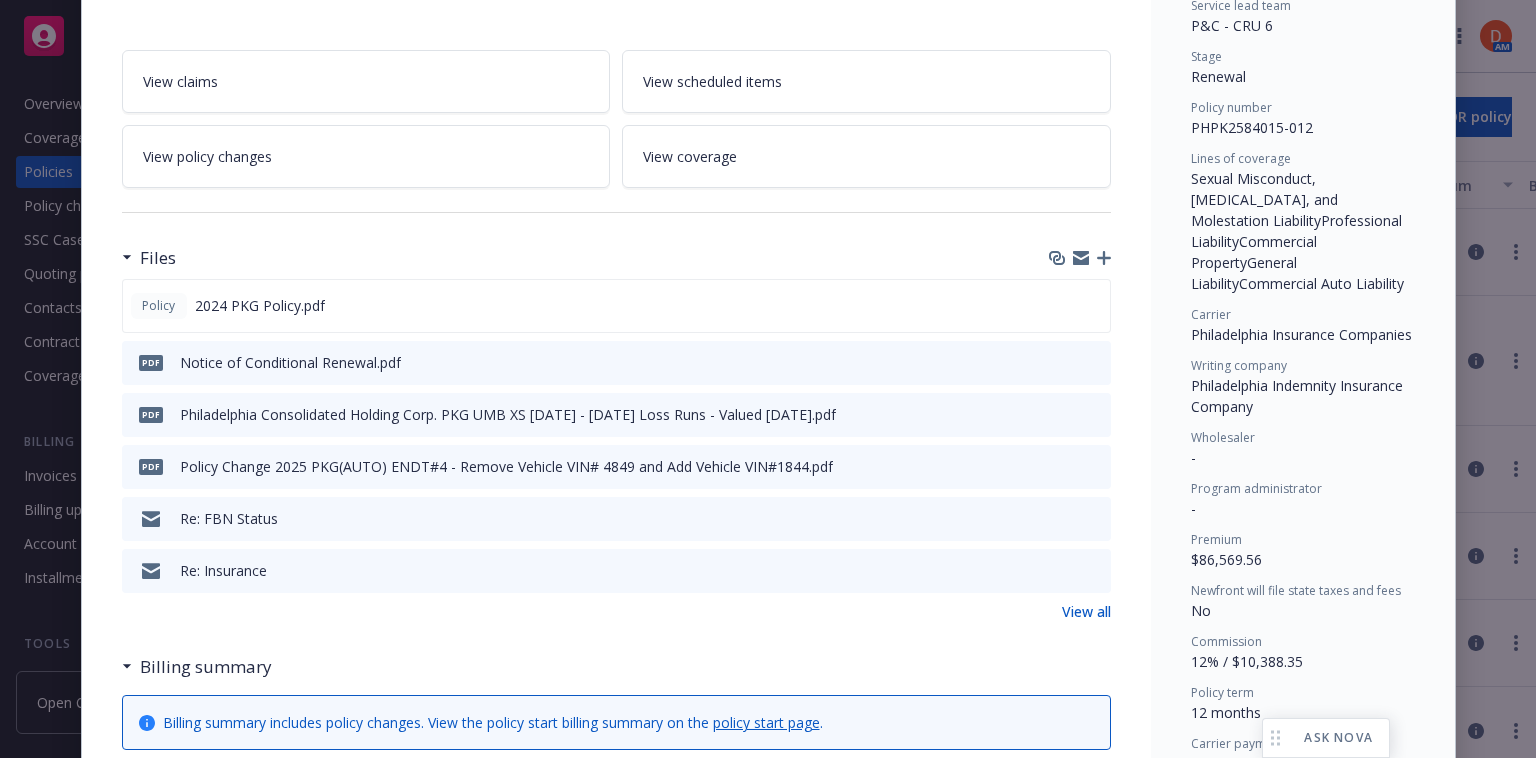 scroll, scrollTop: 556, scrollLeft: 0, axis: vertical 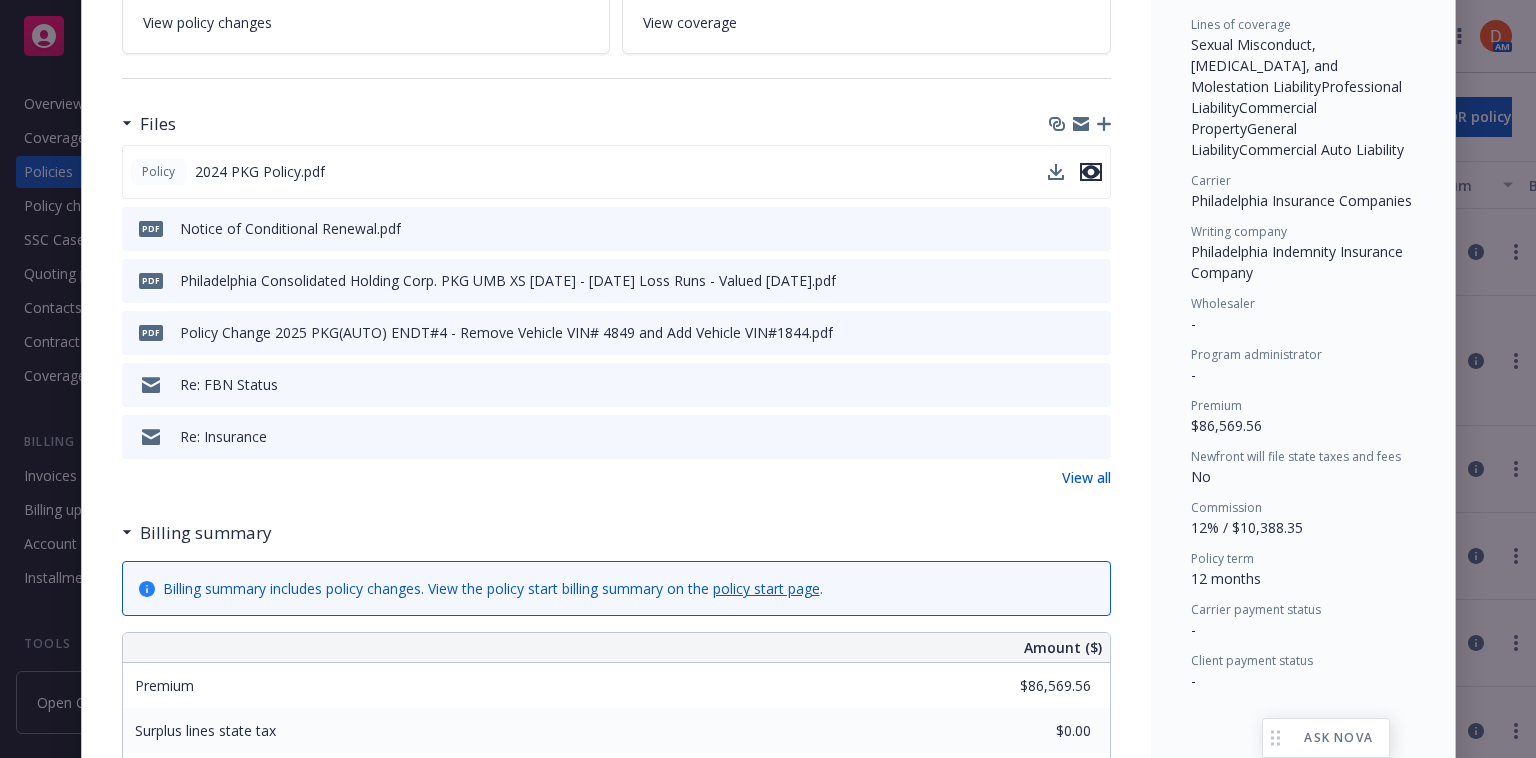 click at bounding box center [1091, 172] 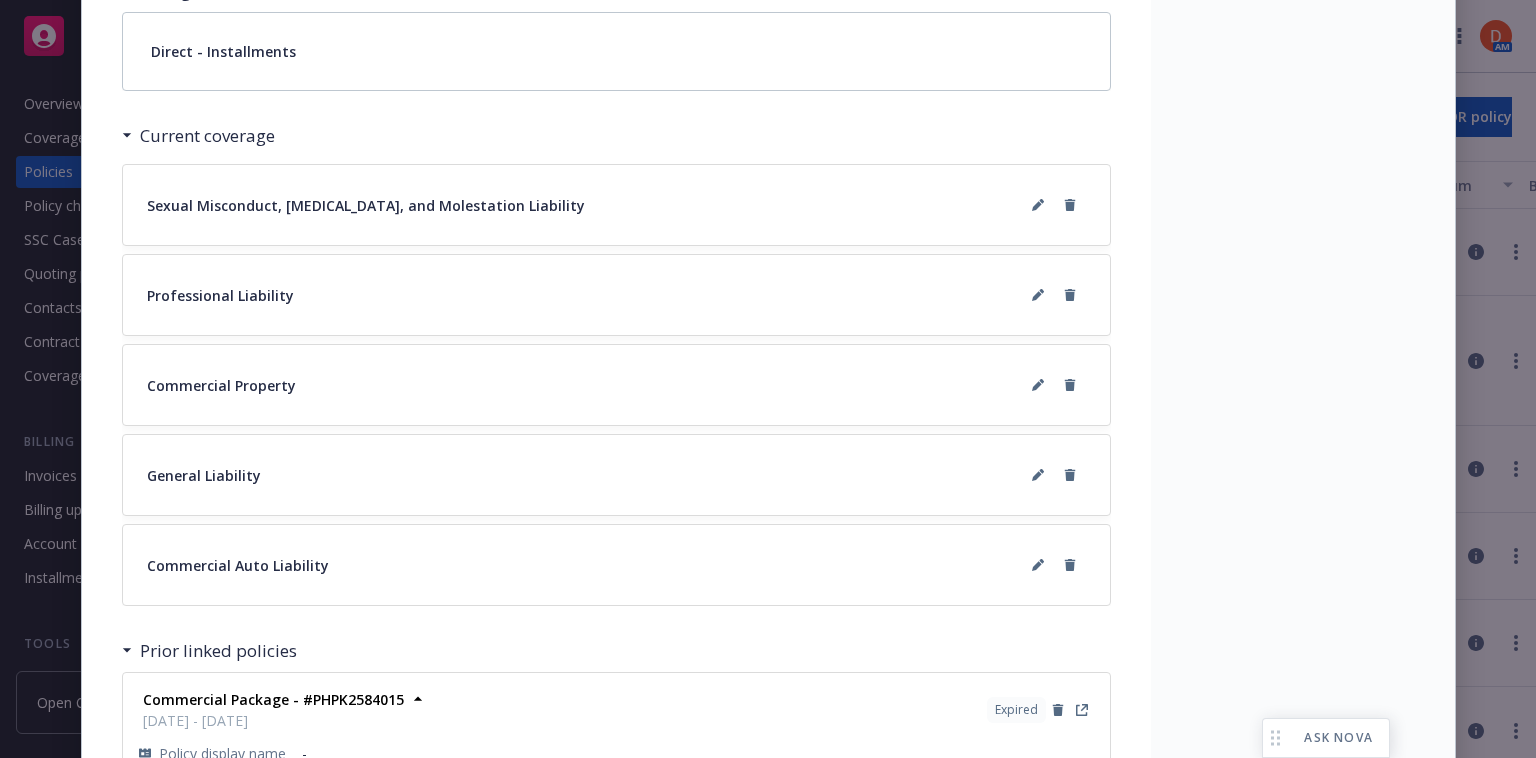 scroll, scrollTop: 1663, scrollLeft: 0, axis: vertical 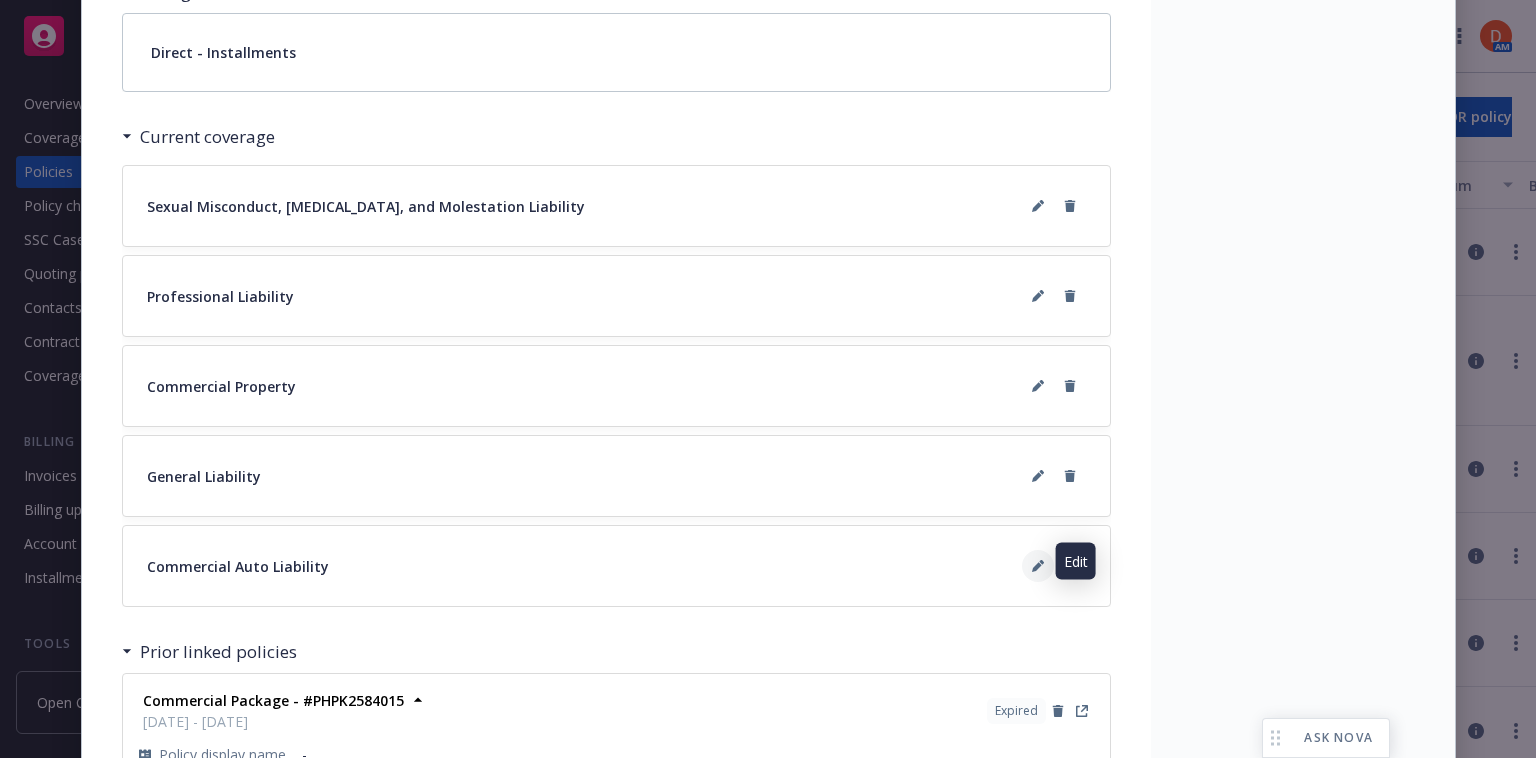 click at bounding box center (1038, 566) 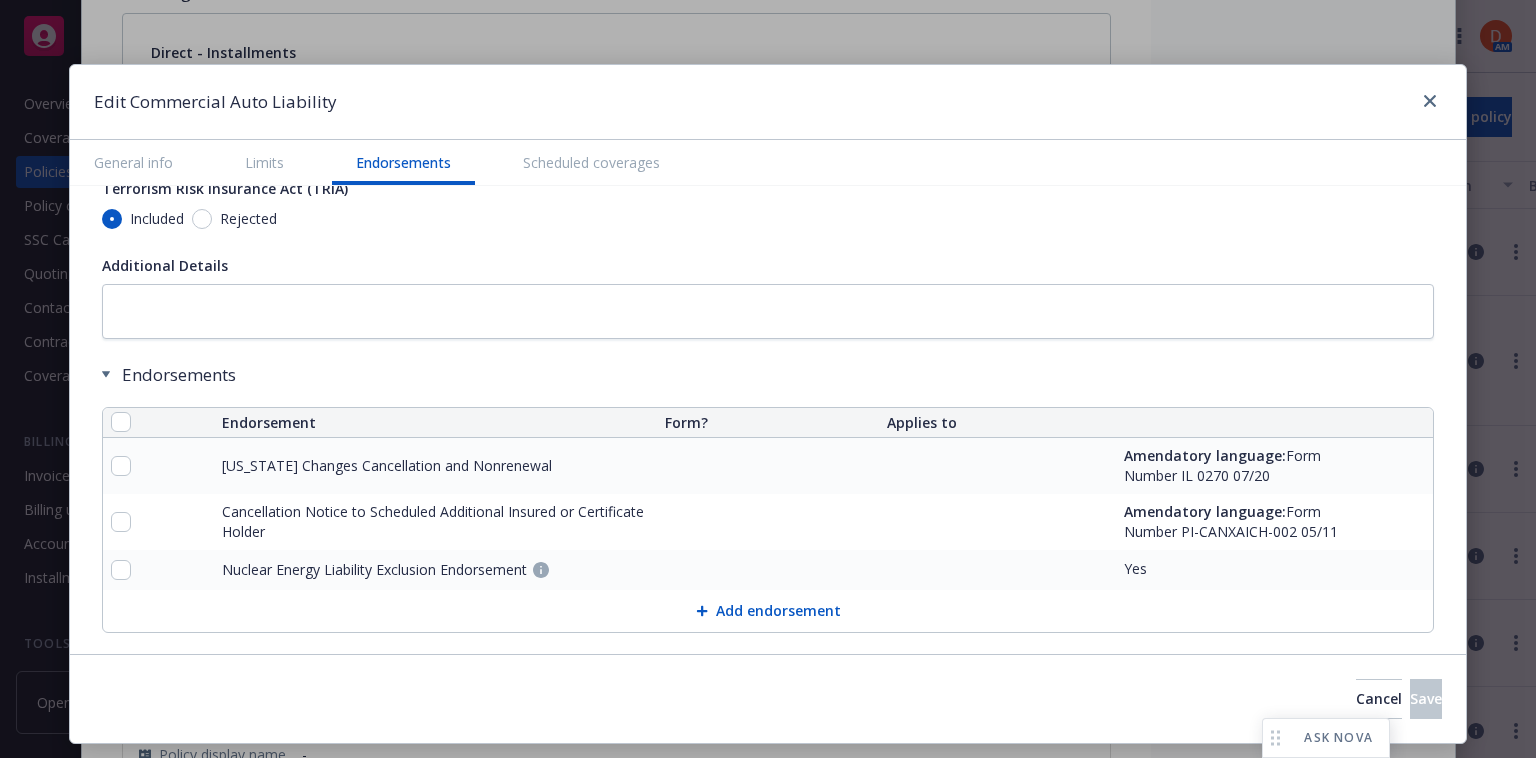 scroll, scrollTop: 3653, scrollLeft: 0, axis: vertical 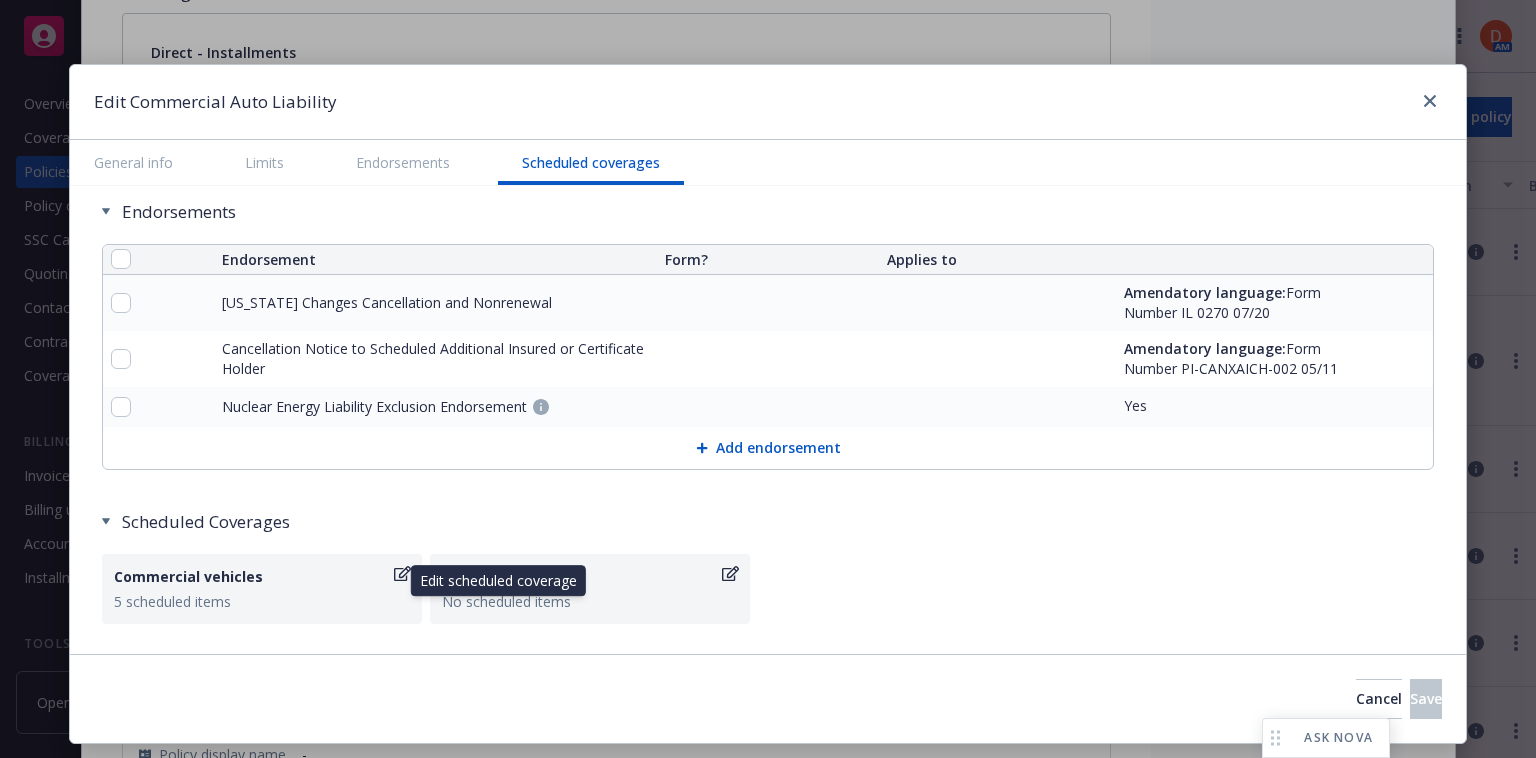 click on "5 scheduled items" at bounding box center [262, 601] 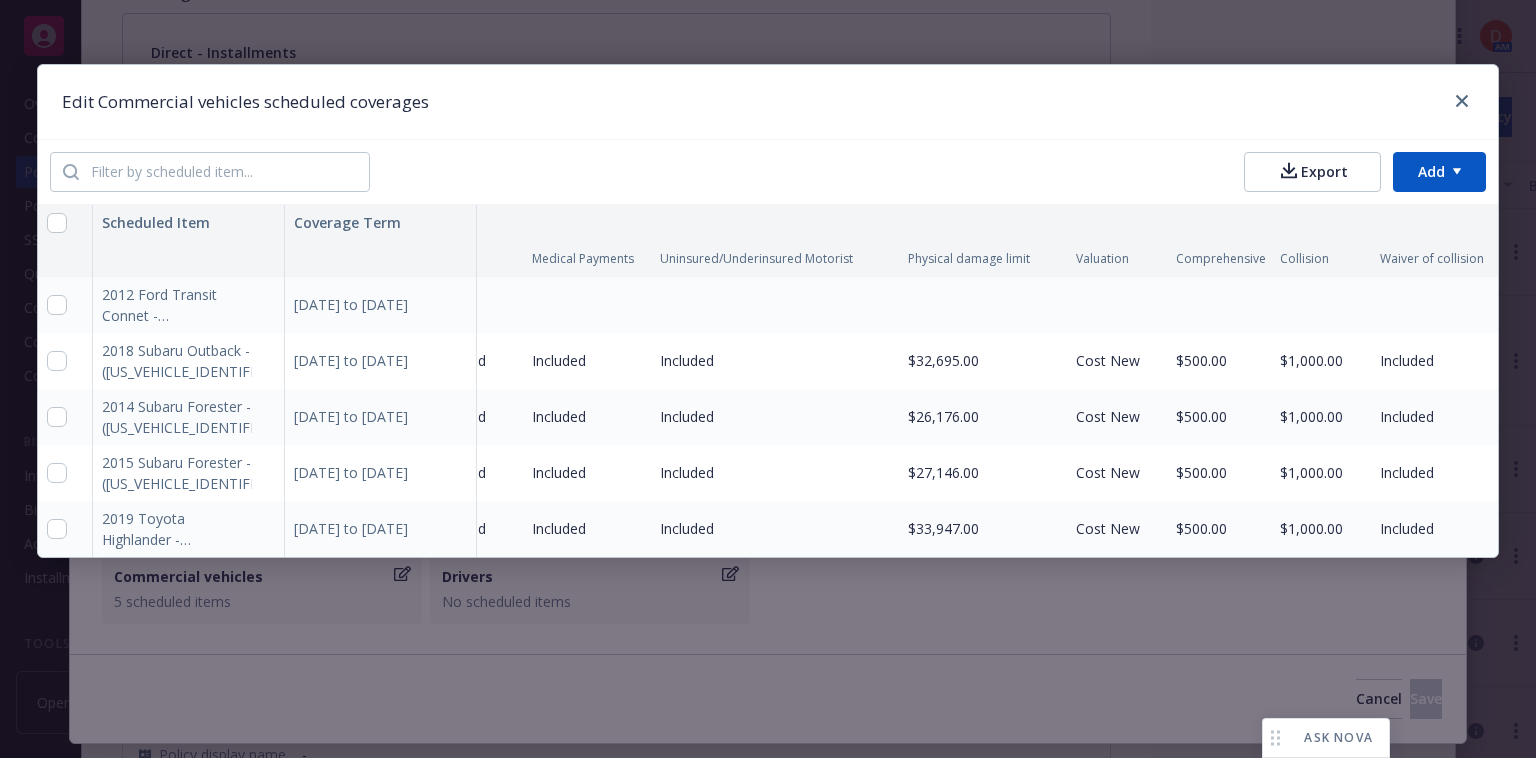 scroll, scrollTop: 0, scrollLeft: 252, axis: horizontal 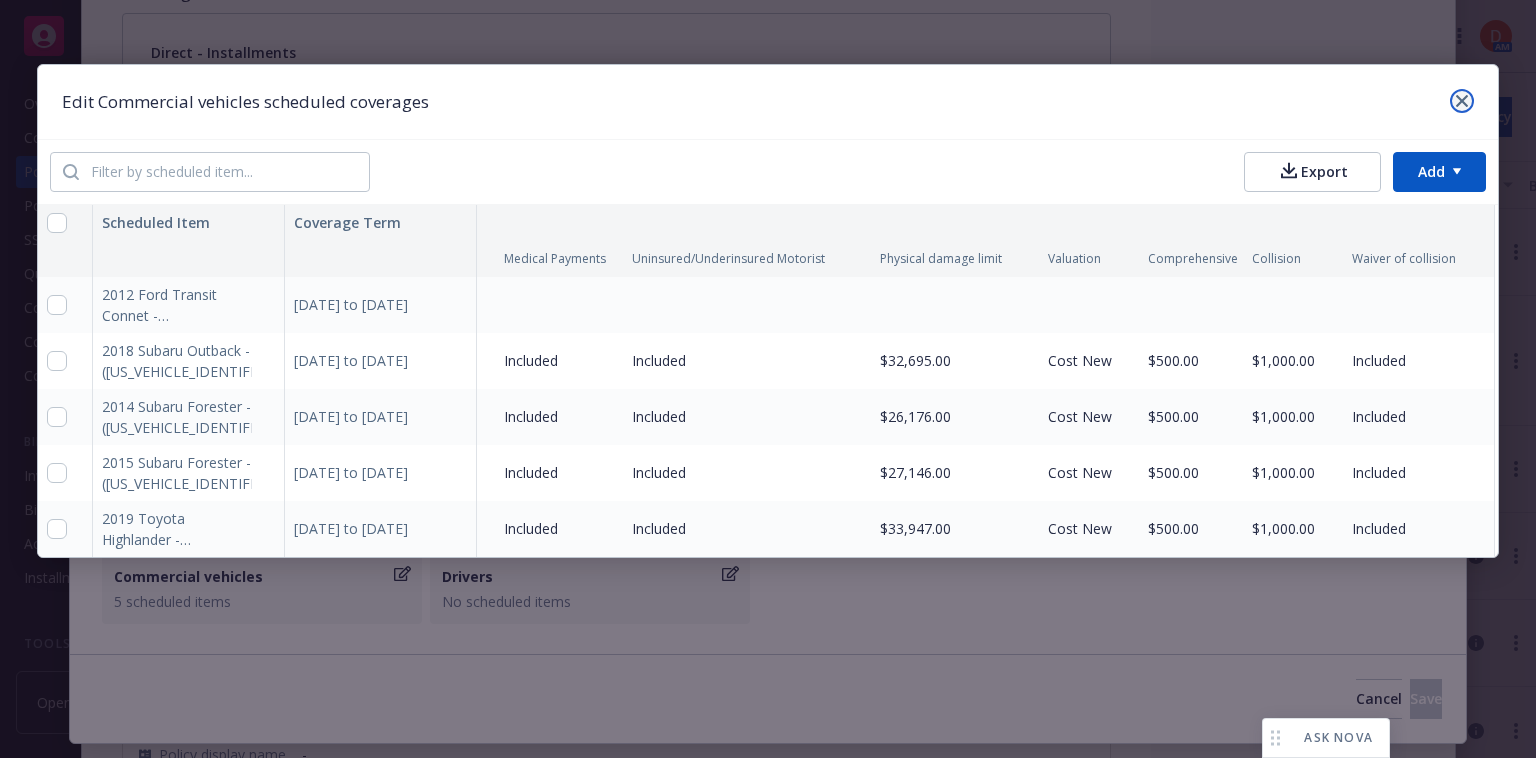 click 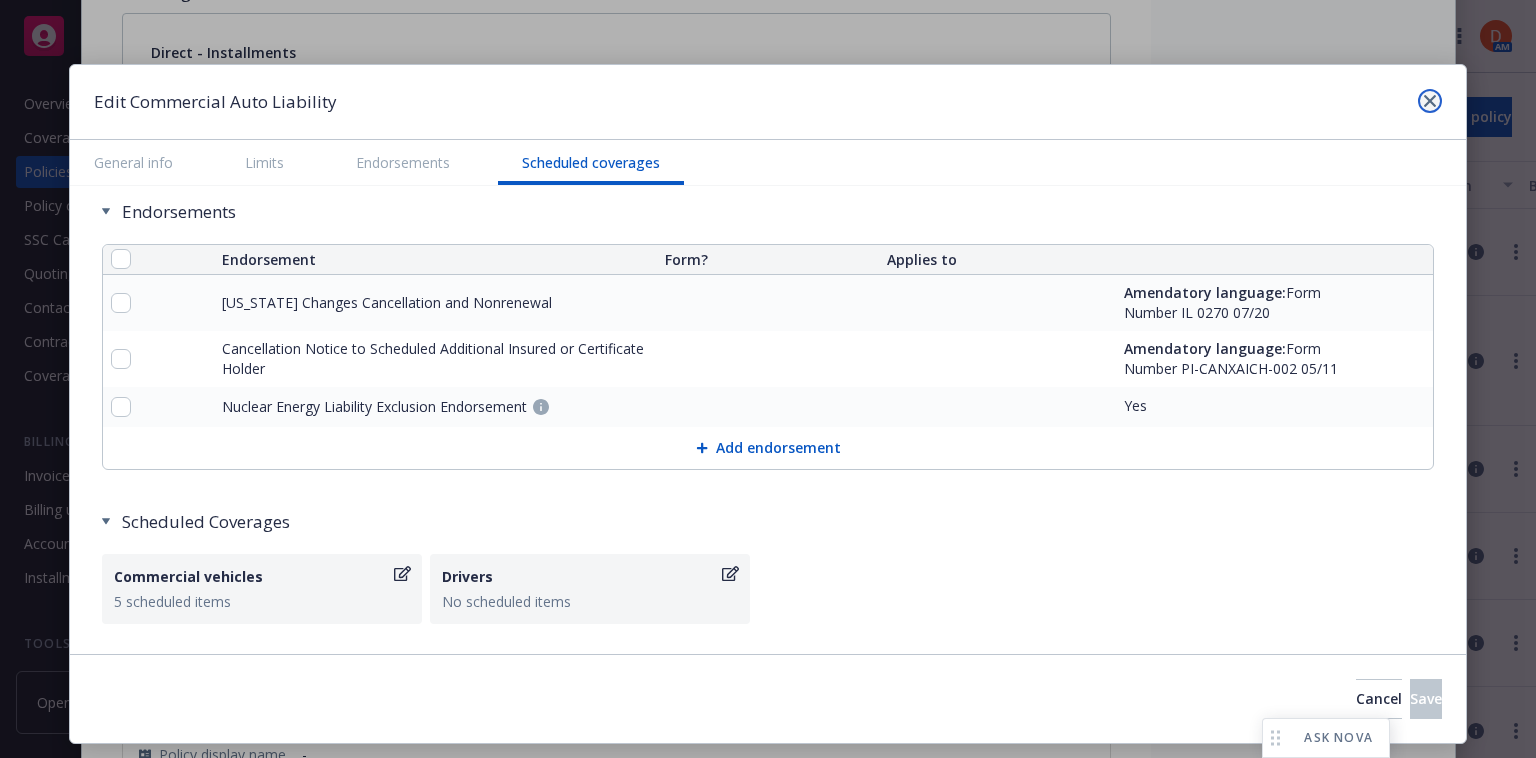 click at bounding box center (1430, 101) 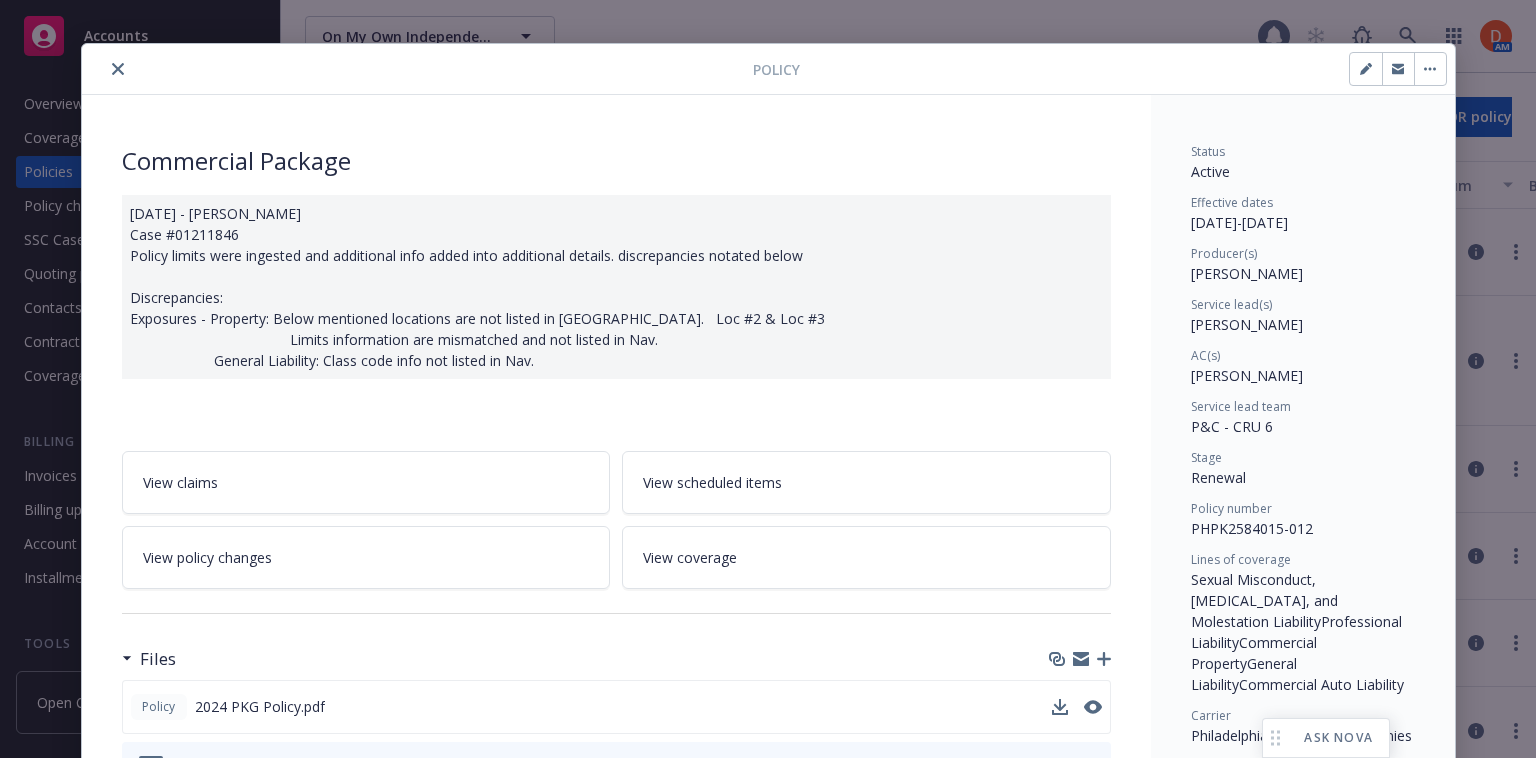 scroll, scrollTop: 0, scrollLeft: 0, axis: both 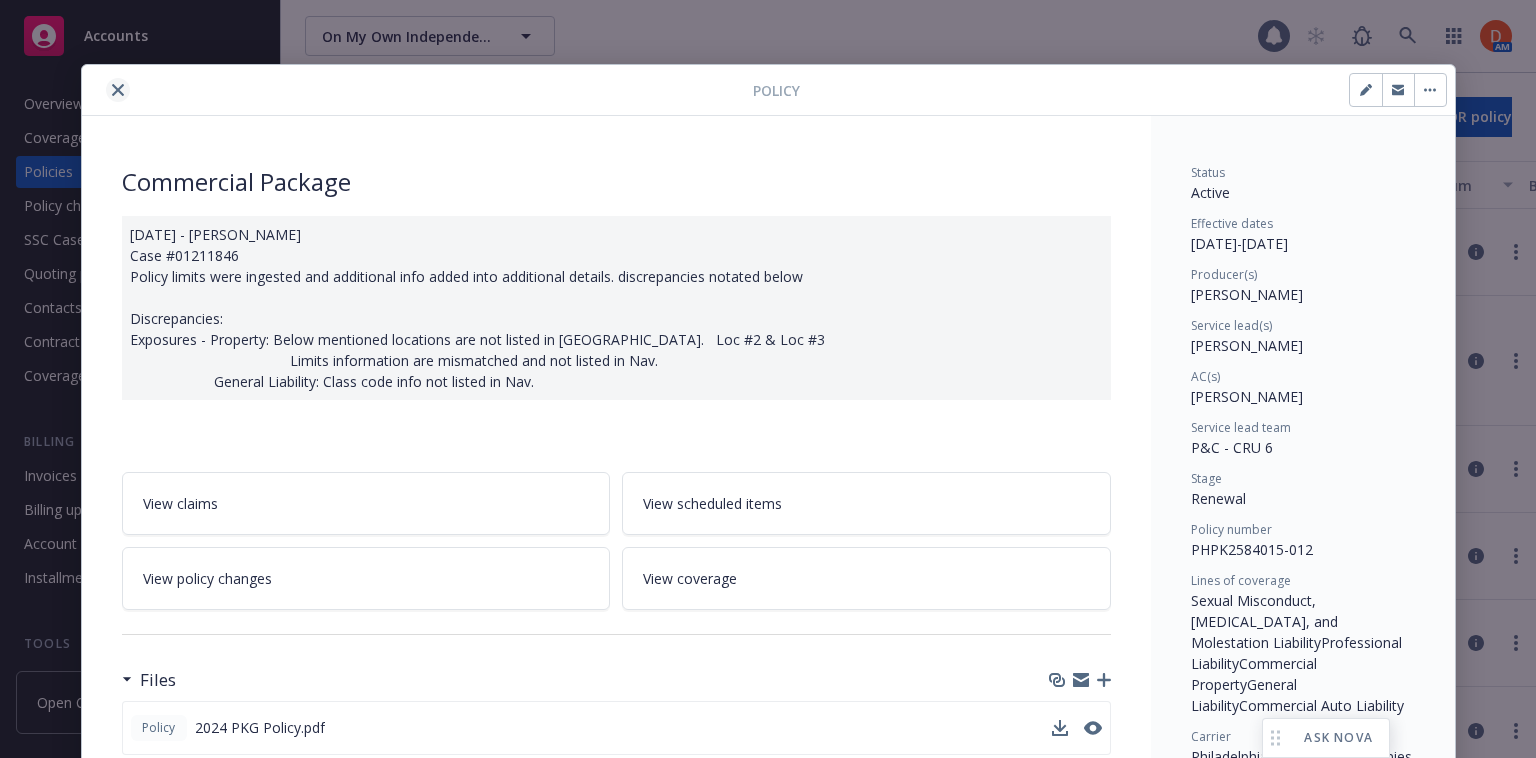 click 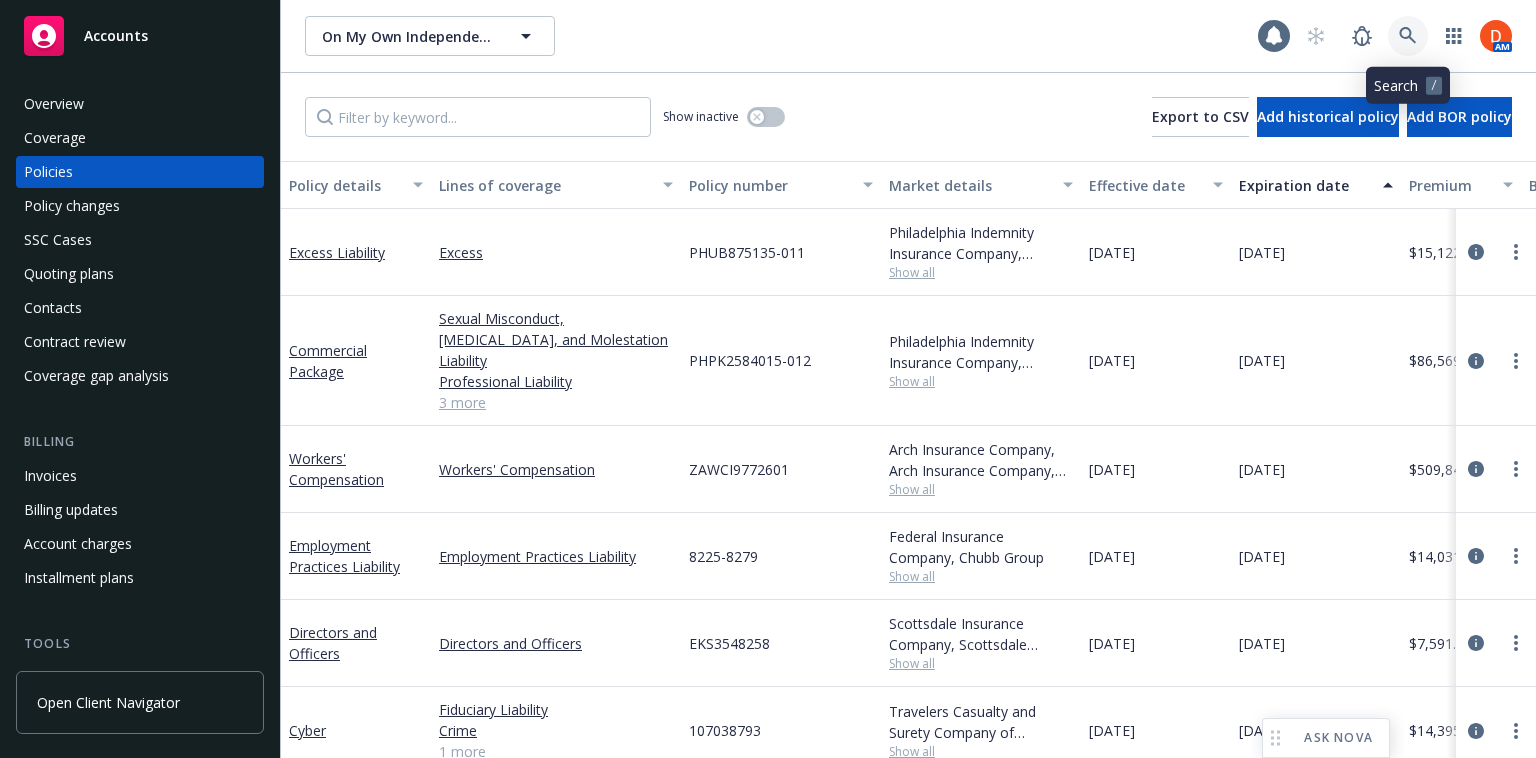 click at bounding box center (1408, 36) 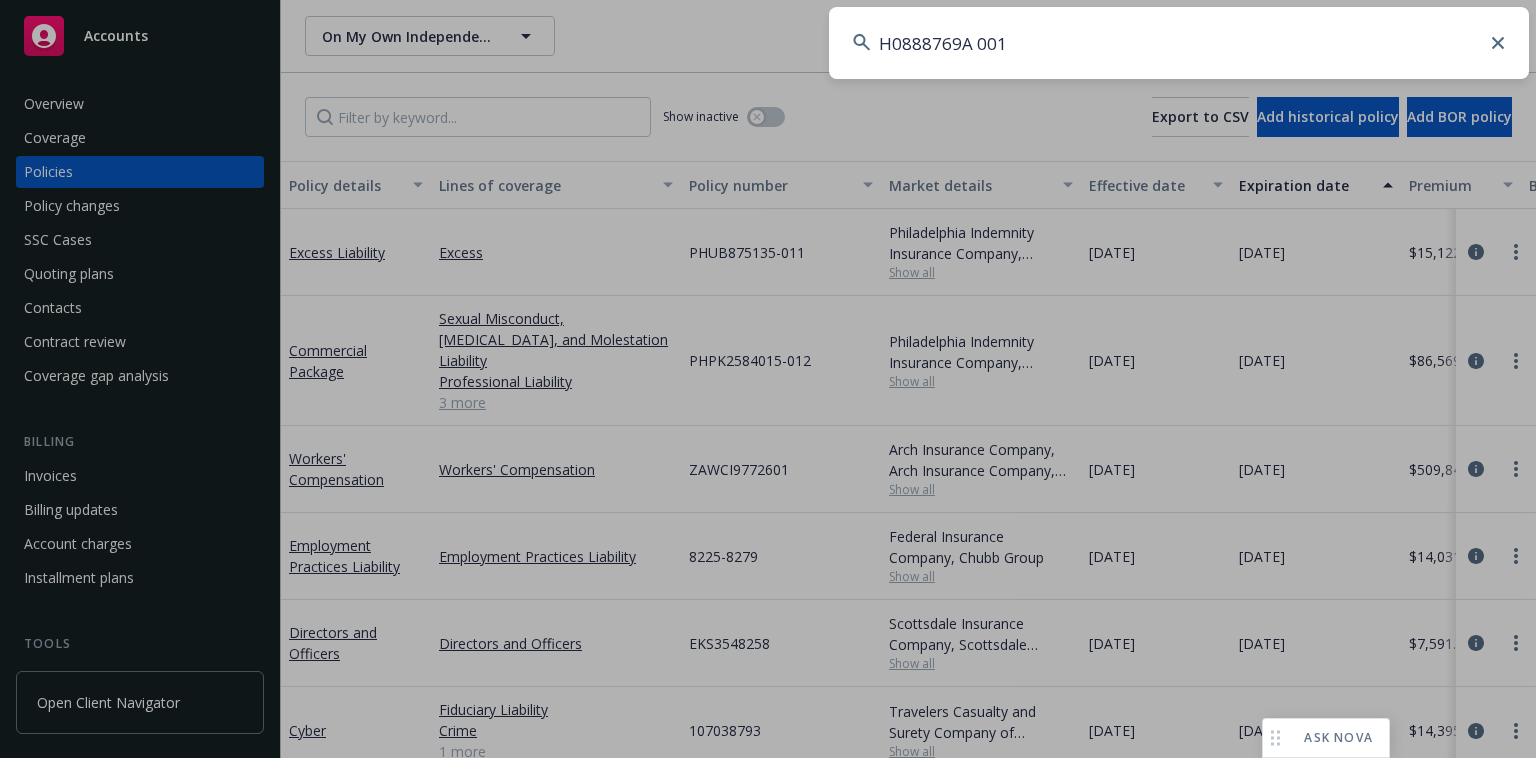 type on "H0888769A 001" 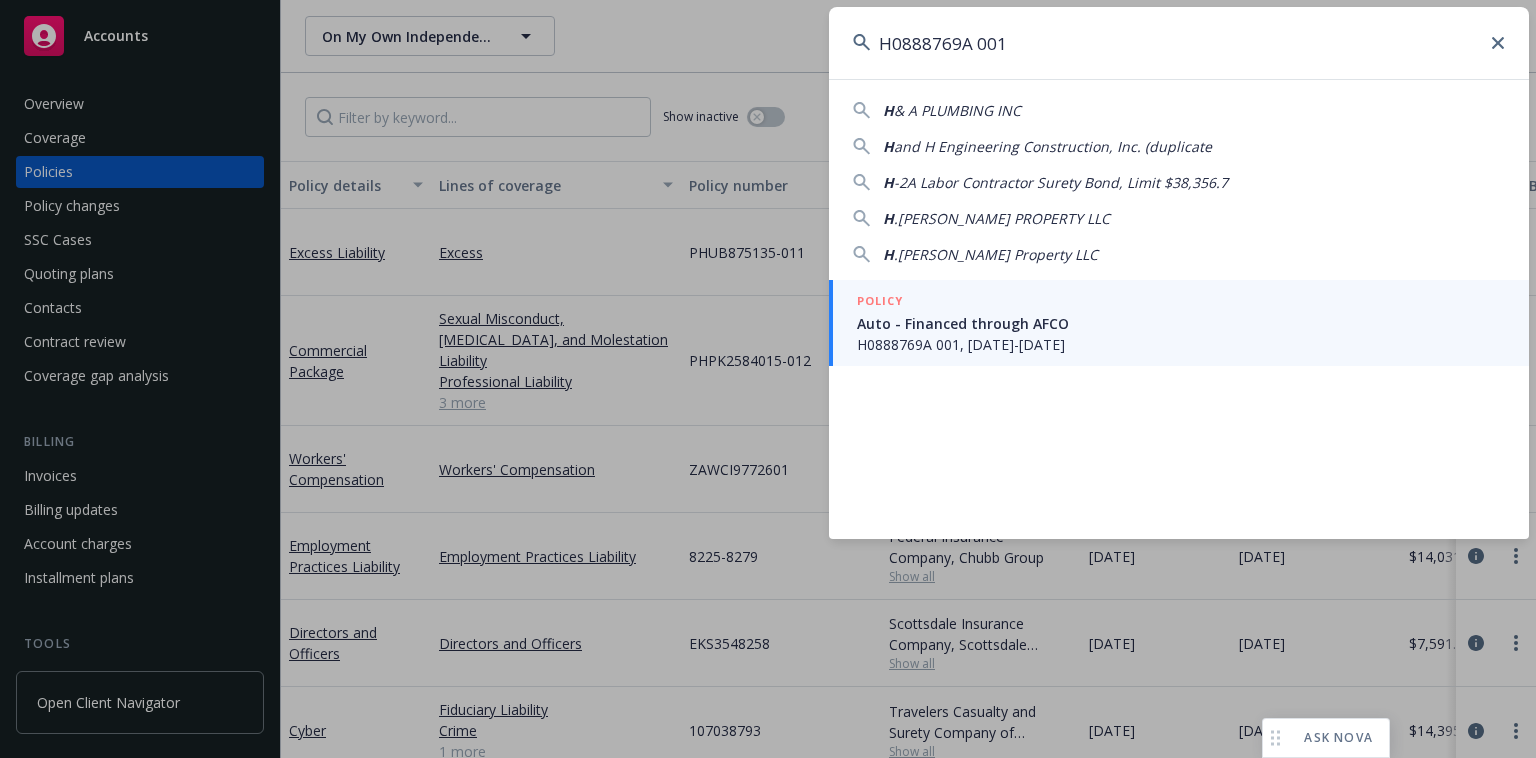 click on "Auto - Financed through AFCO" at bounding box center [1181, 323] 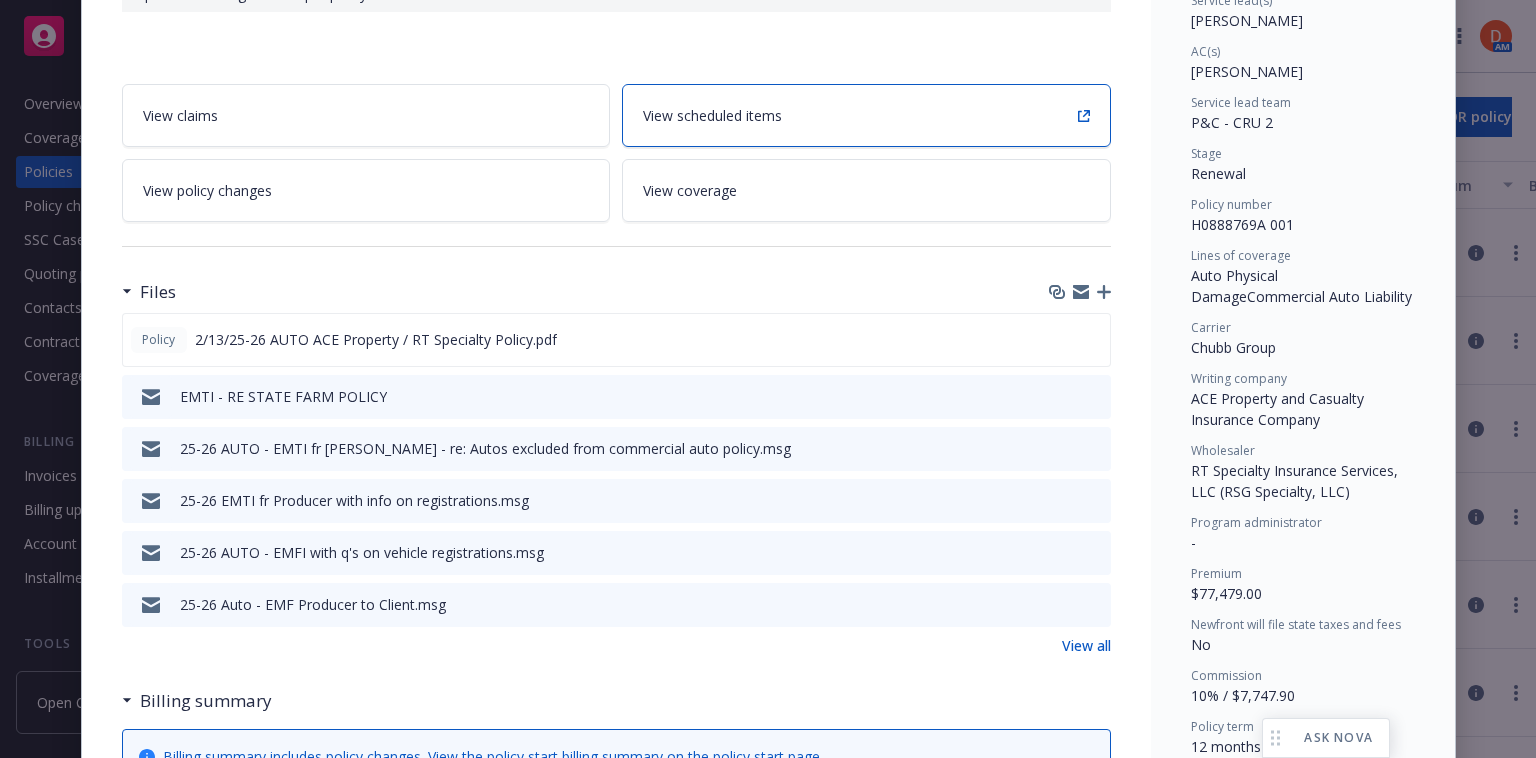 scroll, scrollTop: 326, scrollLeft: 0, axis: vertical 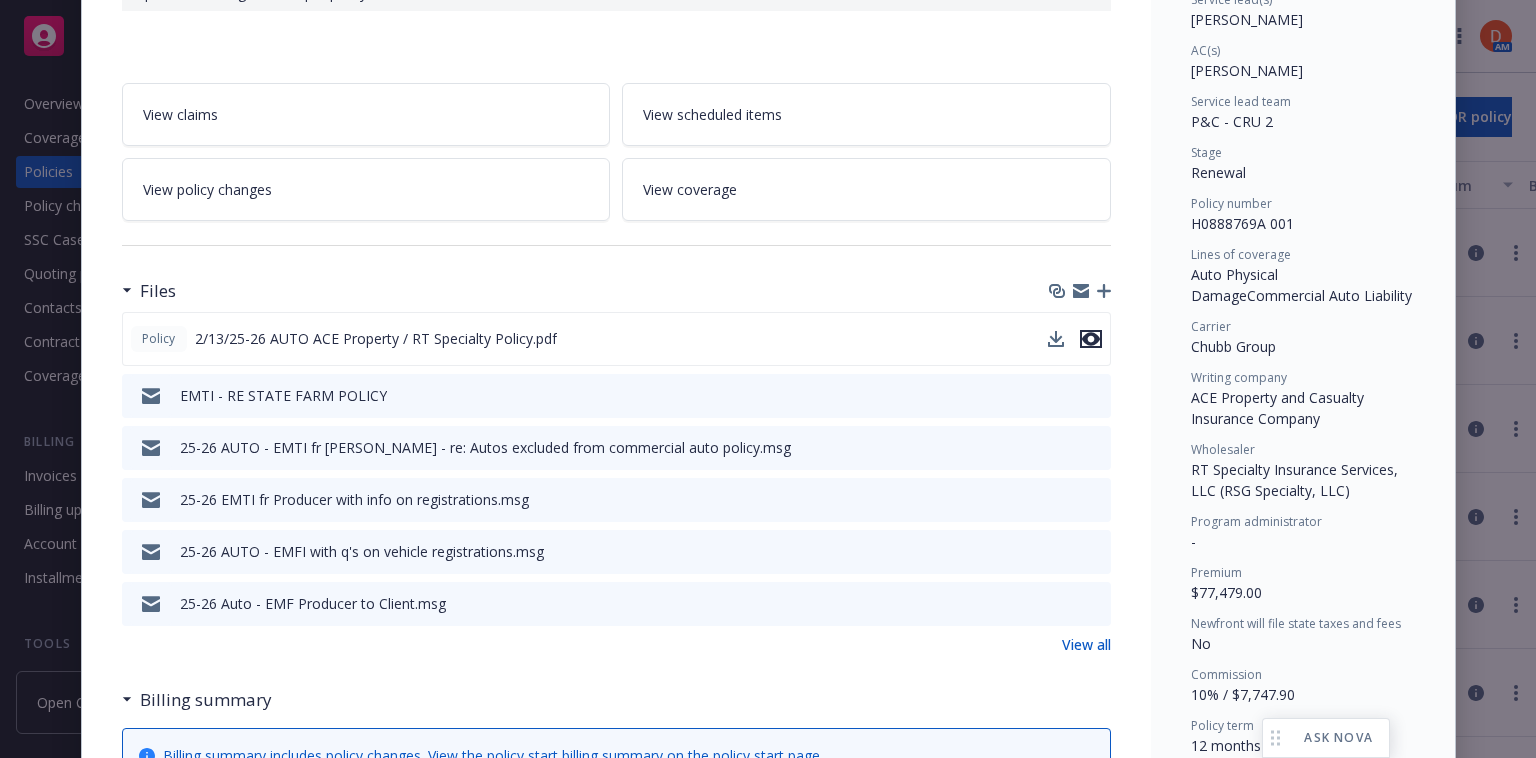 click 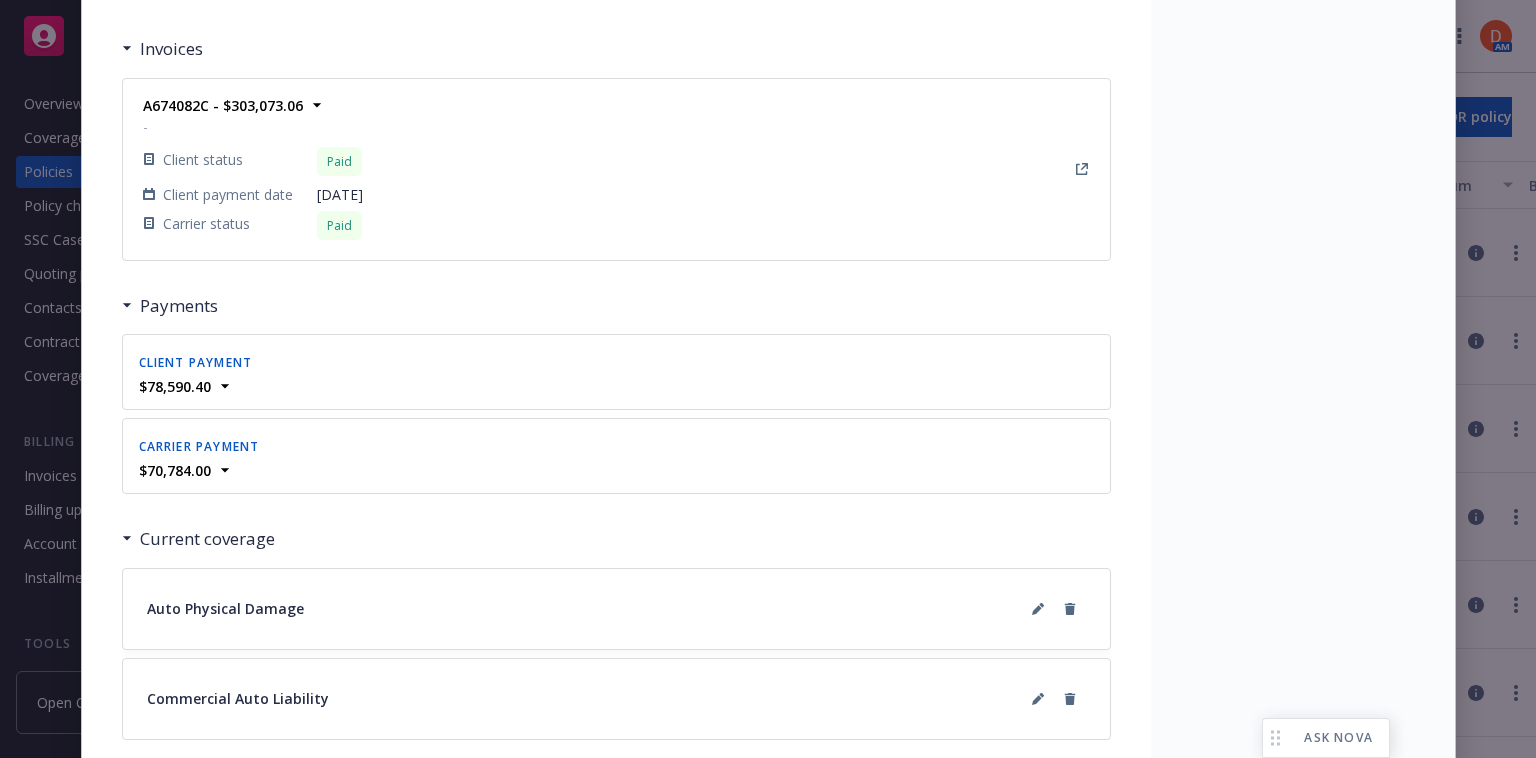 scroll, scrollTop: 2137, scrollLeft: 0, axis: vertical 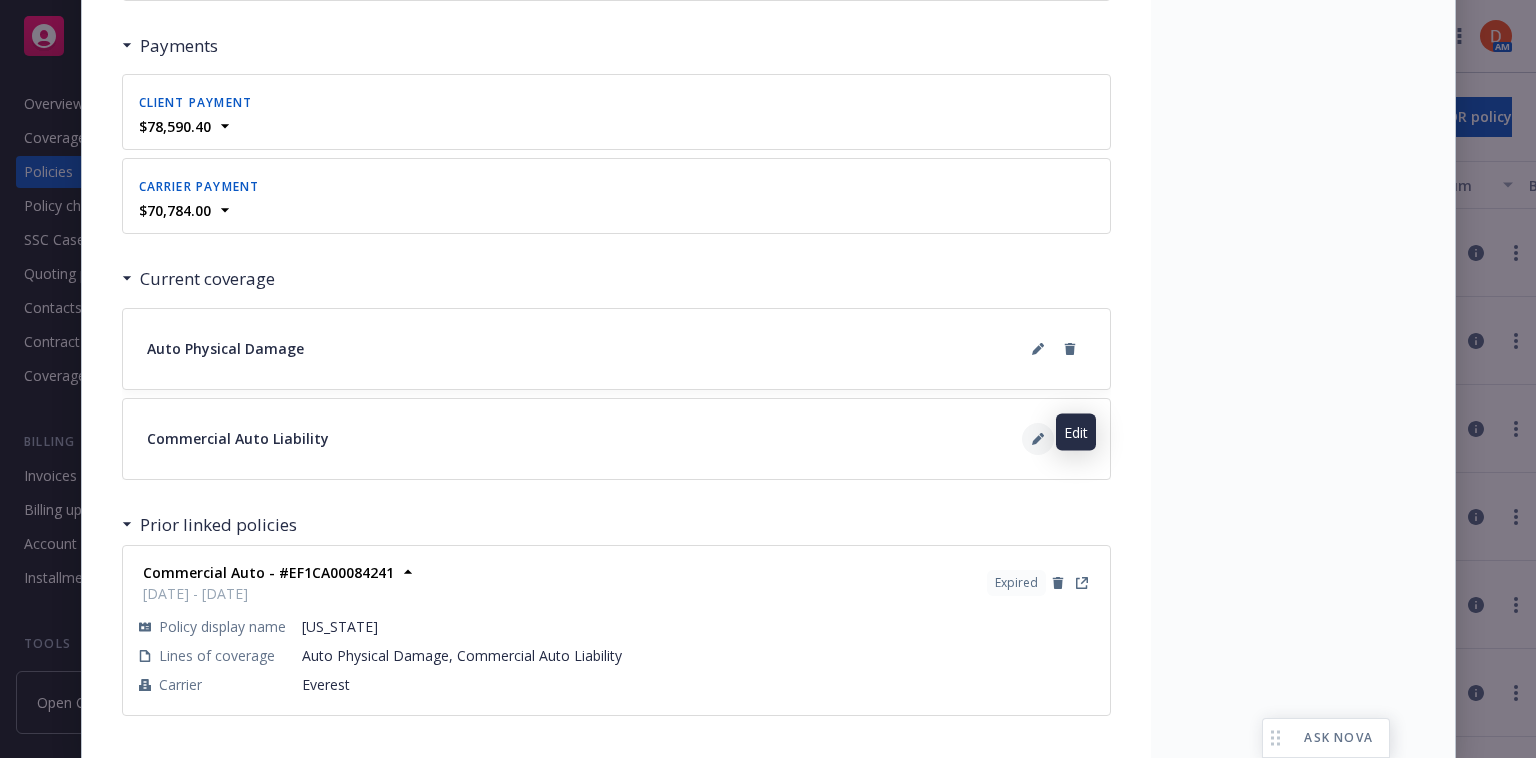 click at bounding box center [1038, 439] 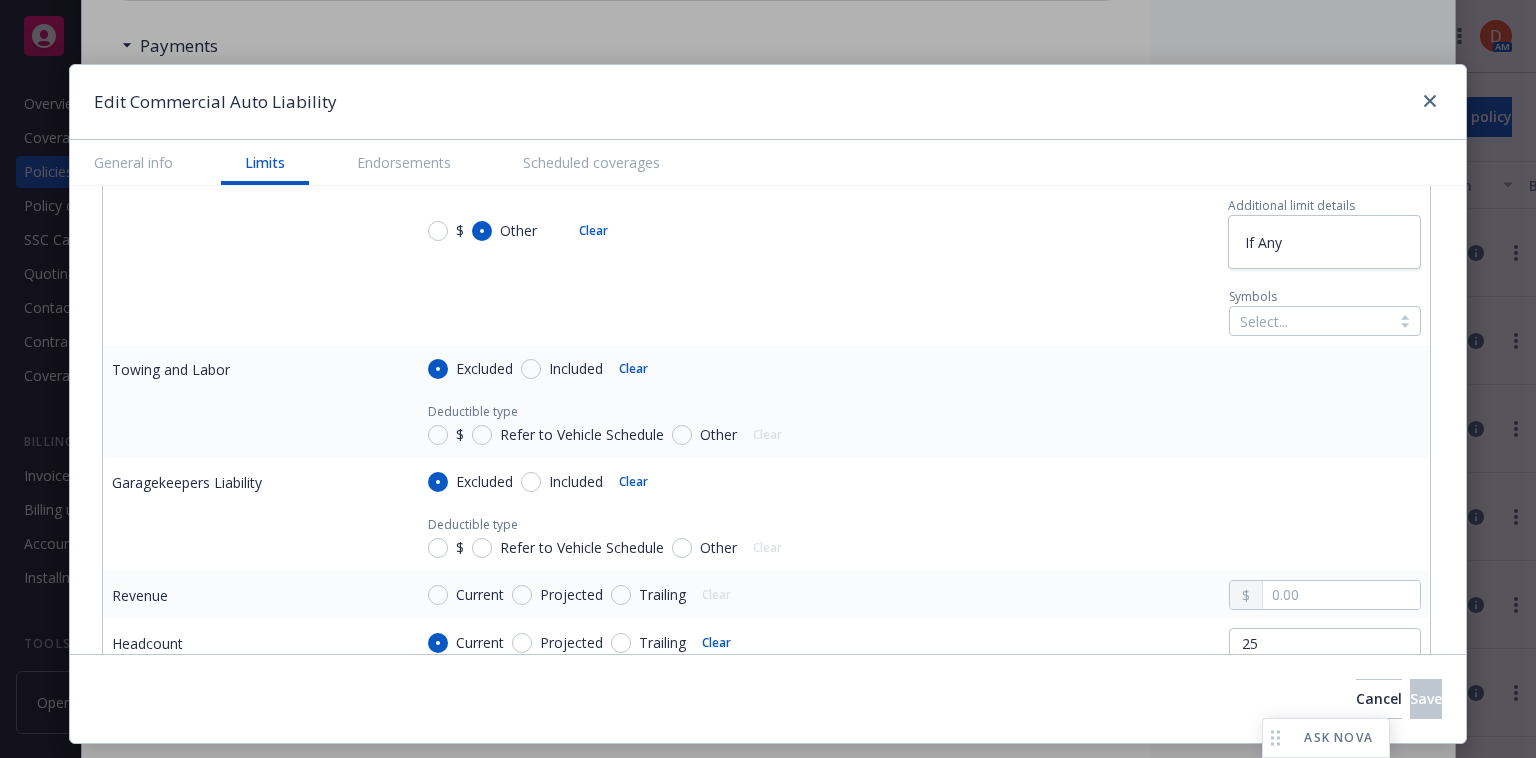 scroll, scrollTop: 2247, scrollLeft: 0, axis: vertical 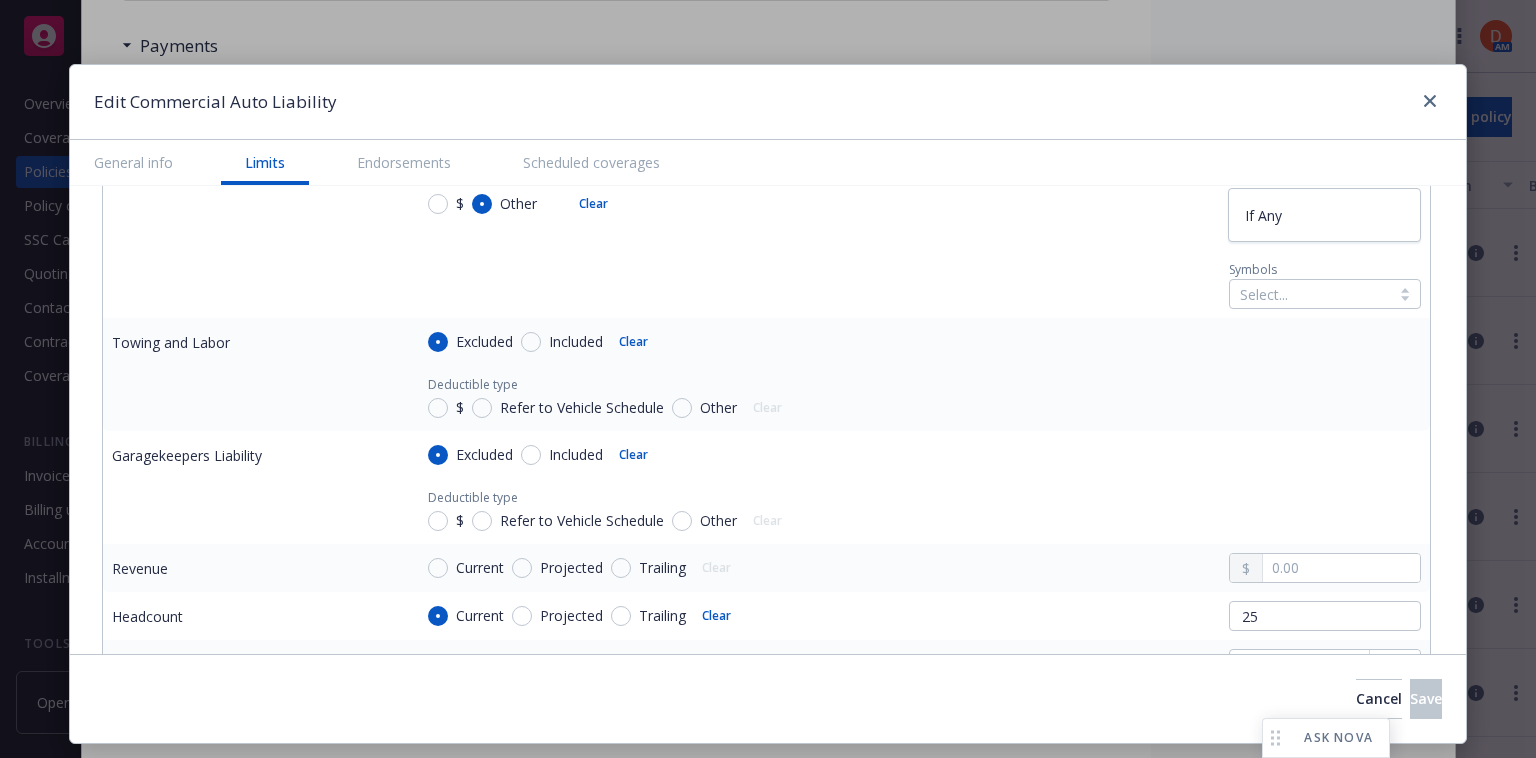 click on "Excluded Included Clear" at bounding box center (916, 455) 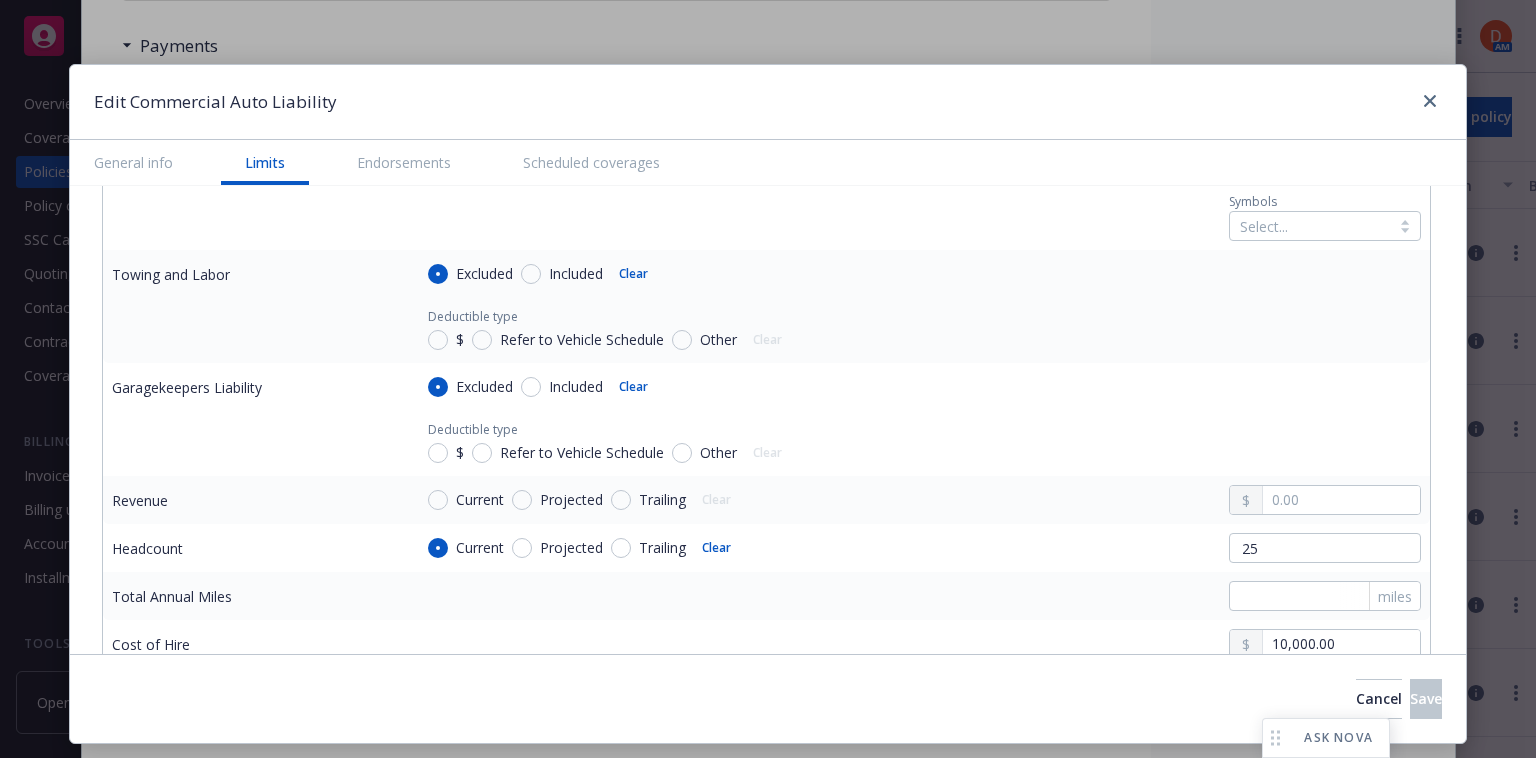 scroll, scrollTop: 2343, scrollLeft: 0, axis: vertical 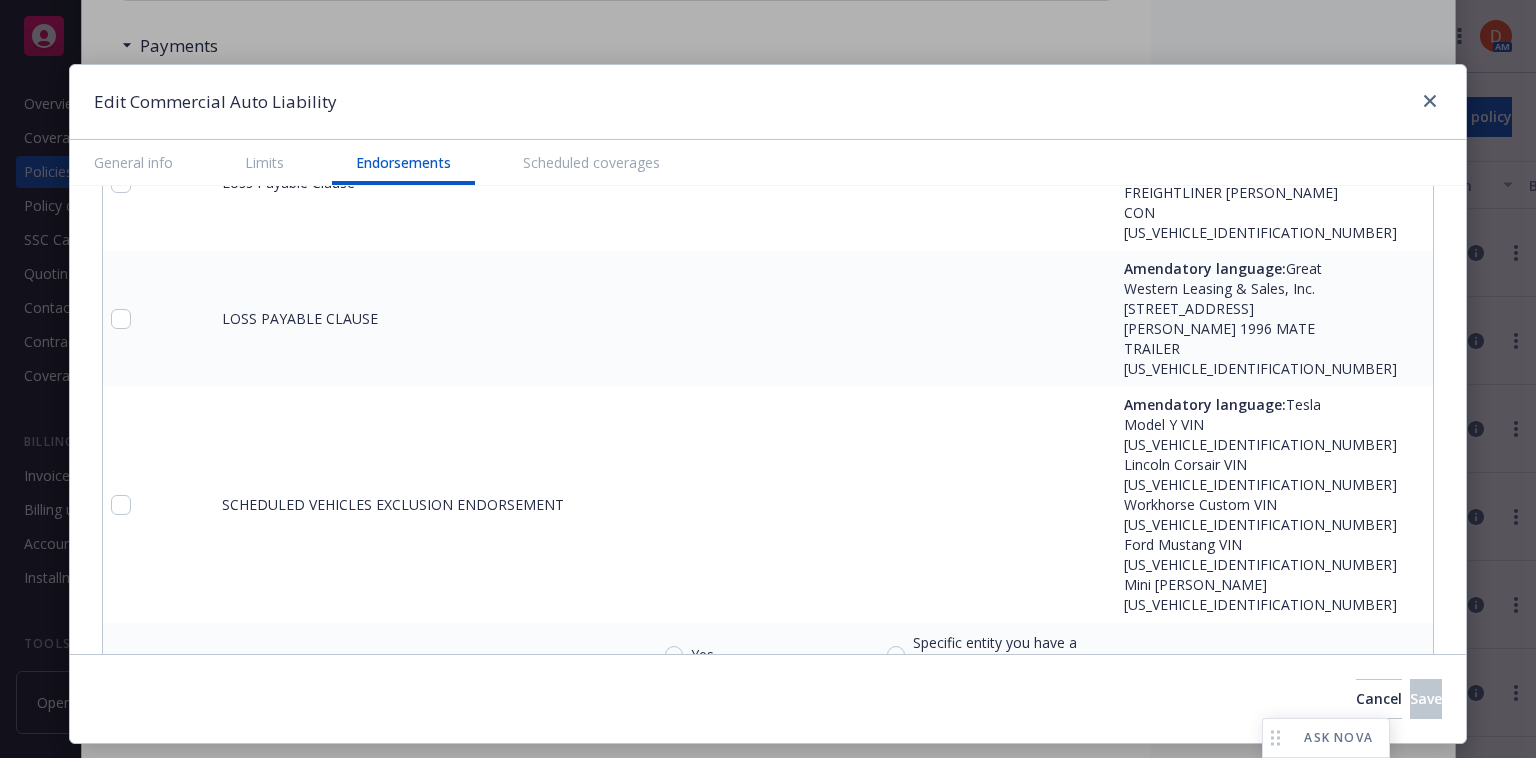 type on "x" 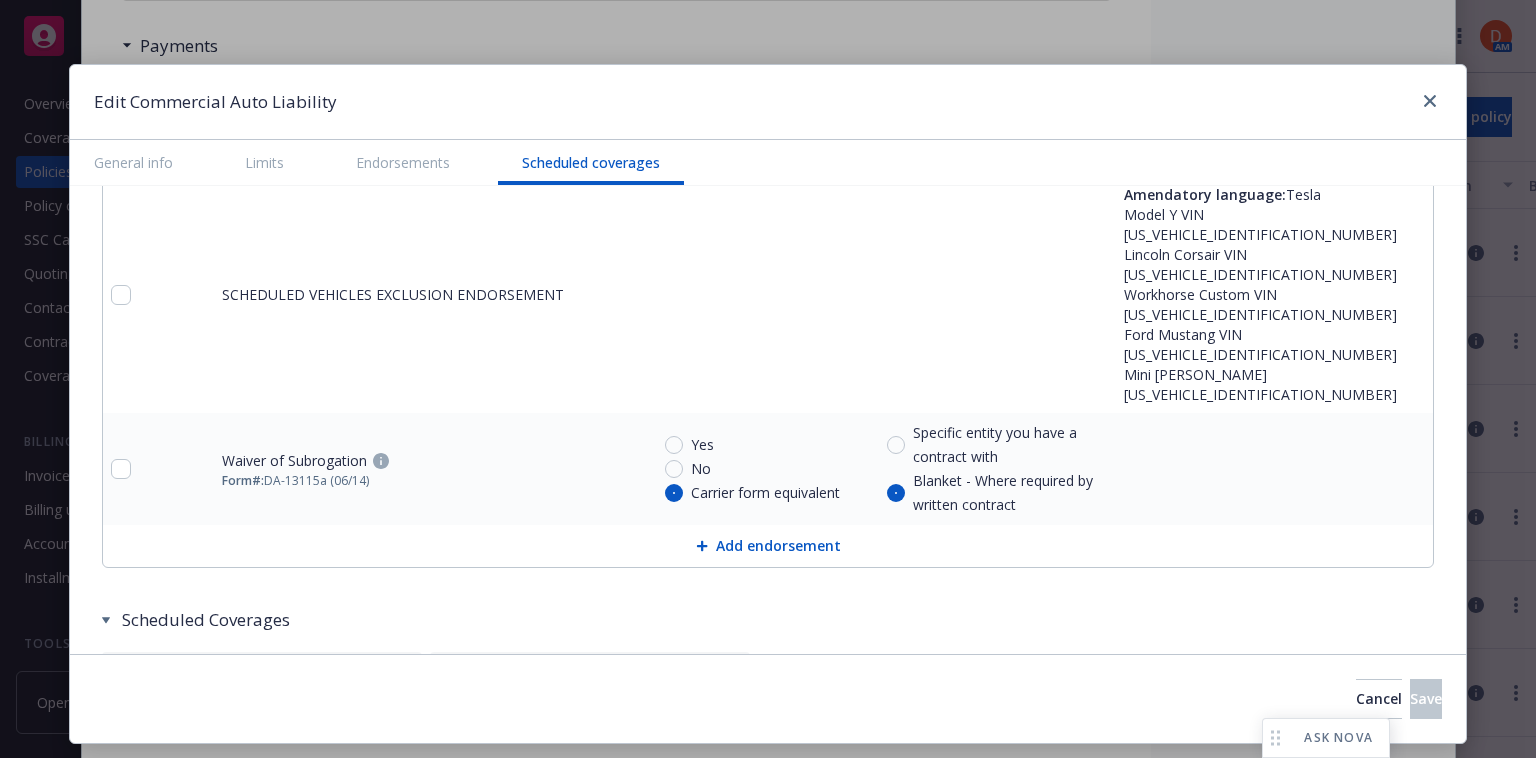 scroll, scrollTop: 4592, scrollLeft: 0, axis: vertical 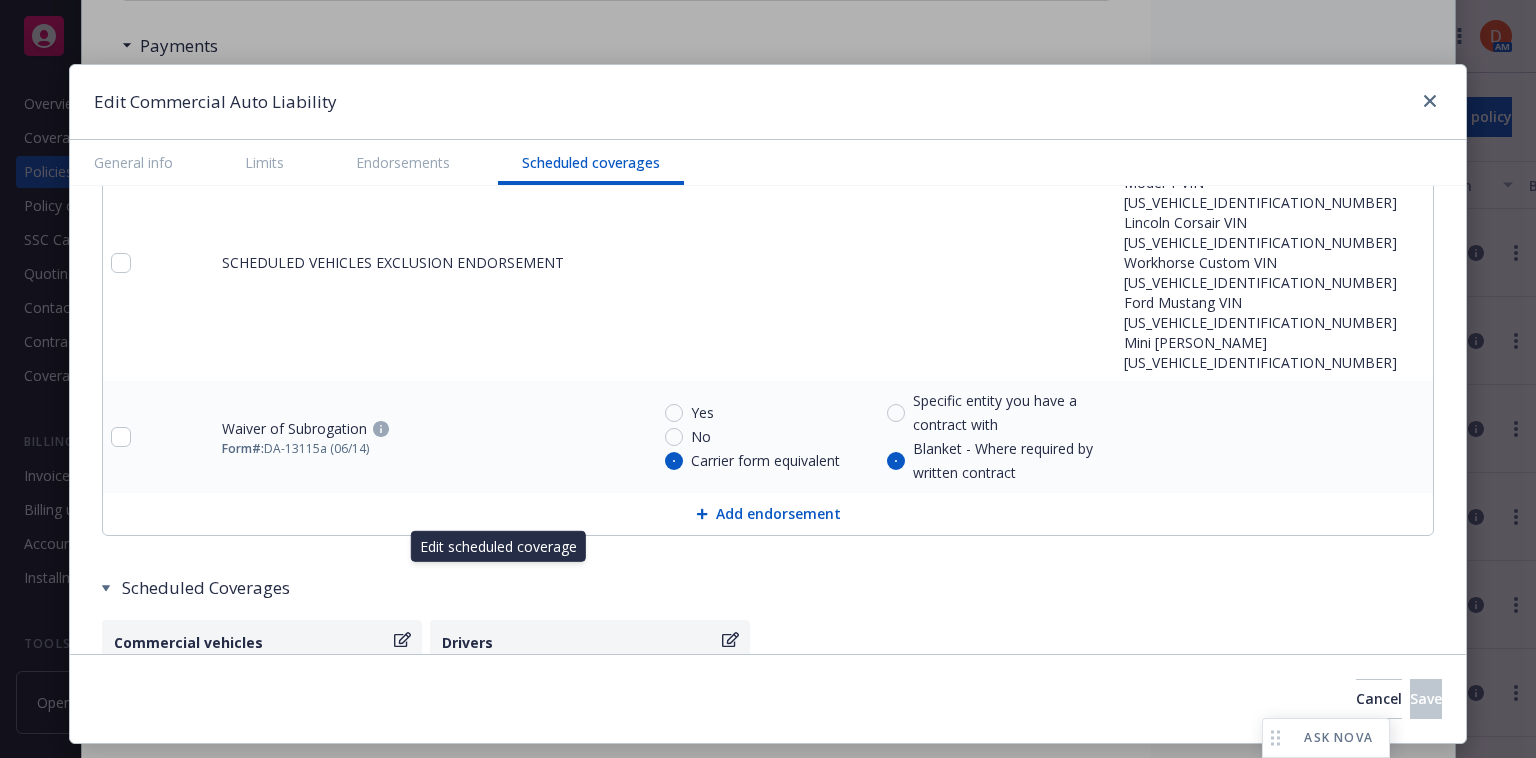 click on "Commercial vehicles" at bounding box center (252, 642) 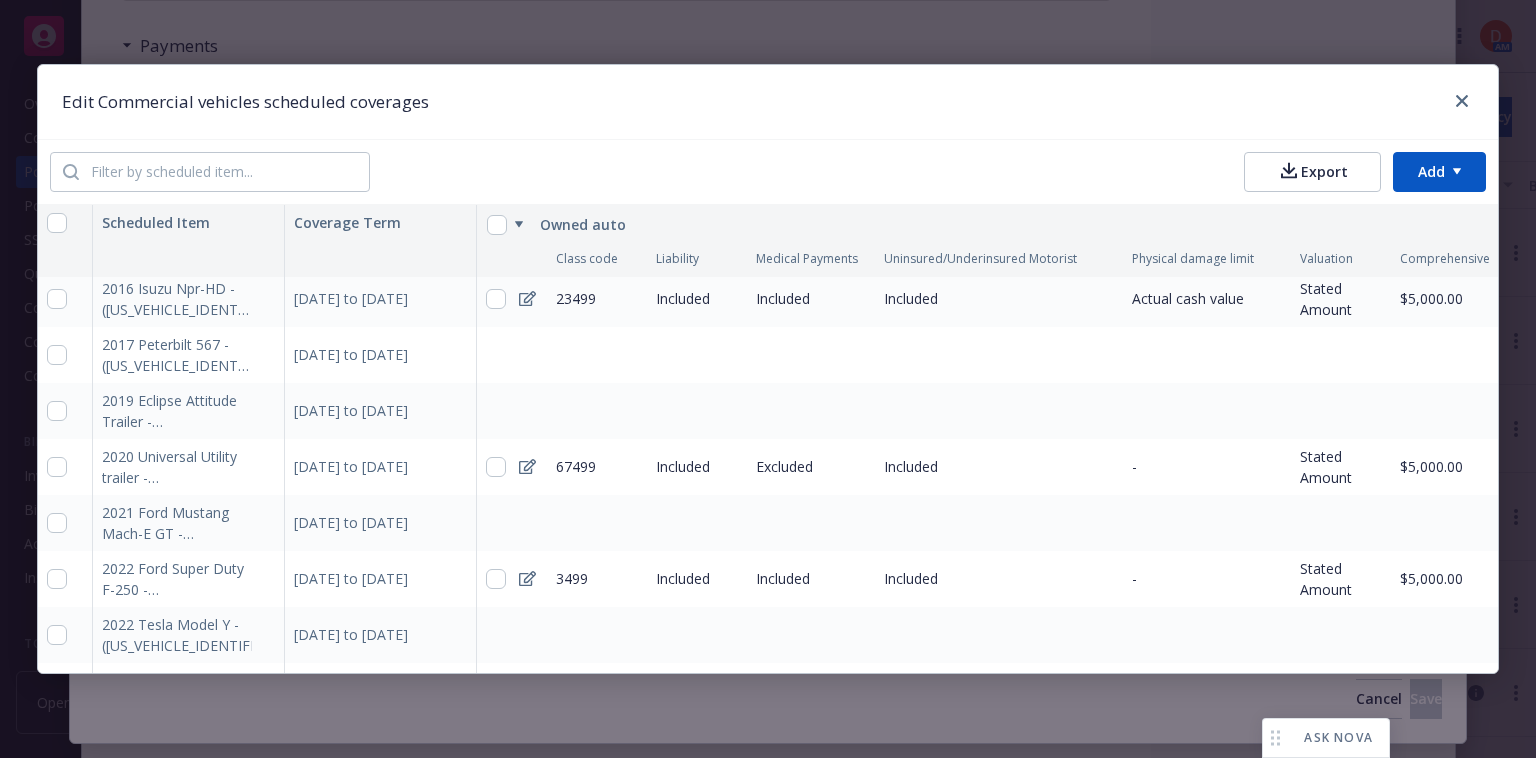scroll, scrollTop: 851, scrollLeft: 0, axis: vertical 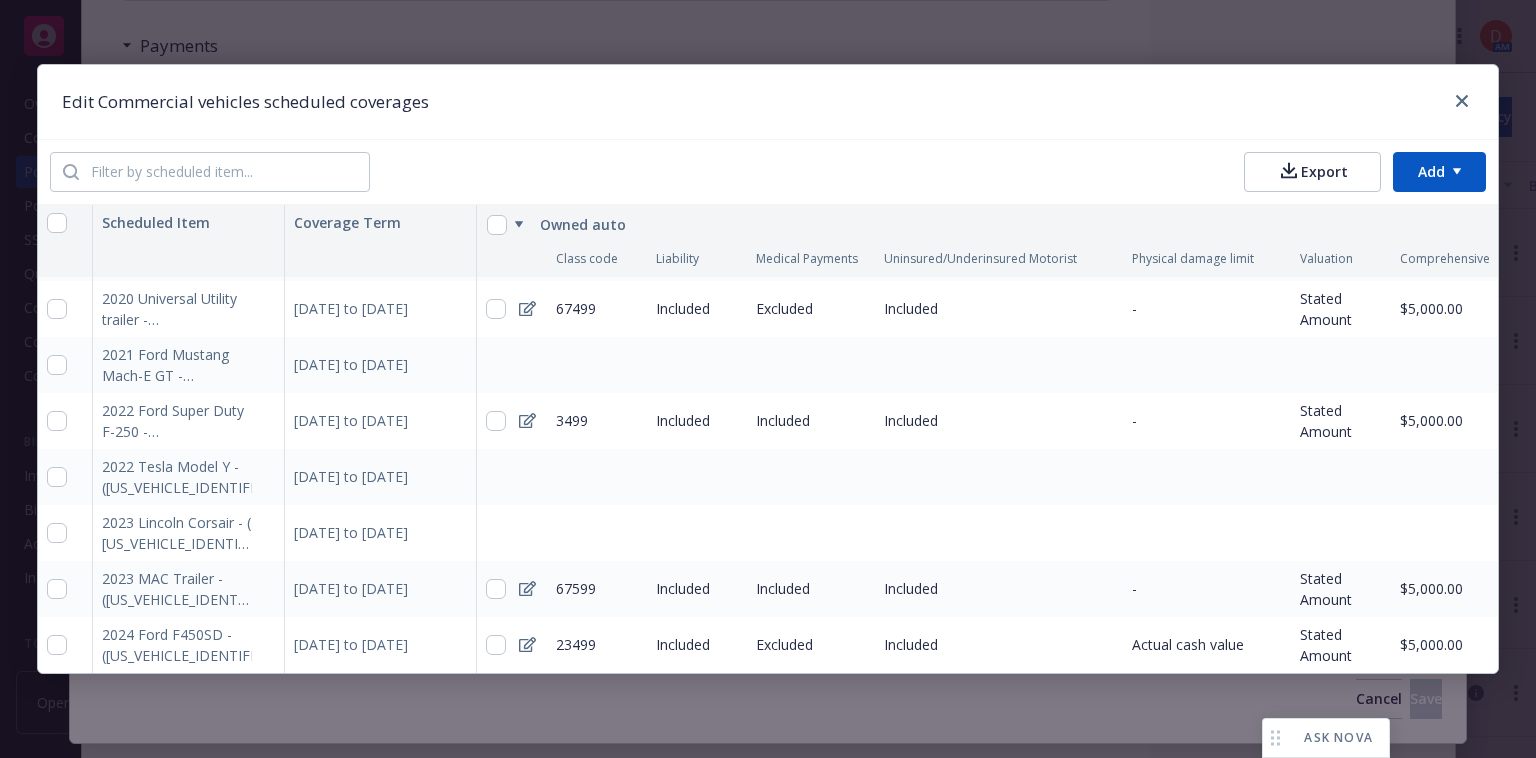 click at bounding box center [1458, 102] 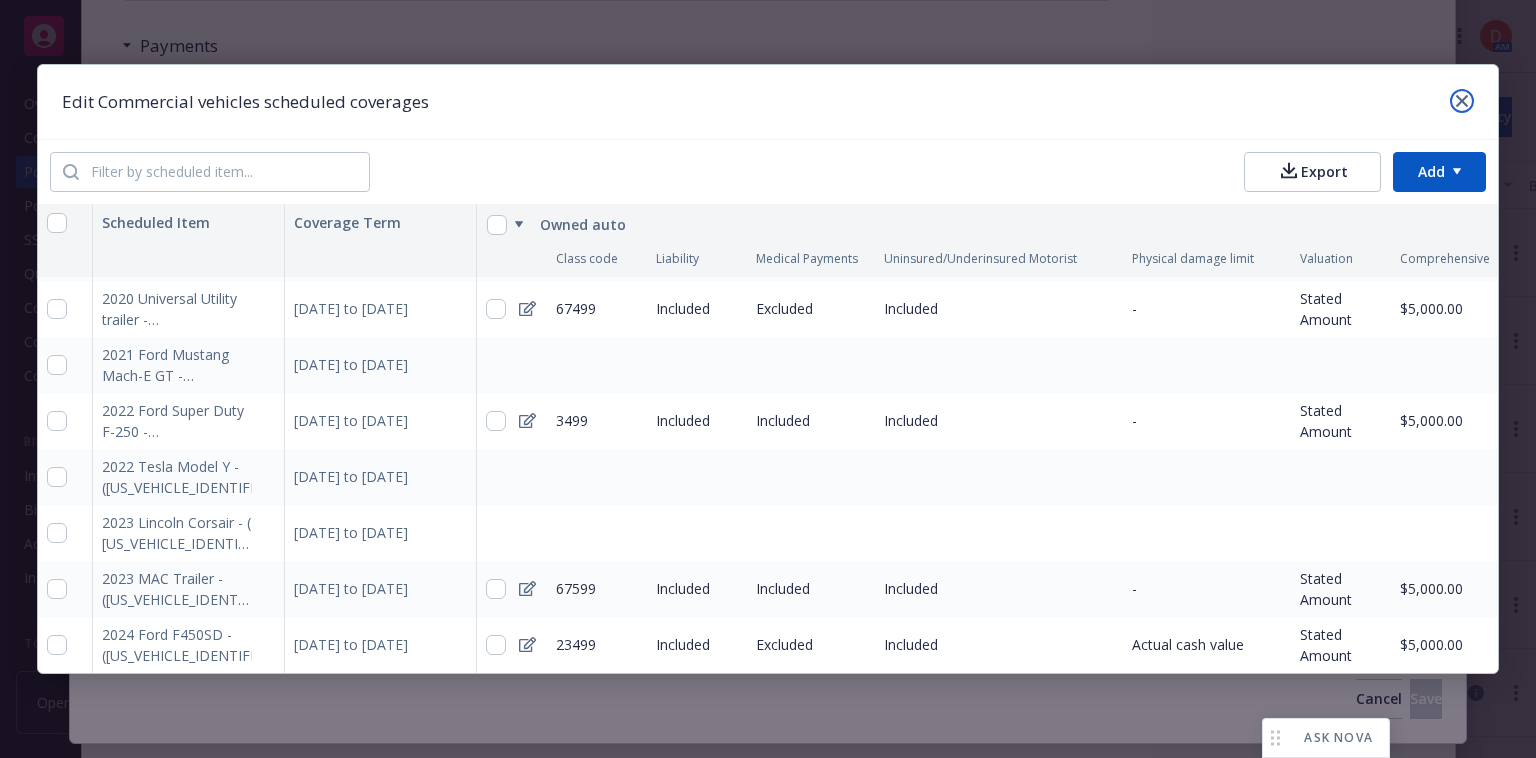 click 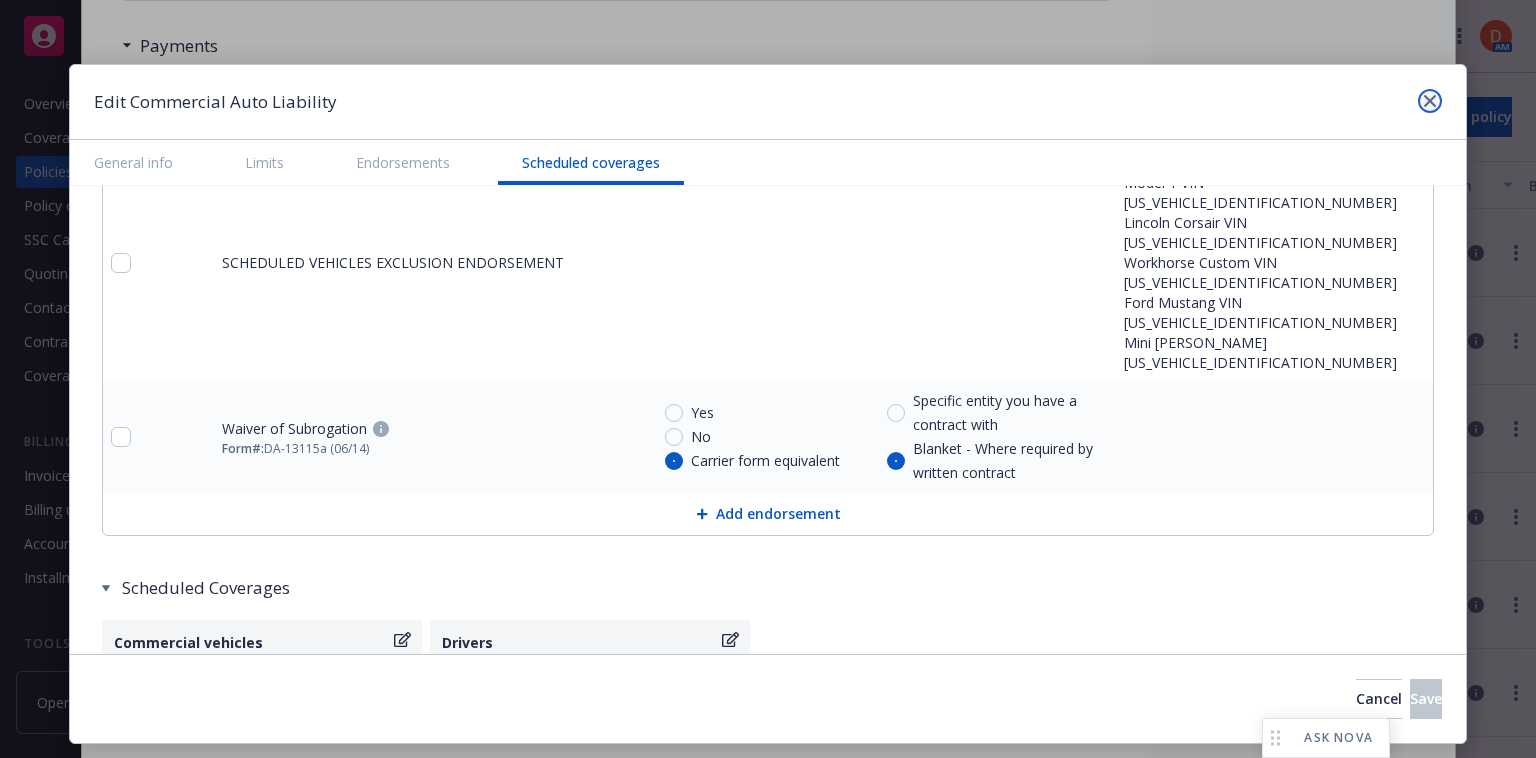click at bounding box center [1430, 101] 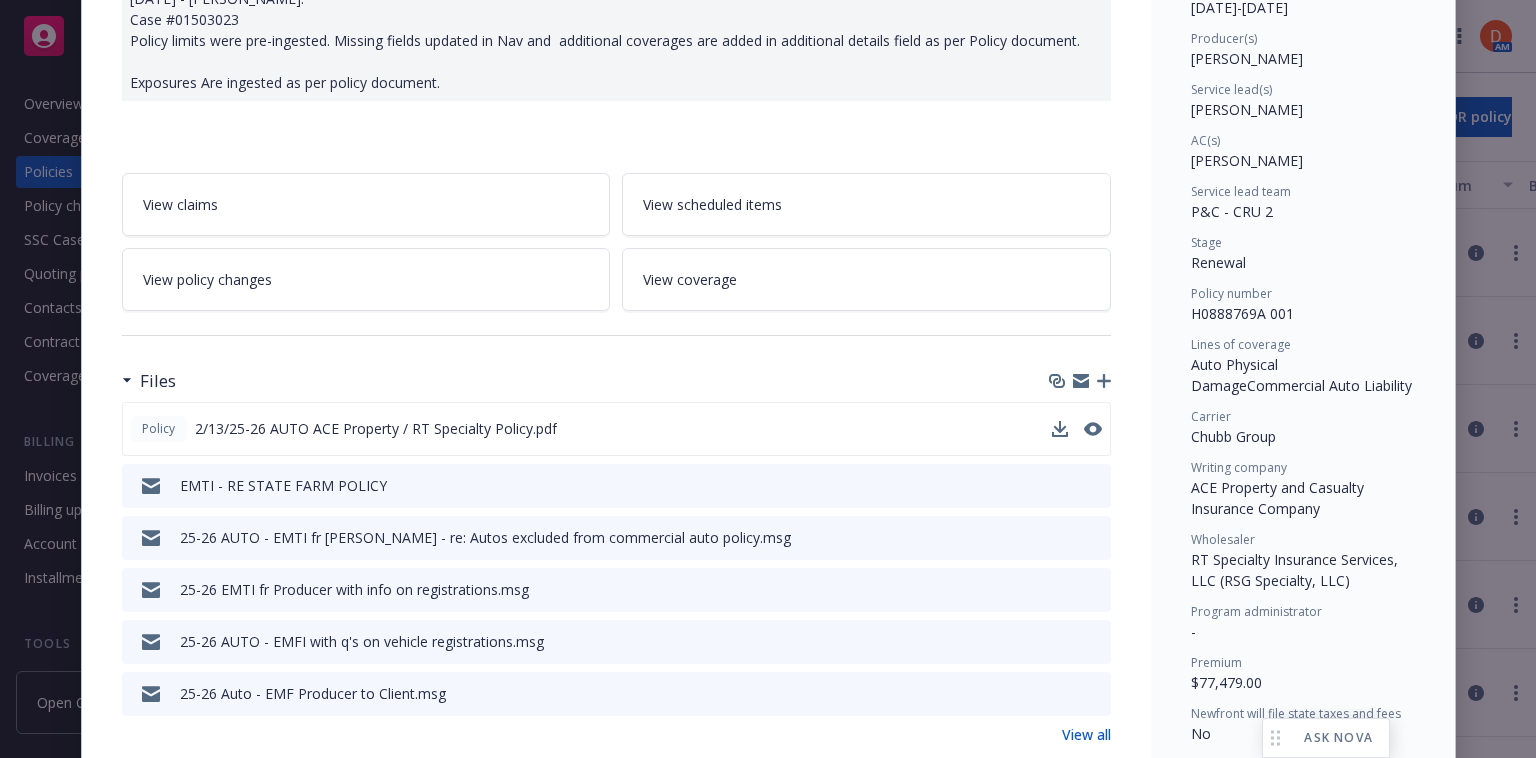 scroll, scrollTop: 0, scrollLeft: 0, axis: both 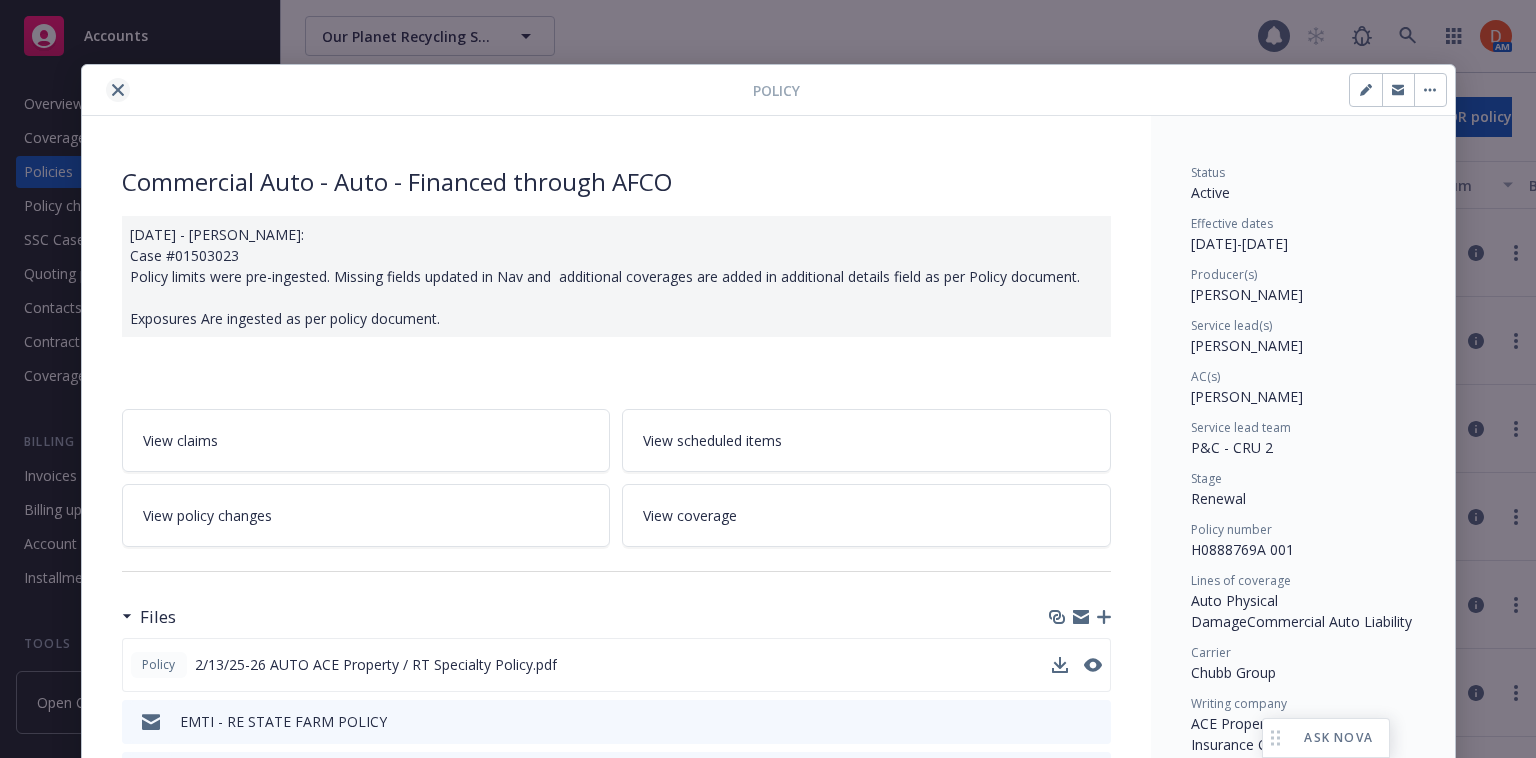 click 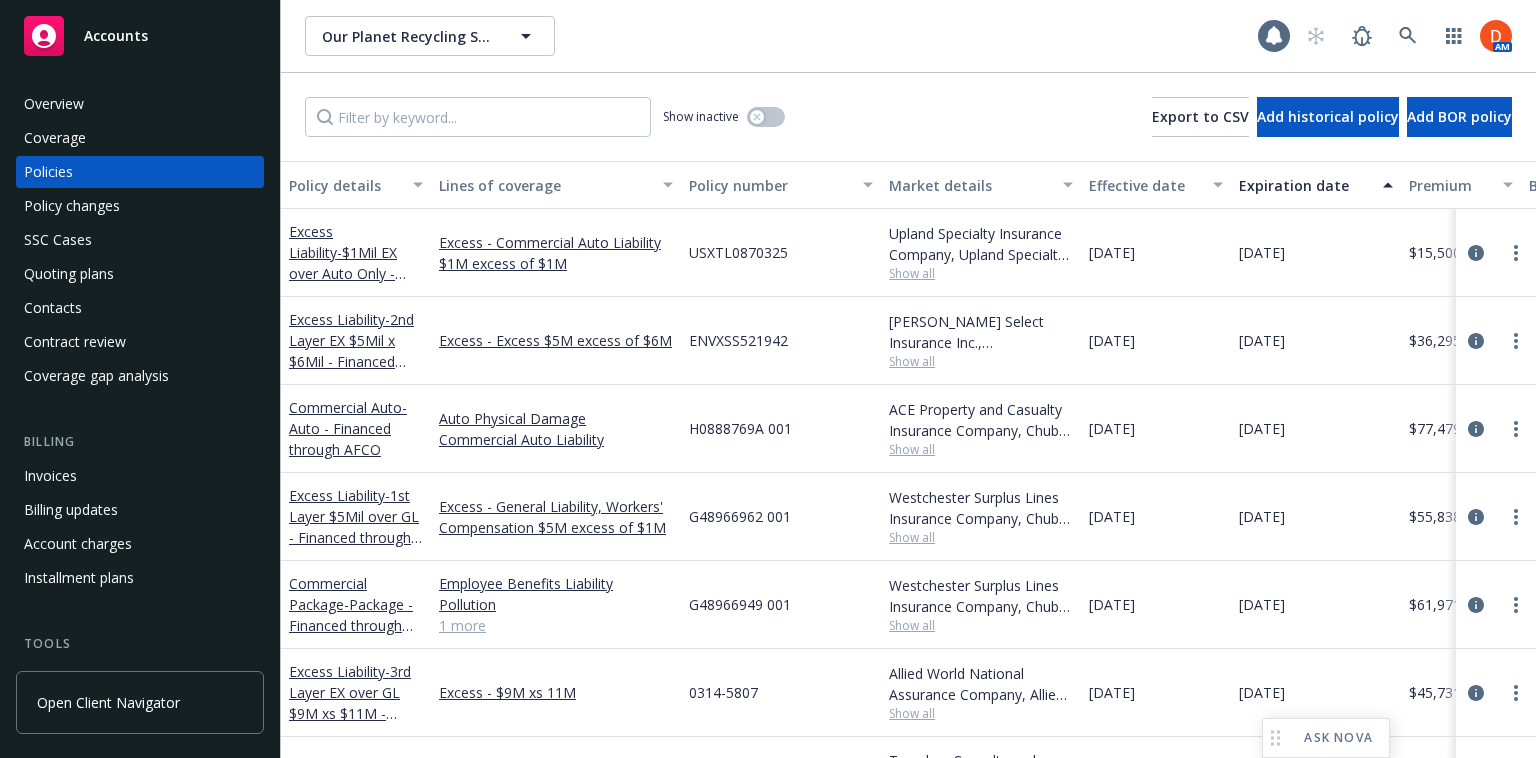 click on "Our Planet Recycling SF LLC Our Planet Recycling SF LLC" at bounding box center [781, 36] 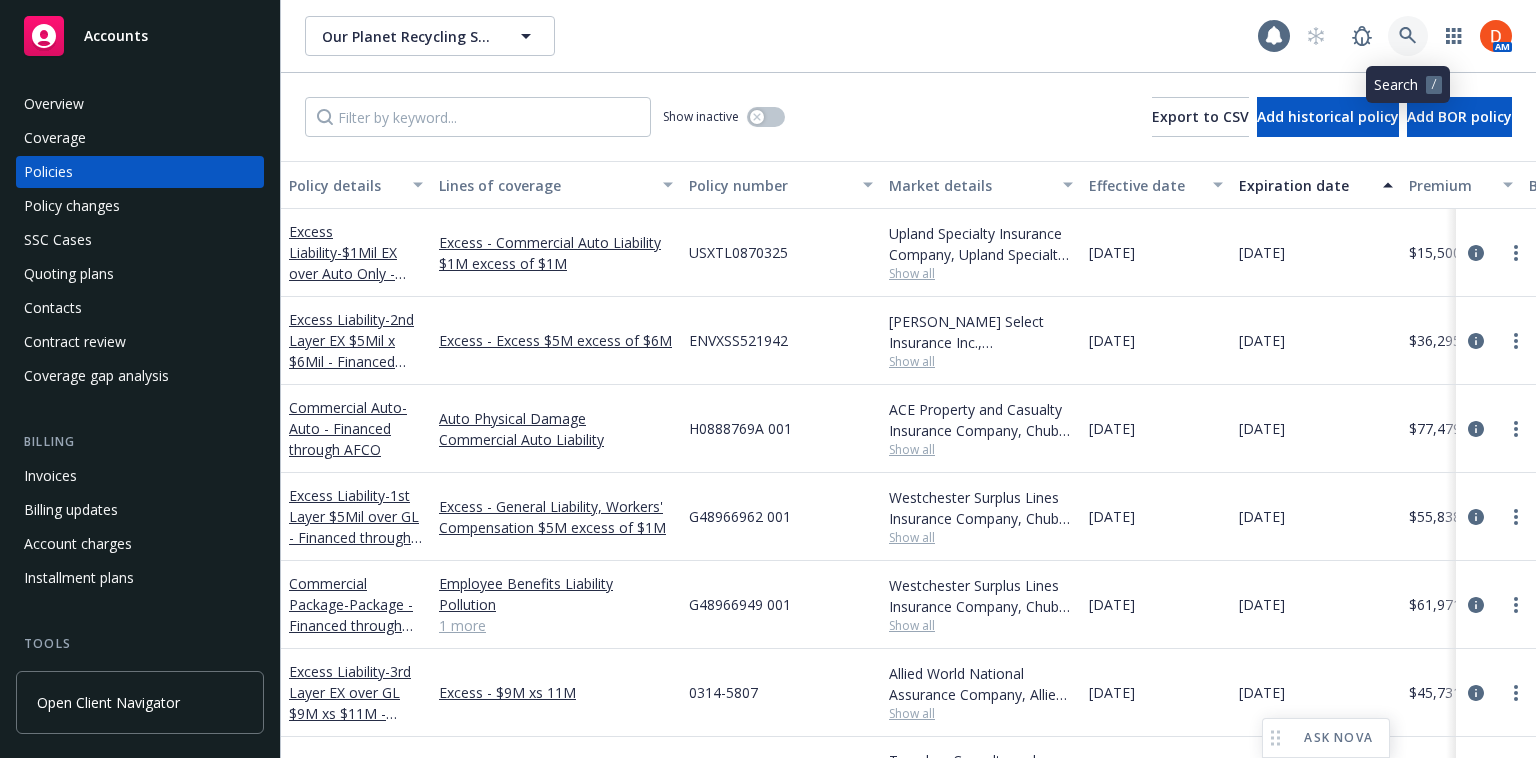 click 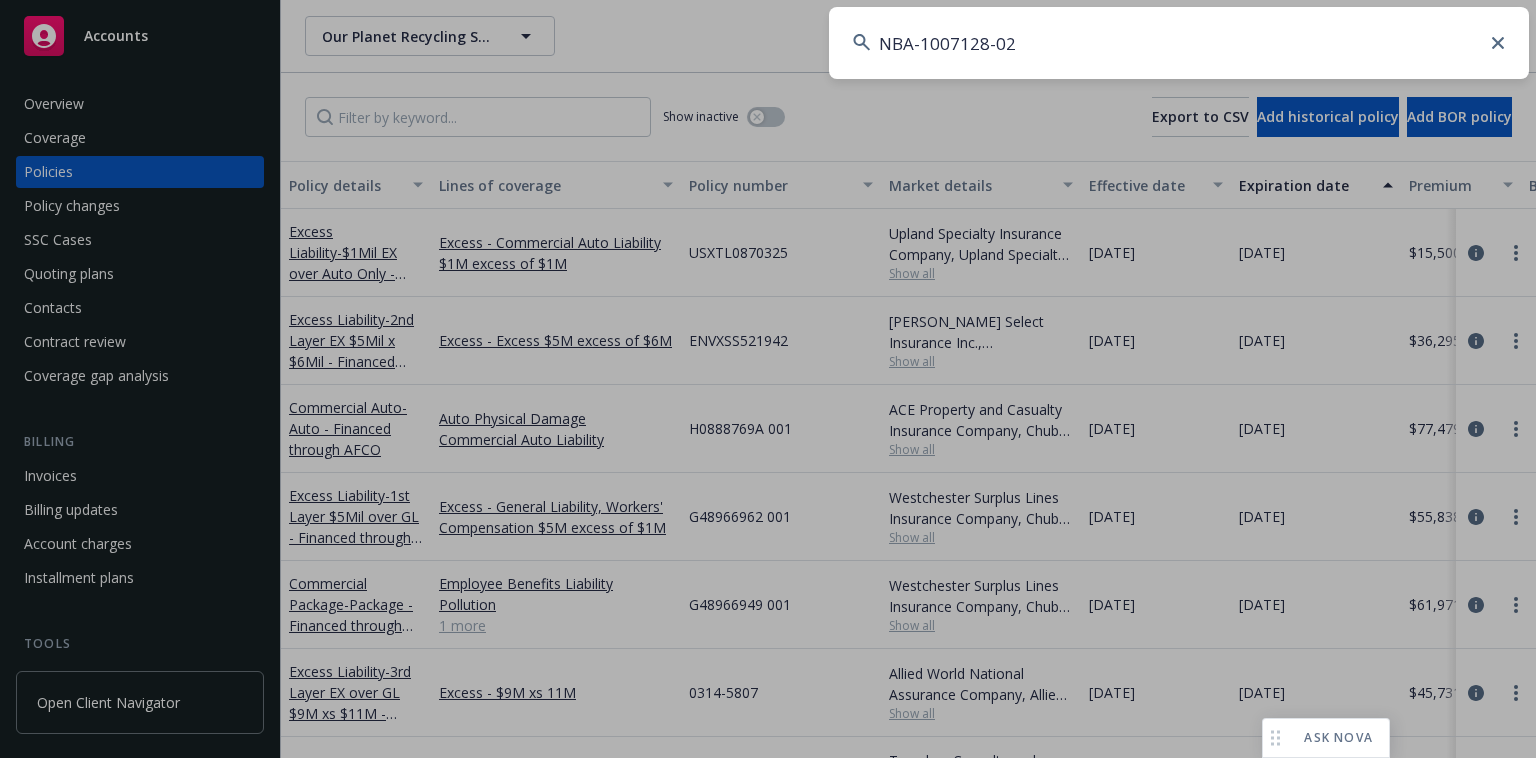 type on "NBA-1007128-02" 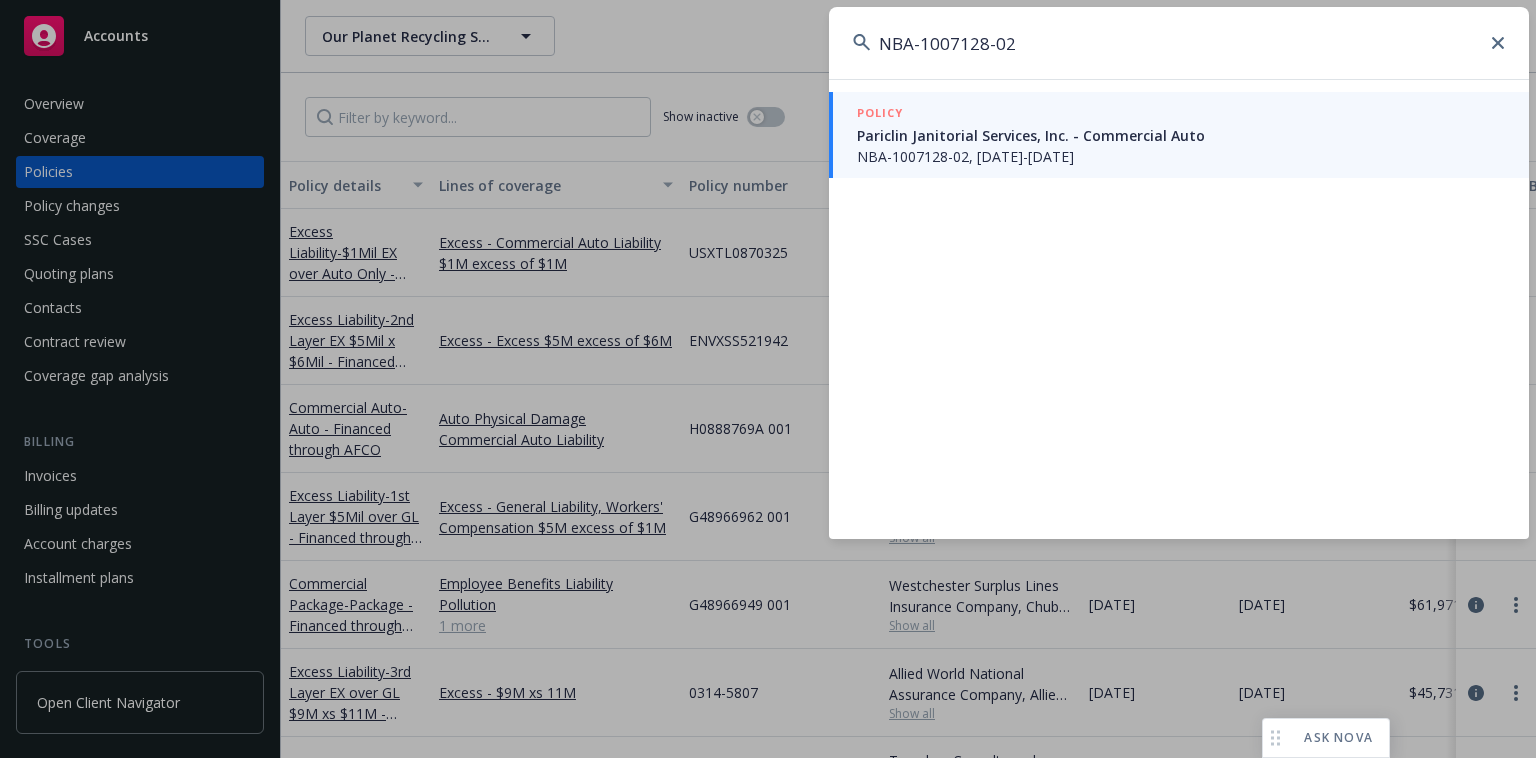 click on "Pariclin Janitorial Services, Inc. - Commercial Auto" at bounding box center (1181, 135) 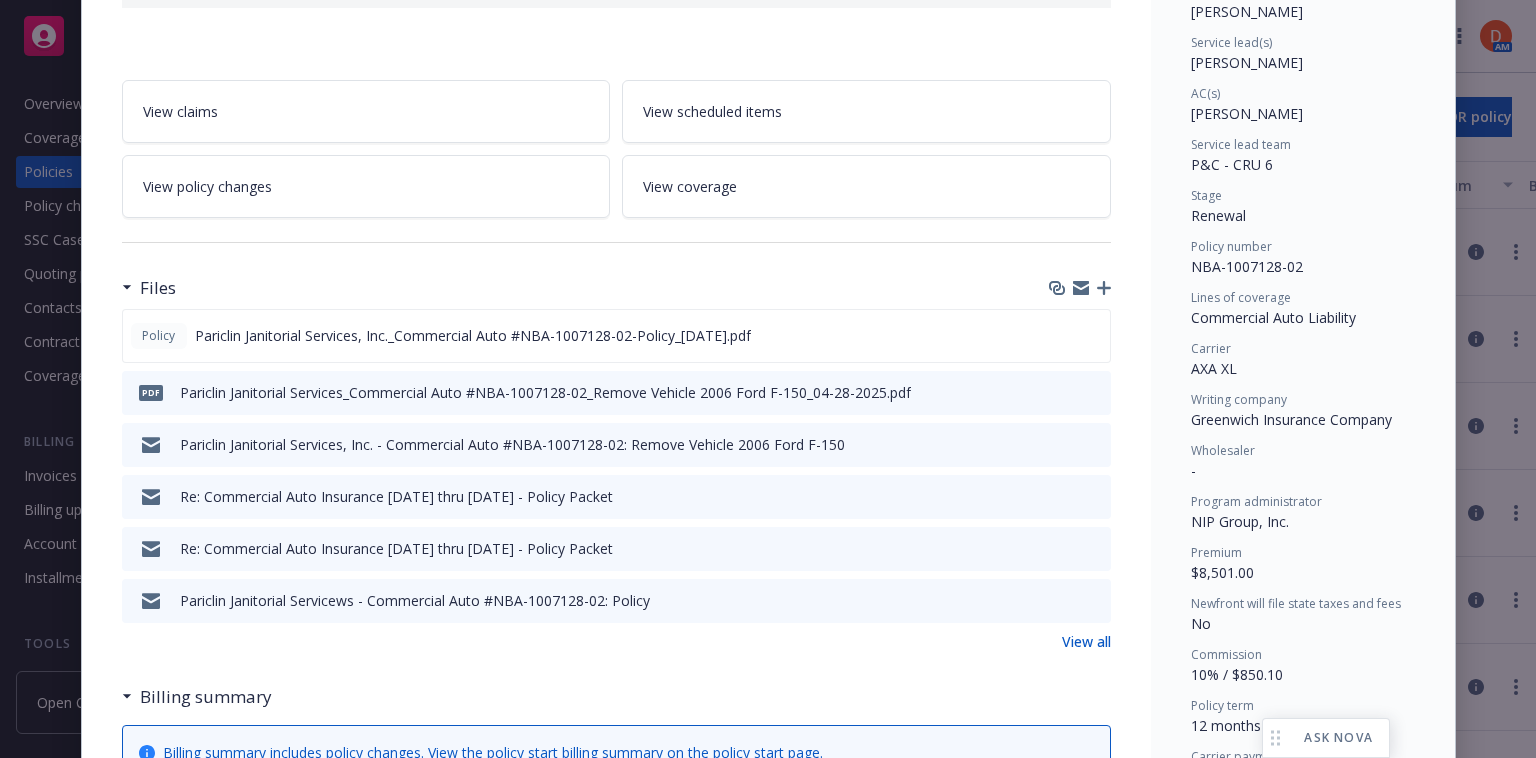 scroll, scrollTop: 284, scrollLeft: 0, axis: vertical 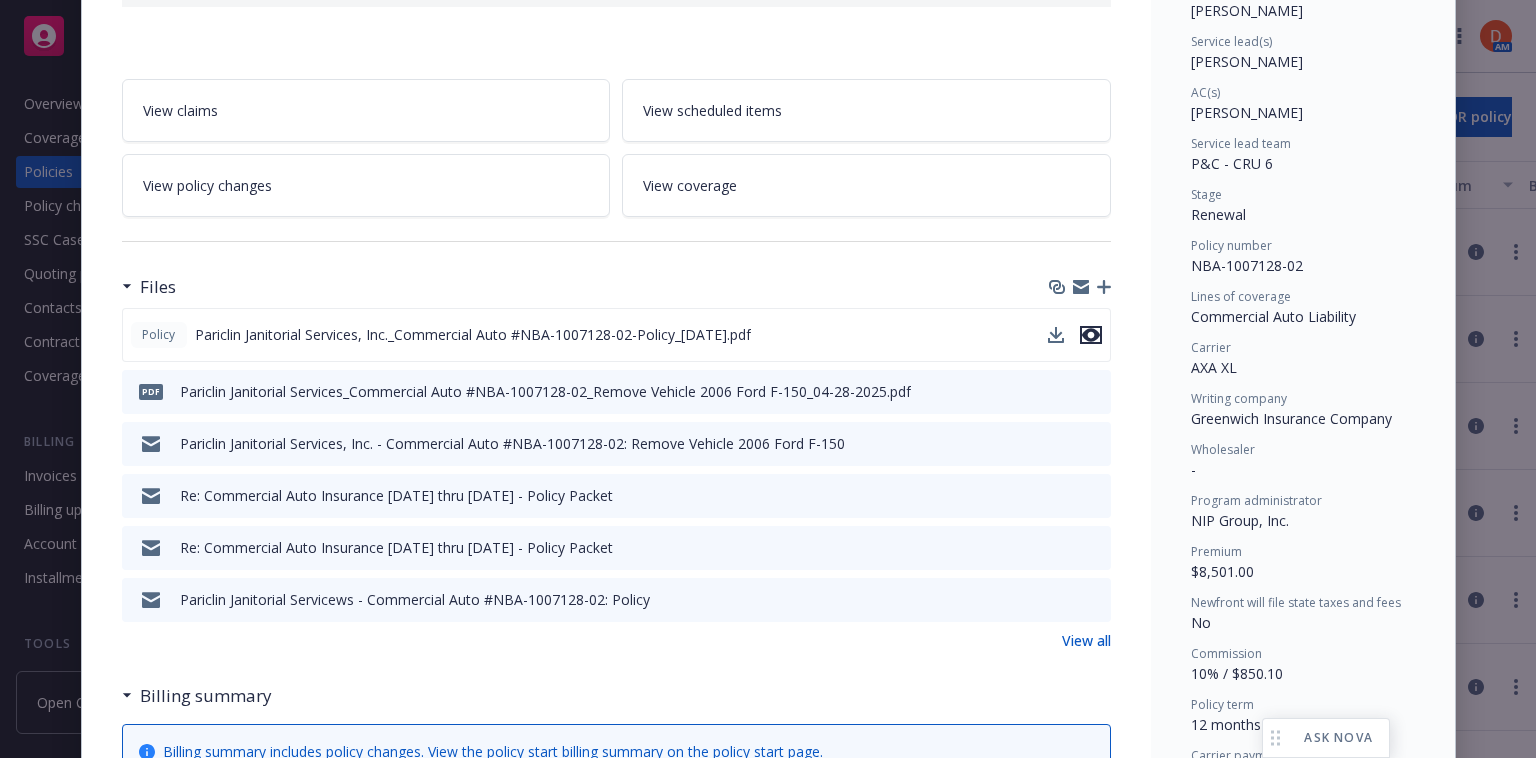 click 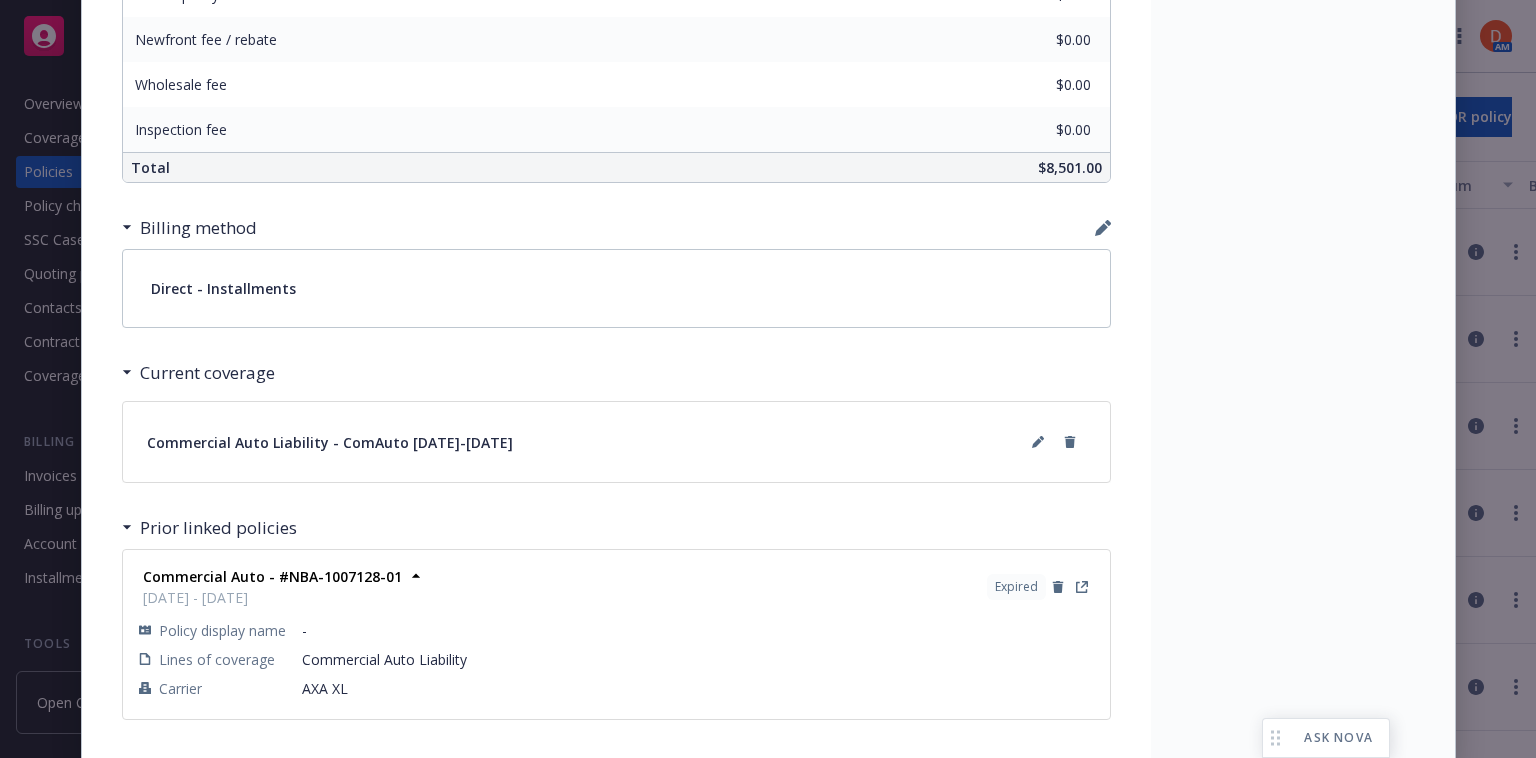 scroll, scrollTop: 1324, scrollLeft: 0, axis: vertical 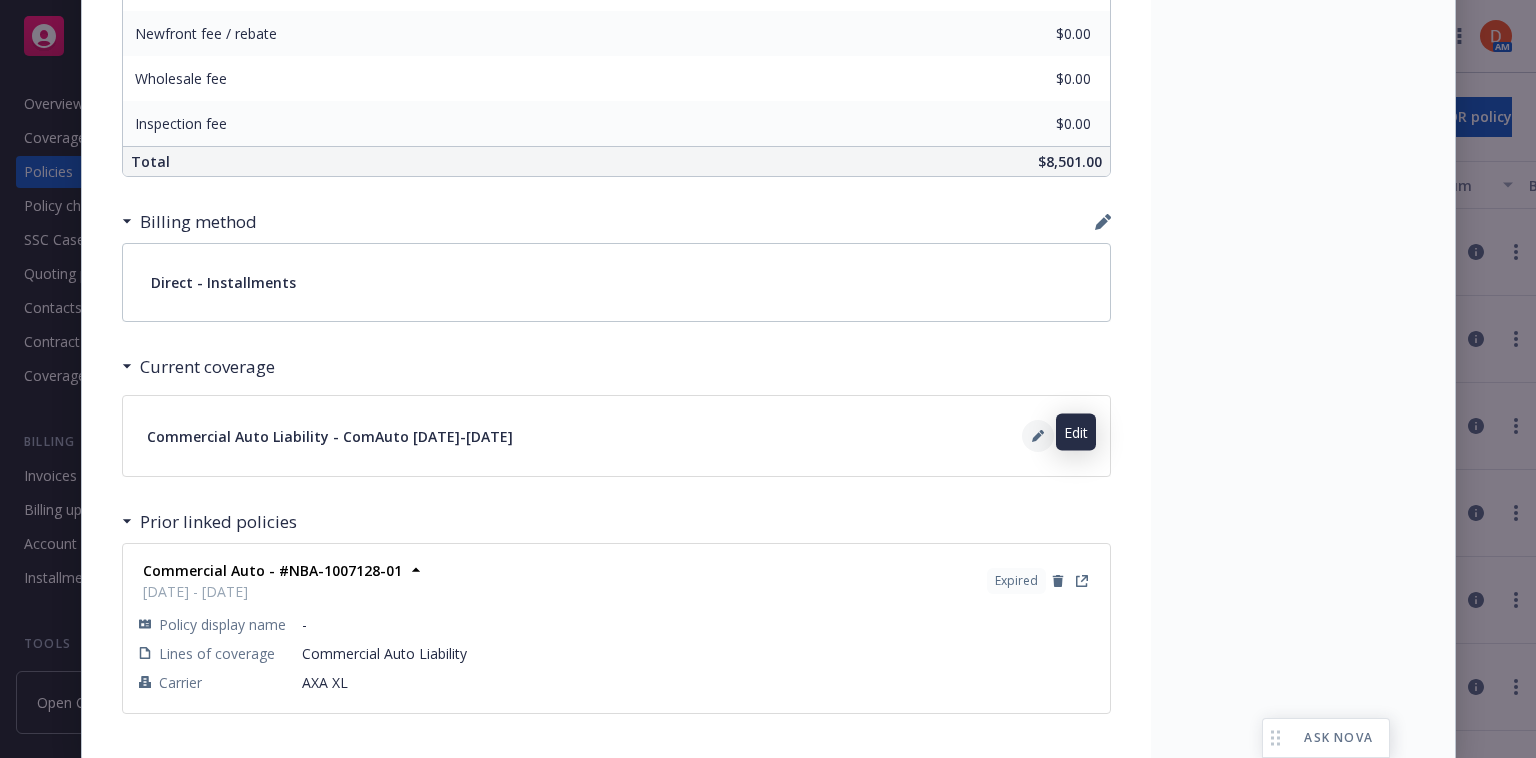 click 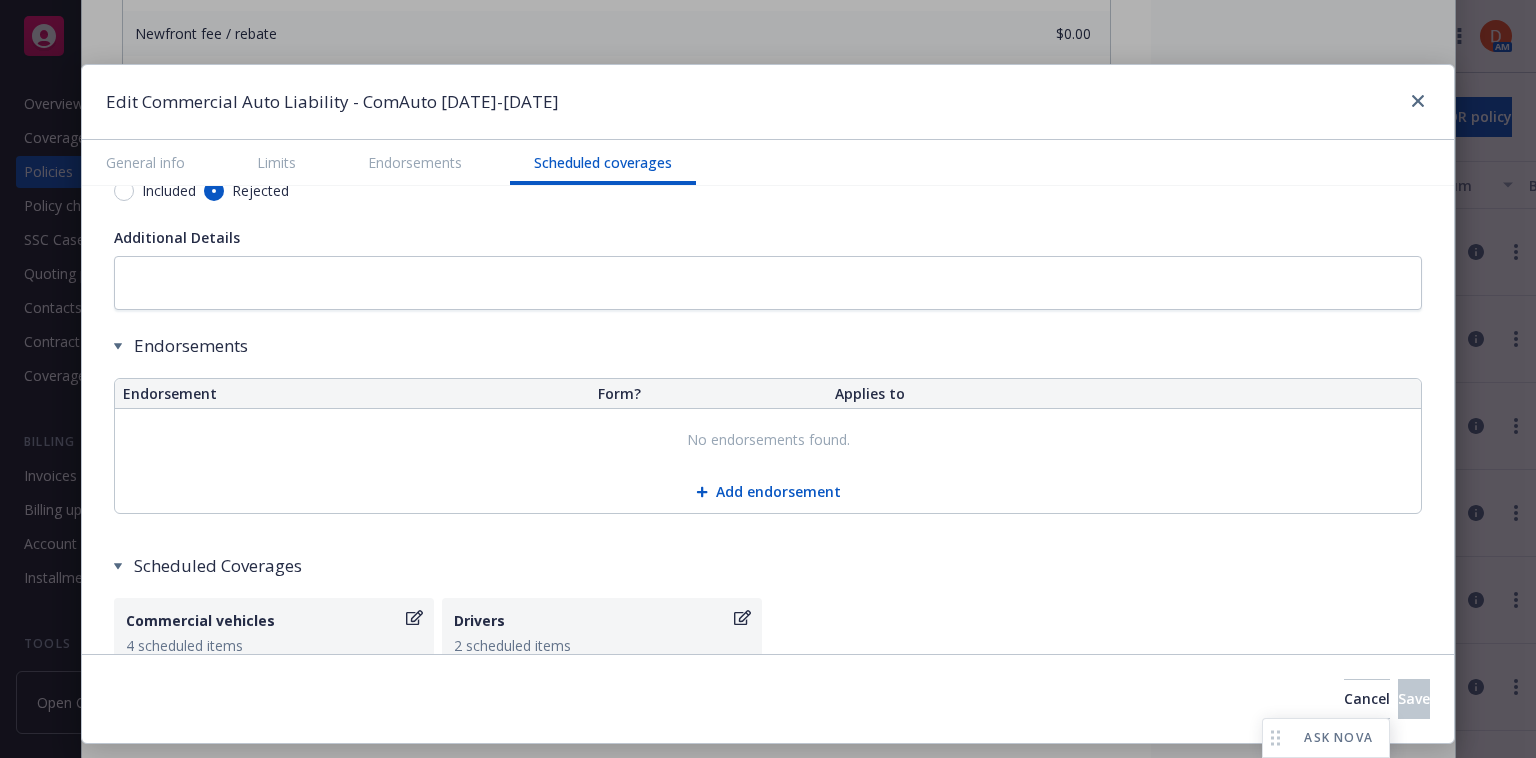 scroll, scrollTop: 3298, scrollLeft: 0, axis: vertical 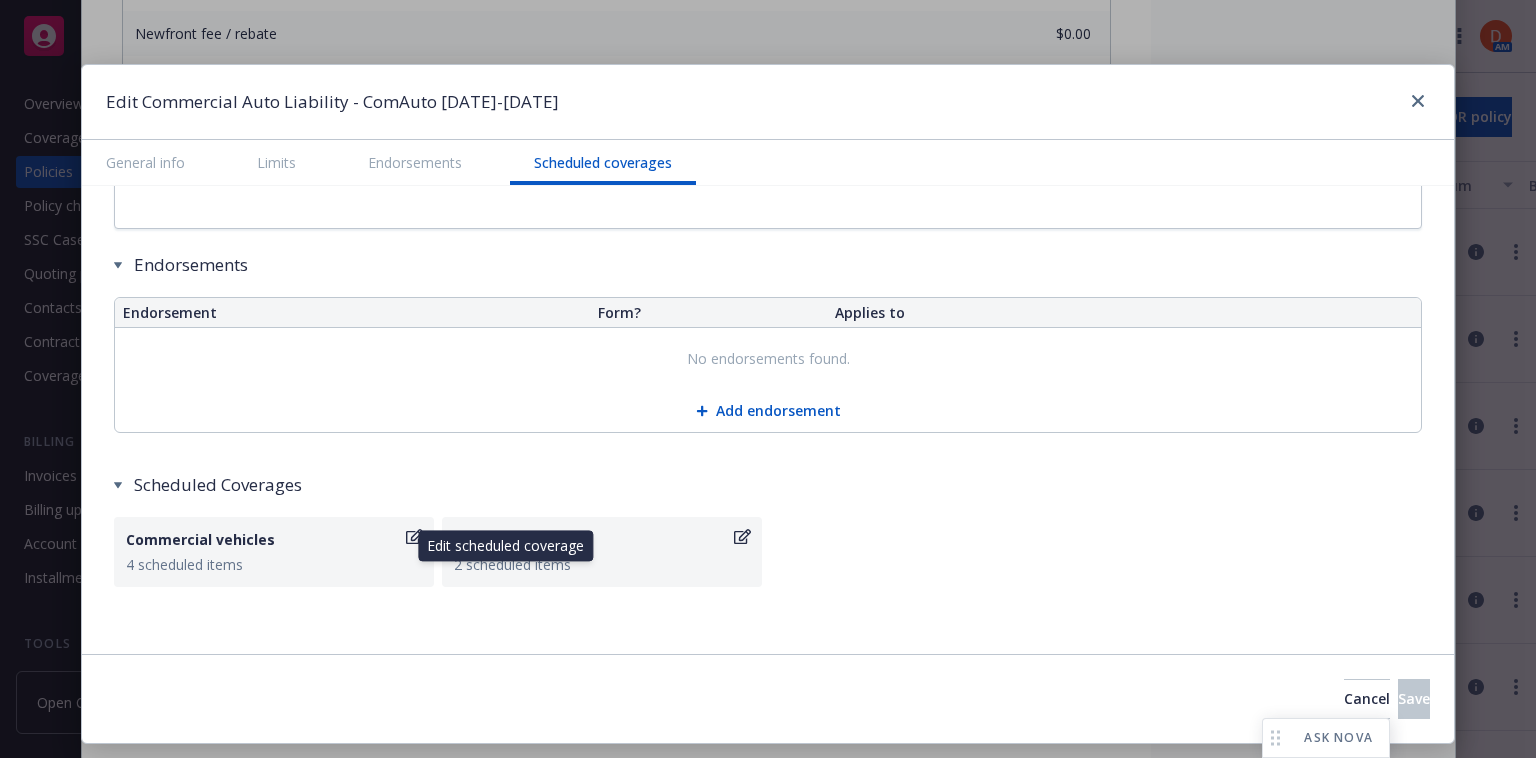 click on "4 scheduled items" at bounding box center (274, 564) 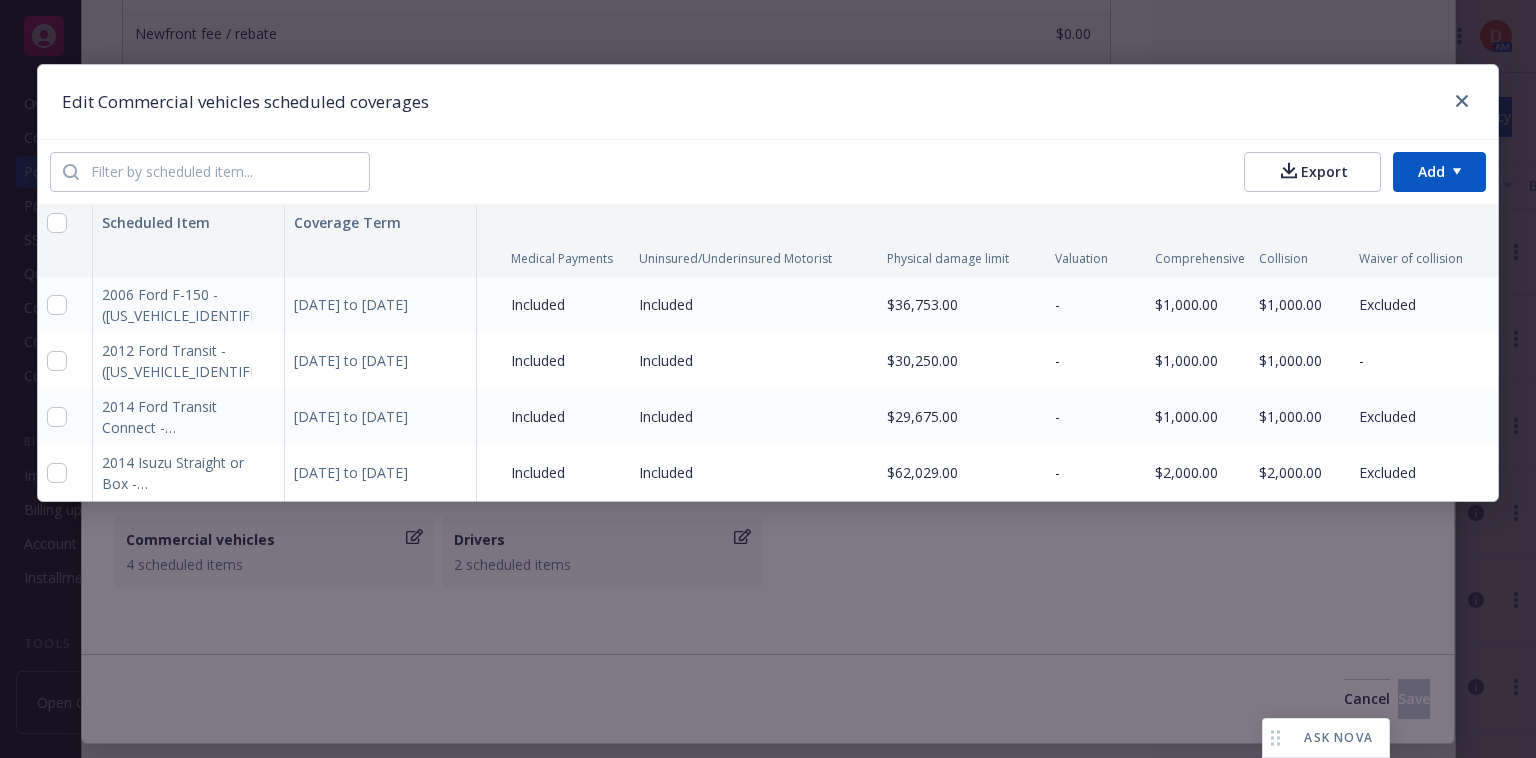 scroll, scrollTop: 0, scrollLeft: 252, axis: horizontal 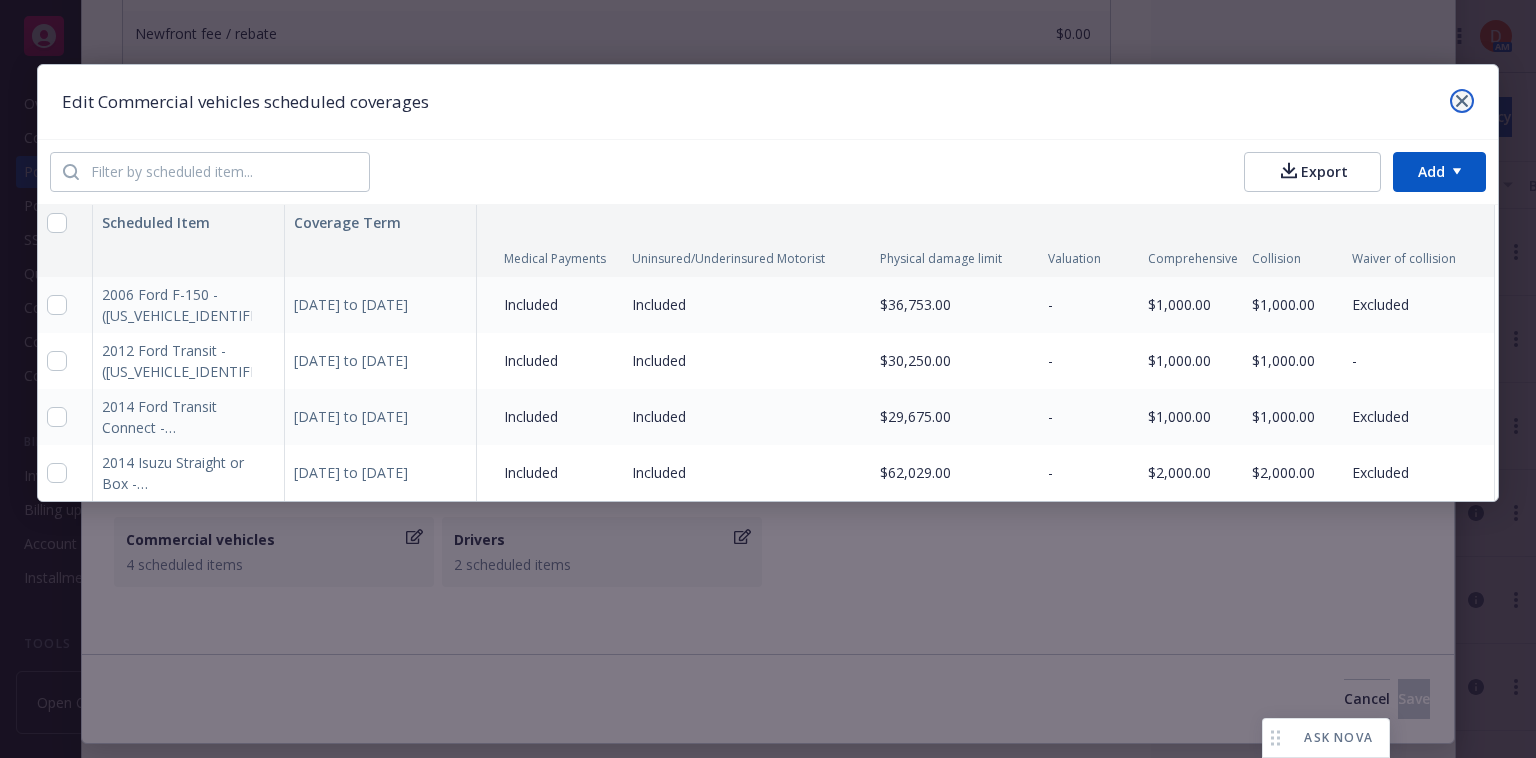click 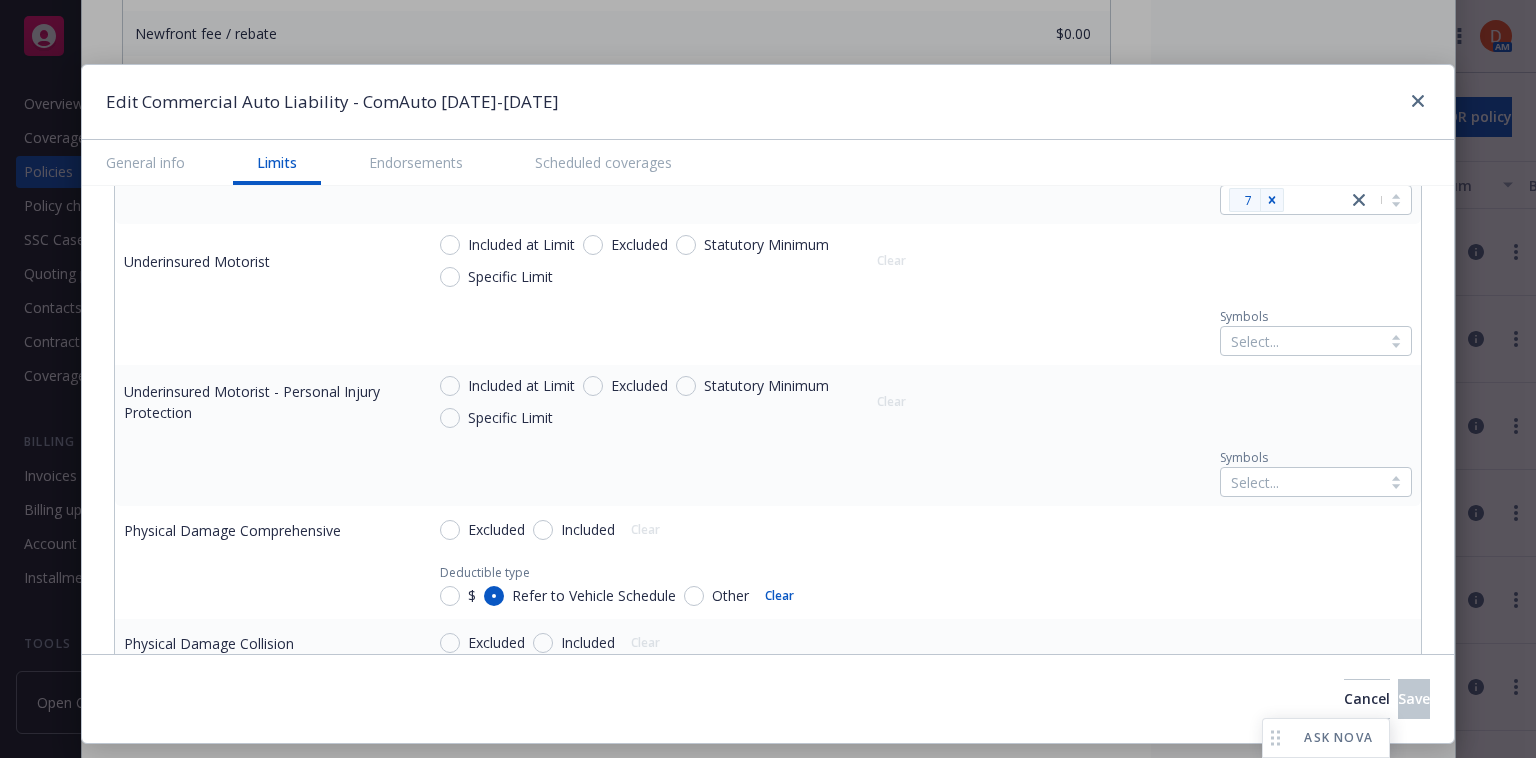 scroll, scrollTop: 1344, scrollLeft: 0, axis: vertical 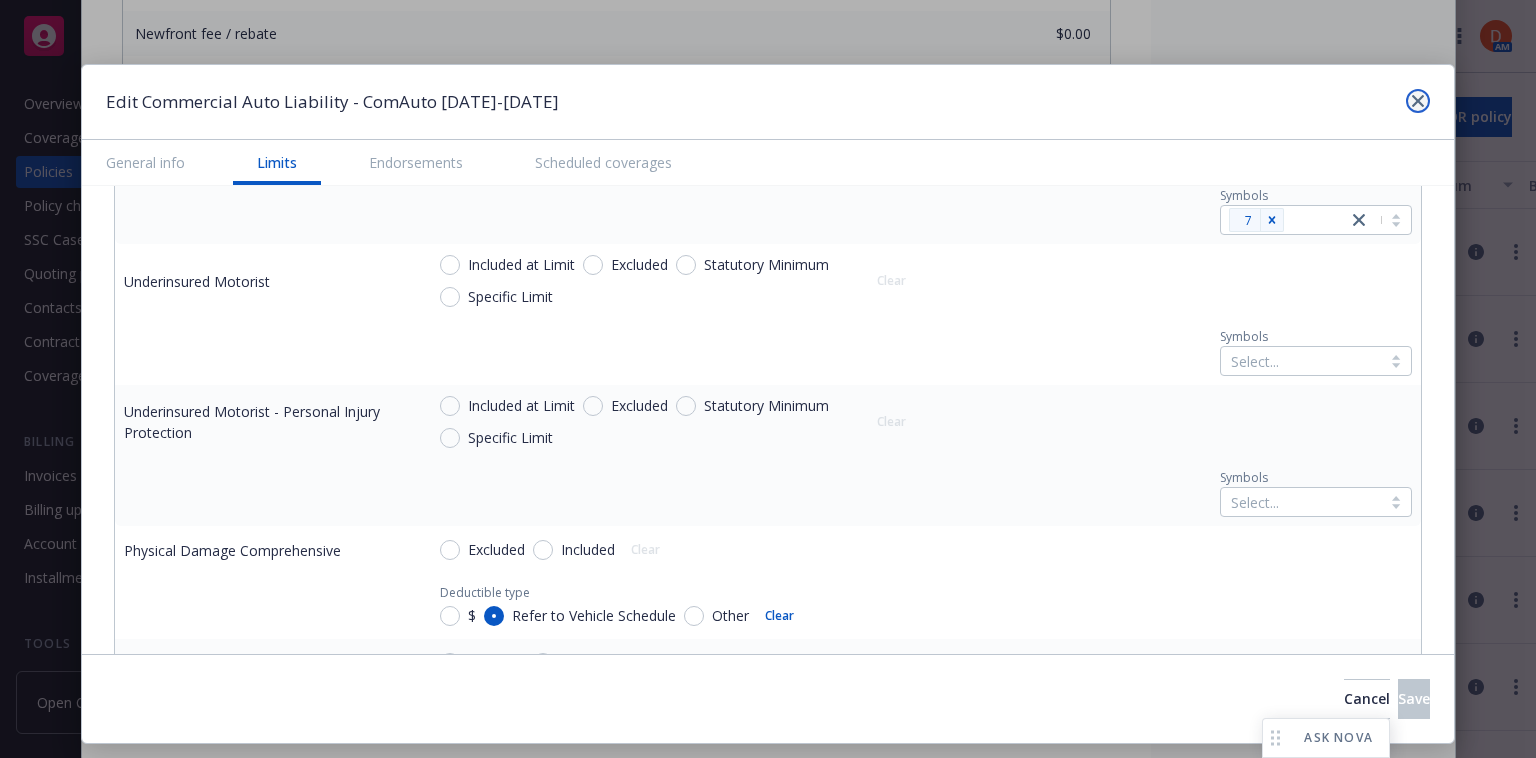 click at bounding box center [1418, 101] 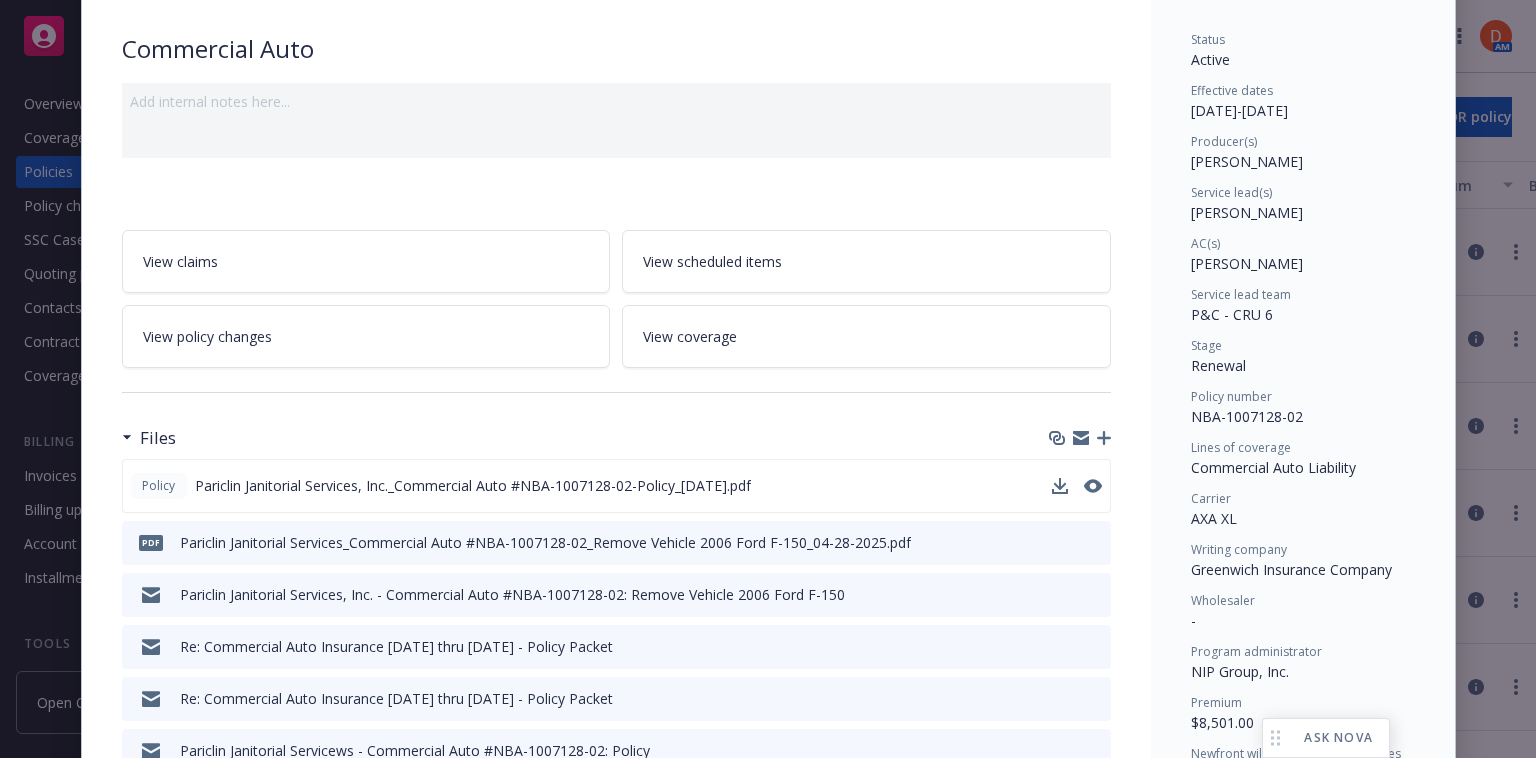 scroll, scrollTop: 0, scrollLeft: 0, axis: both 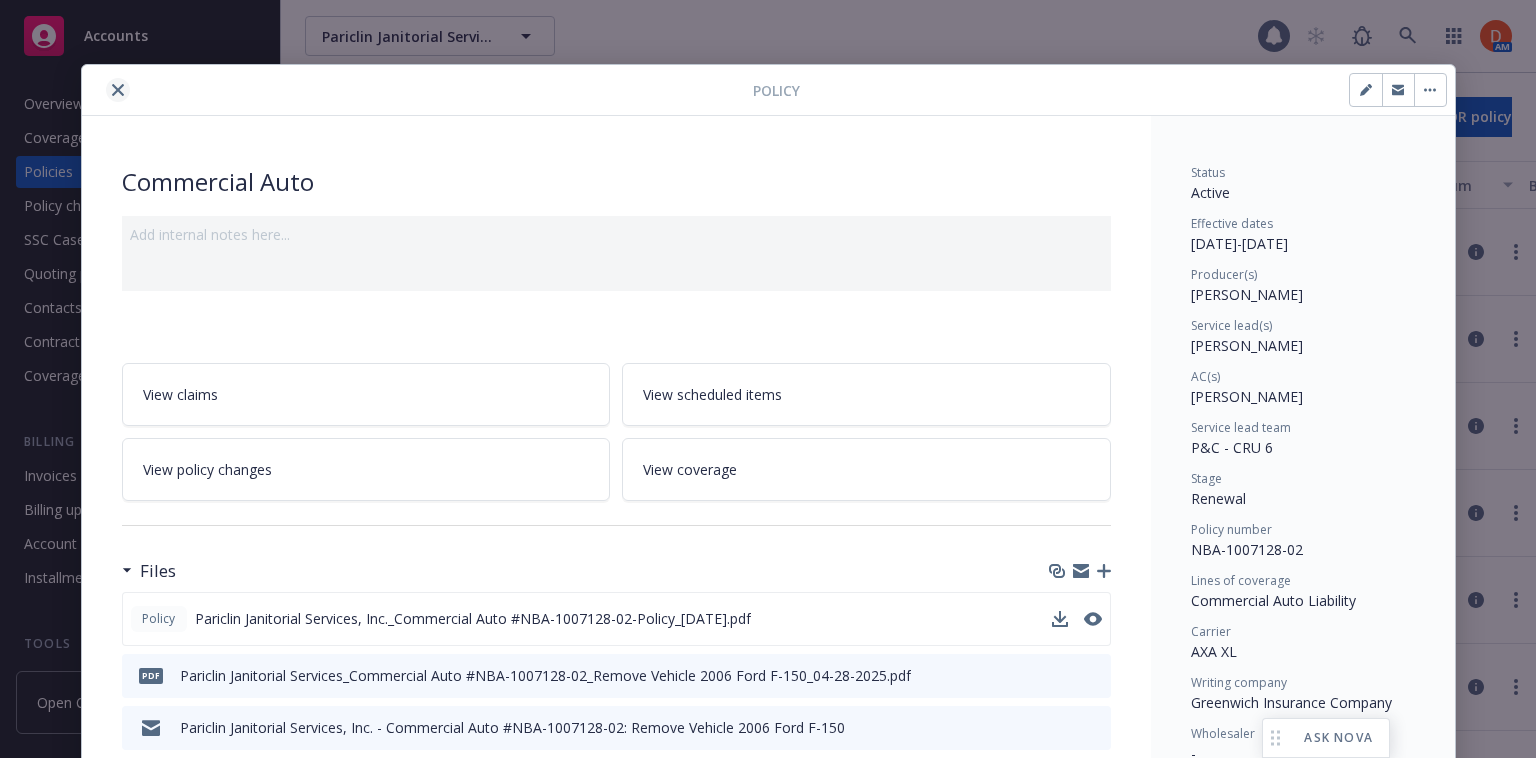 click 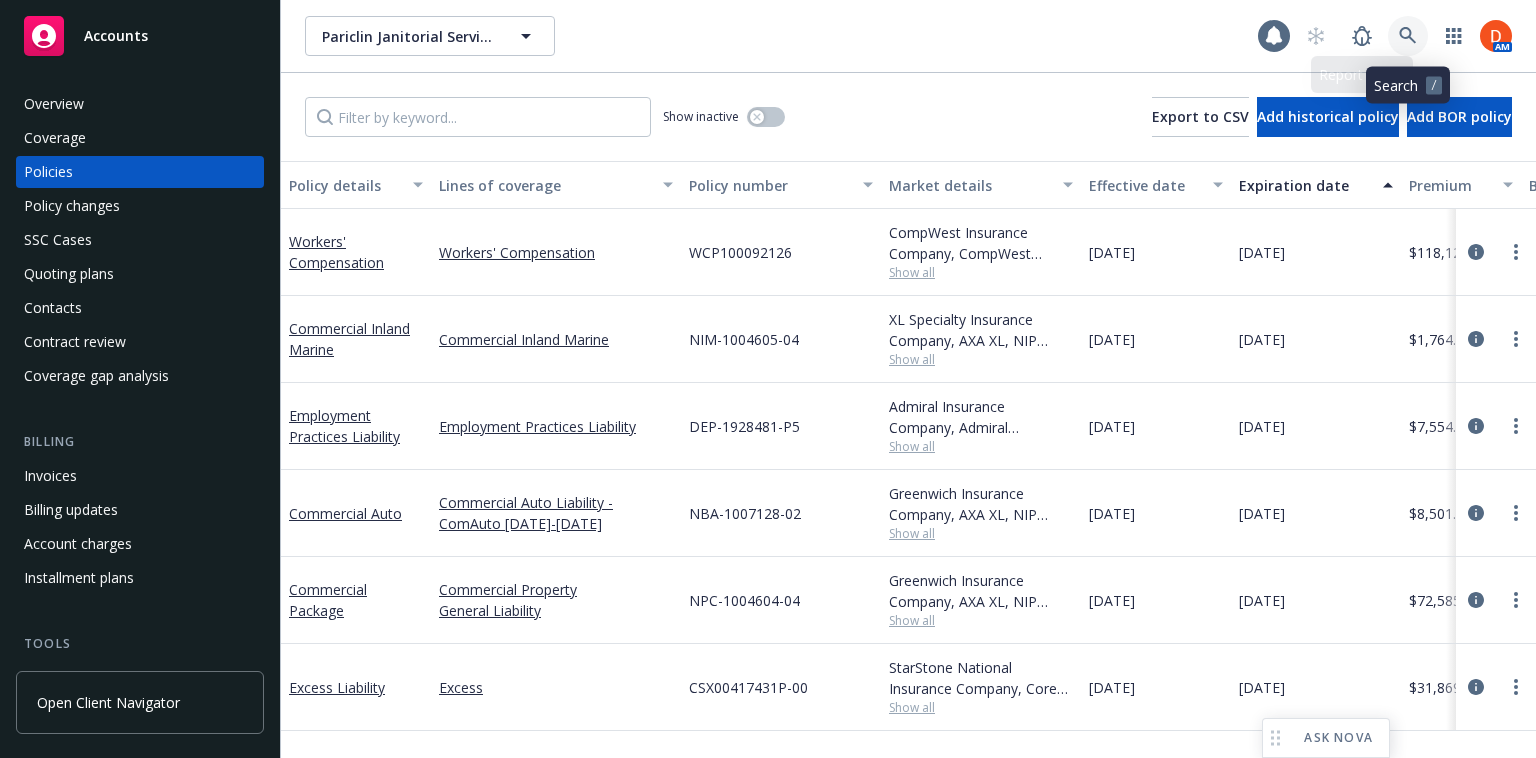 click at bounding box center [1408, 36] 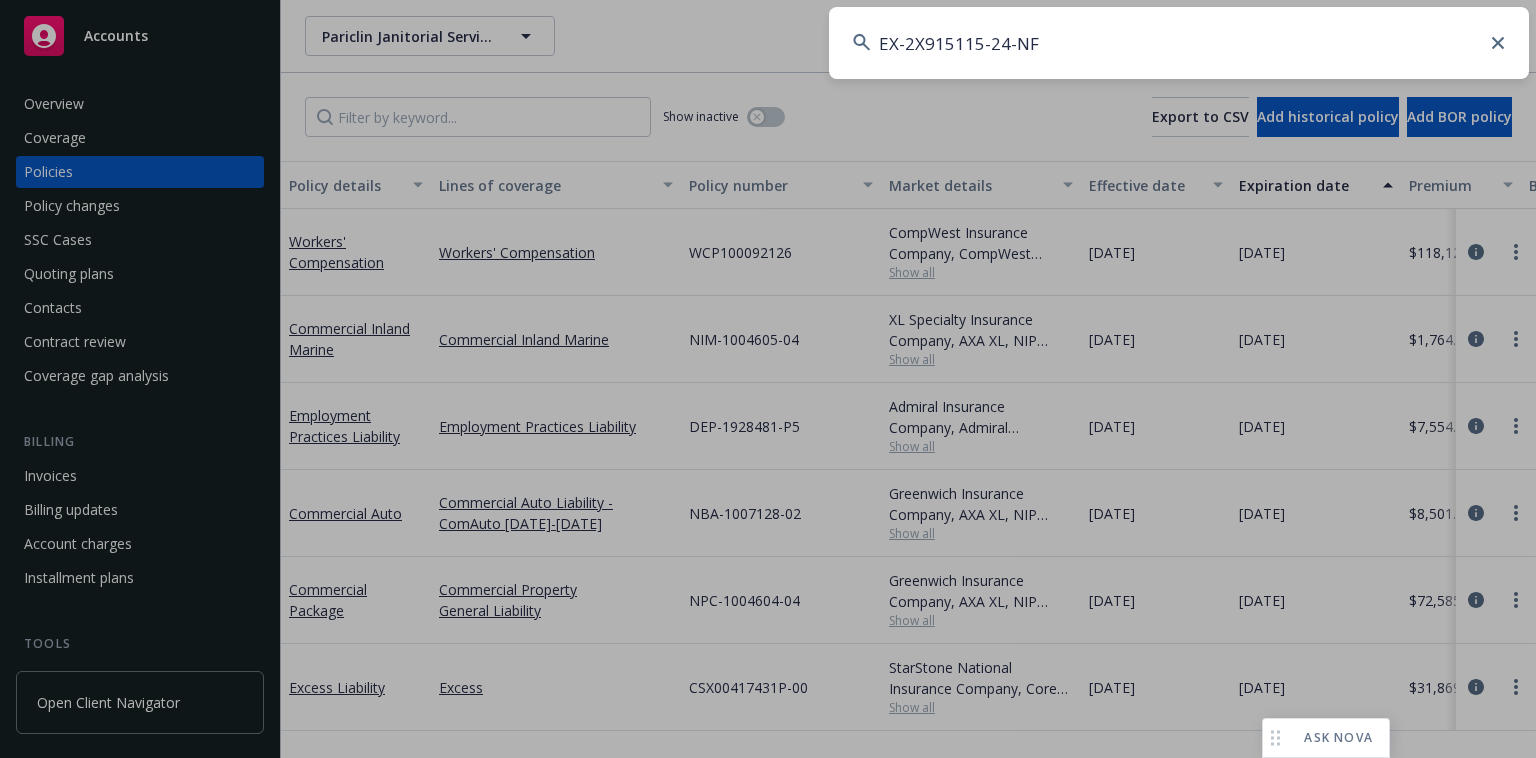 type on "EX-2X915115-24-NF" 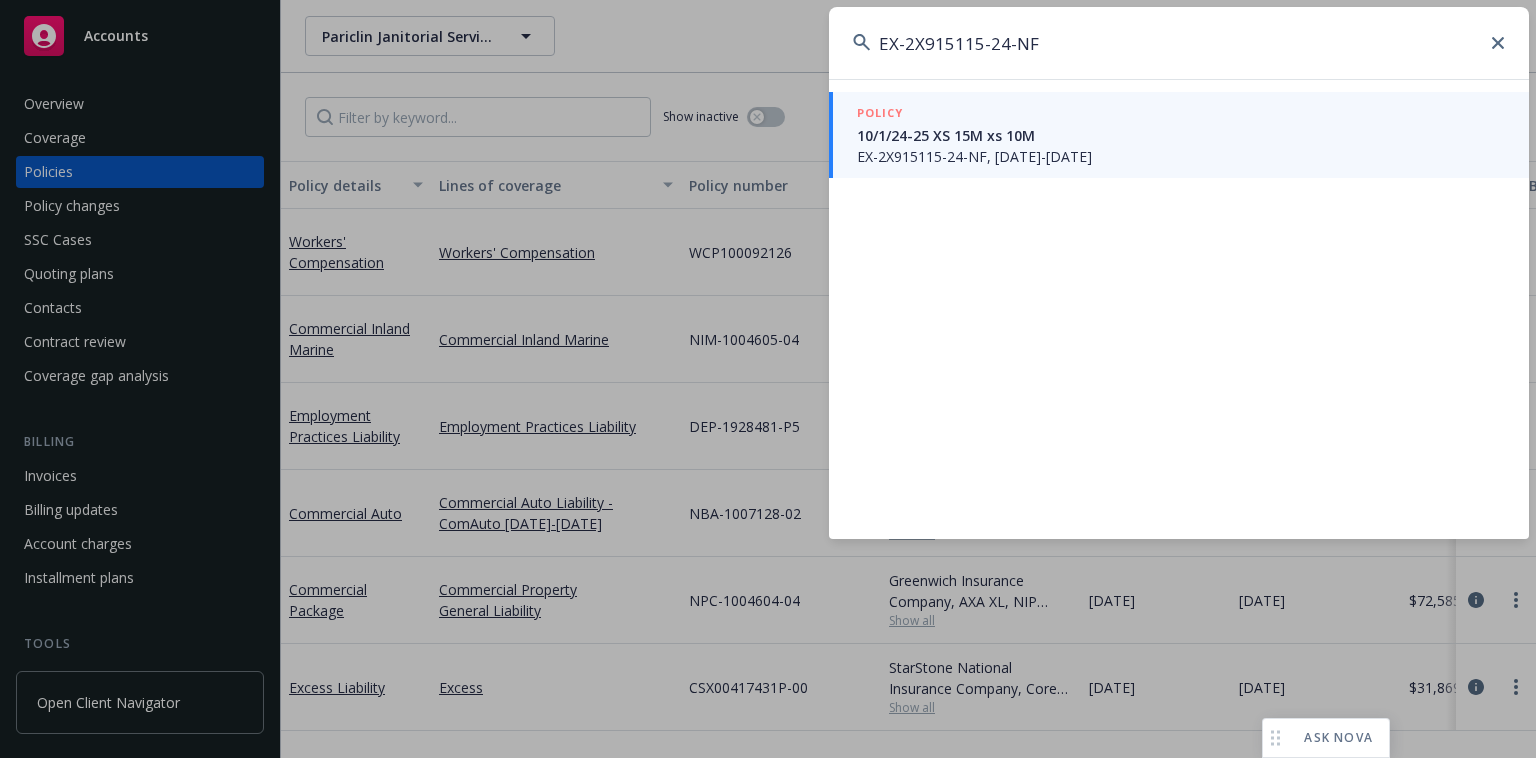 click on "POLICY" at bounding box center (1181, 114) 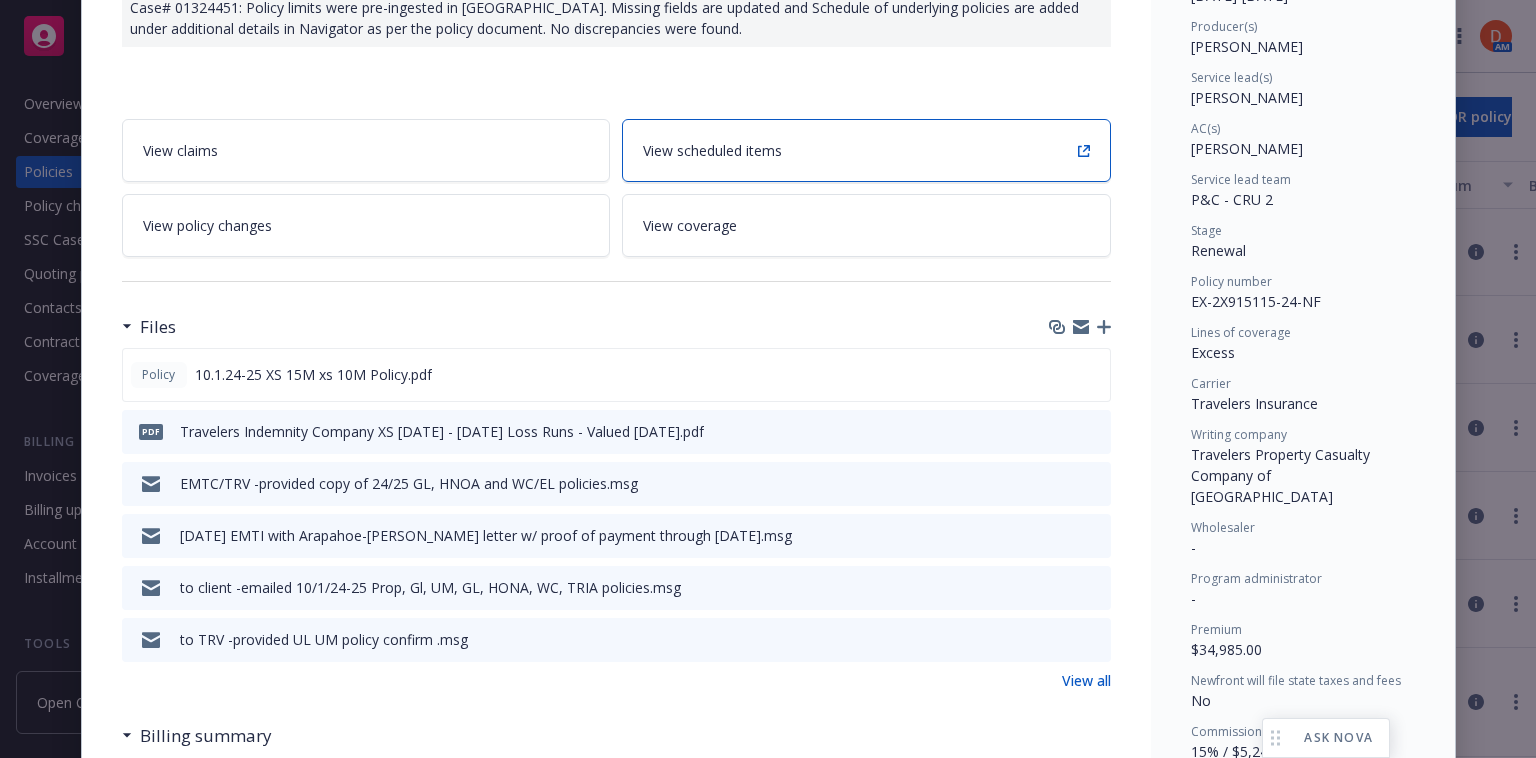scroll, scrollTop: 249, scrollLeft: 0, axis: vertical 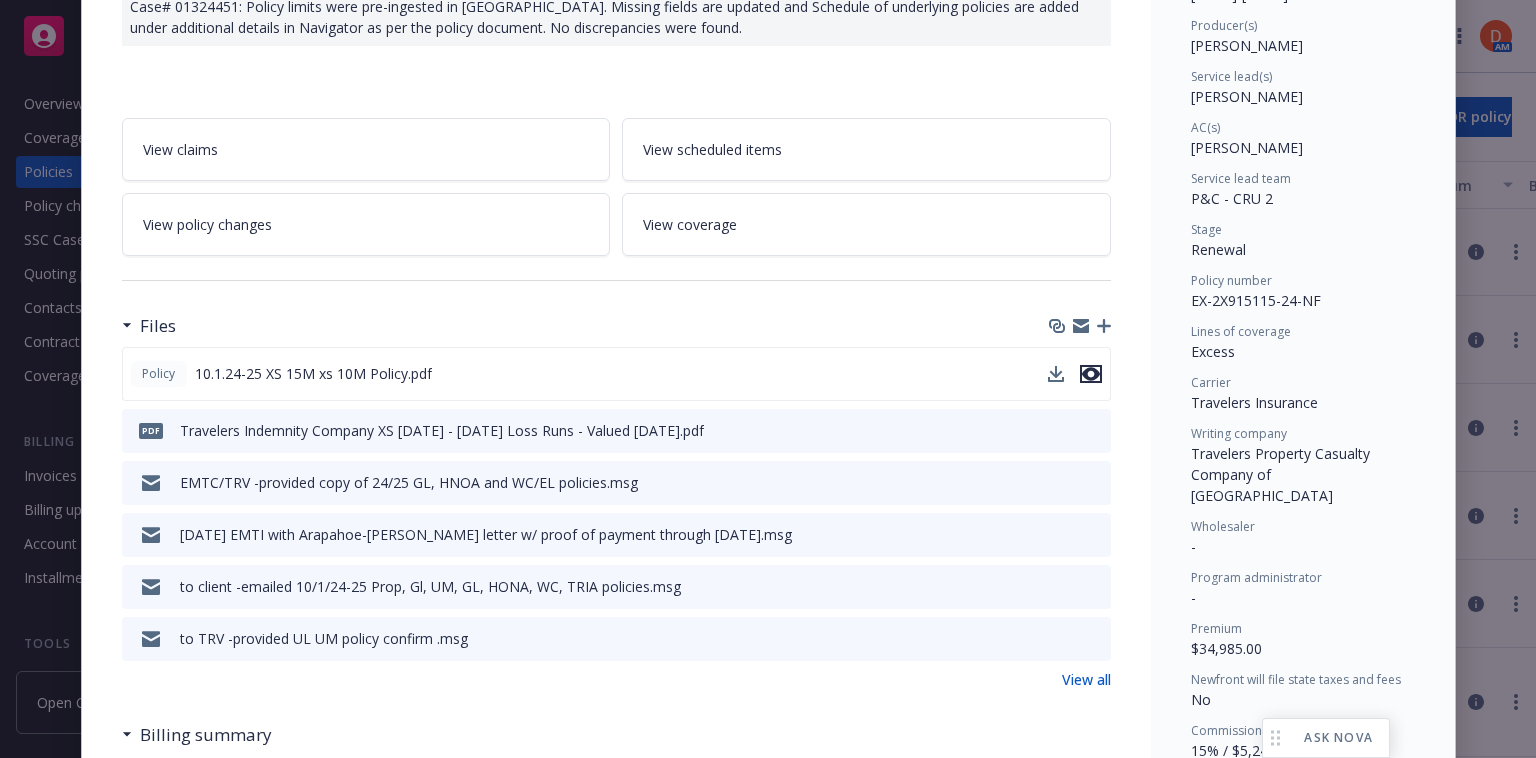 click 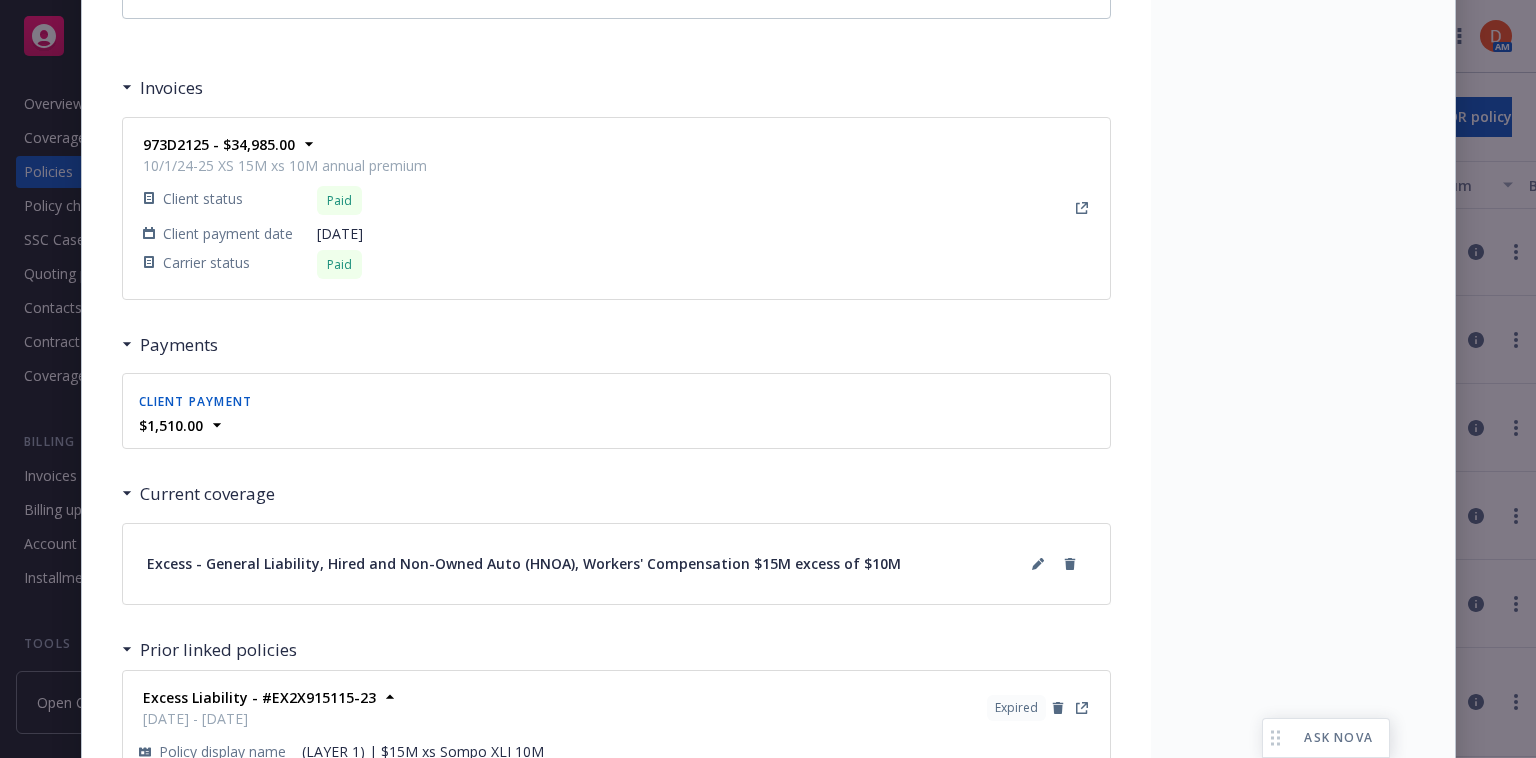 scroll, scrollTop: 1922, scrollLeft: 0, axis: vertical 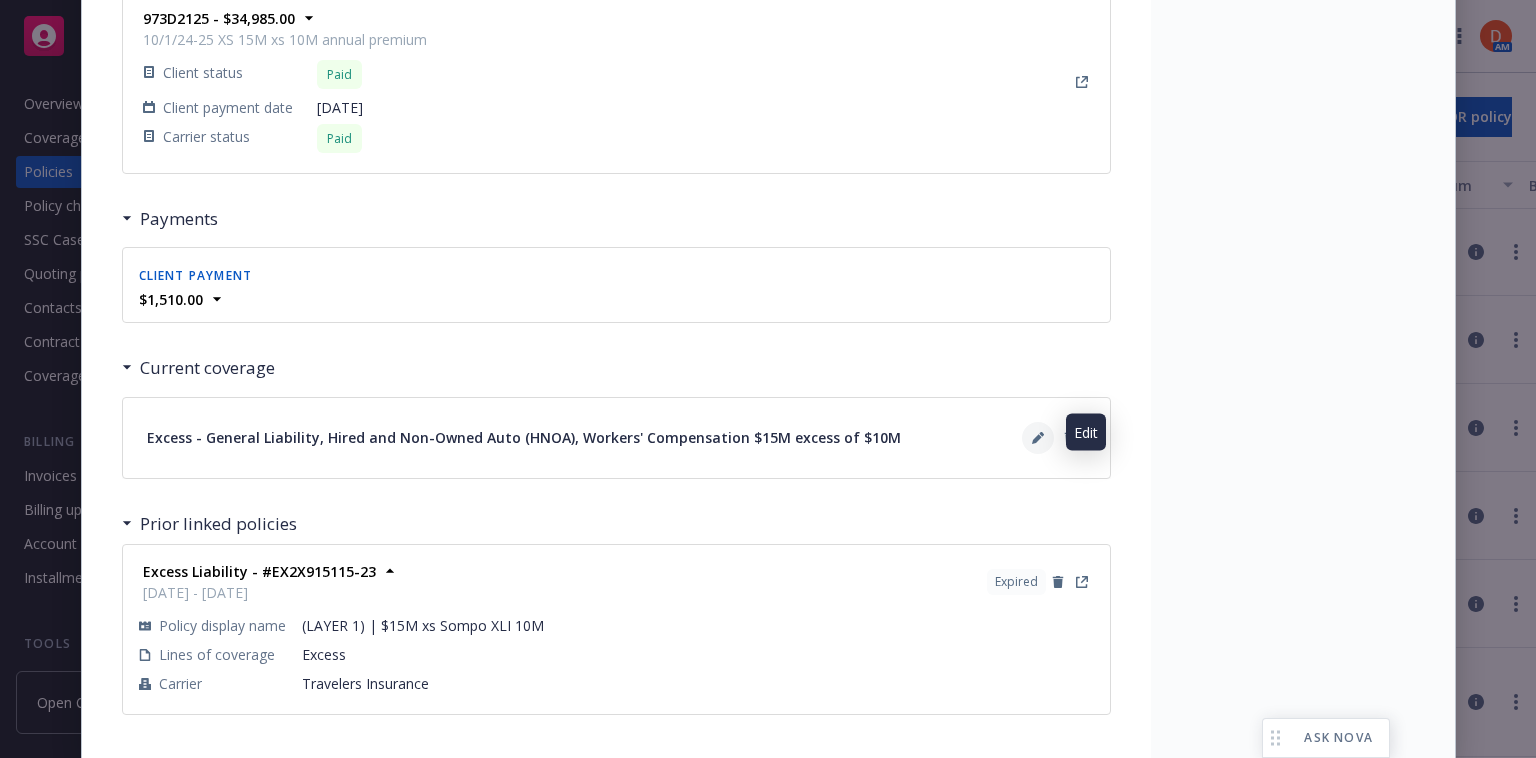 click 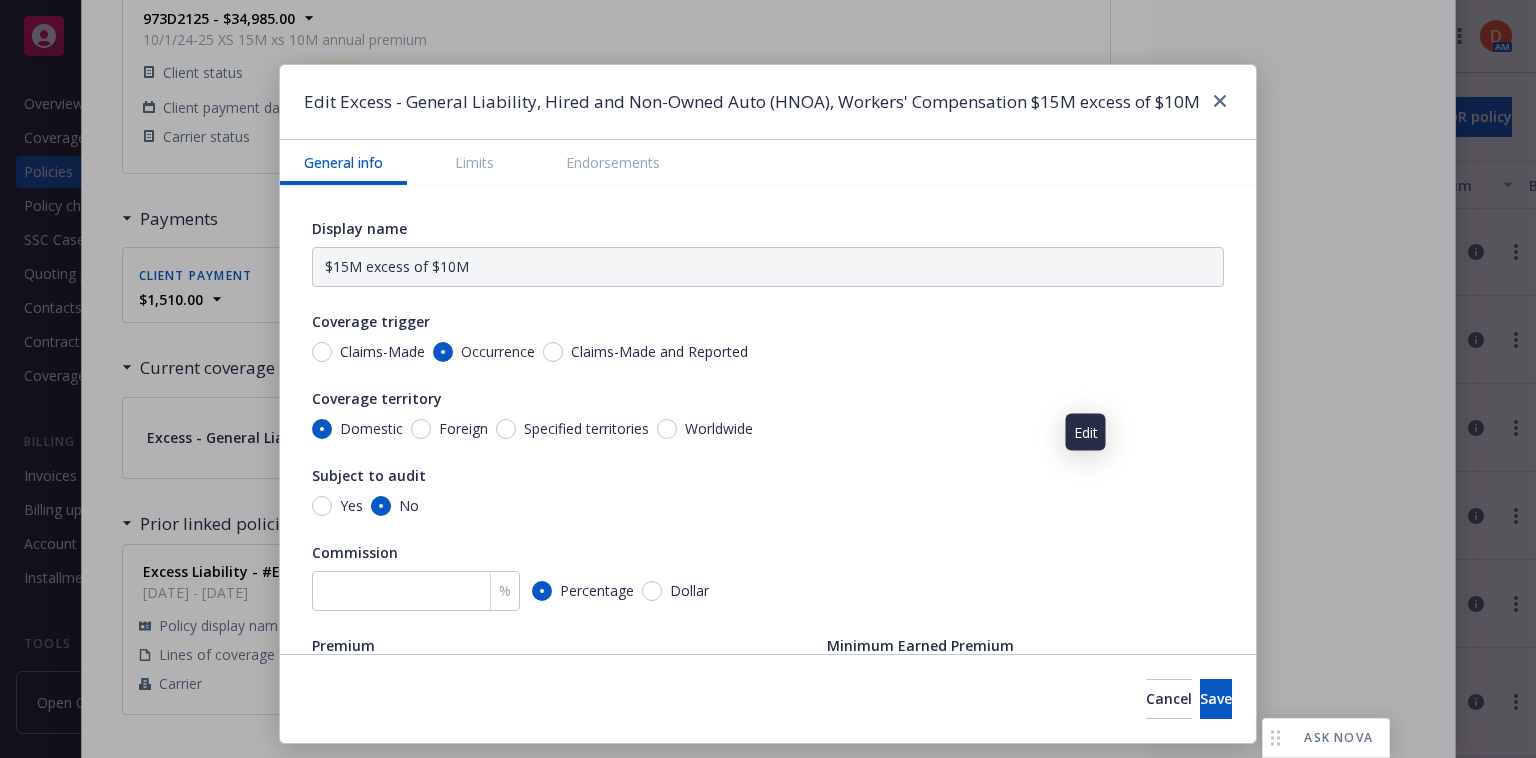 type on "General Liability, Hired and Non-Owned Auto (HNOA), Workers' Compensation $15M excess of $10M" 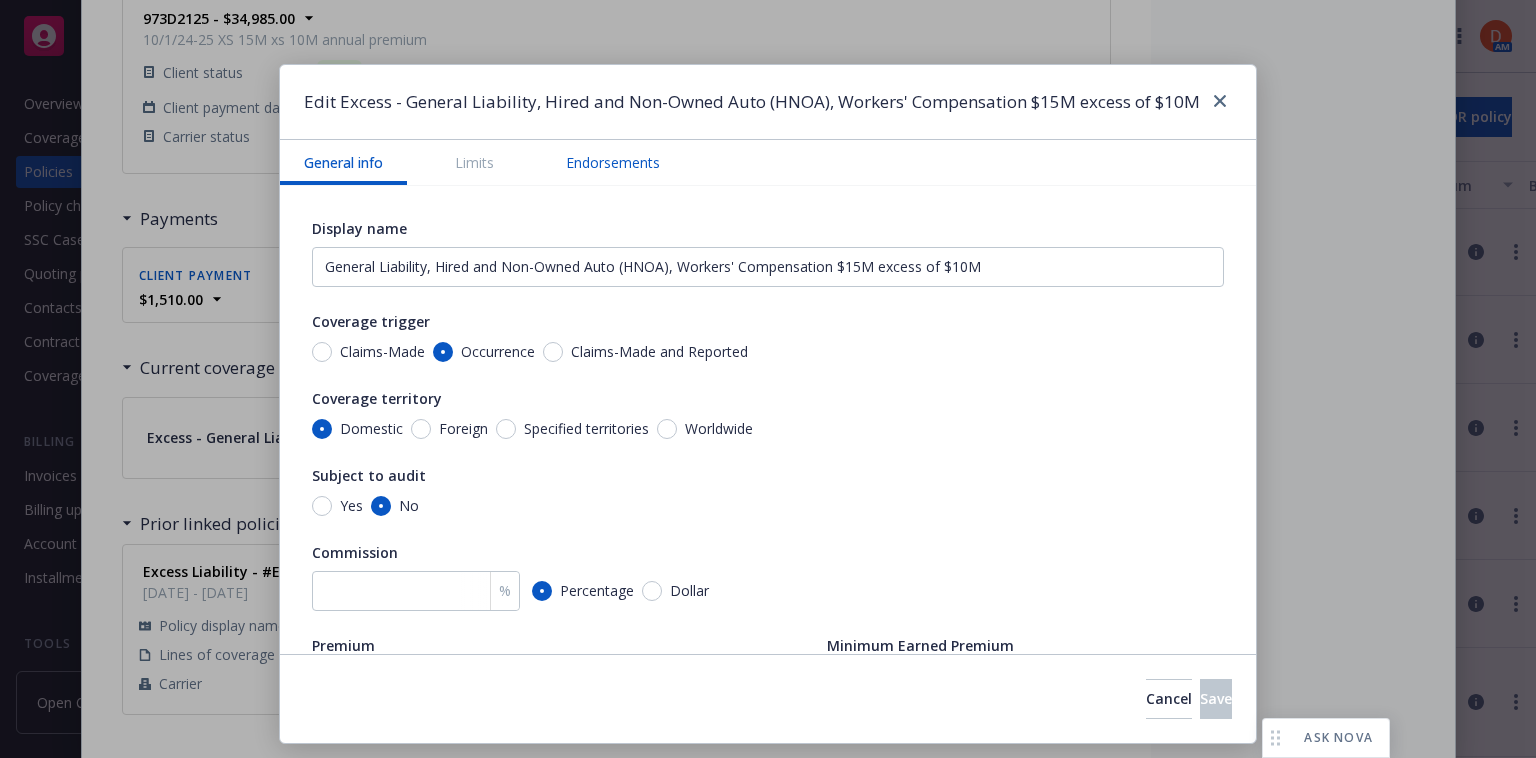 click on "Endorsements" at bounding box center (613, 162) 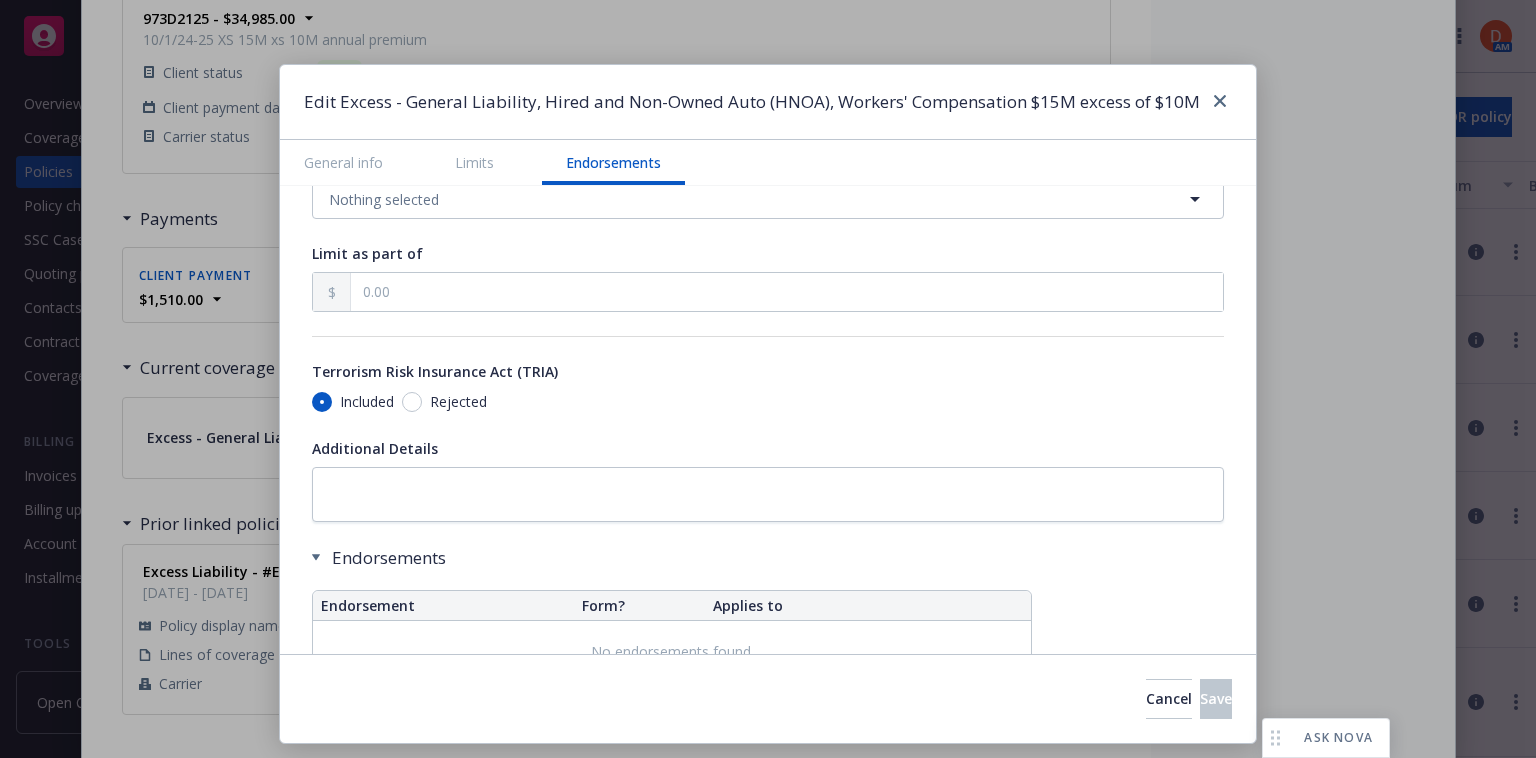scroll, scrollTop: 1320, scrollLeft: 0, axis: vertical 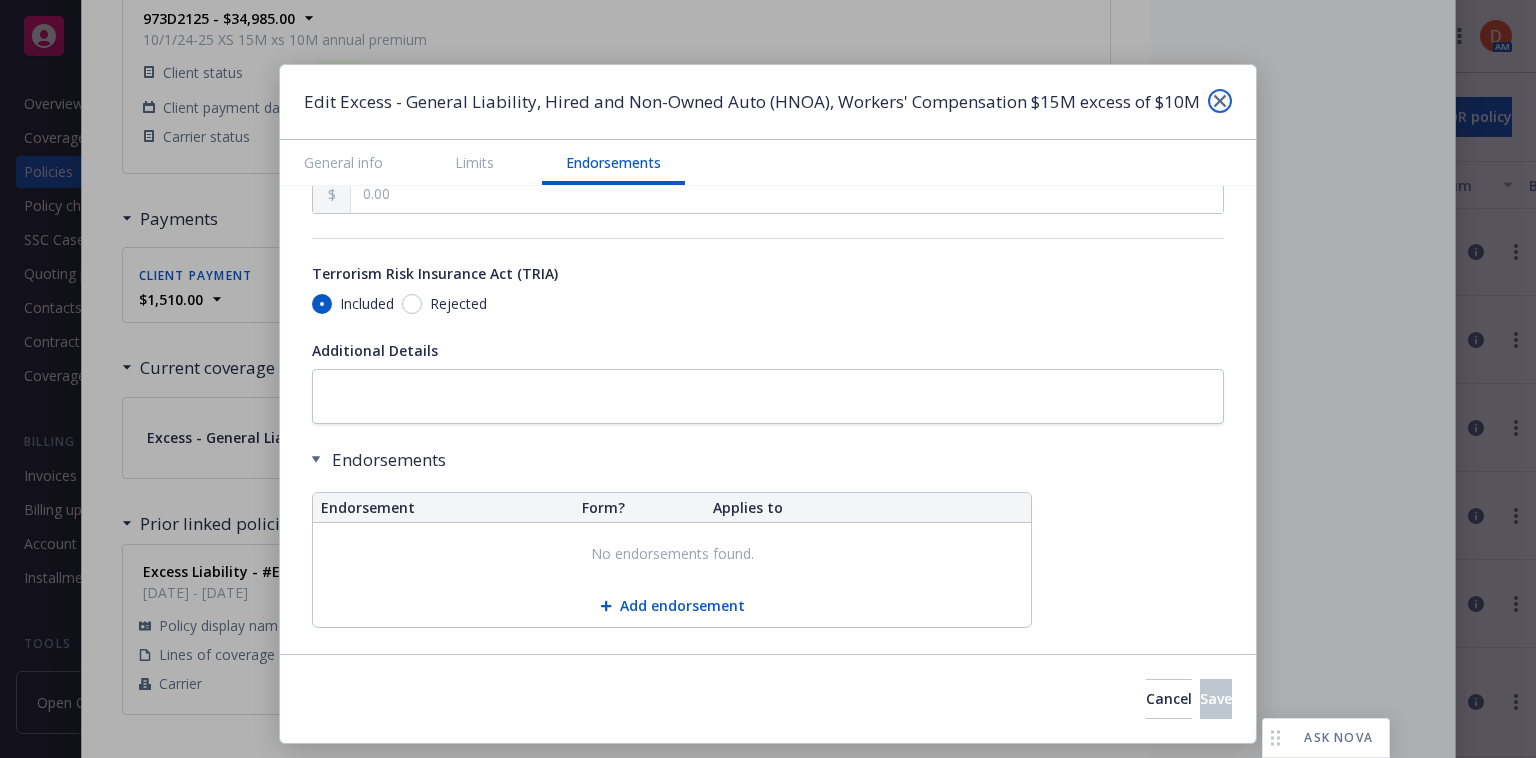 click 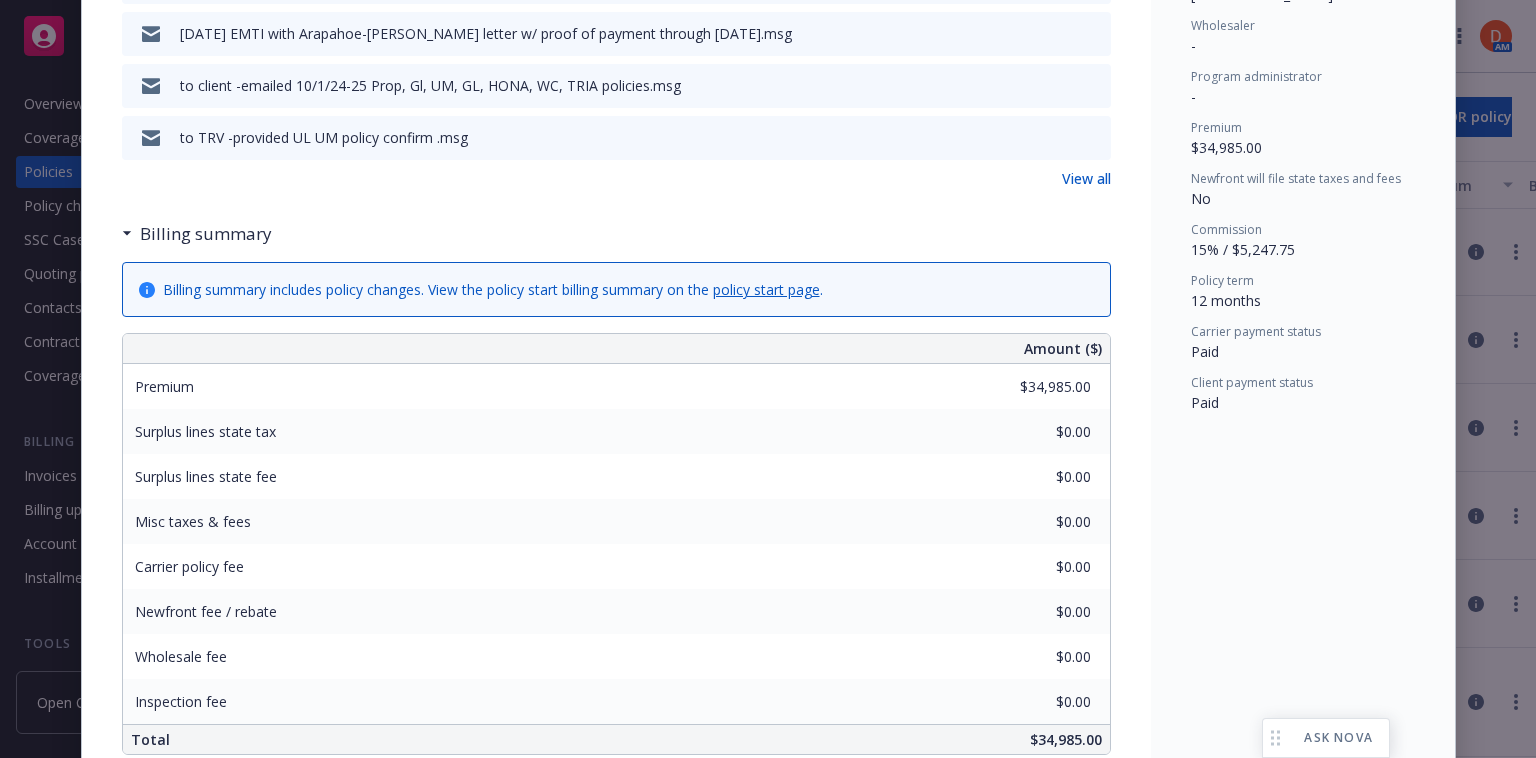 scroll, scrollTop: 0, scrollLeft: 0, axis: both 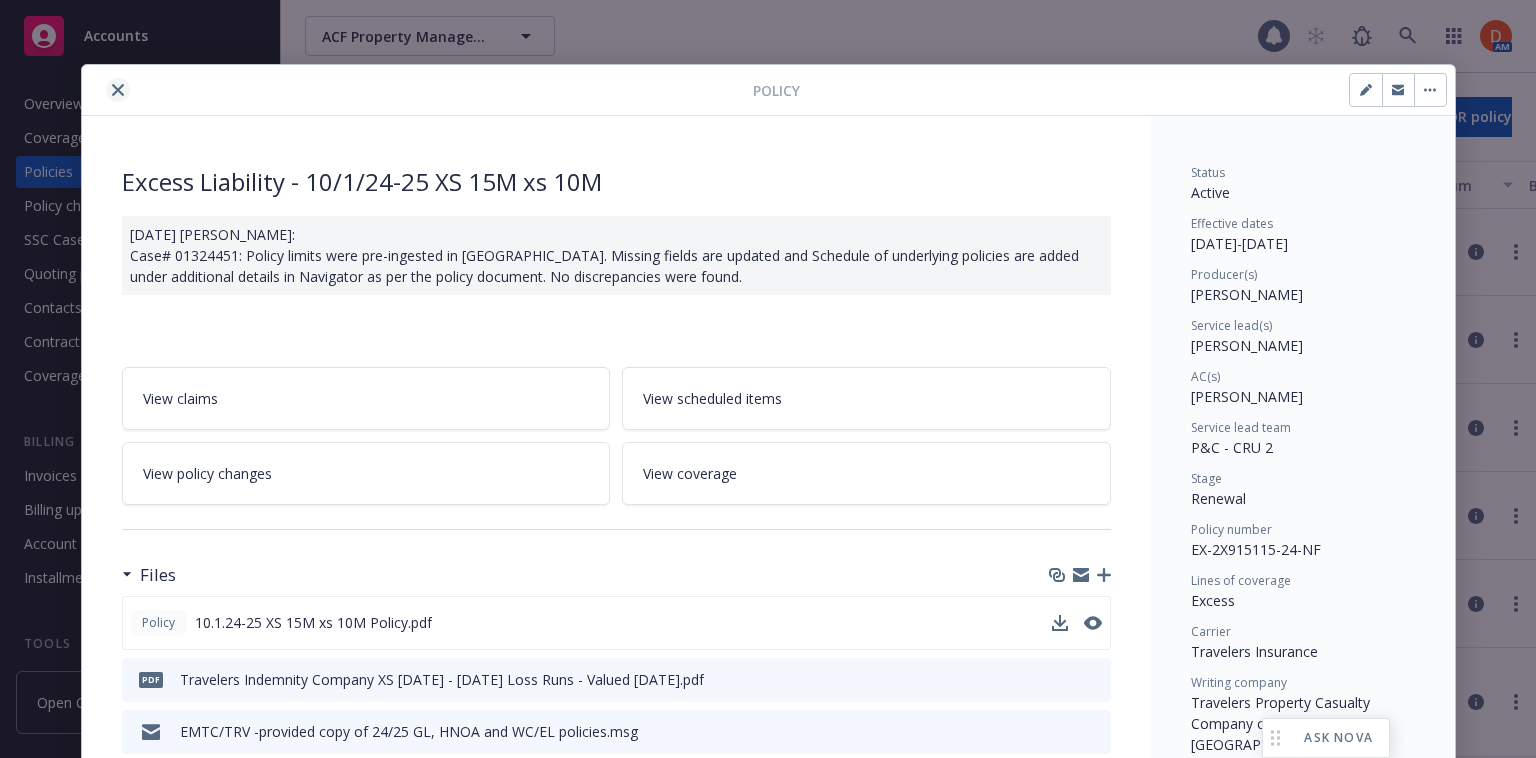 click 